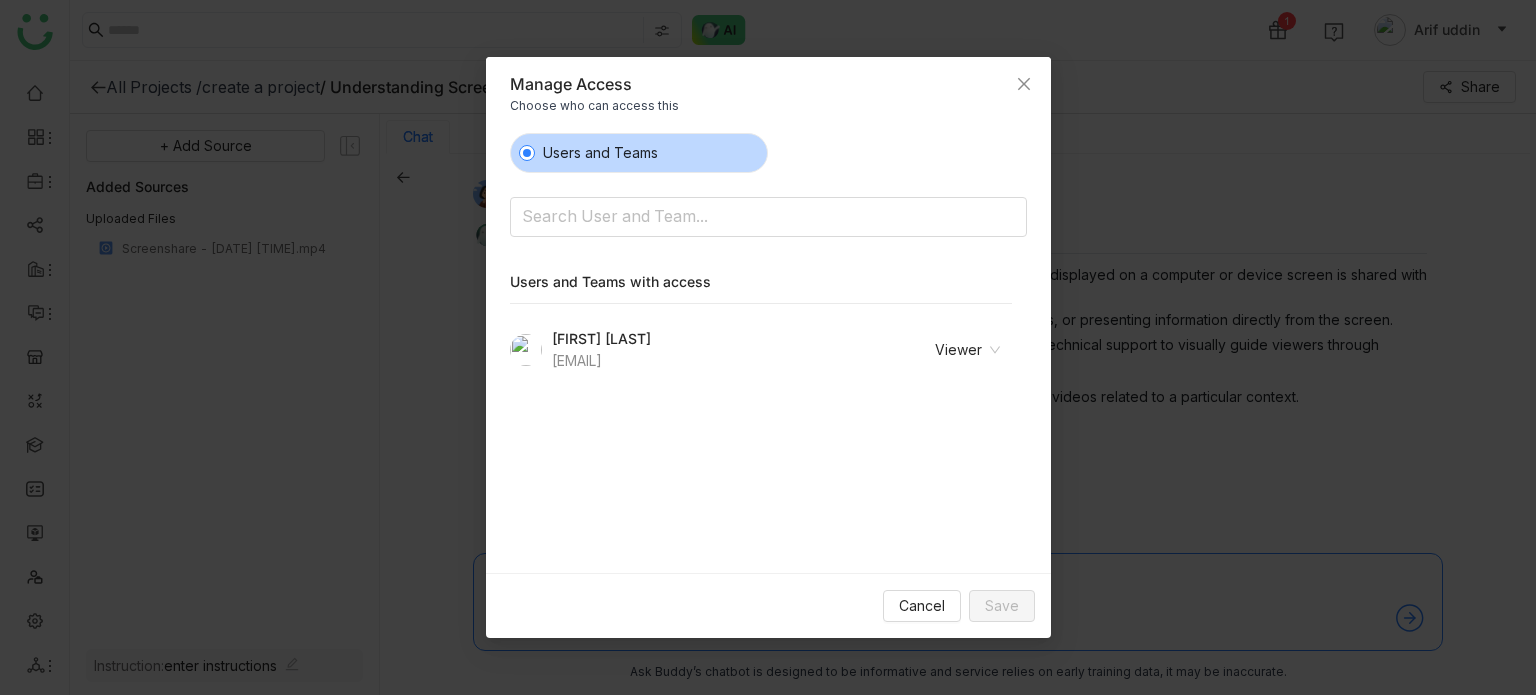 scroll, scrollTop: 0, scrollLeft: 0, axis: both 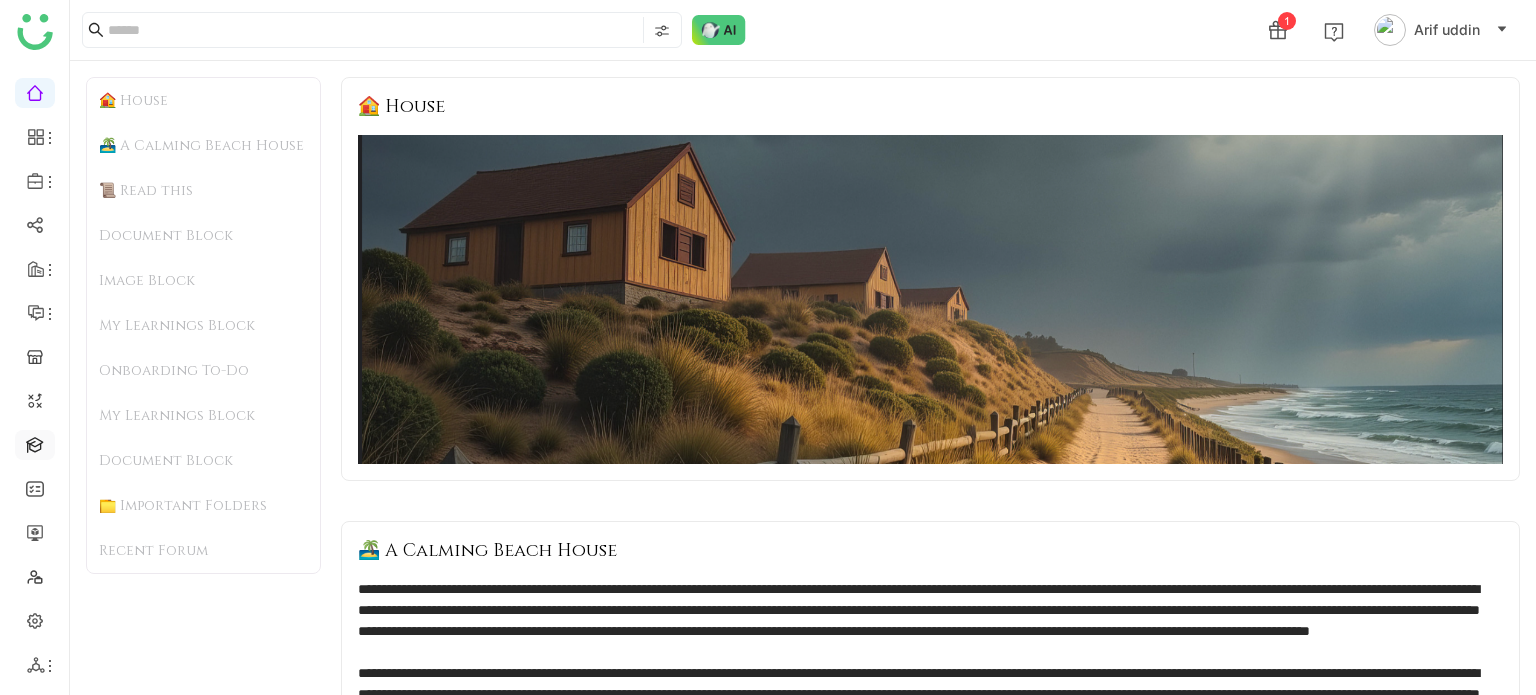 click at bounding box center [35, 443] 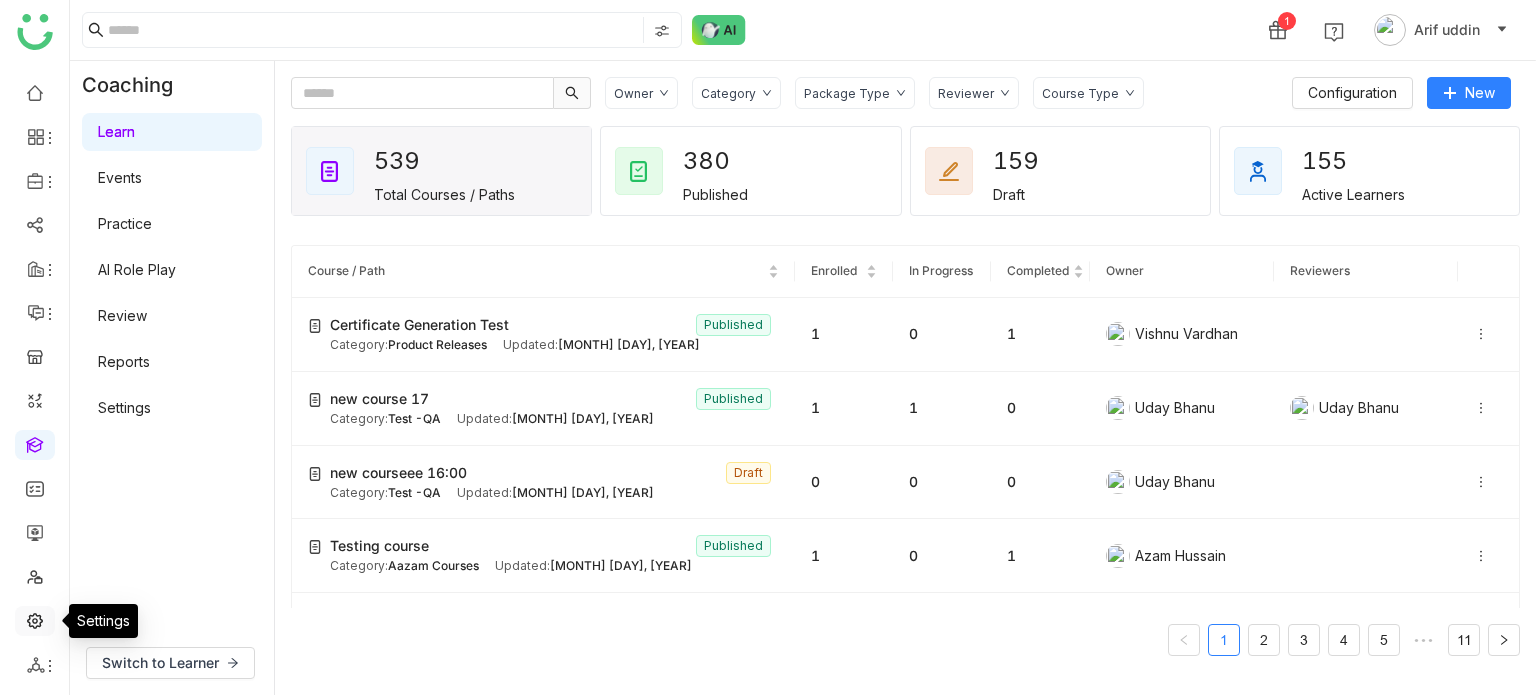 click at bounding box center (35, 619) 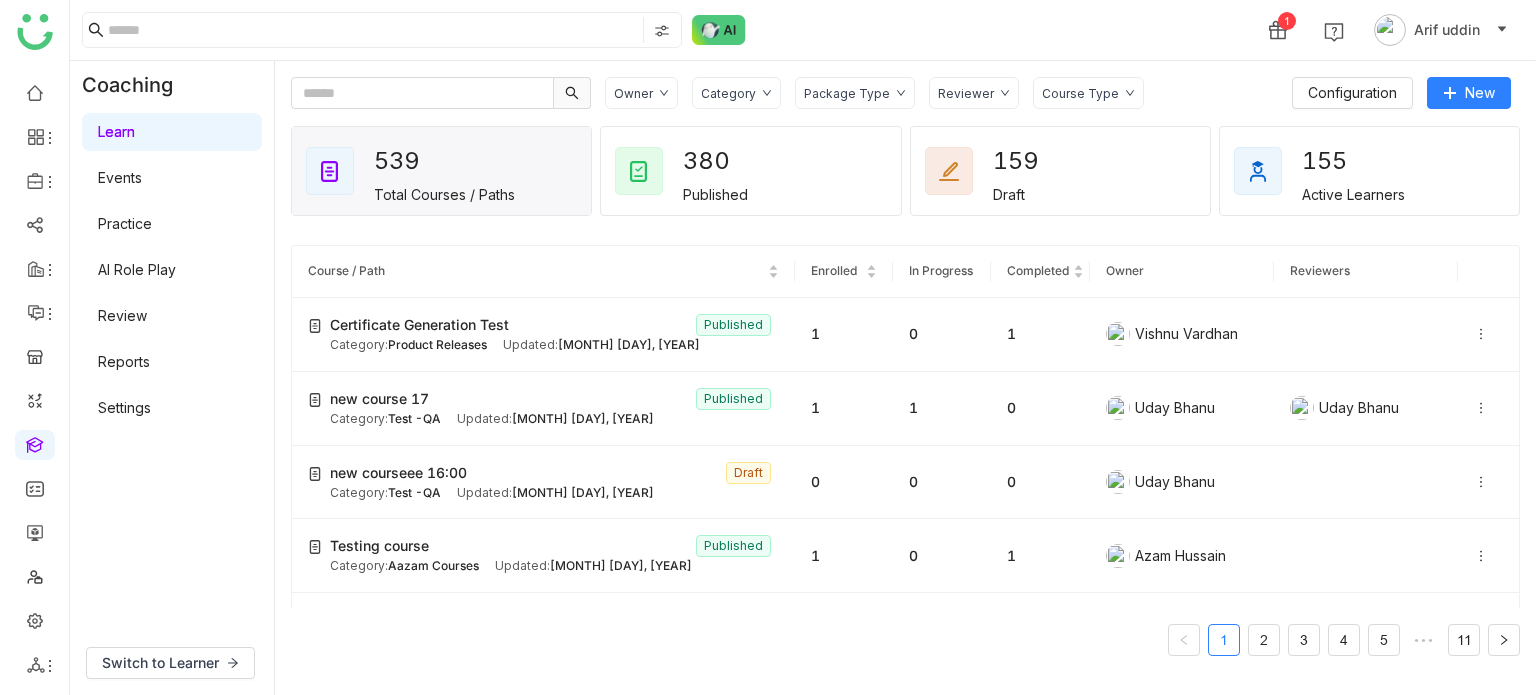 click on "1 Arif uddin" 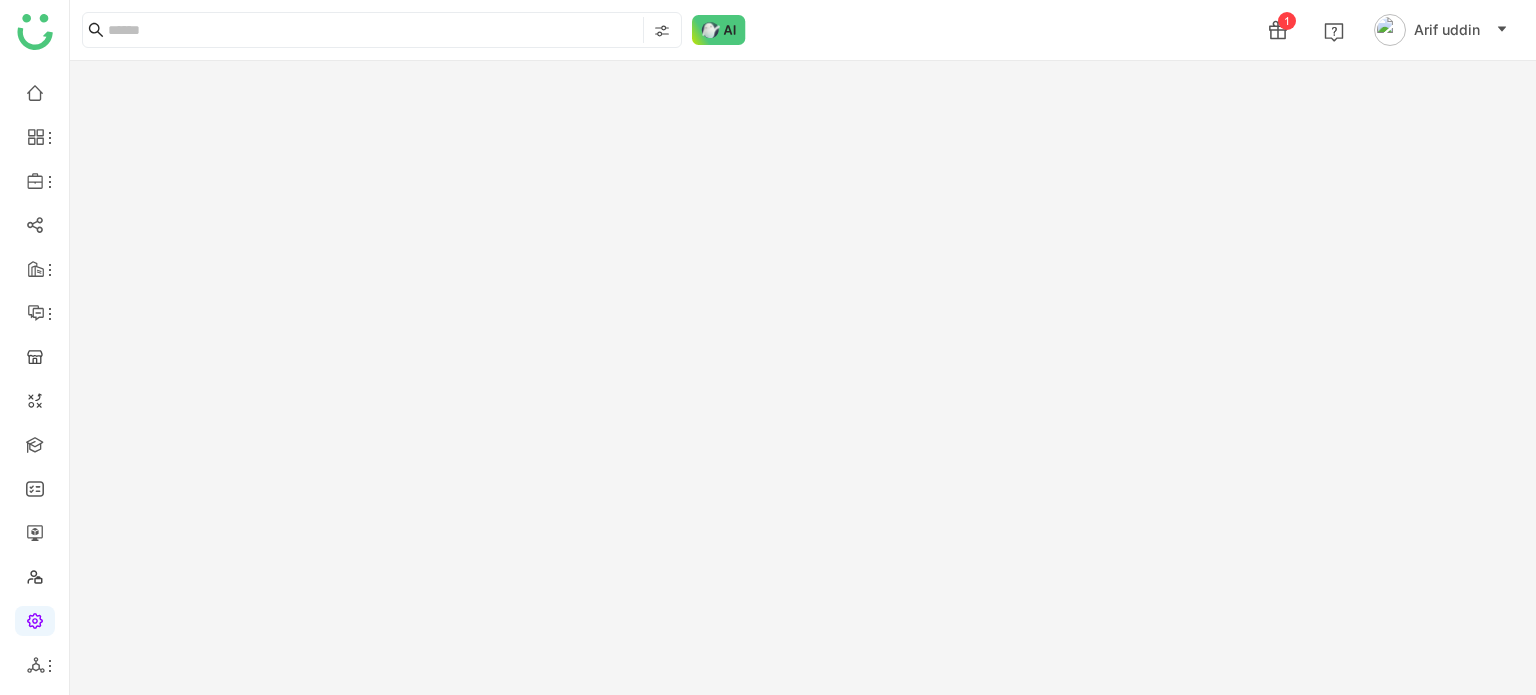 click 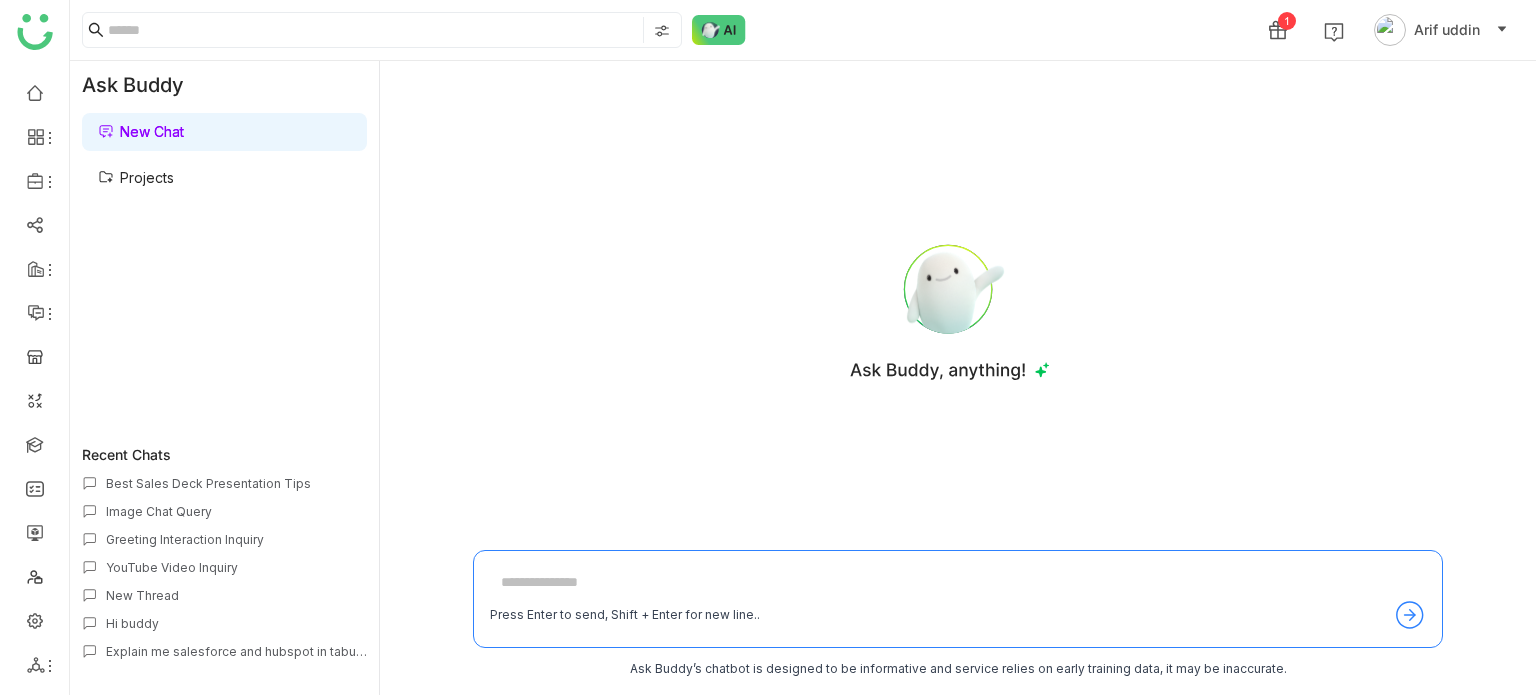 click on "New Chat" at bounding box center (141, 131) 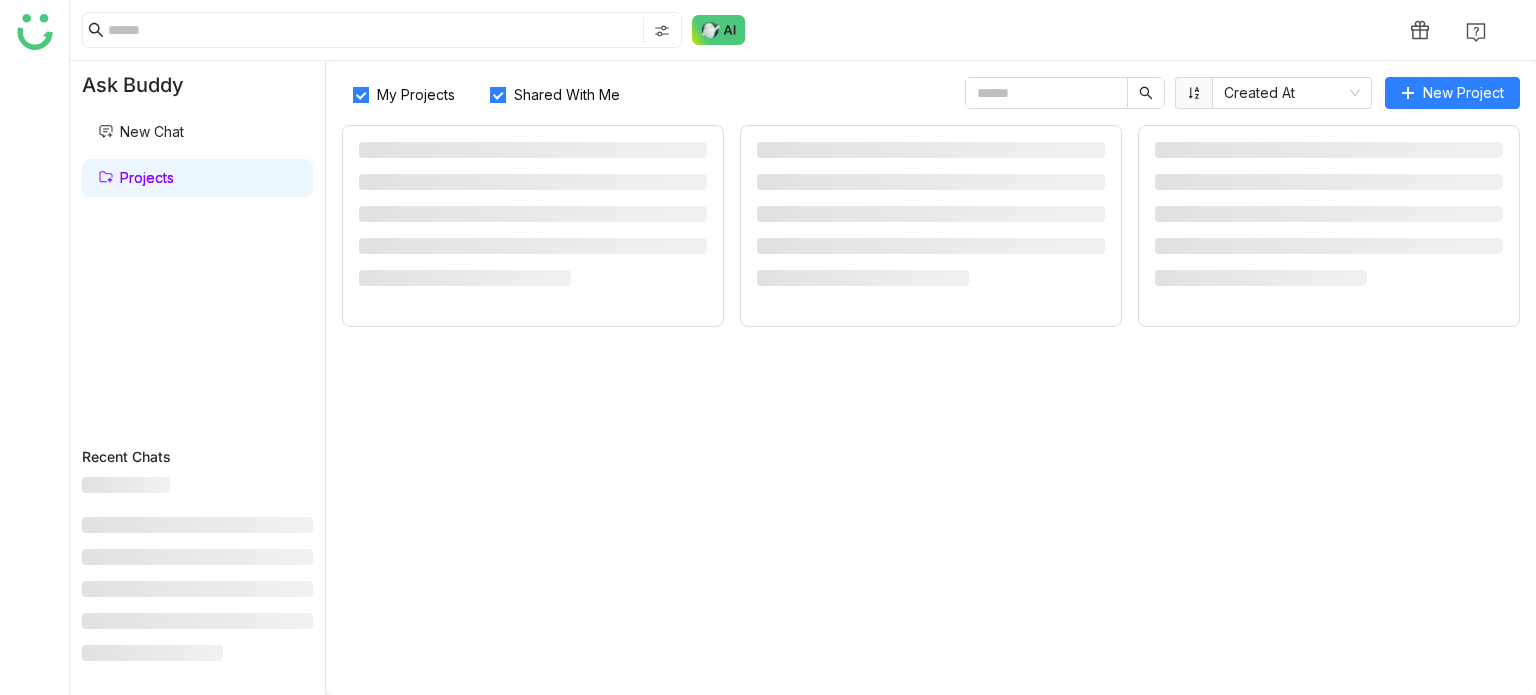 scroll, scrollTop: 0, scrollLeft: 0, axis: both 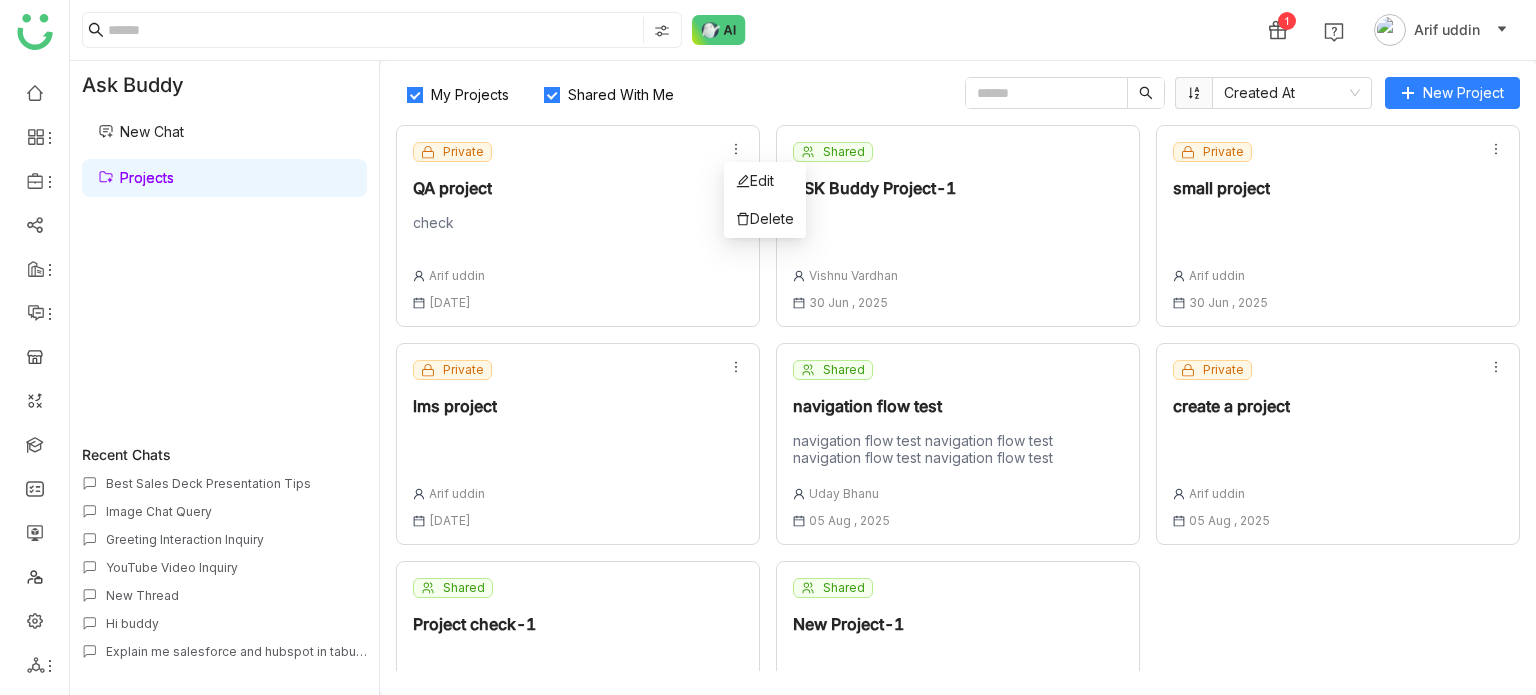 click 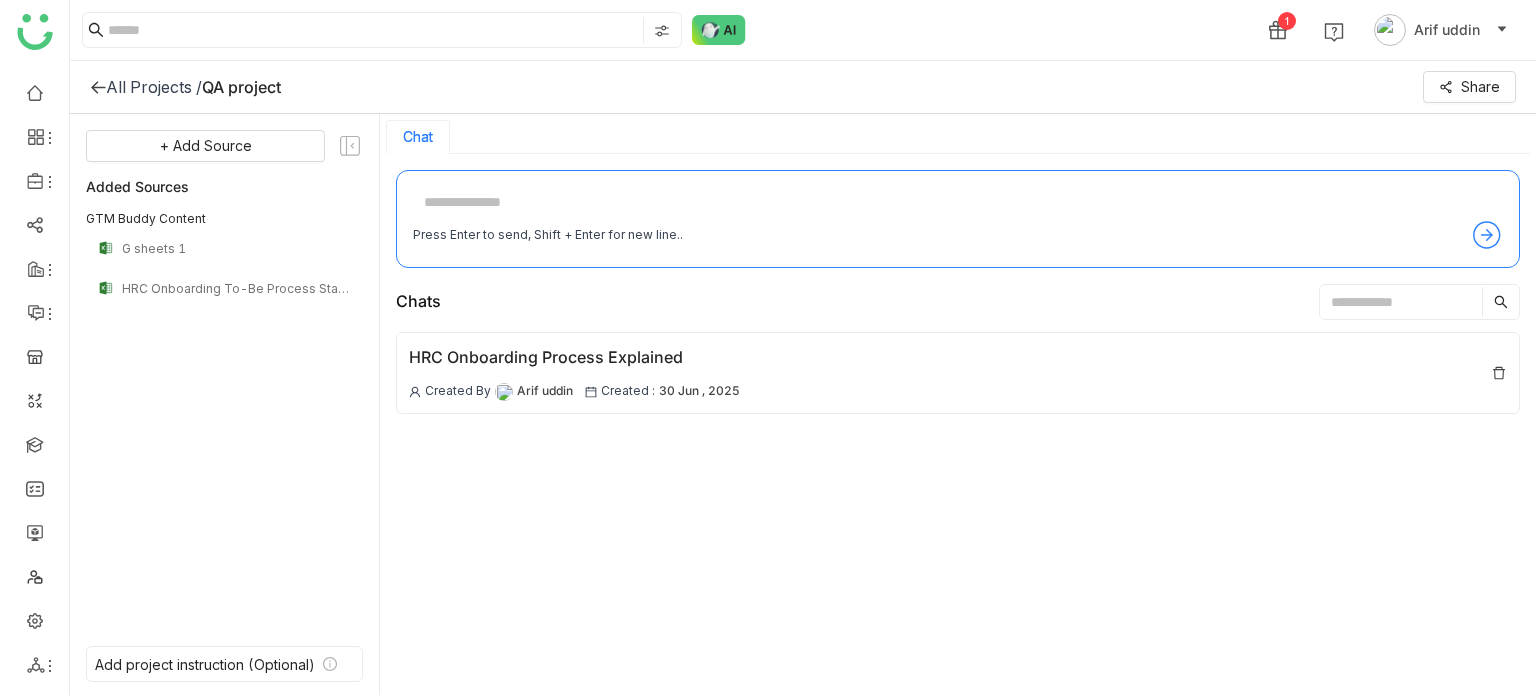 click 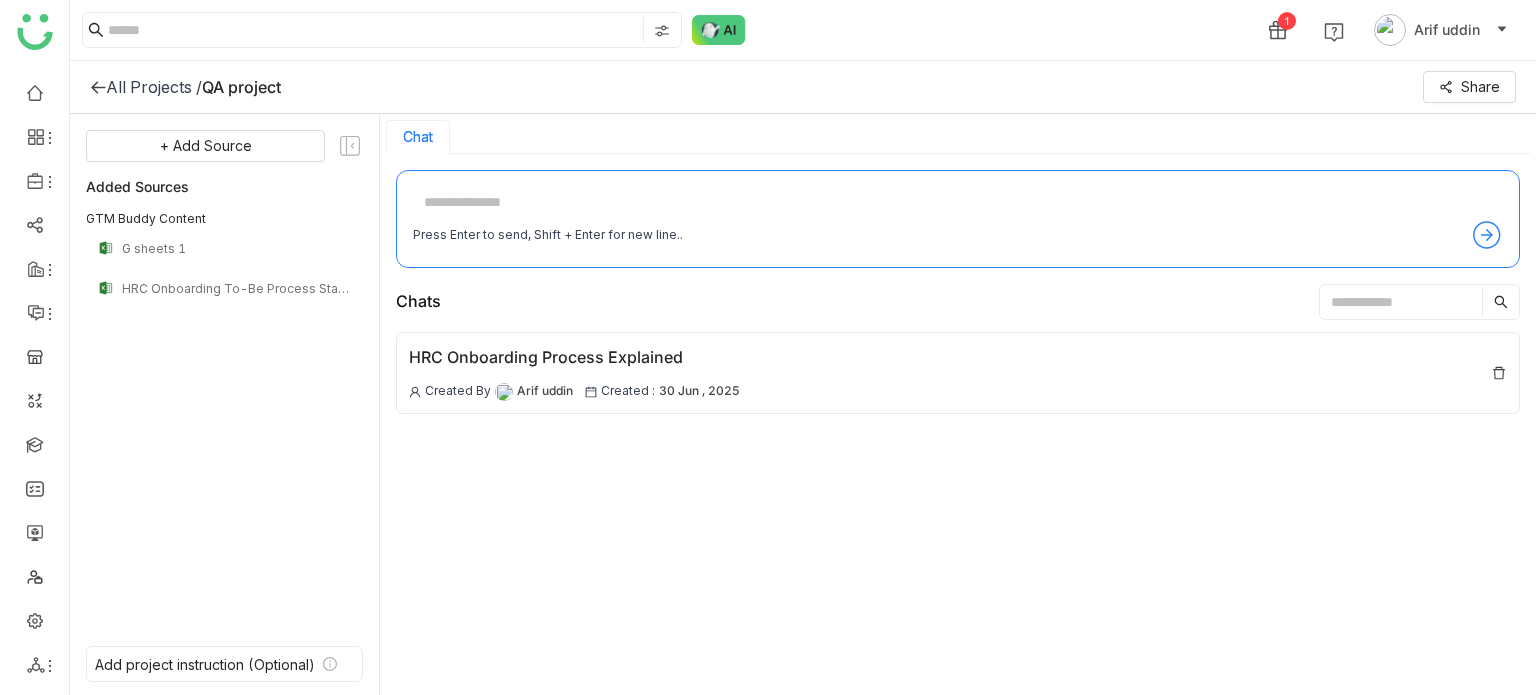 click at bounding box center [1401, 302] 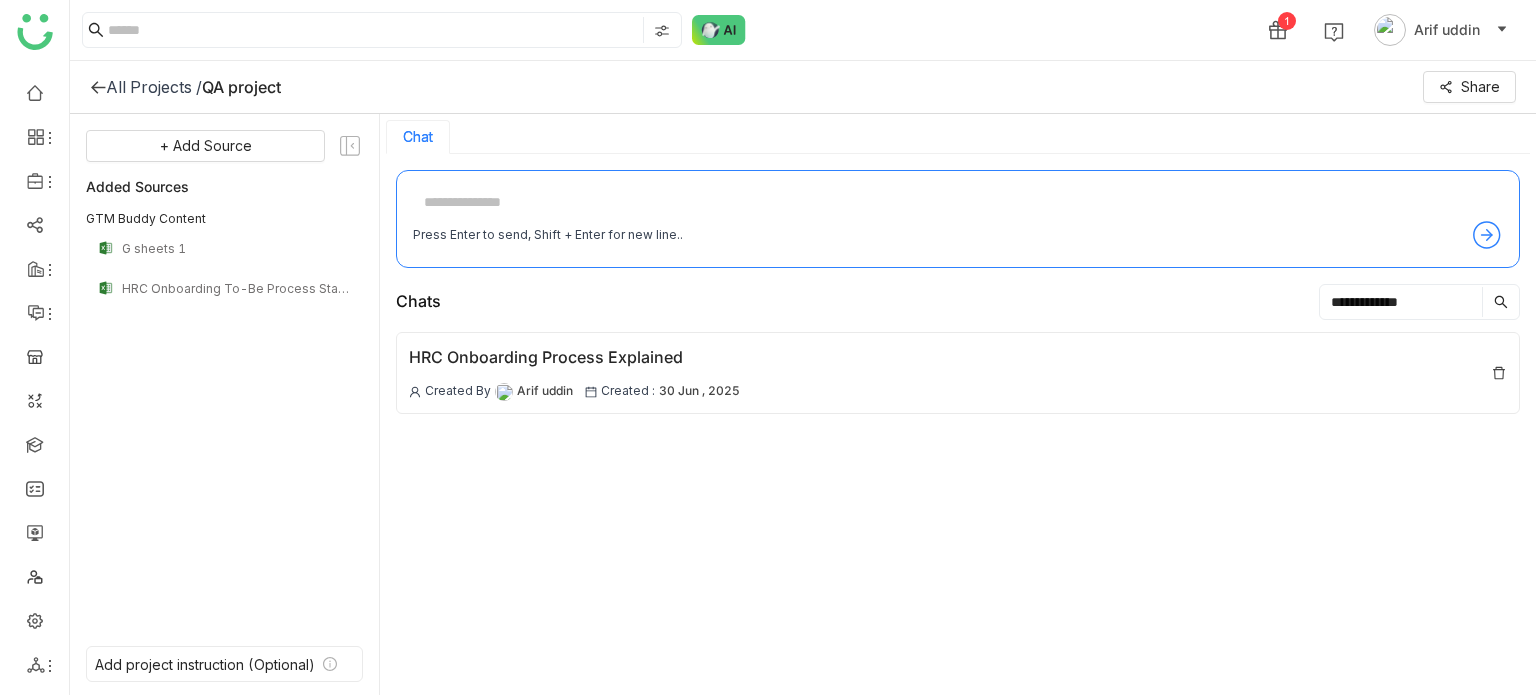 type on "**********" 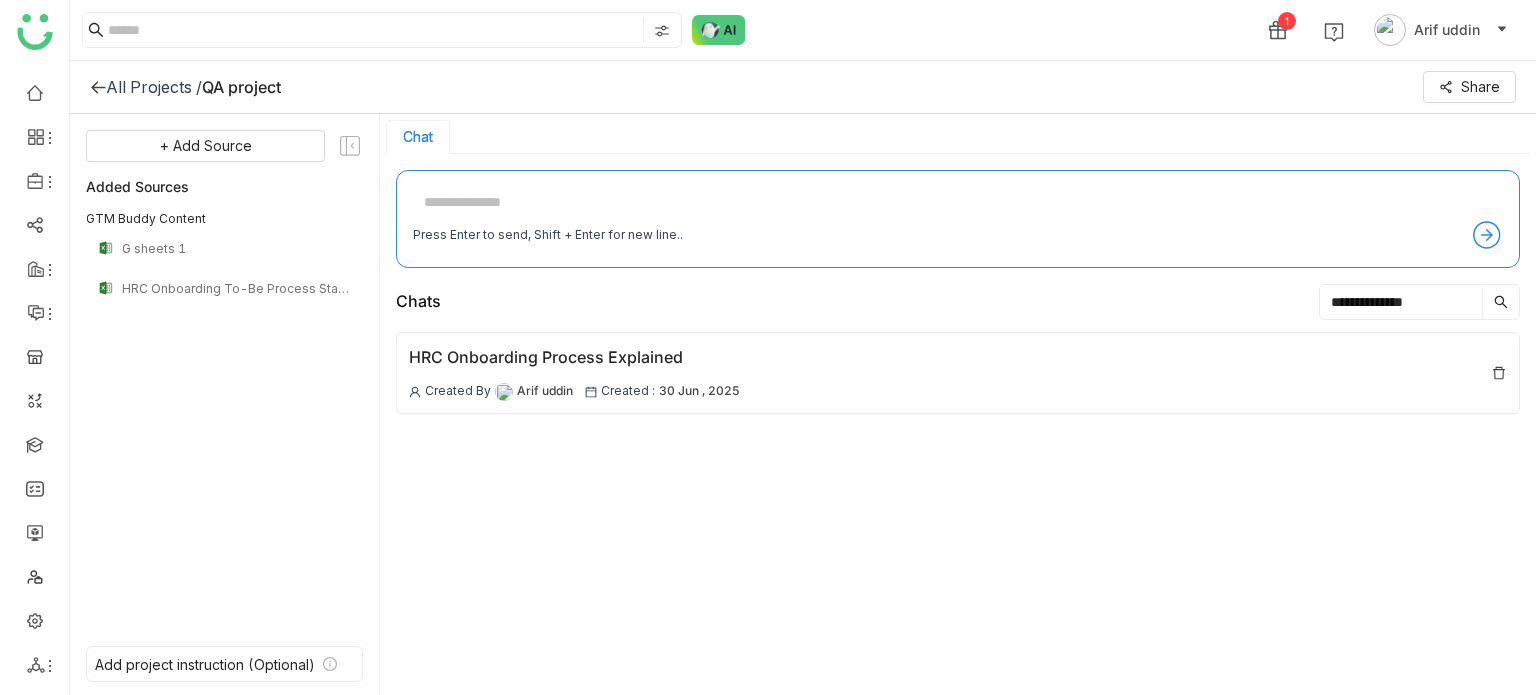 type 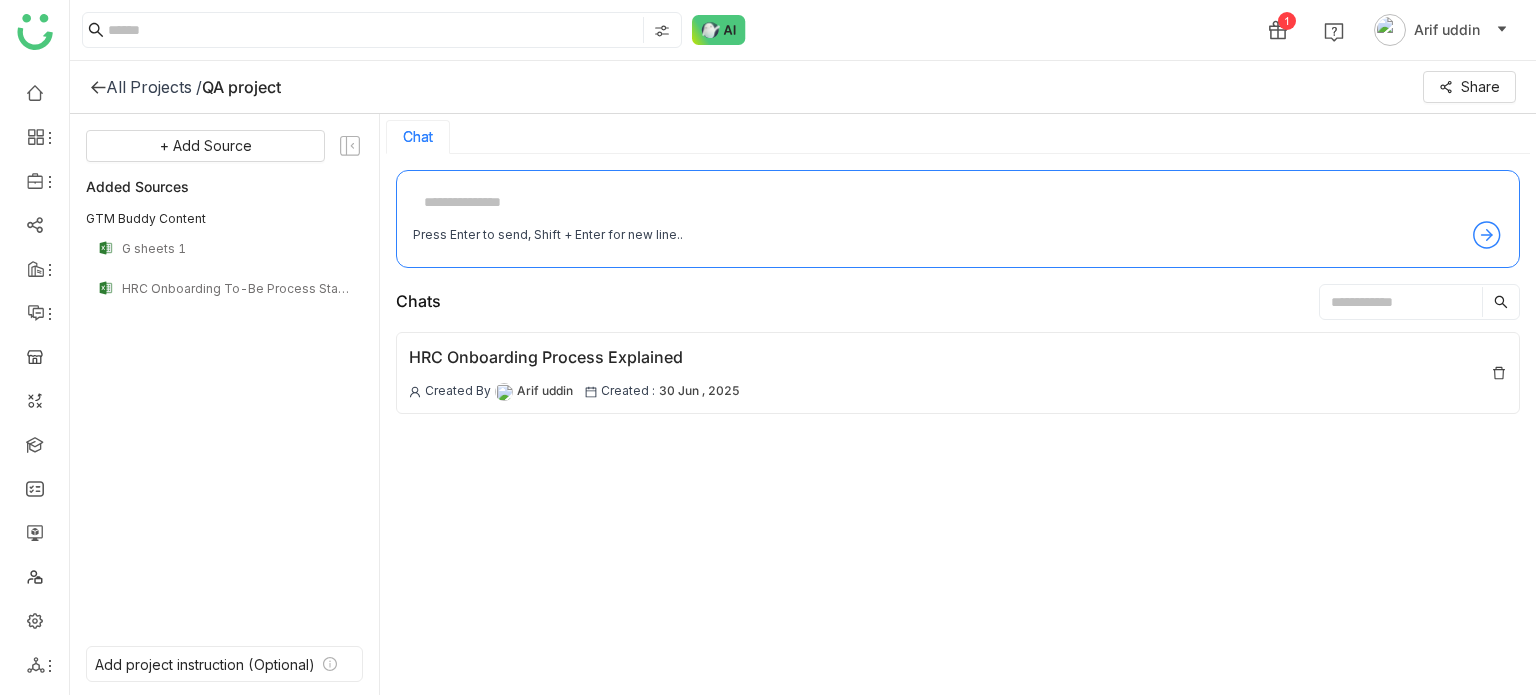 click 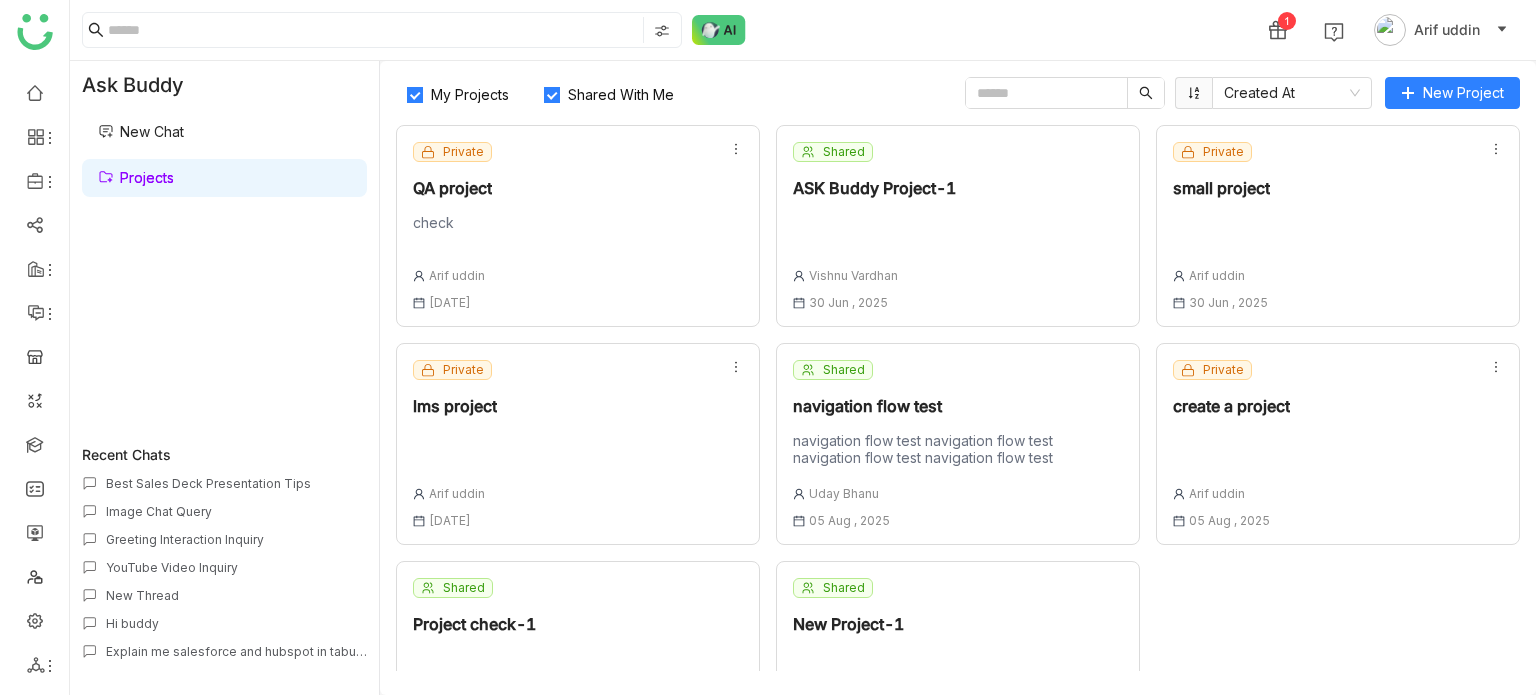 scroll, scrollTop: 212, scrollLeft: 0, axis: vertical 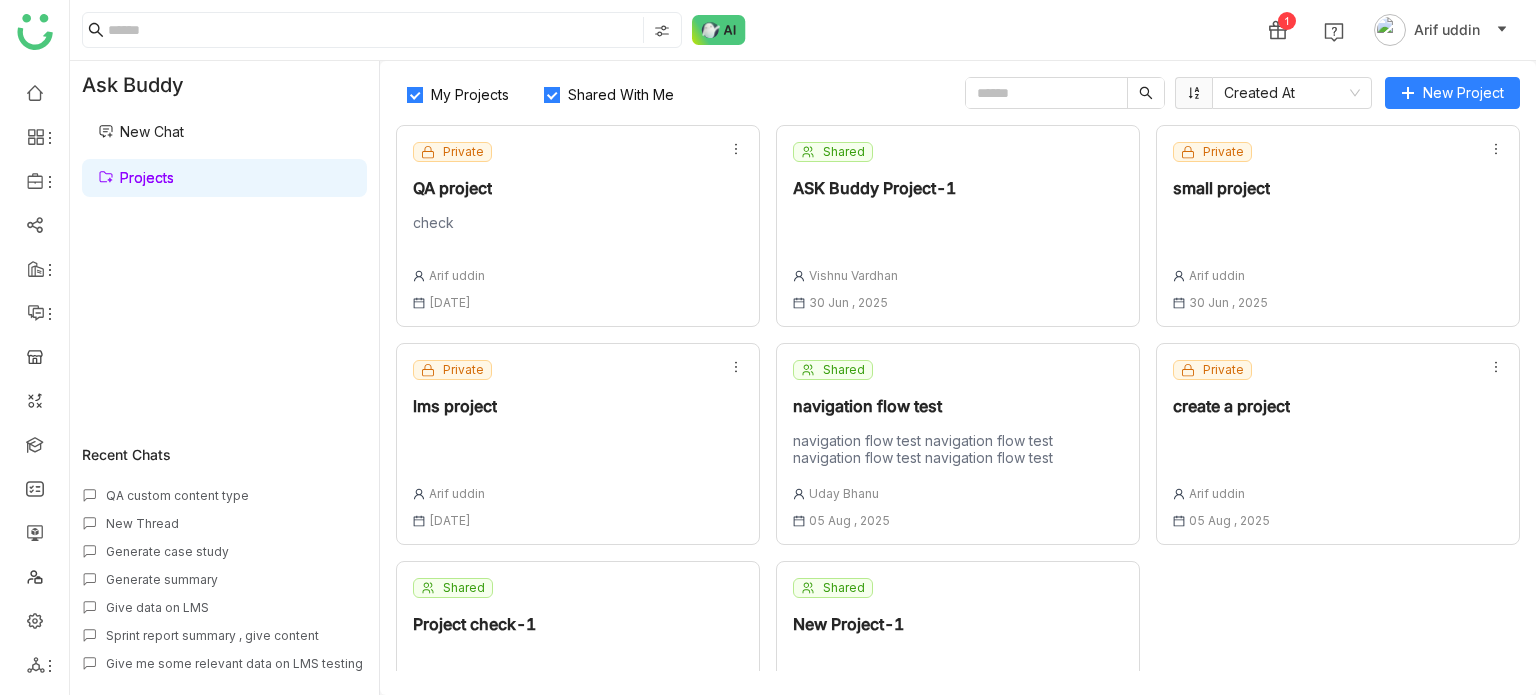 click on "Best Sales Deck Presentation Tips
Image Chat Query
Greeting Interaction Inquiry
YouTube Video Inquiry
New Thread
Hi buddy
Explain me salesforce and hubspot in tabular form
Hello buddy
QA custom content type
New Thread
Generate case study
Generate summary
Give data on LMS
Sprint report summary , give content
Give me some relevant data on LMS testing" at bounding box center [224, 573] 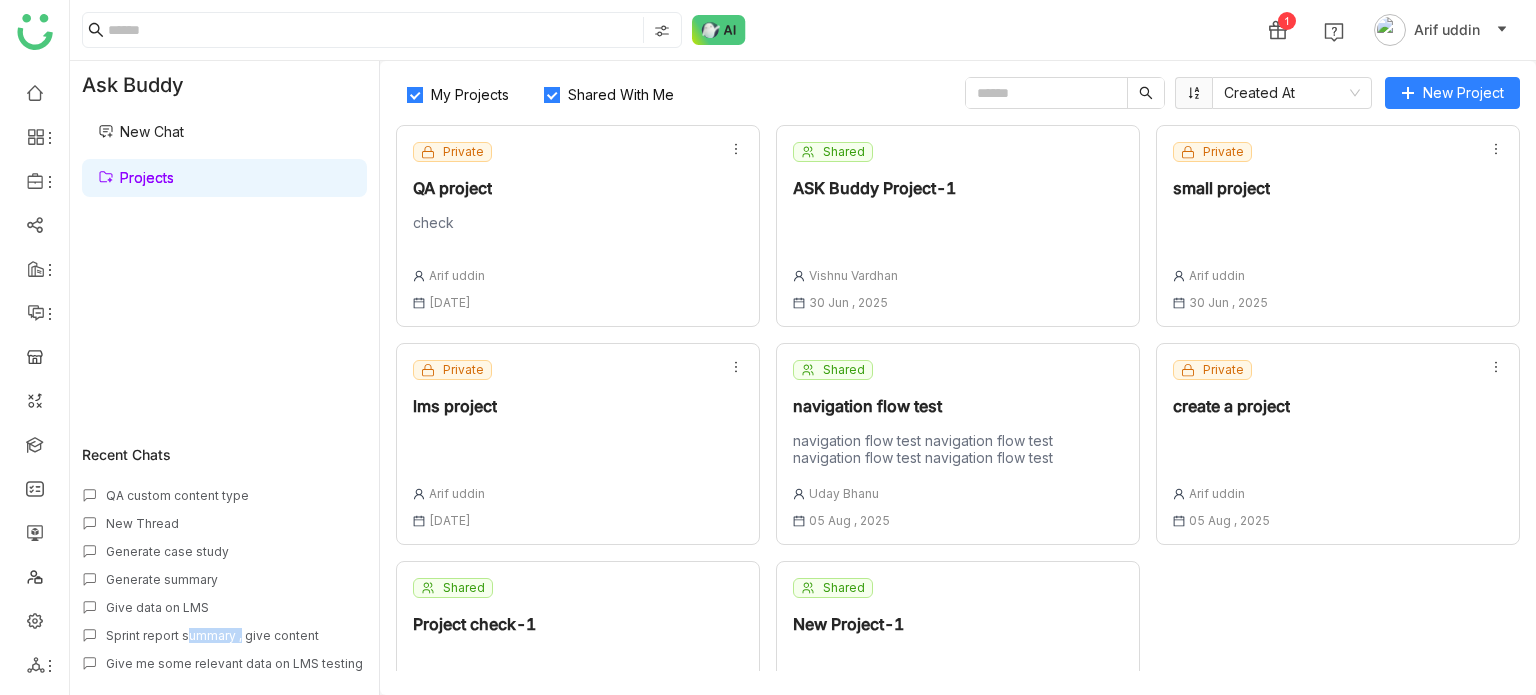click on "Best Sales Deck Presentation Tips
Image Chat Query
Greeting Interaction Inquiry
YouTube Video Inquiry
New Thread
Hi buddy
Explain me salesforce and hubspot in tabular form
Hello buddy
QA custom content type
New Thread
Generate case study
Generate summary
Give data on LMS
Sprint report summary , give content
Give me some relevant data on LMS testing" at bounding box center (224, 573) 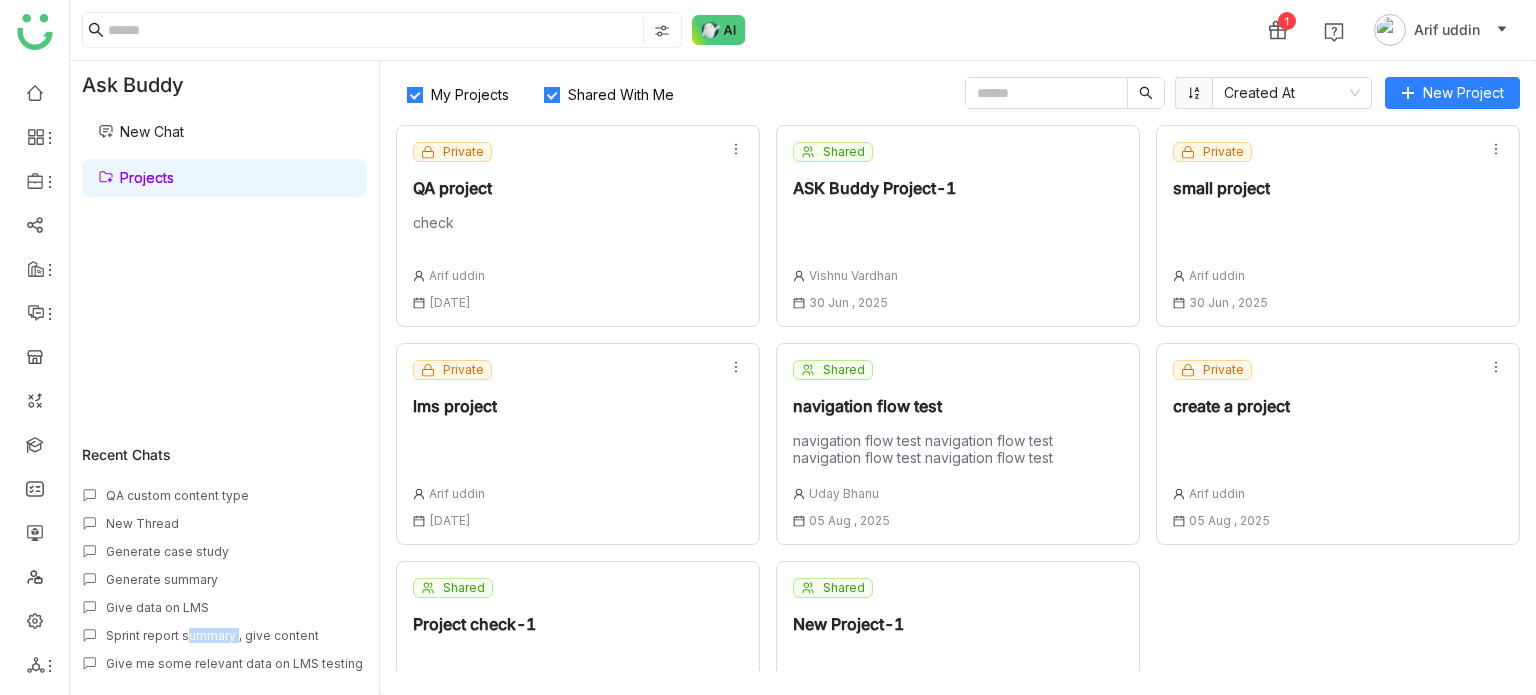 click on "Sprint report summary , give content" at bounding box center [236, 635] 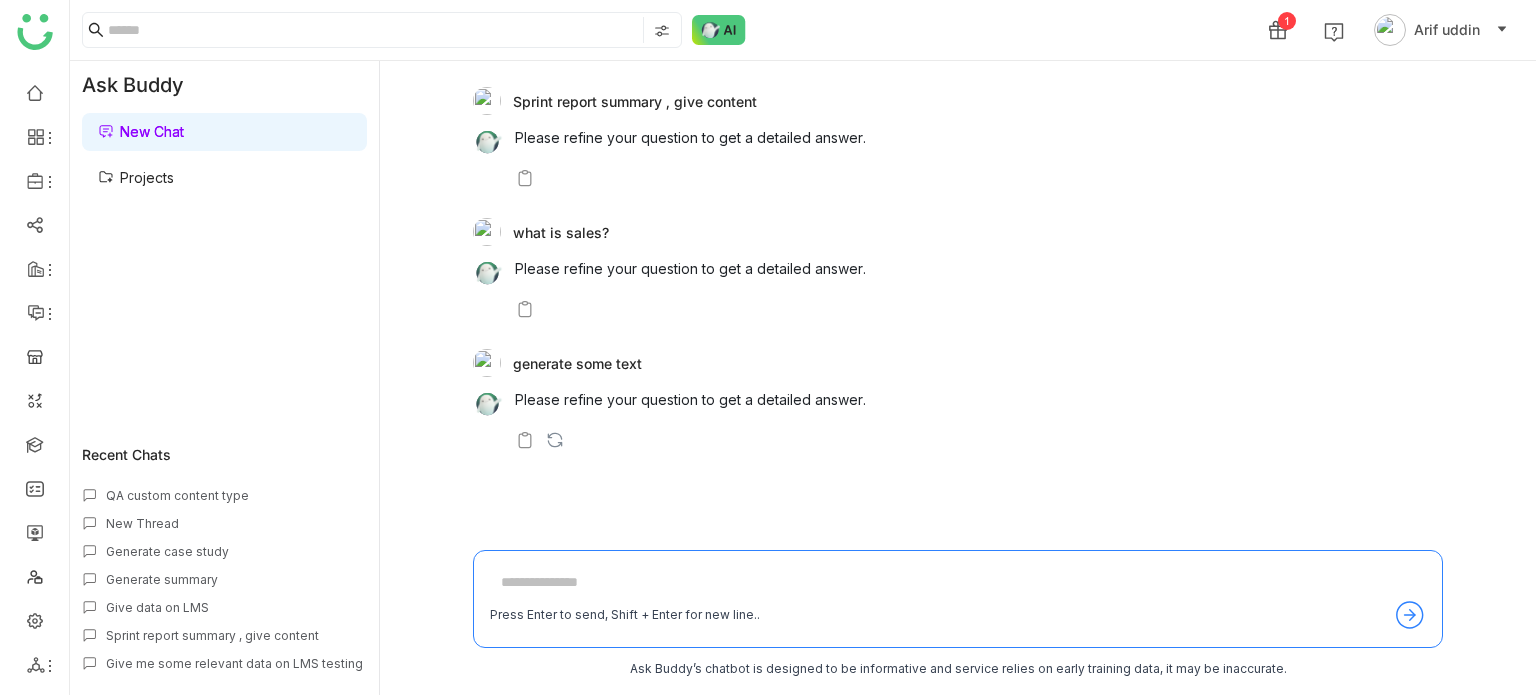 click on "Projects" at bounding box center (136, 177) 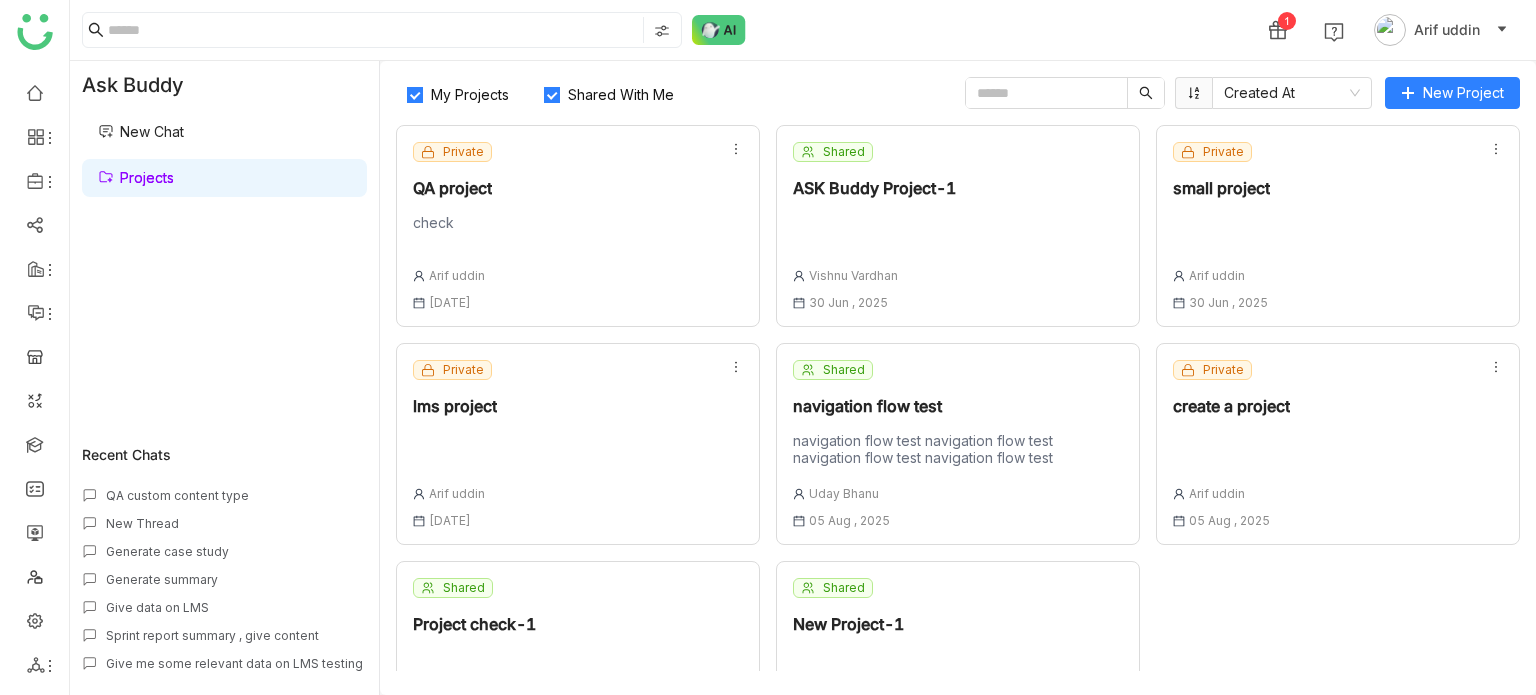click on "Give me some relevant data on LMS testing" at bounding box center (236, 663) 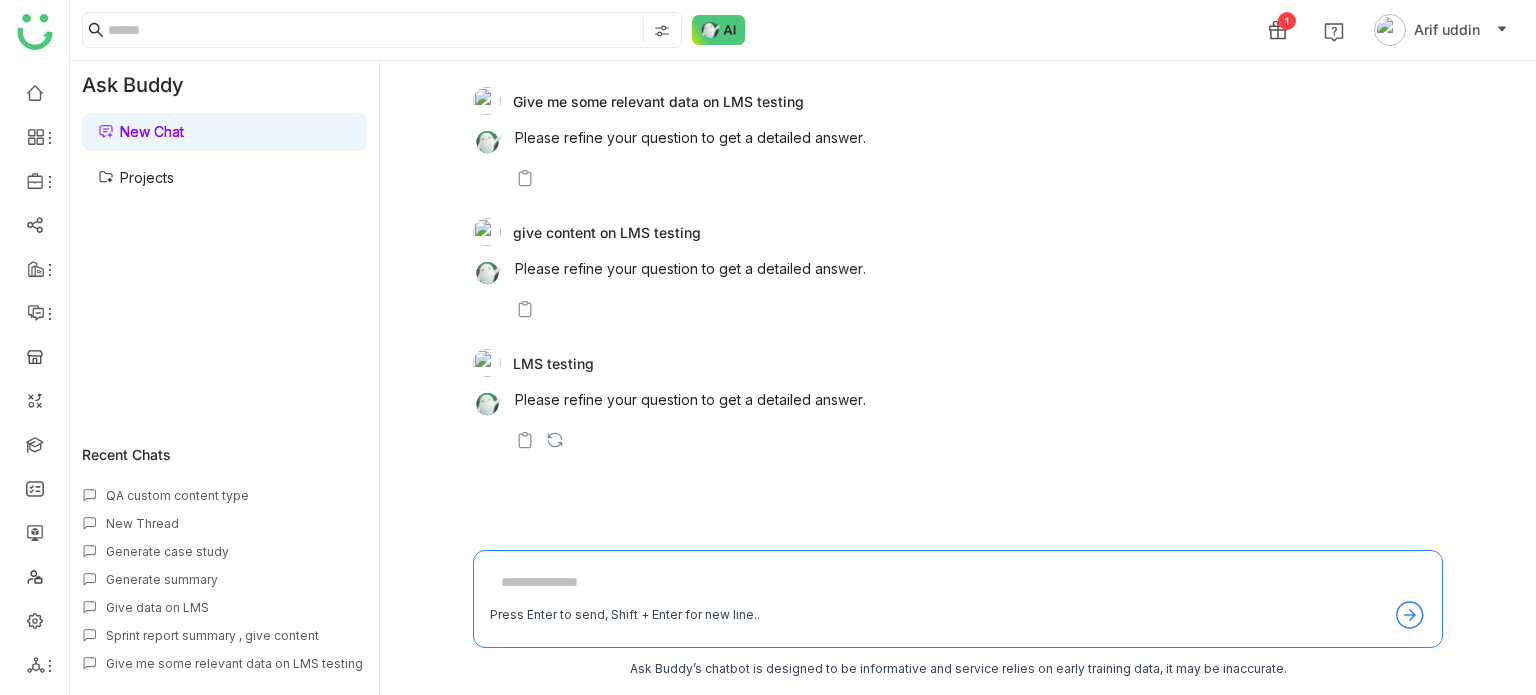 click on "QA custom content type" at bounding box center (236, 495) 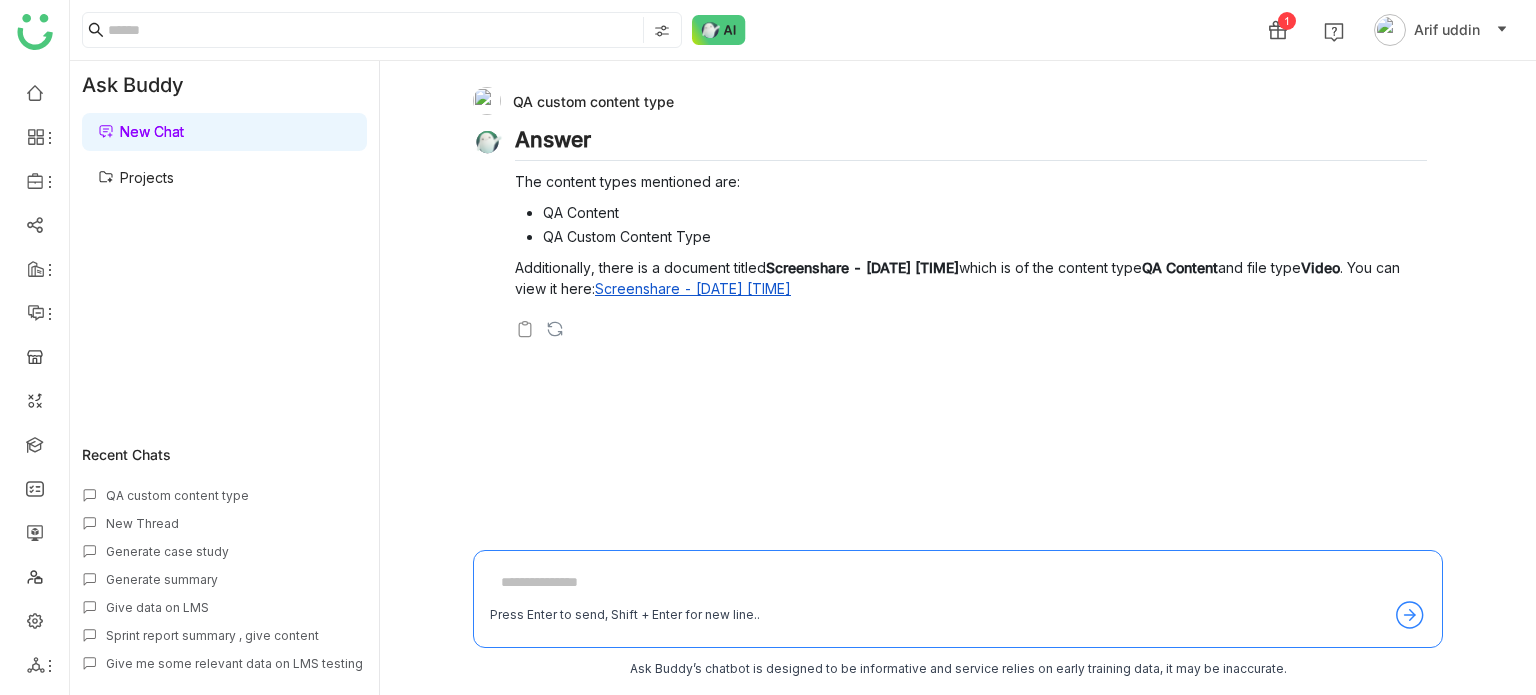 click on "Projects" at bounding box center (136, 177) 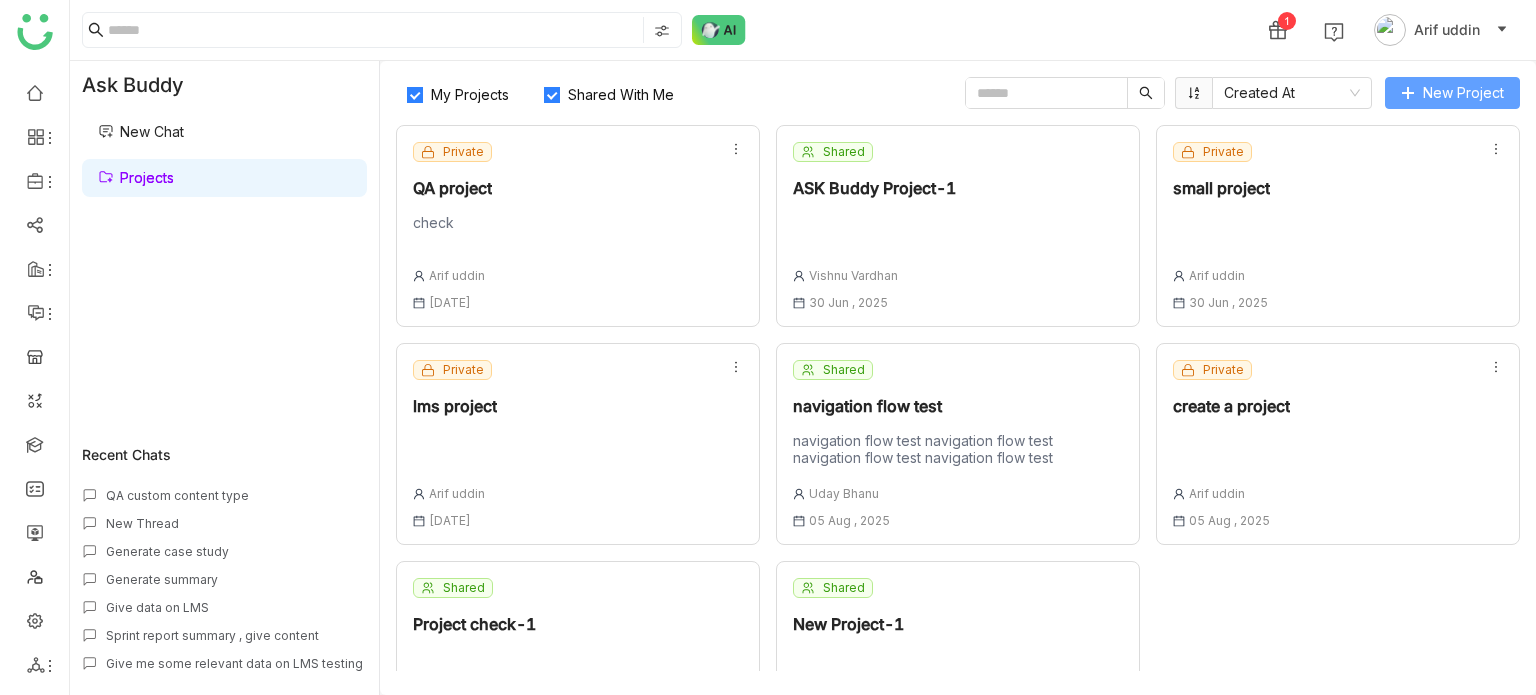 click on "New Project" 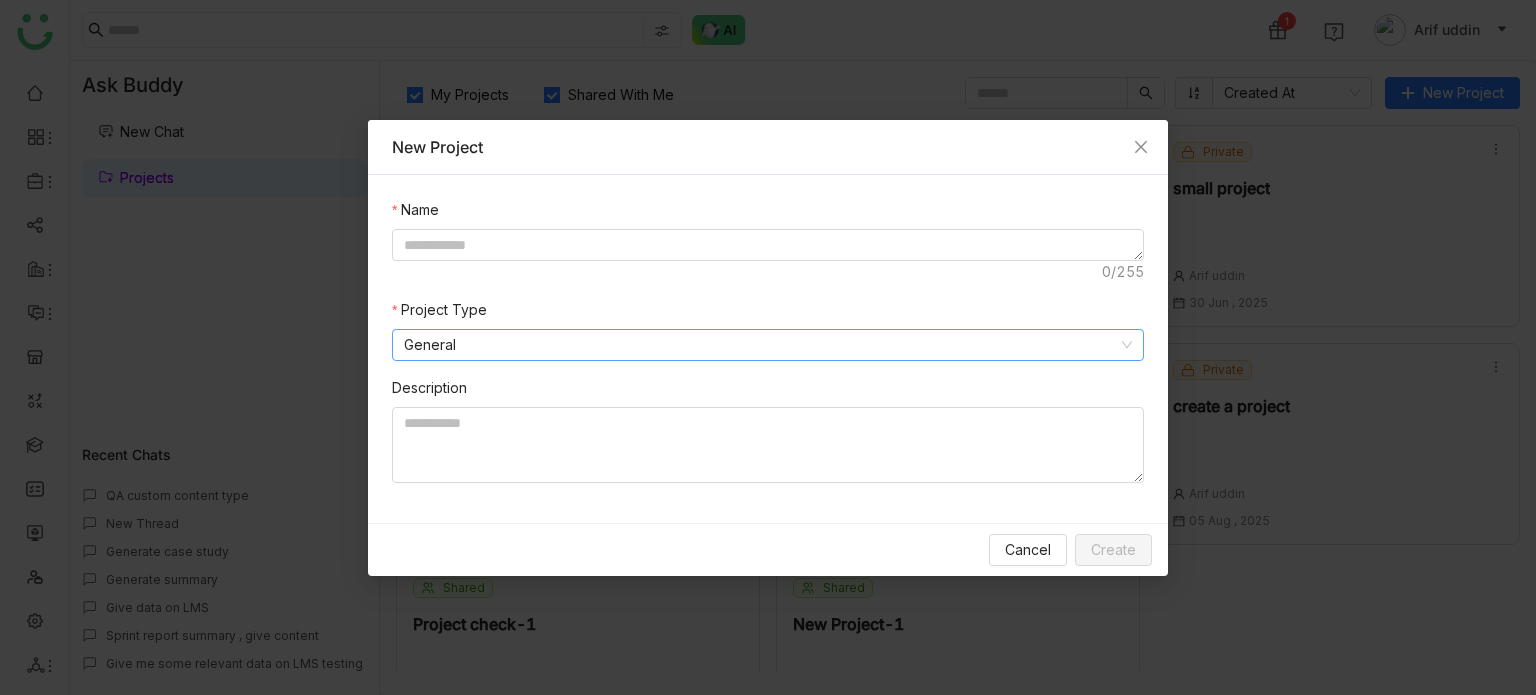 click on "General" 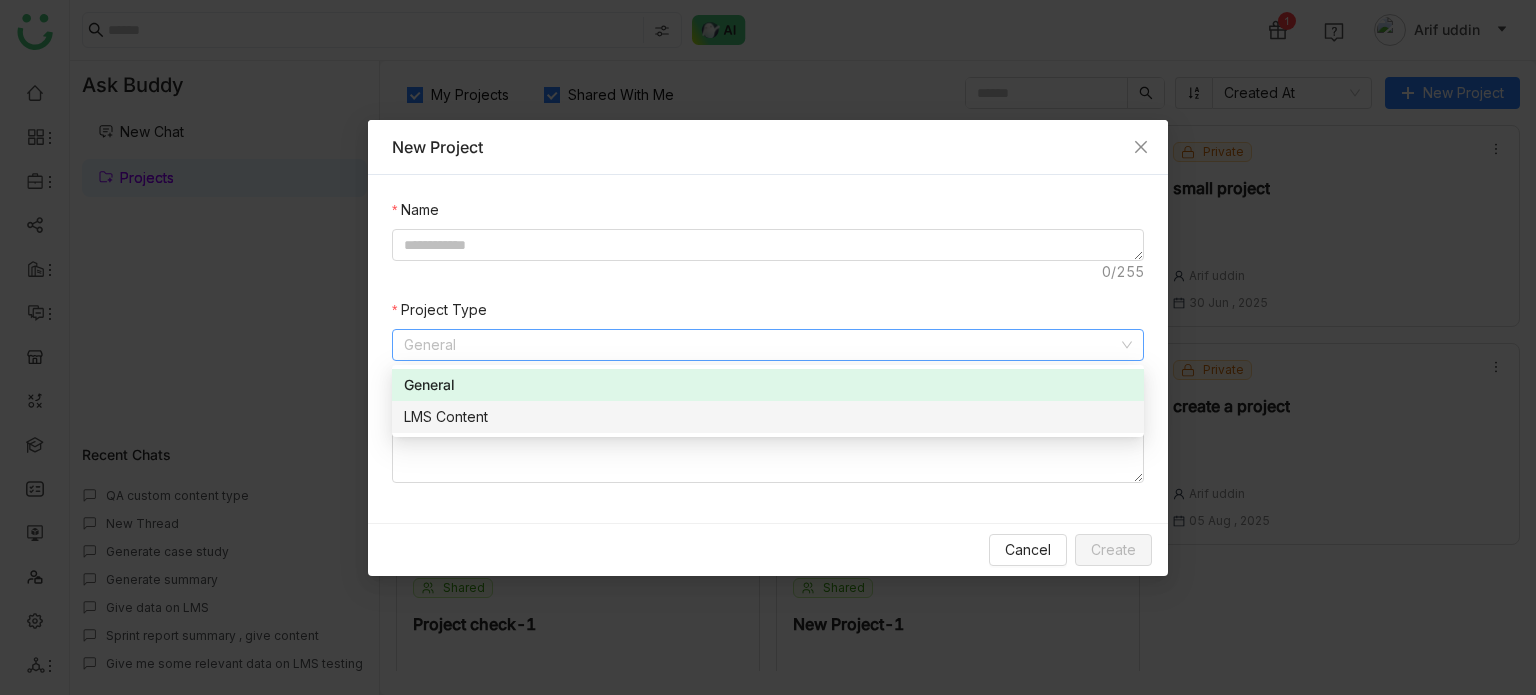 click on "LMS Content" at bounding box center [768, 417] 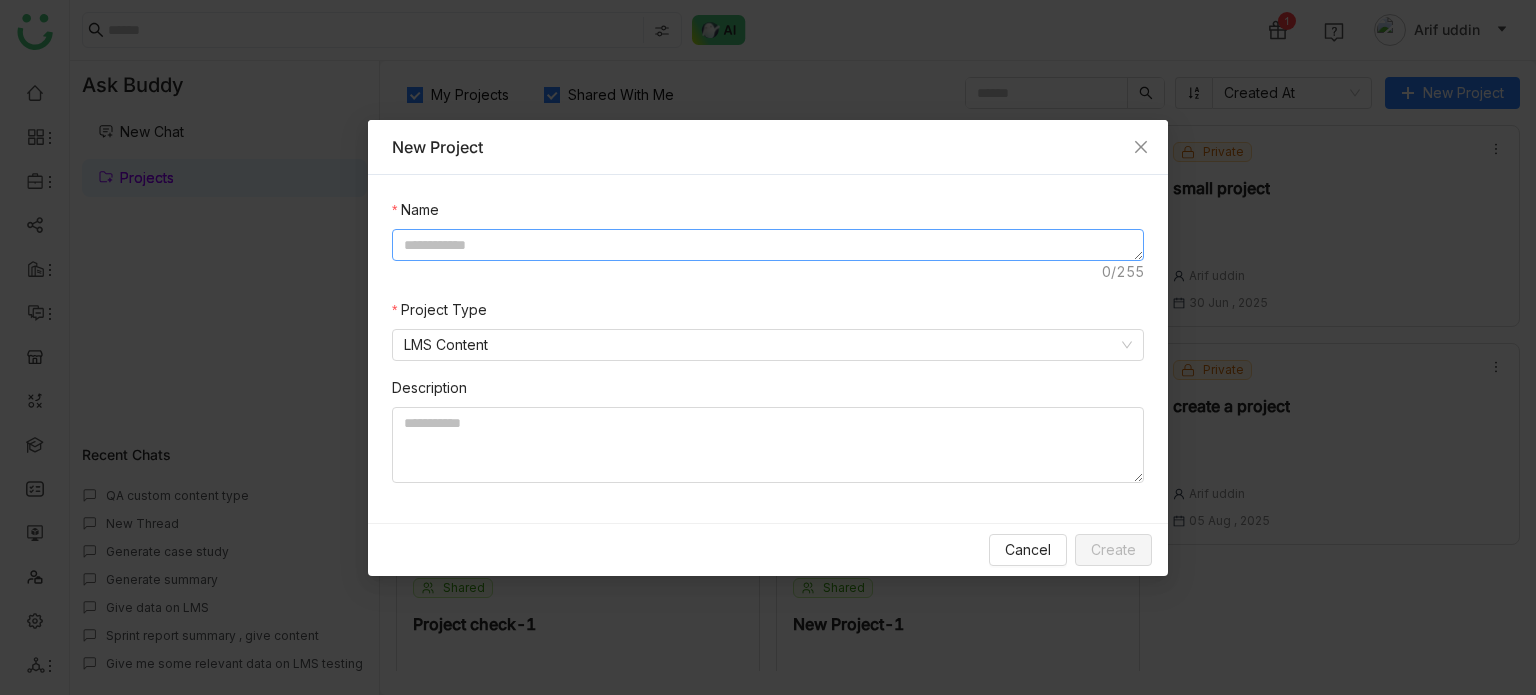 click 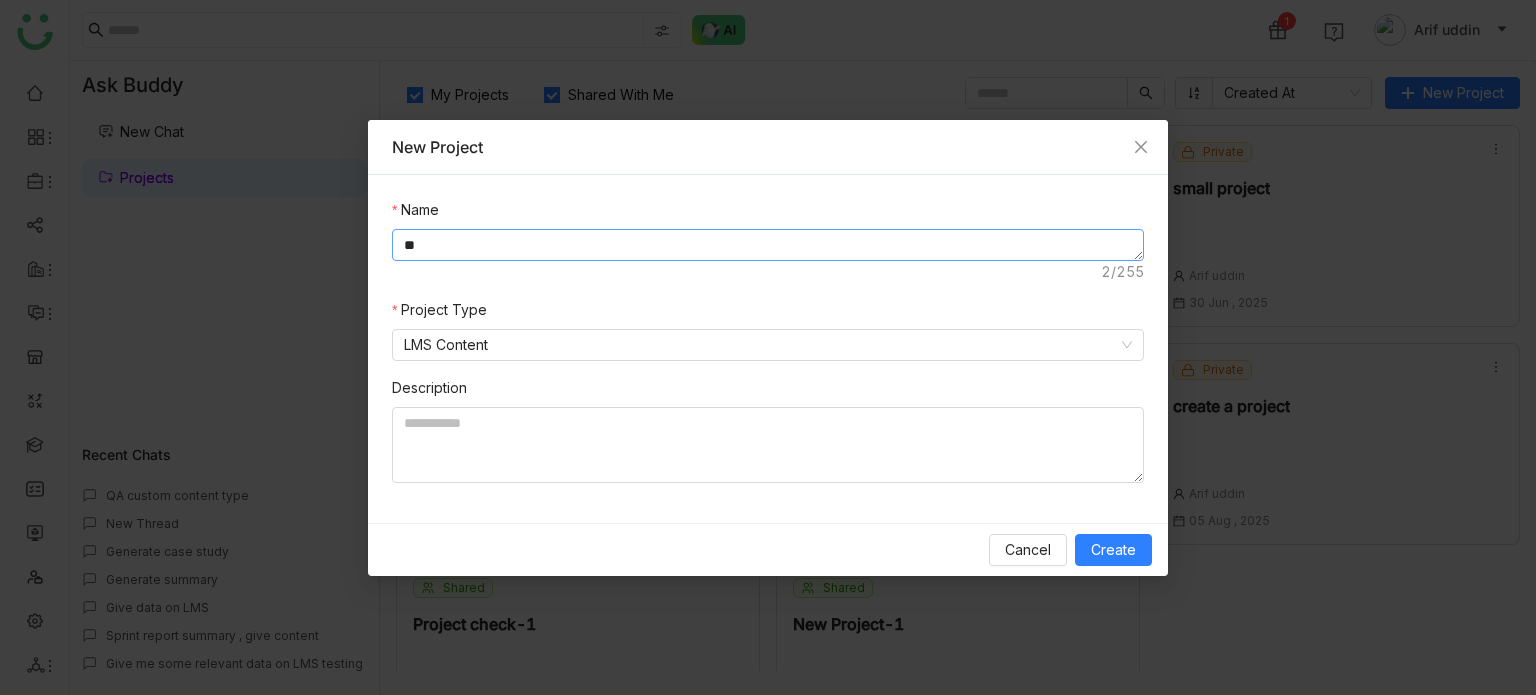 type on "*" 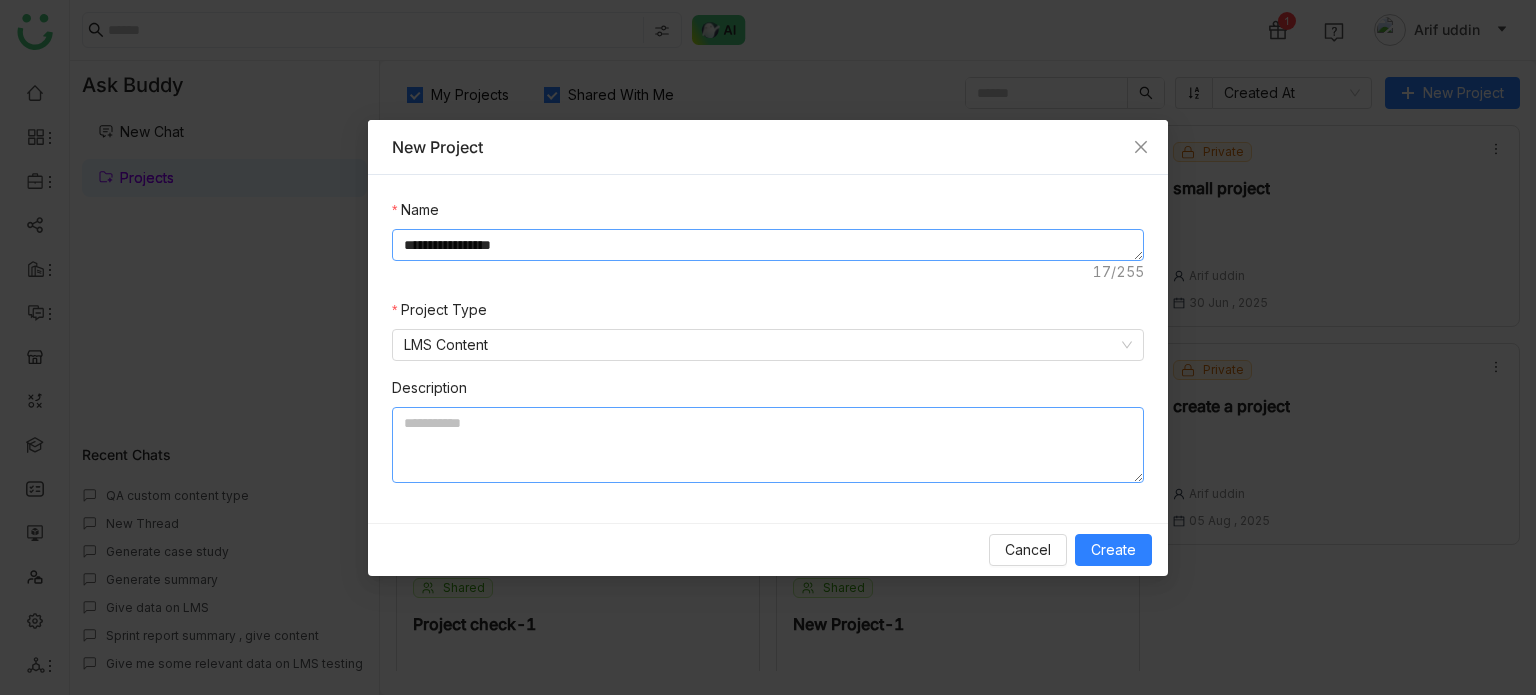 type on "**********" 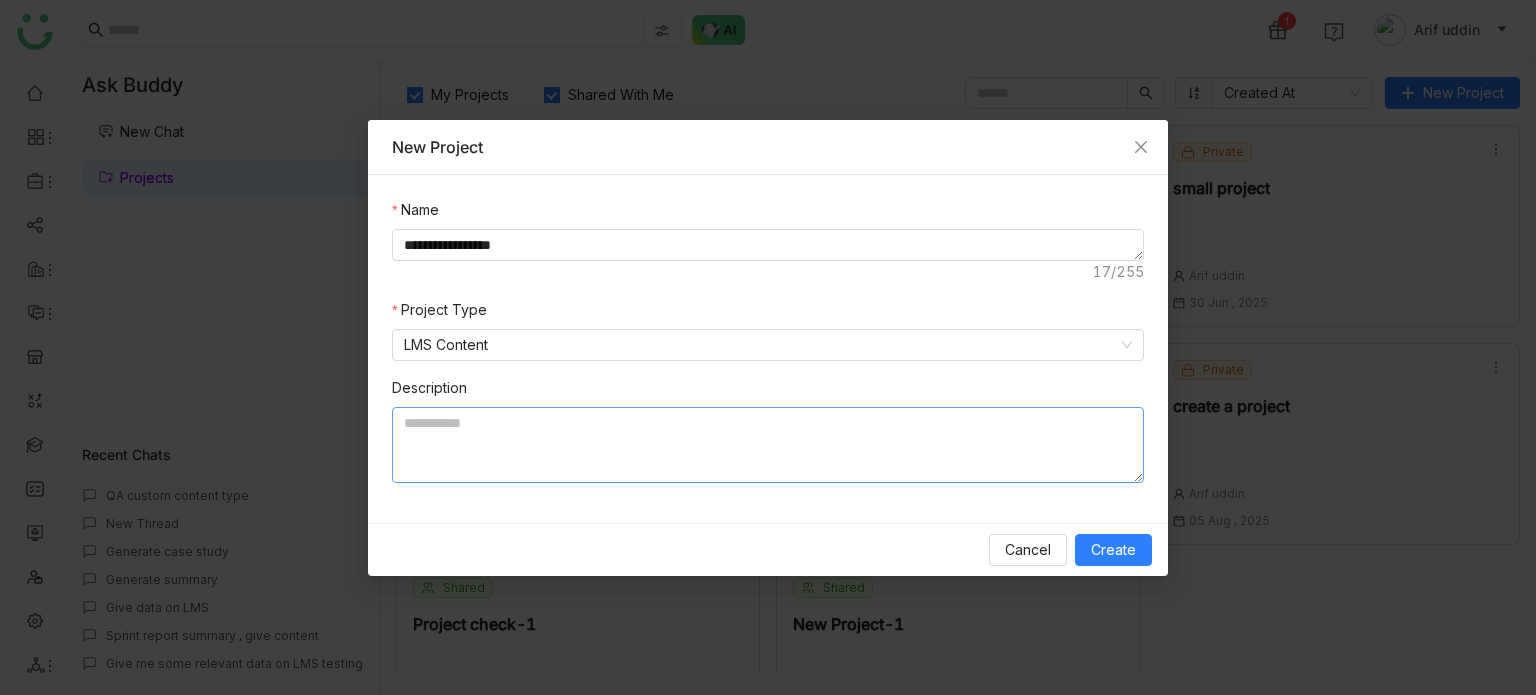 click 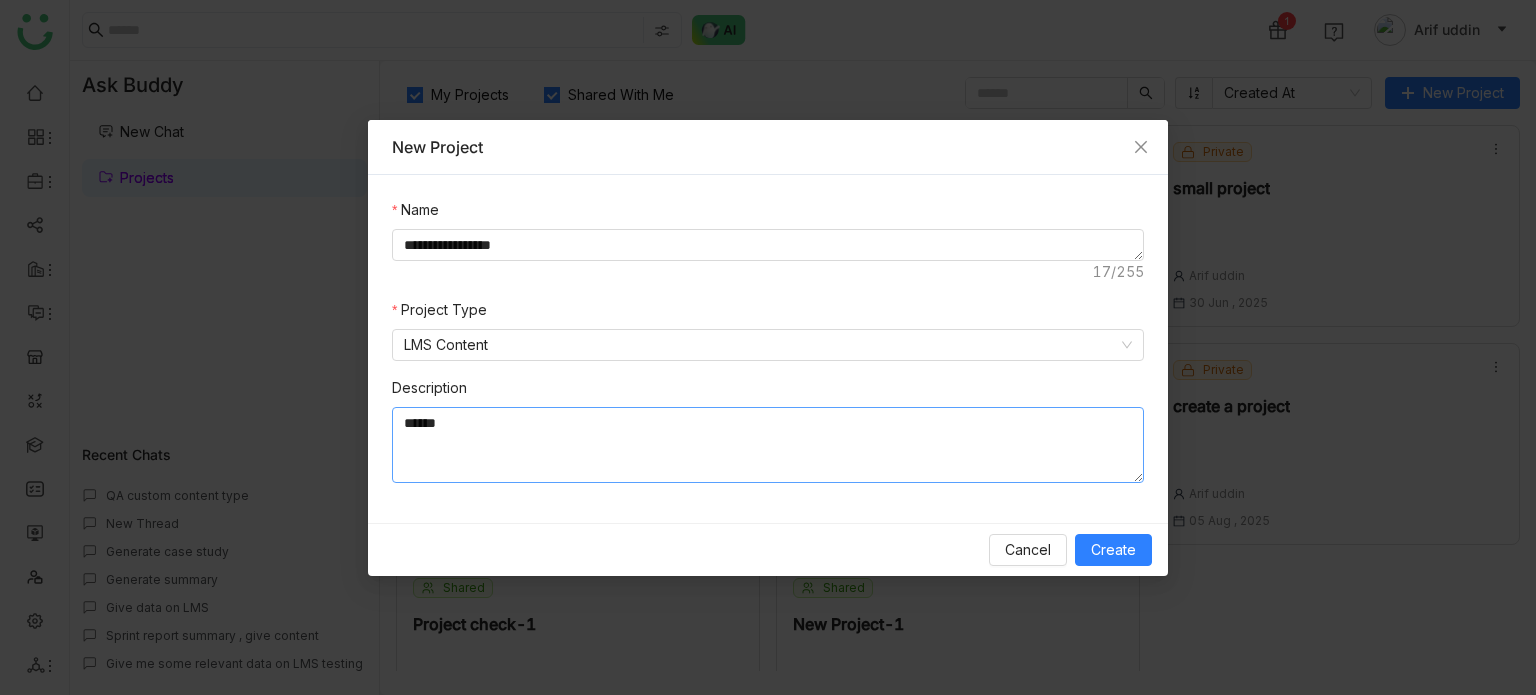 type on "*****" 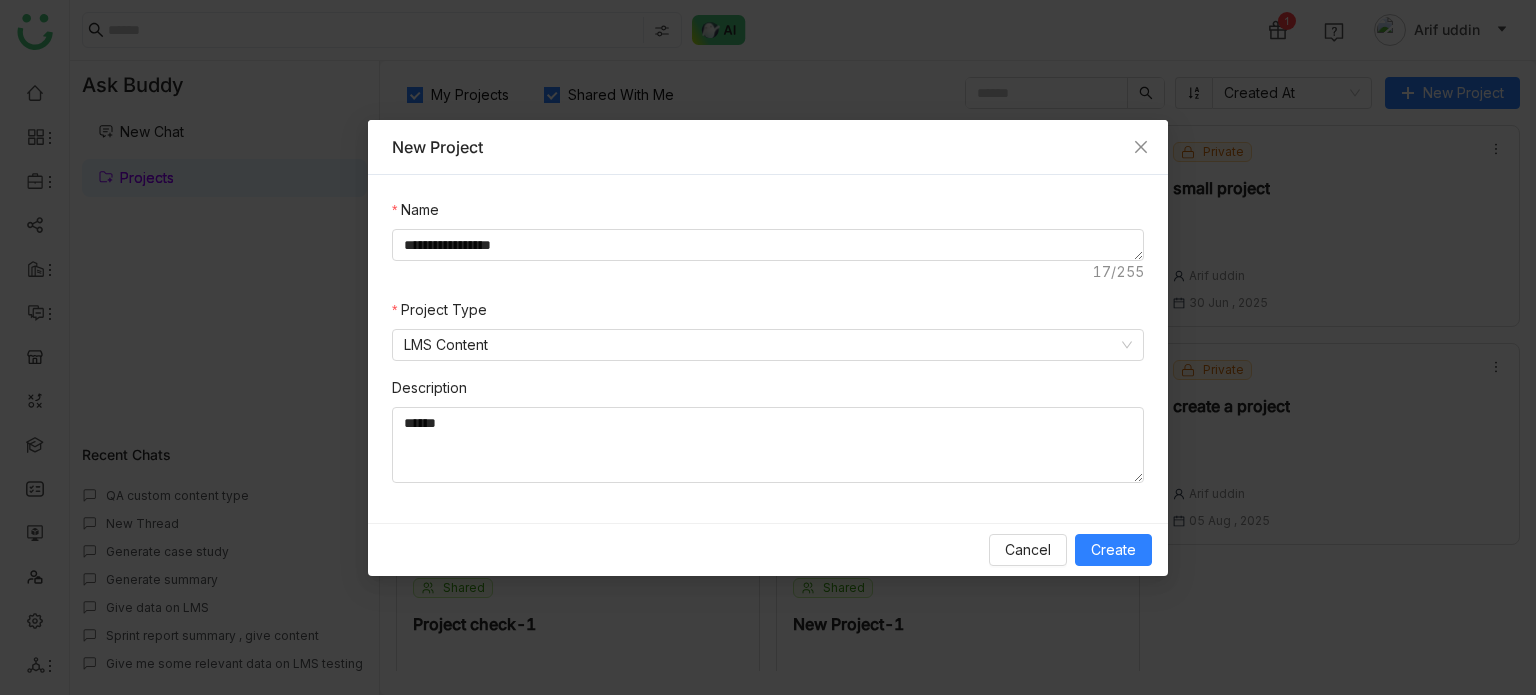 click on "Cancel   Create" at bounding box center (768, 549) 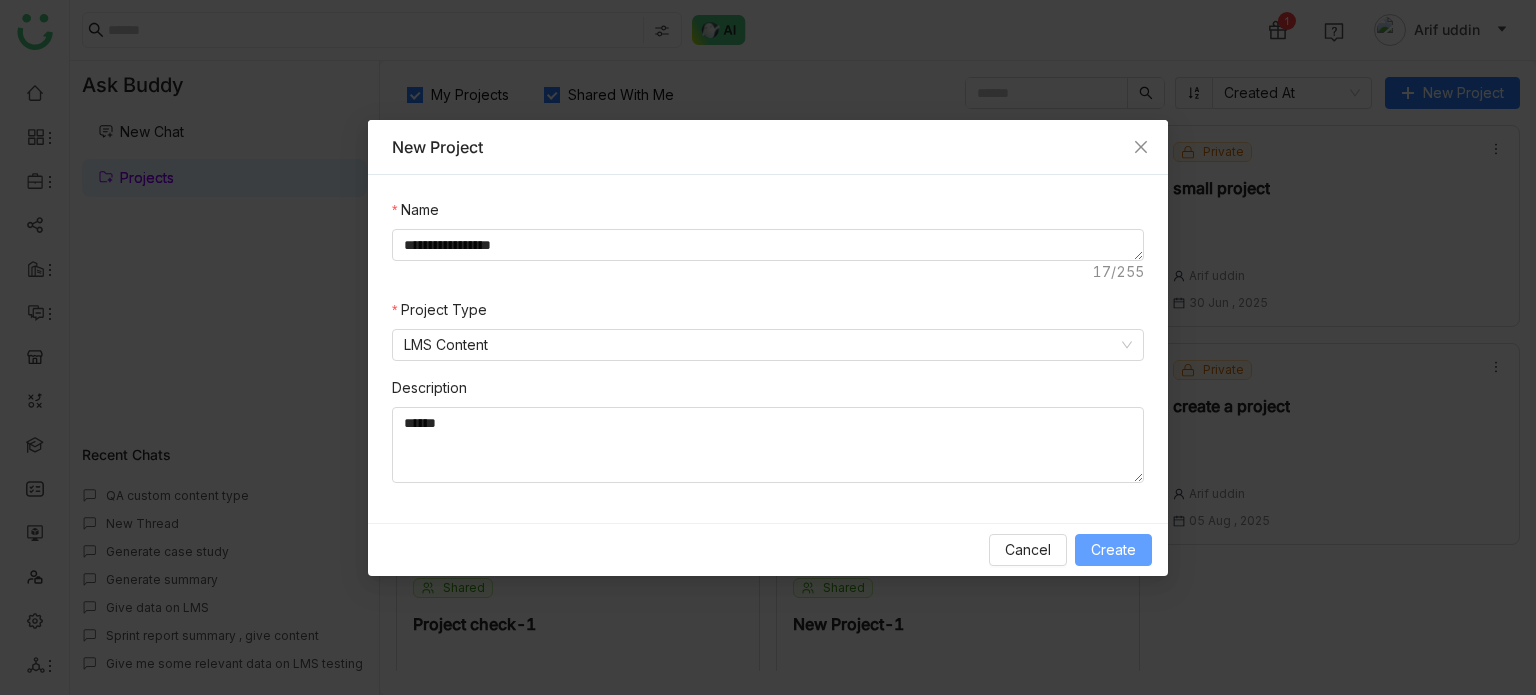 click on "Create" at bounding box center [1113, 550] 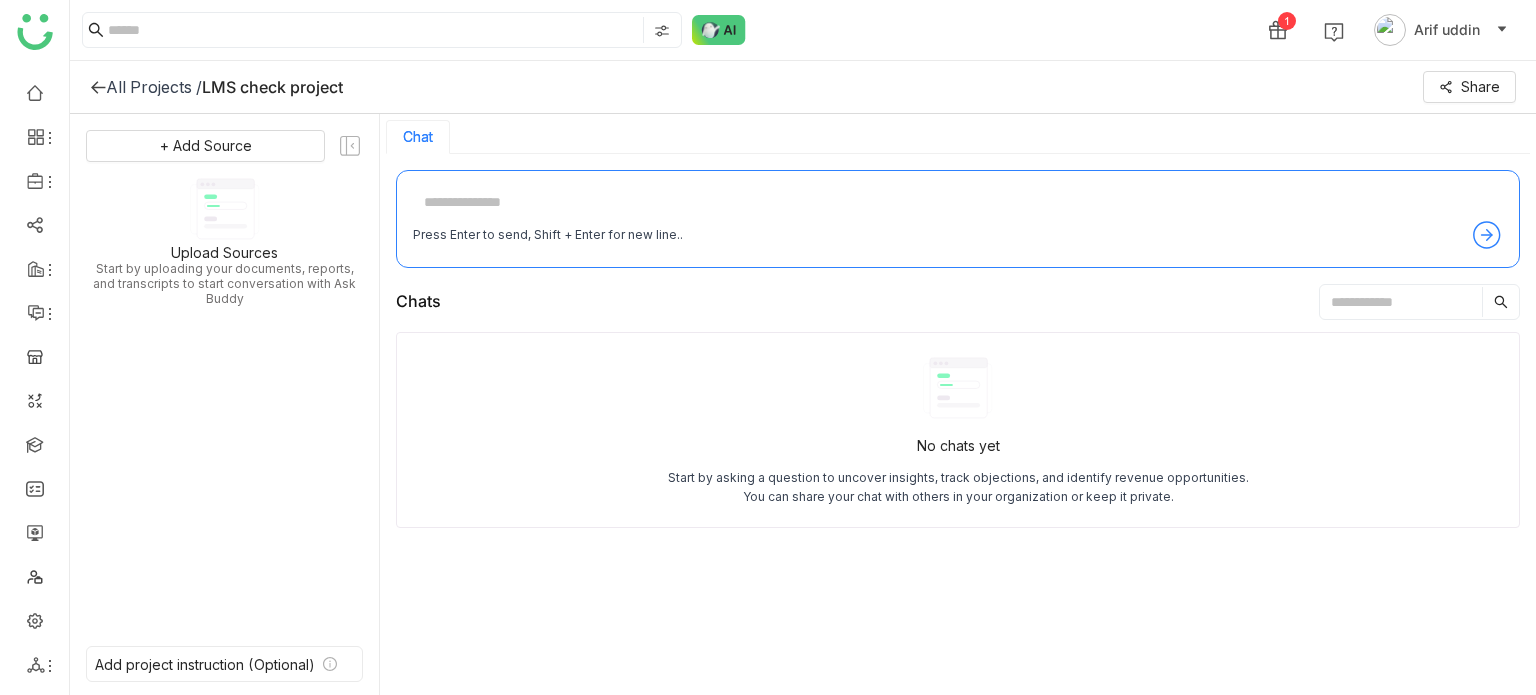 click at bounding box center [958, 203] 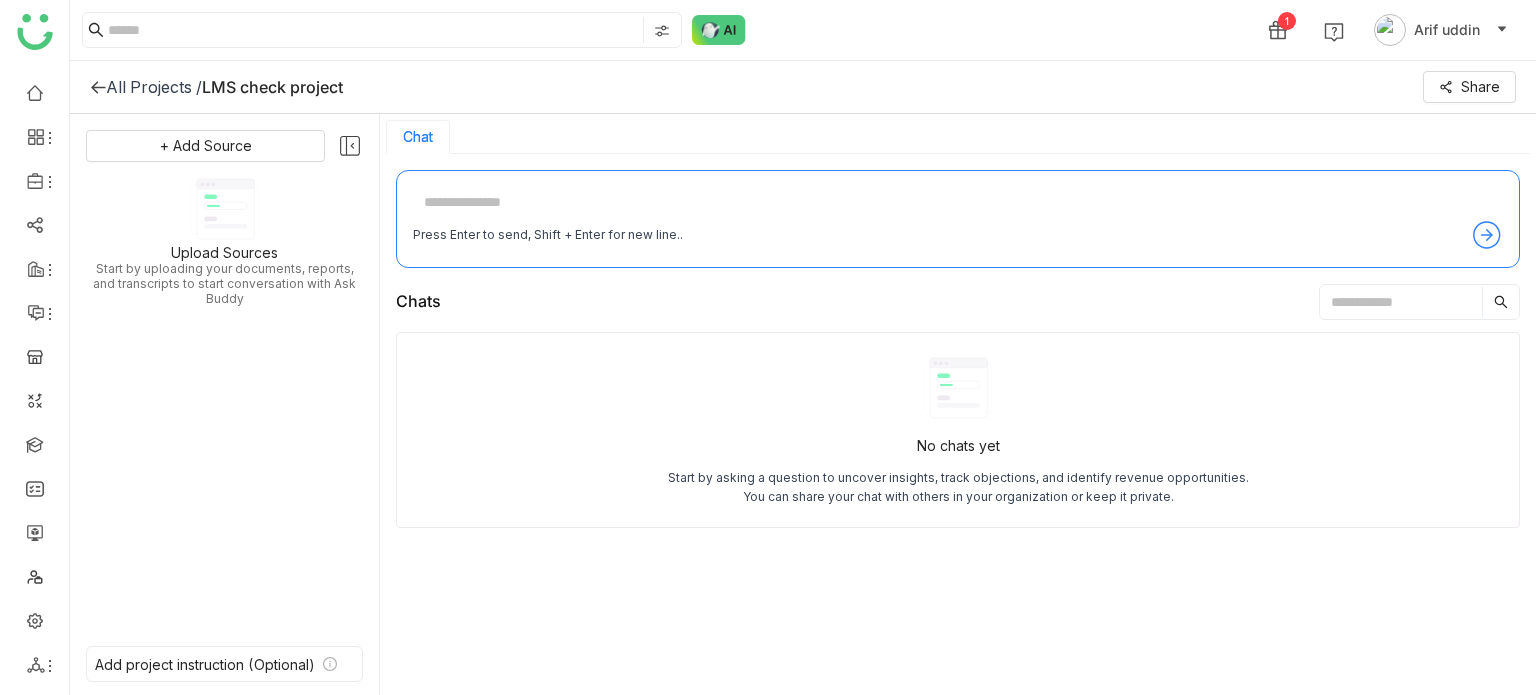 click 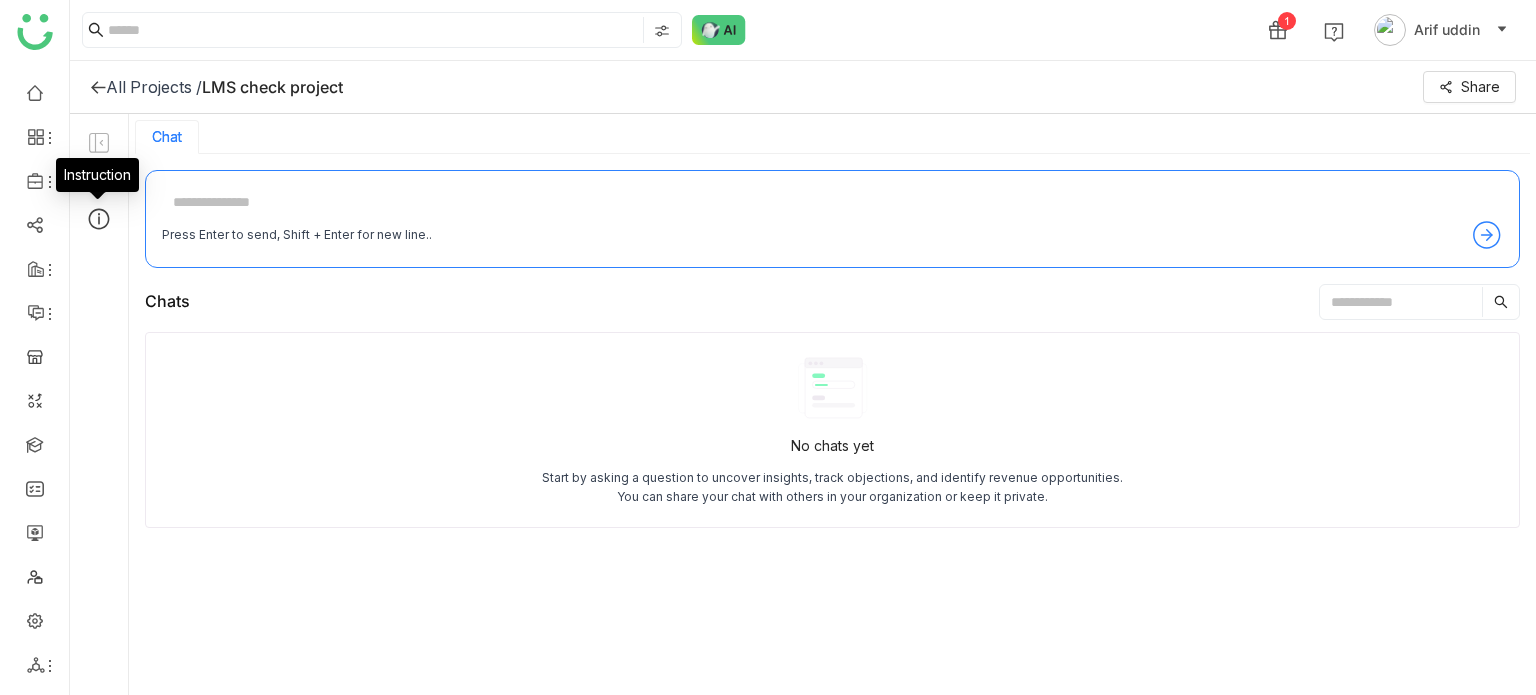 click 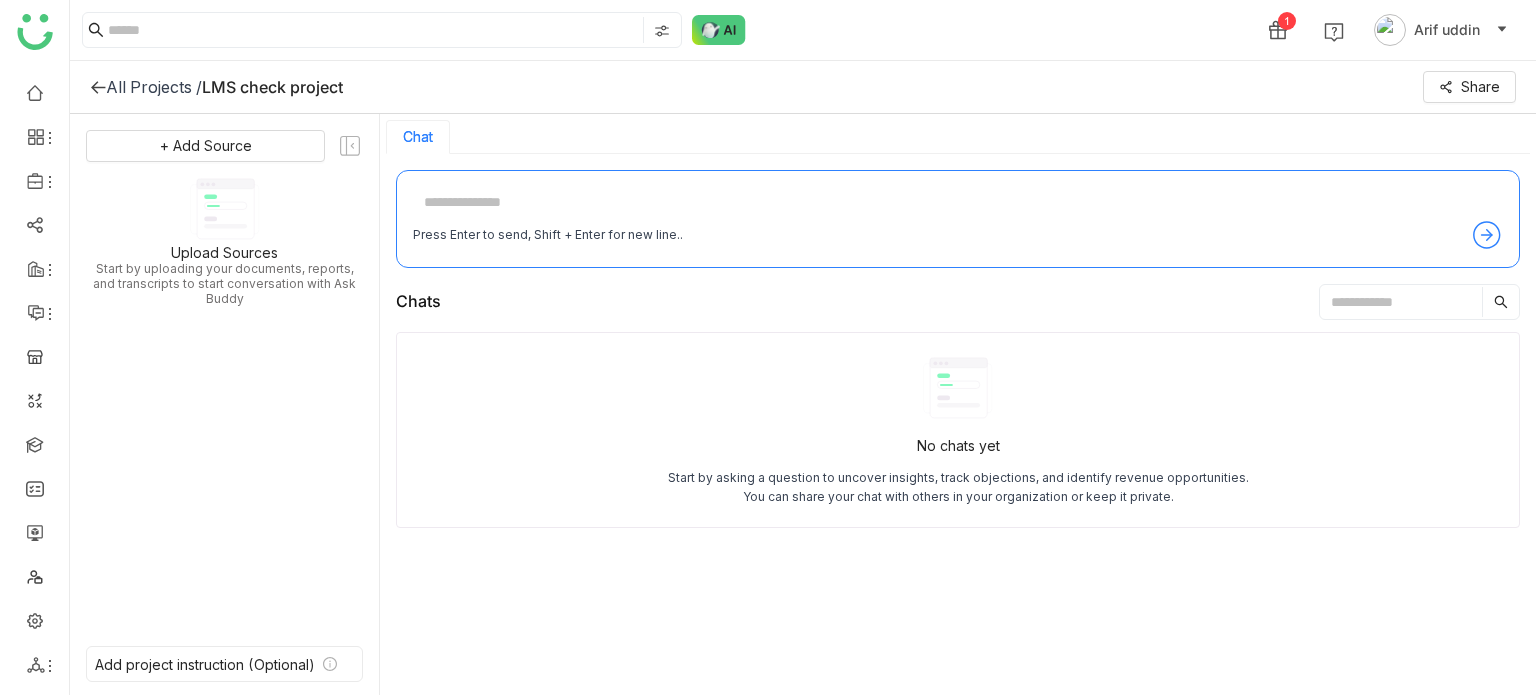 click on "Upload Sources   Start by uploading your documents, reports, and transcripts to start conversation with Ask Buddy" 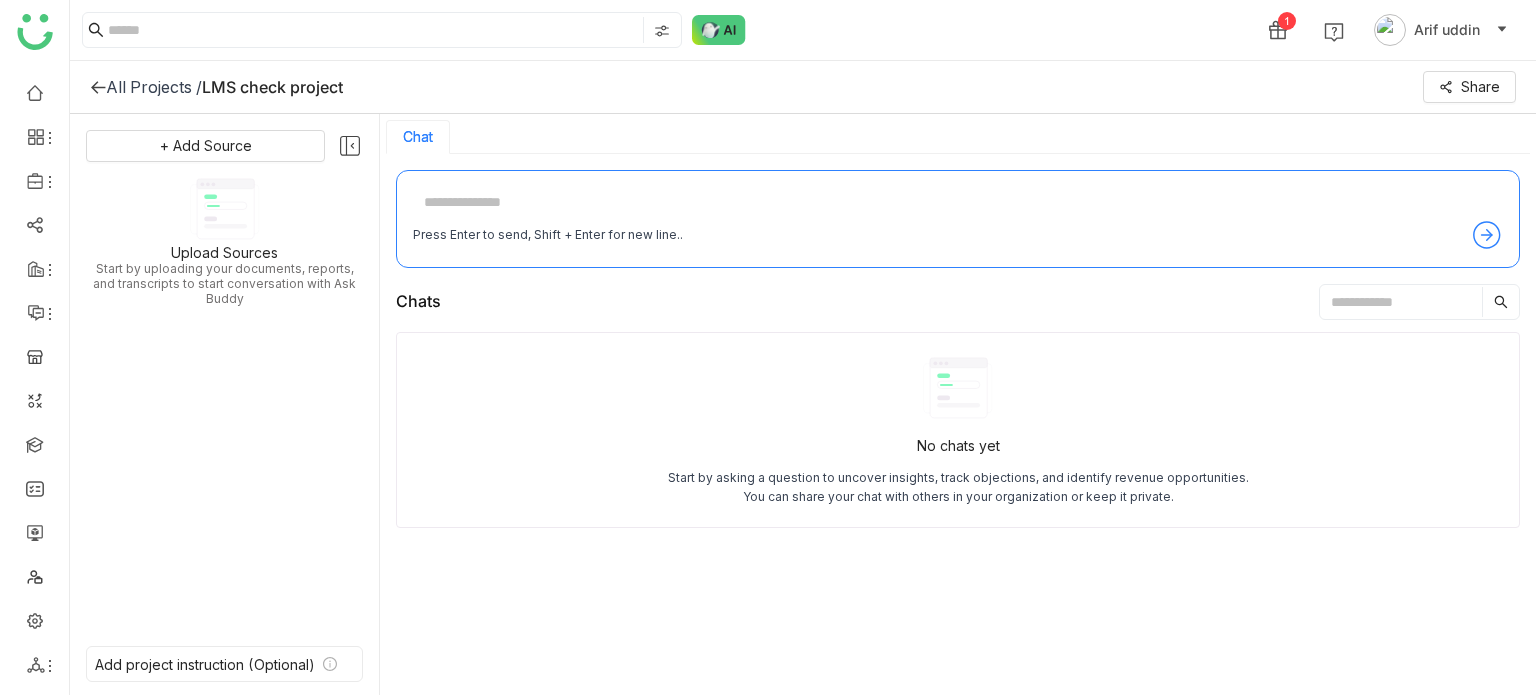 click 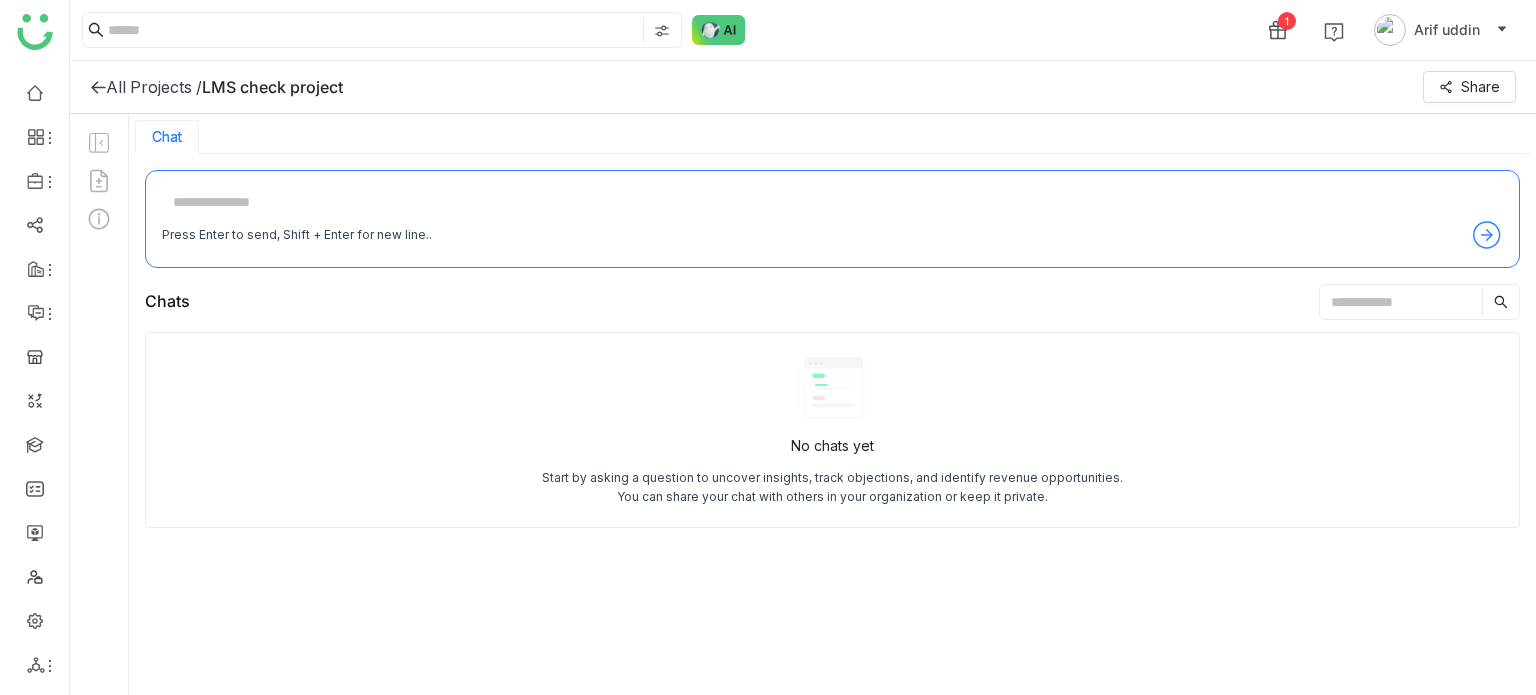 click on "Press Enter to send, Shift + Enter for new line.." at bounding box center [832, 235] 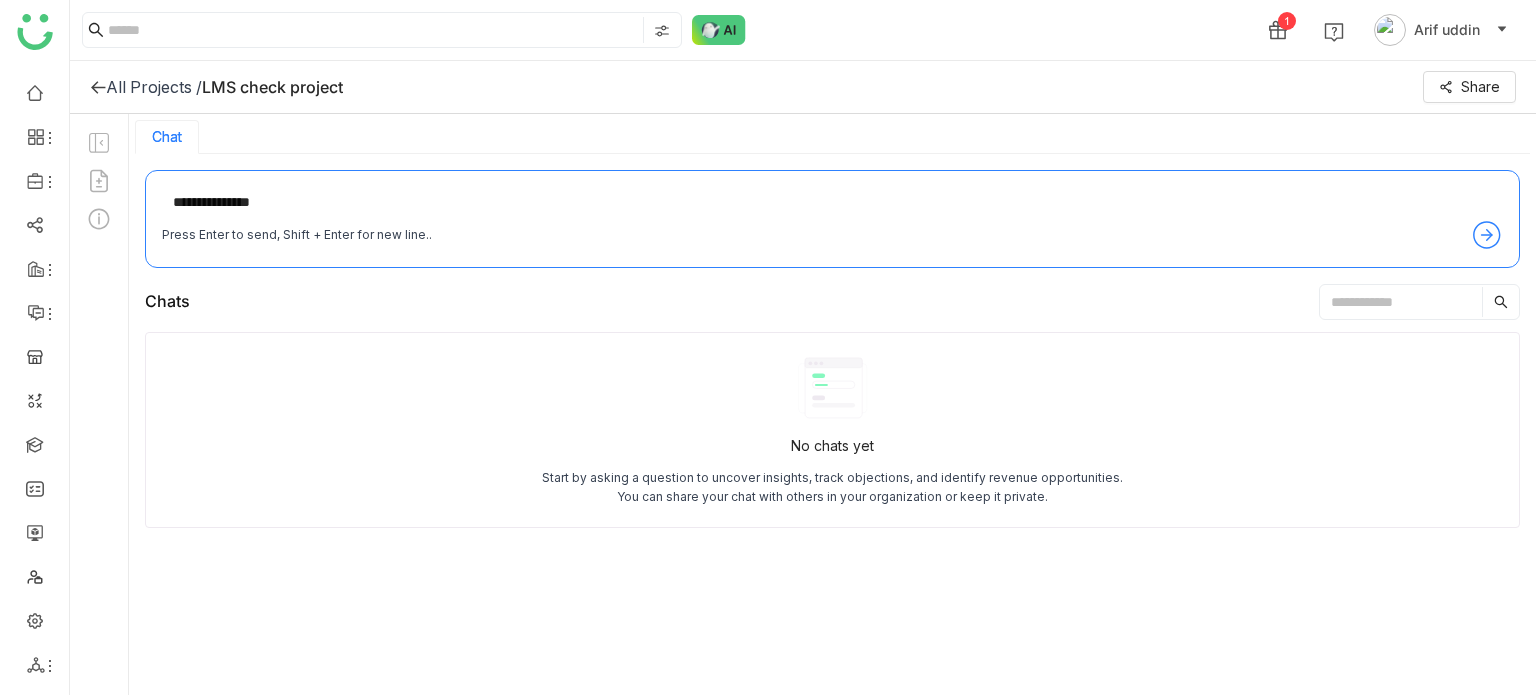 type on "**********" 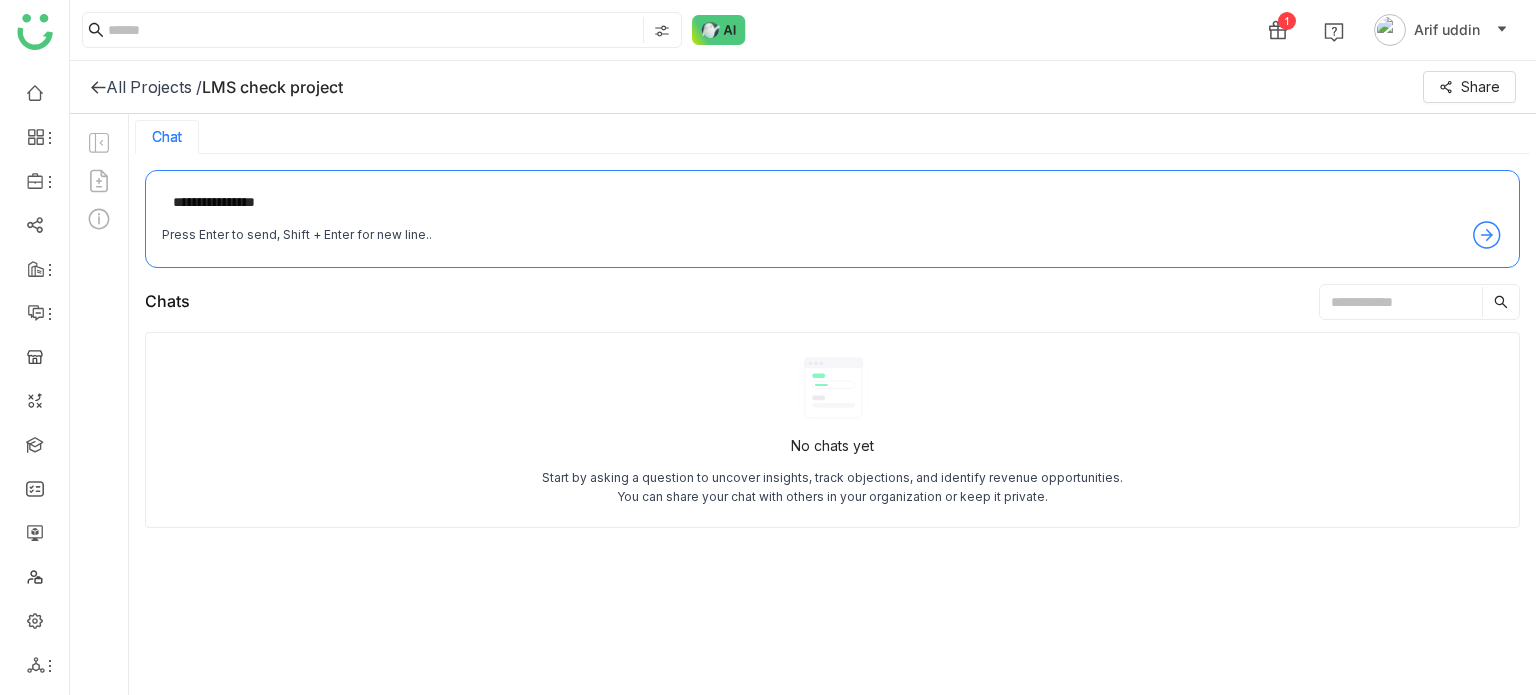 type 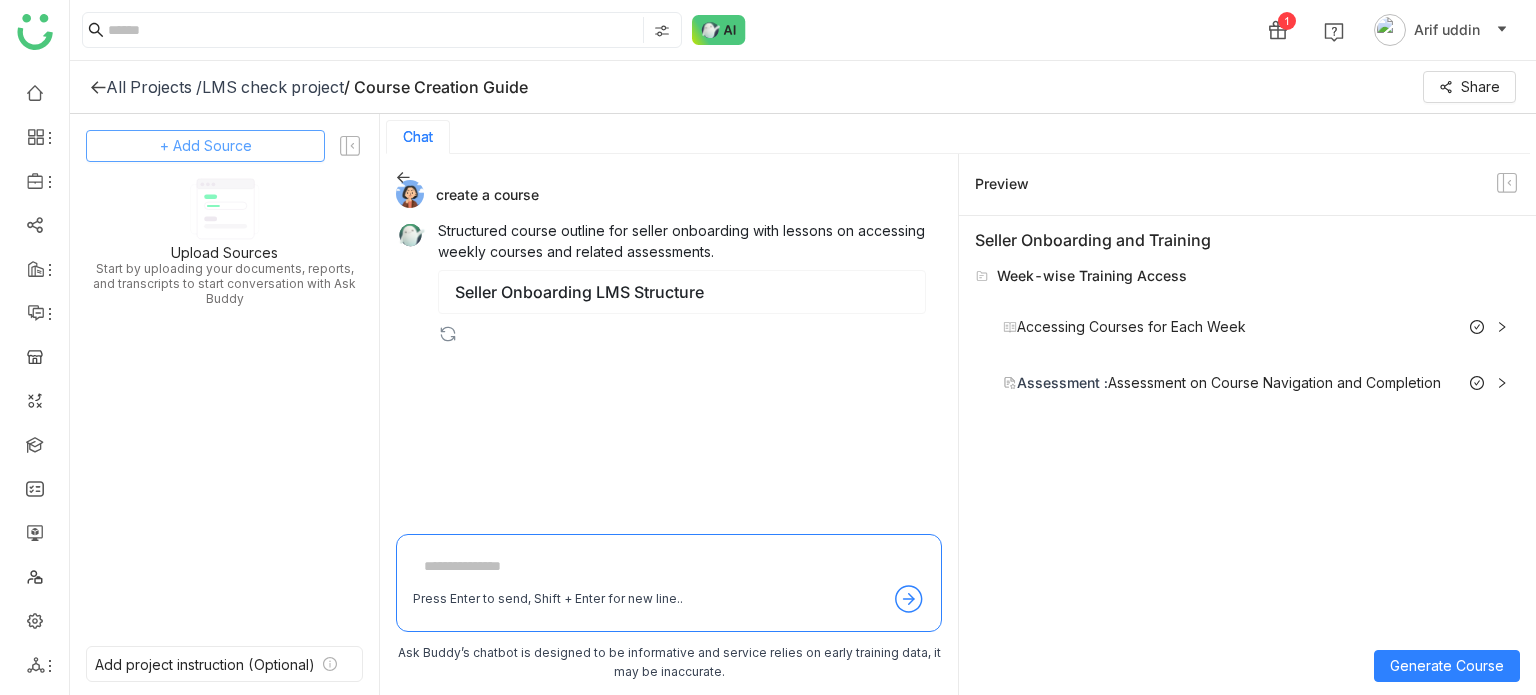 click on "+ Add Source" 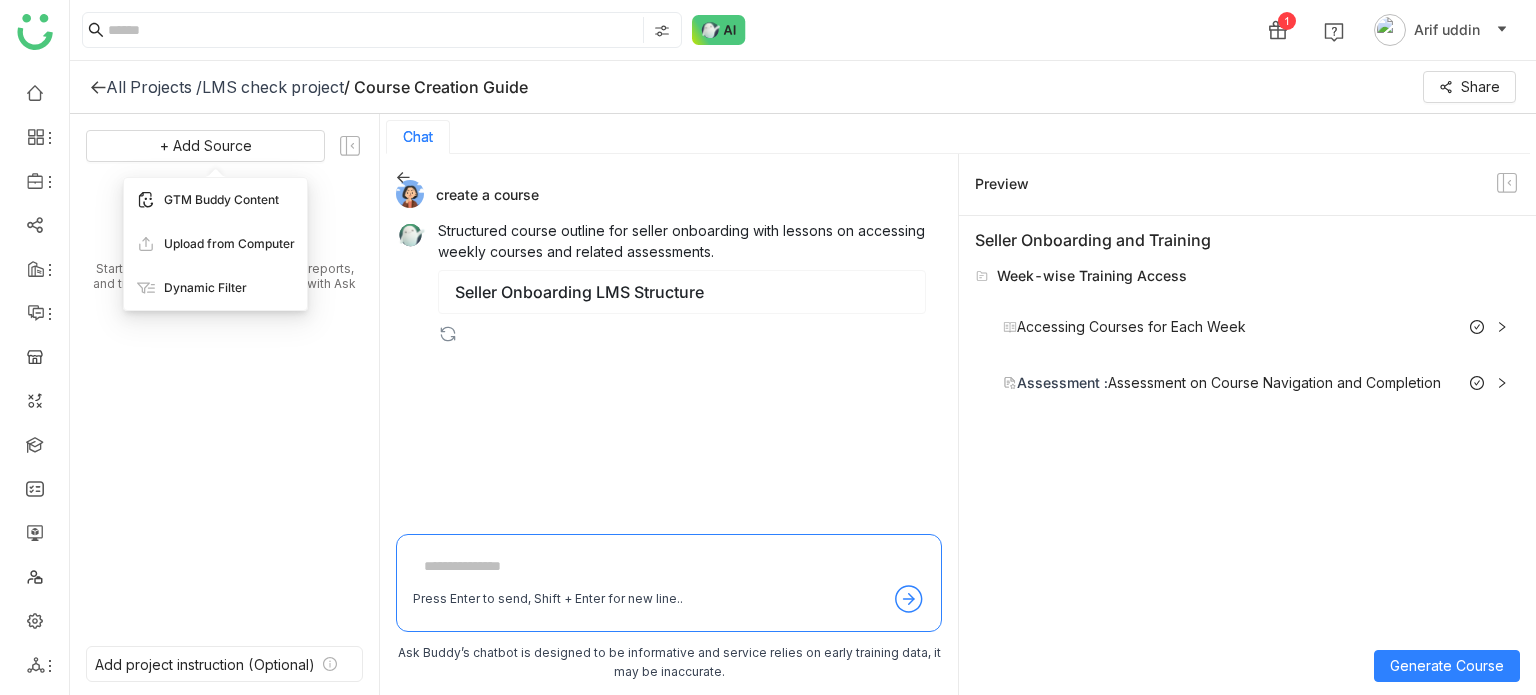 click on "GTM Buddy Content" at bounding box center (221, 200) 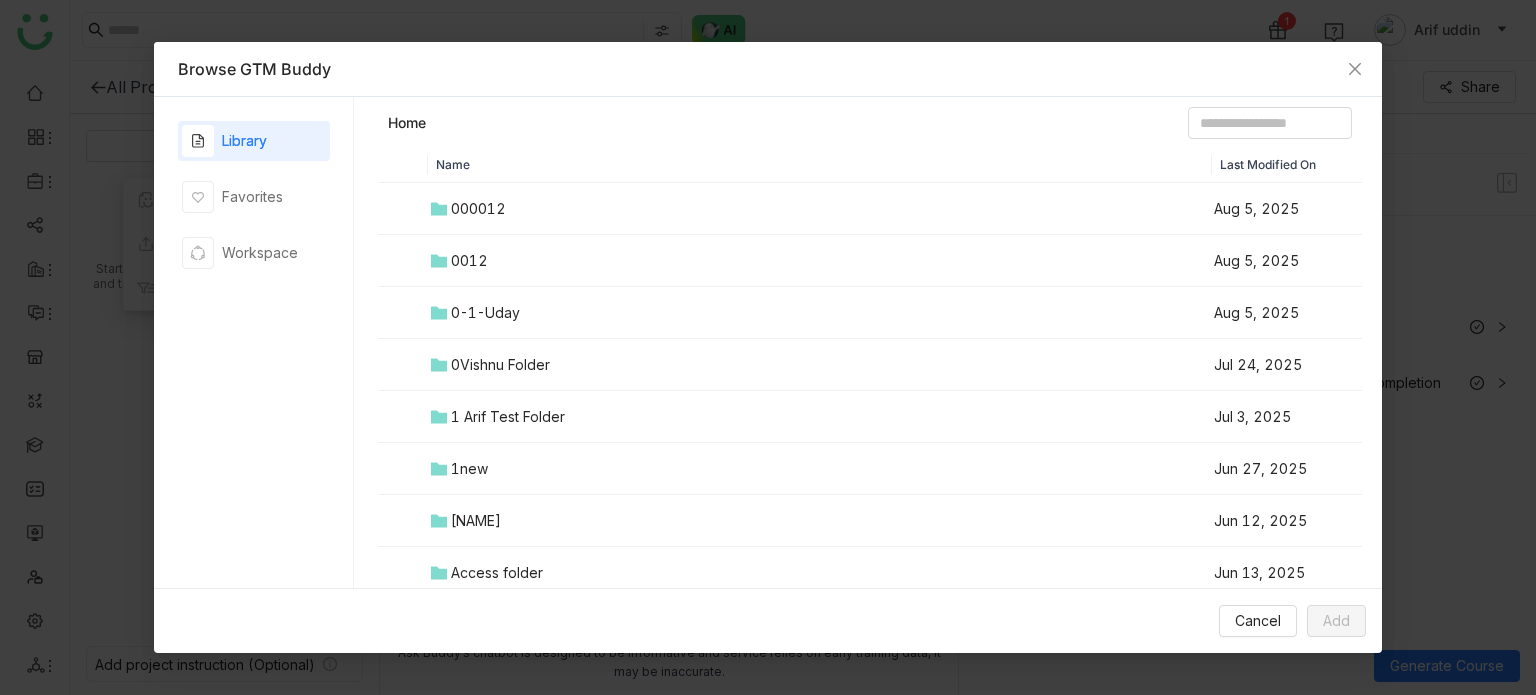 click on "0-1-Uday" at bounding box center (485, 313) 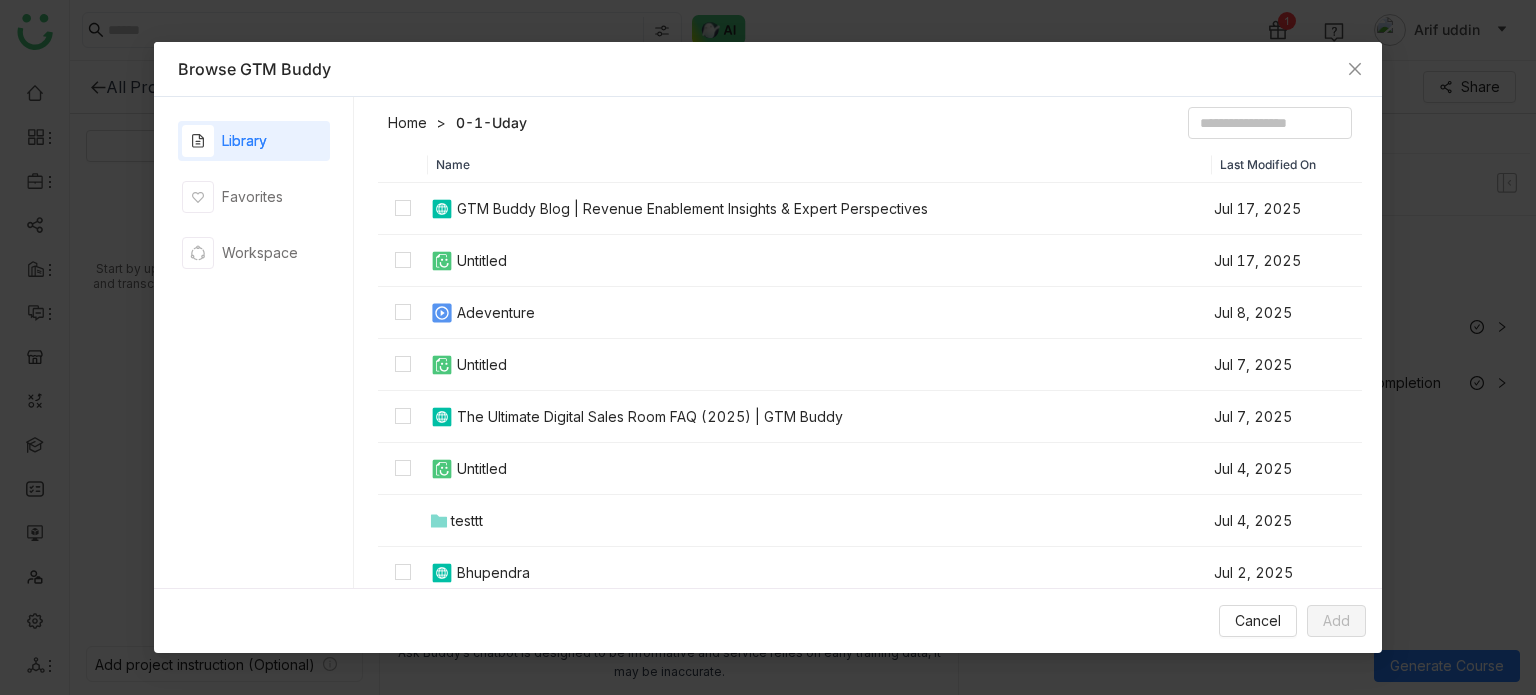 click on "Adeventure" at bounding box center (820, 313) 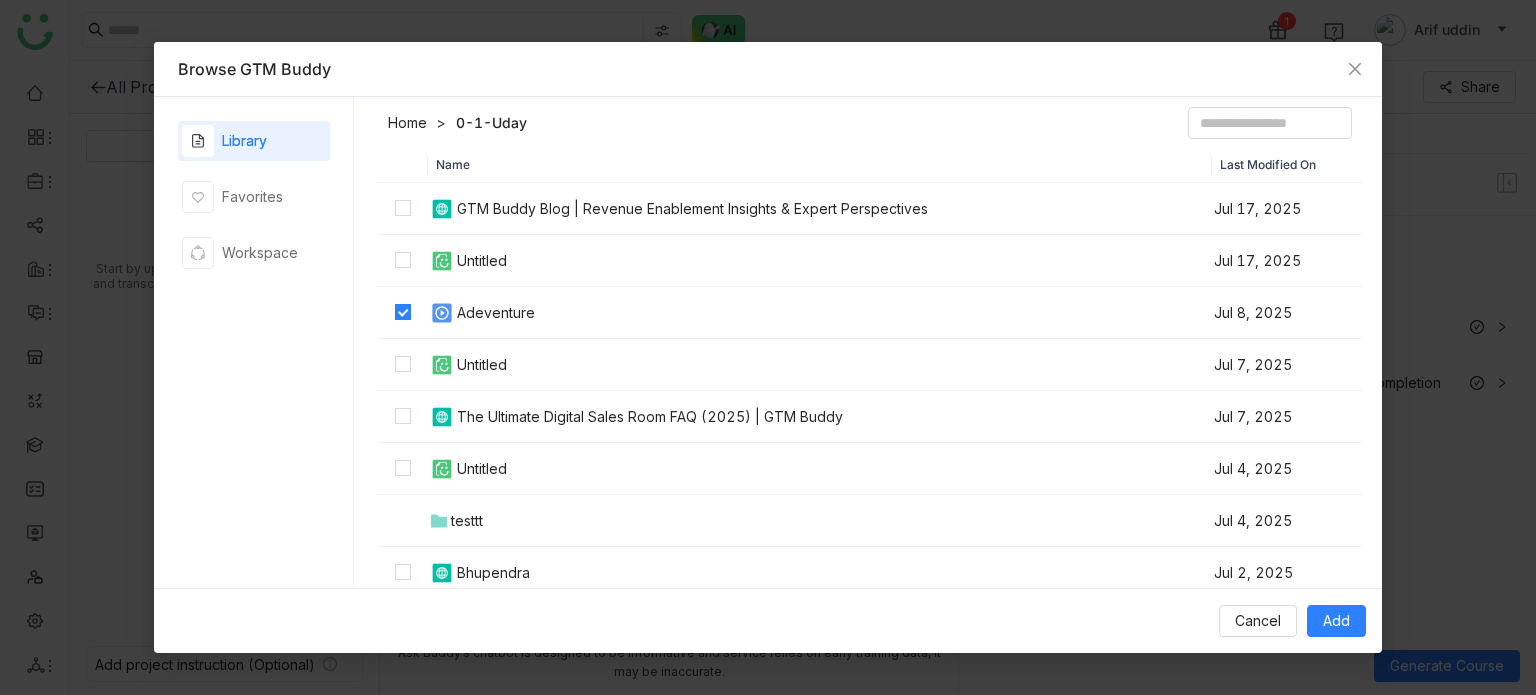 click on "Untitled" at bounding box center [482, 261] 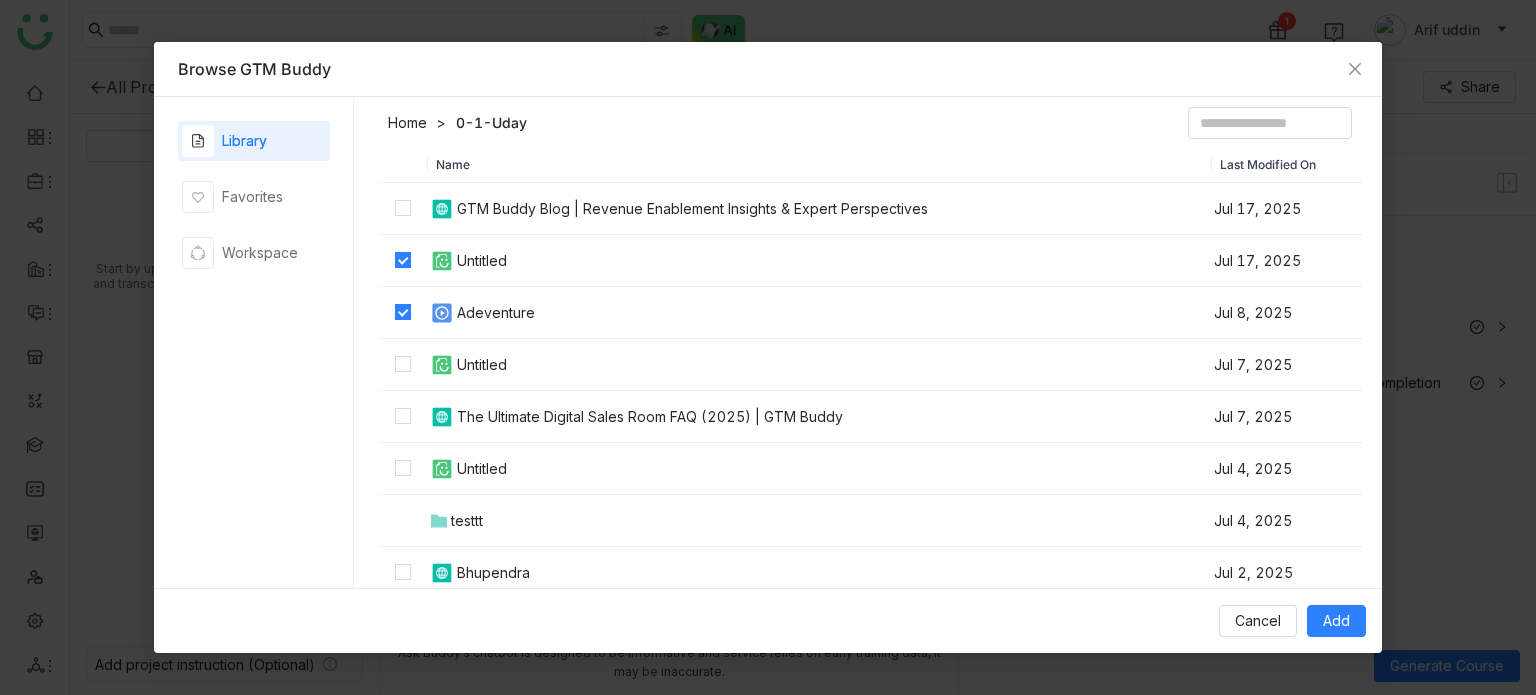 click on "GTM Buddy Blog | Revenue Enablement Insights & Expert Perspectives" at bounding box center [820, 209] 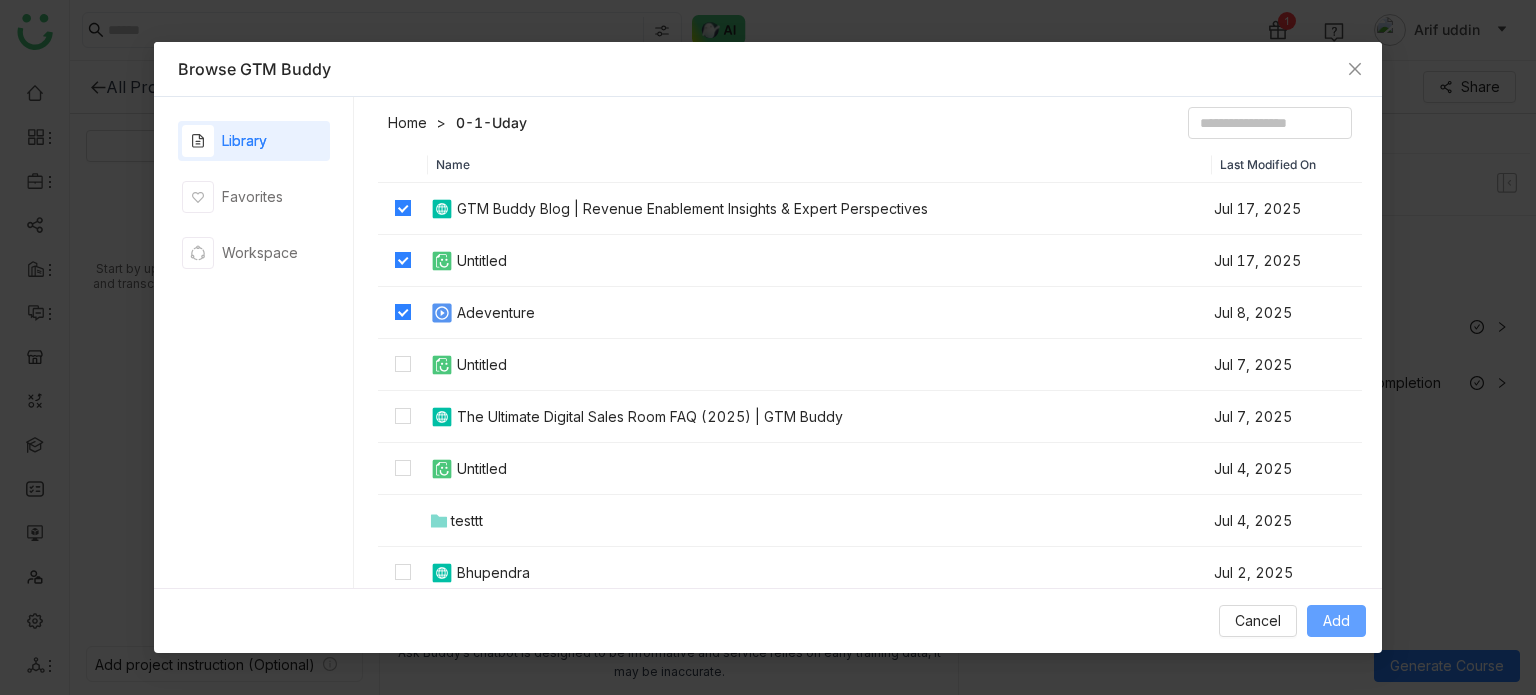 click on "Add" at bounding box center (1336, 621) 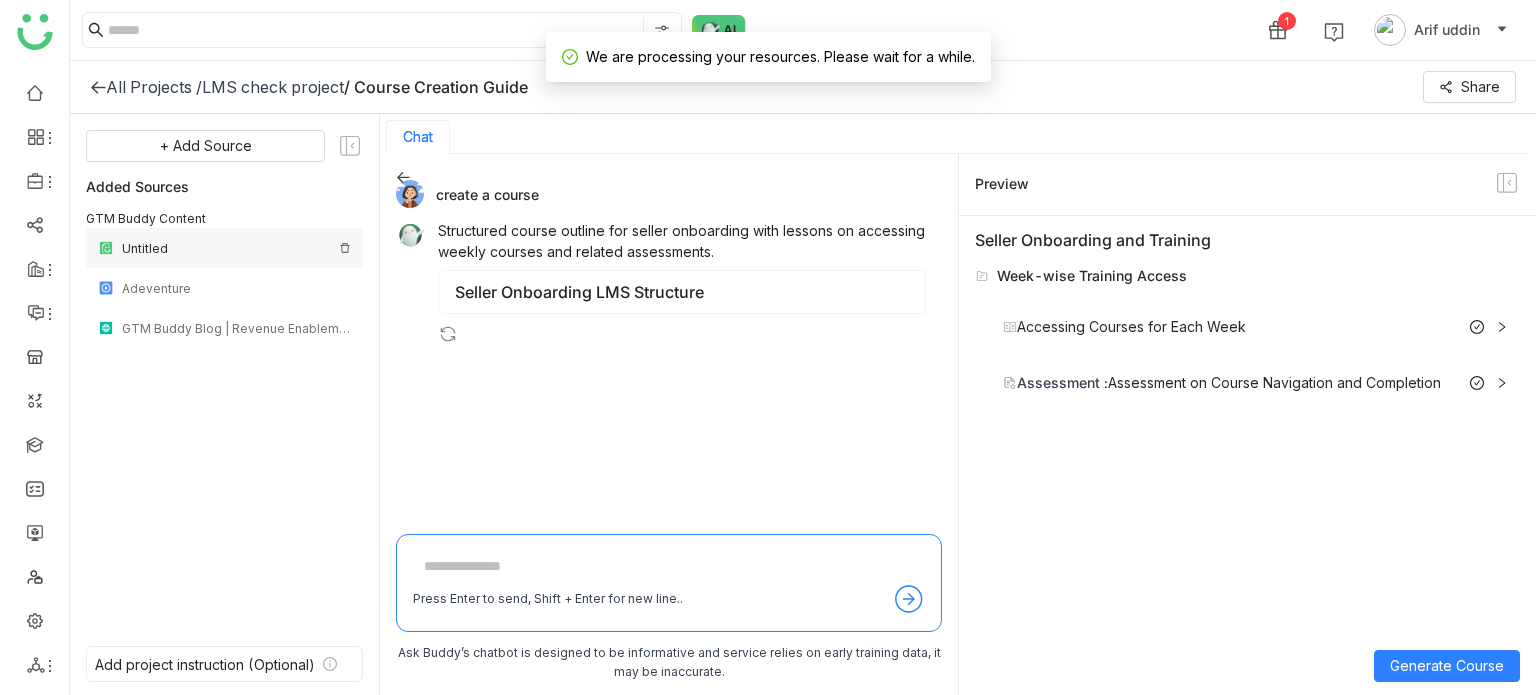 click on "Untitled" 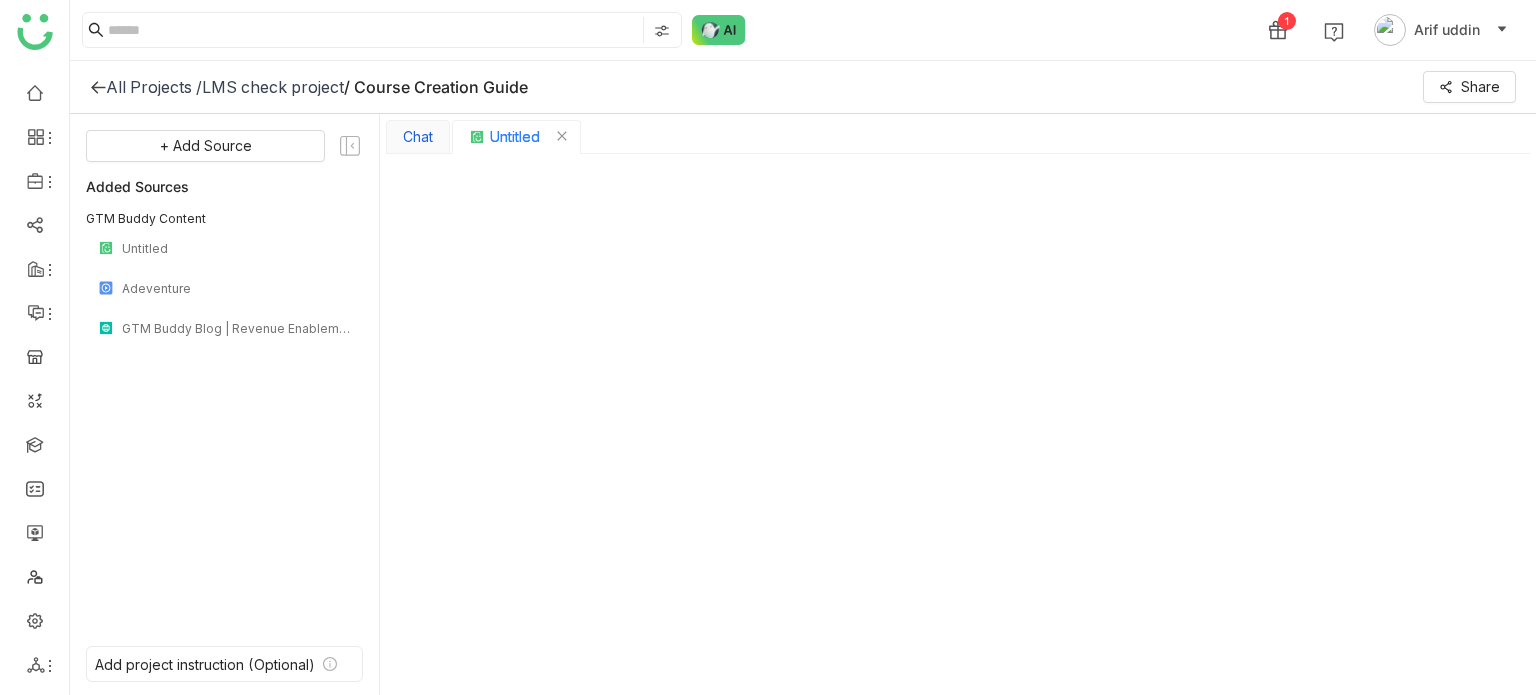 click on "Chat" at bounding box center (418, 137) 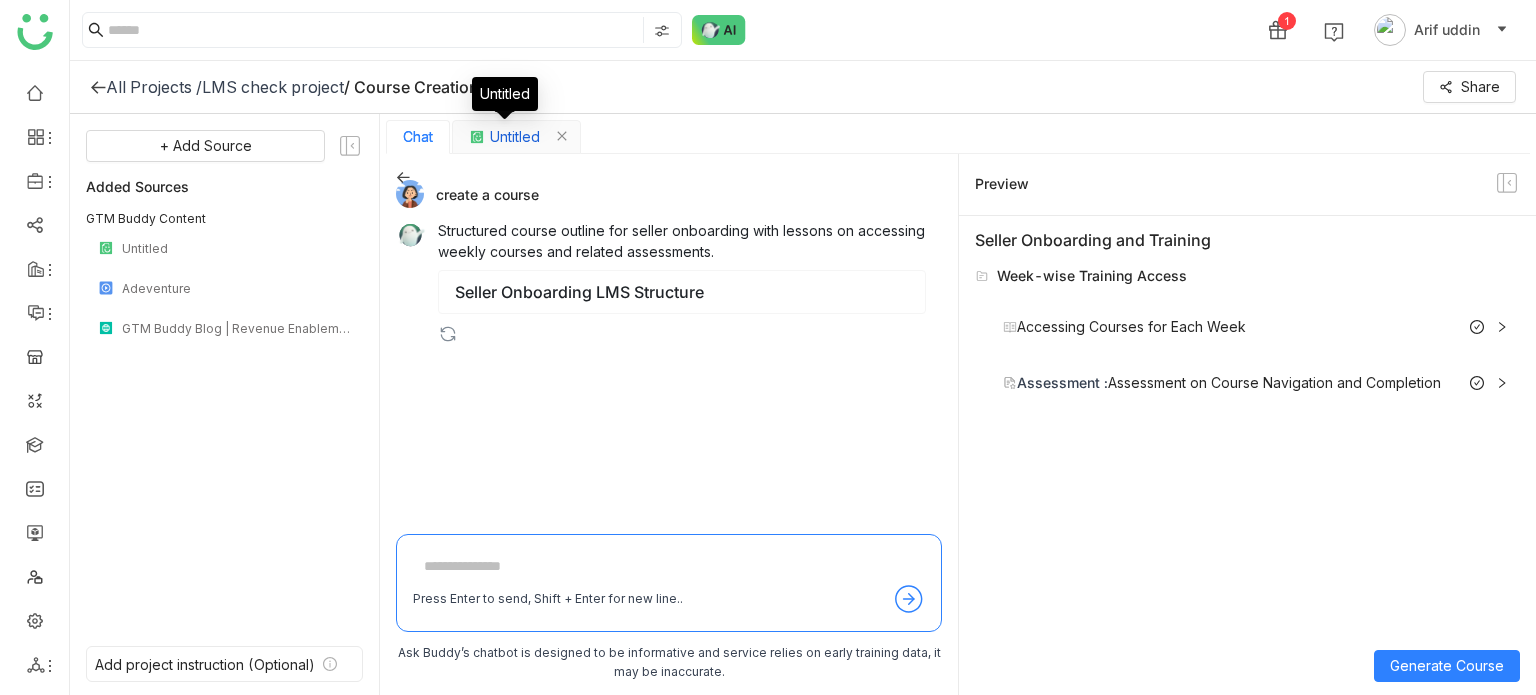 drag, startPoint x: 516, startPoint y: 136, endPoint x: 552, endPoint y: 139, distance: 36.124783 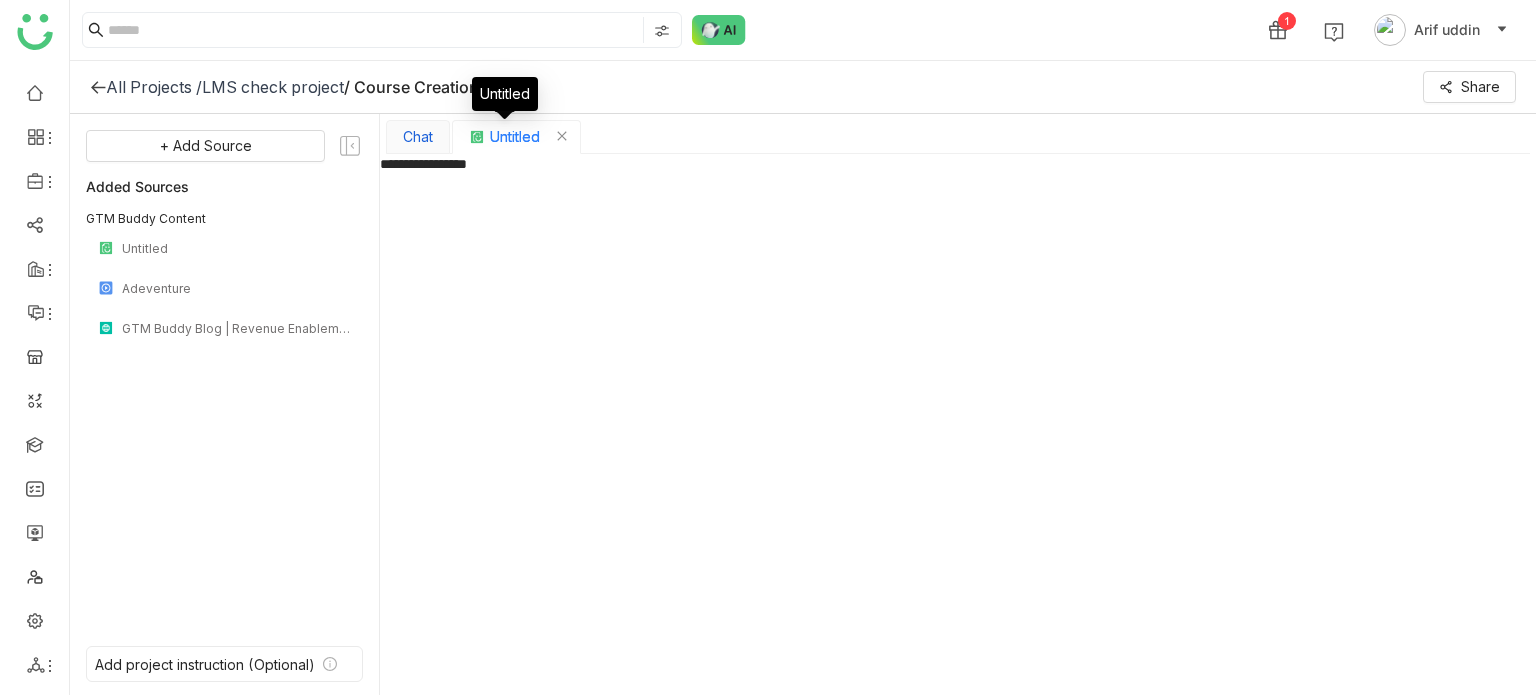 click on "Chat" at bounding box center [418, 137] 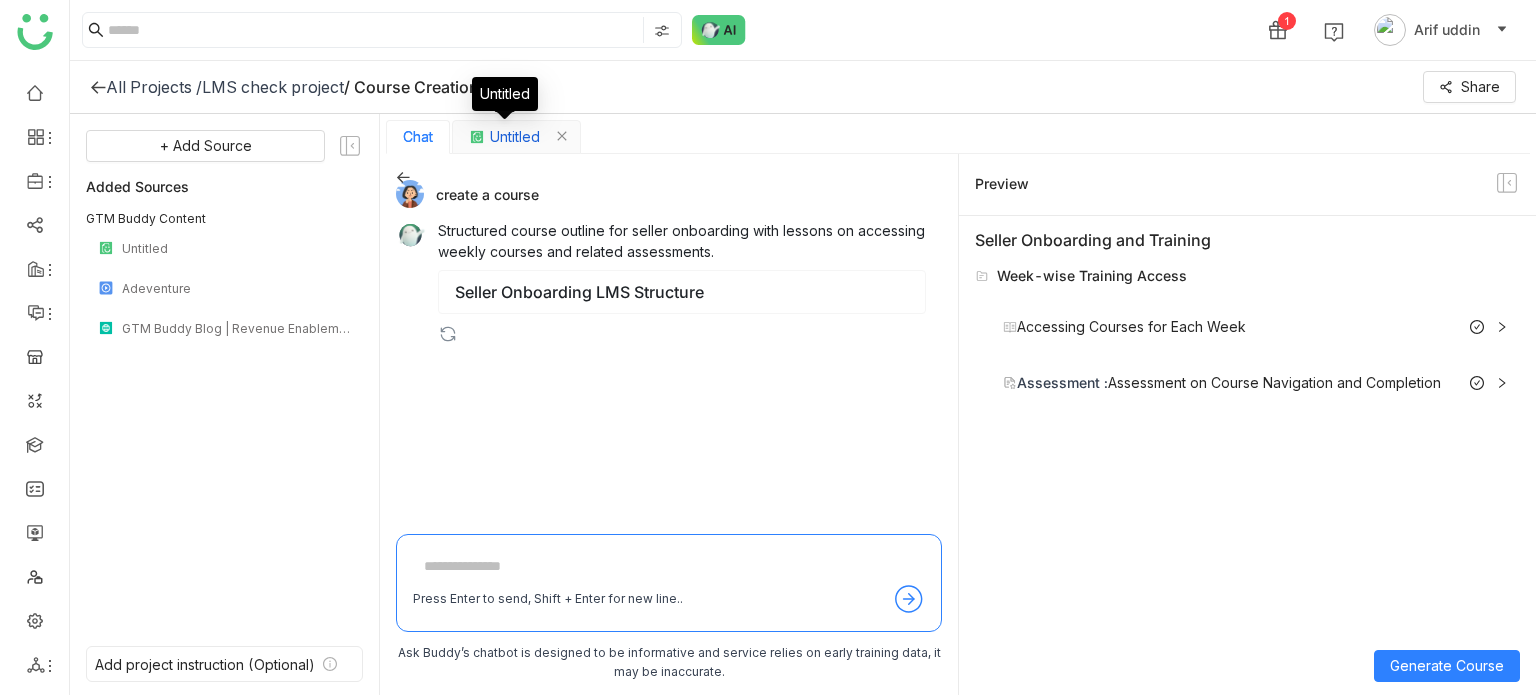 click on "Untitled" at bounding box center (515, 137) 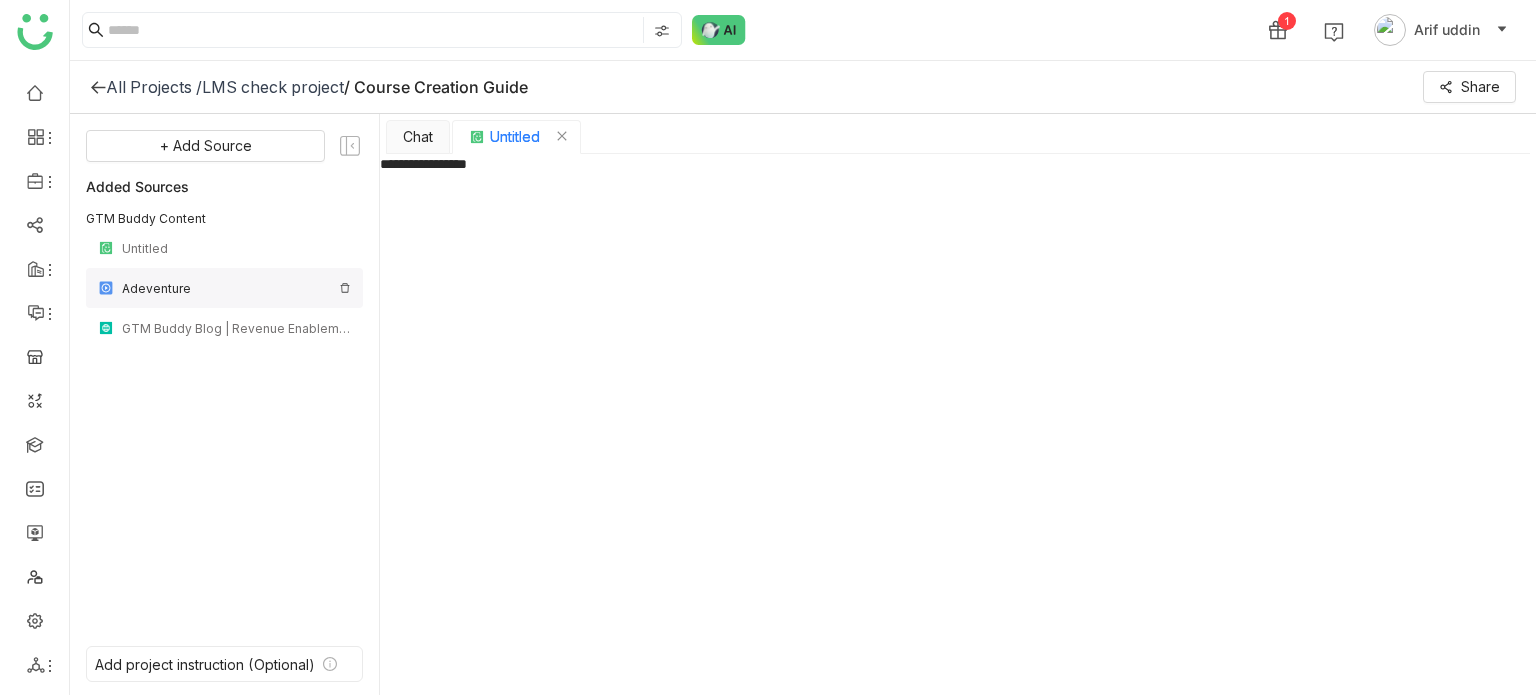 click on "Adeventure" 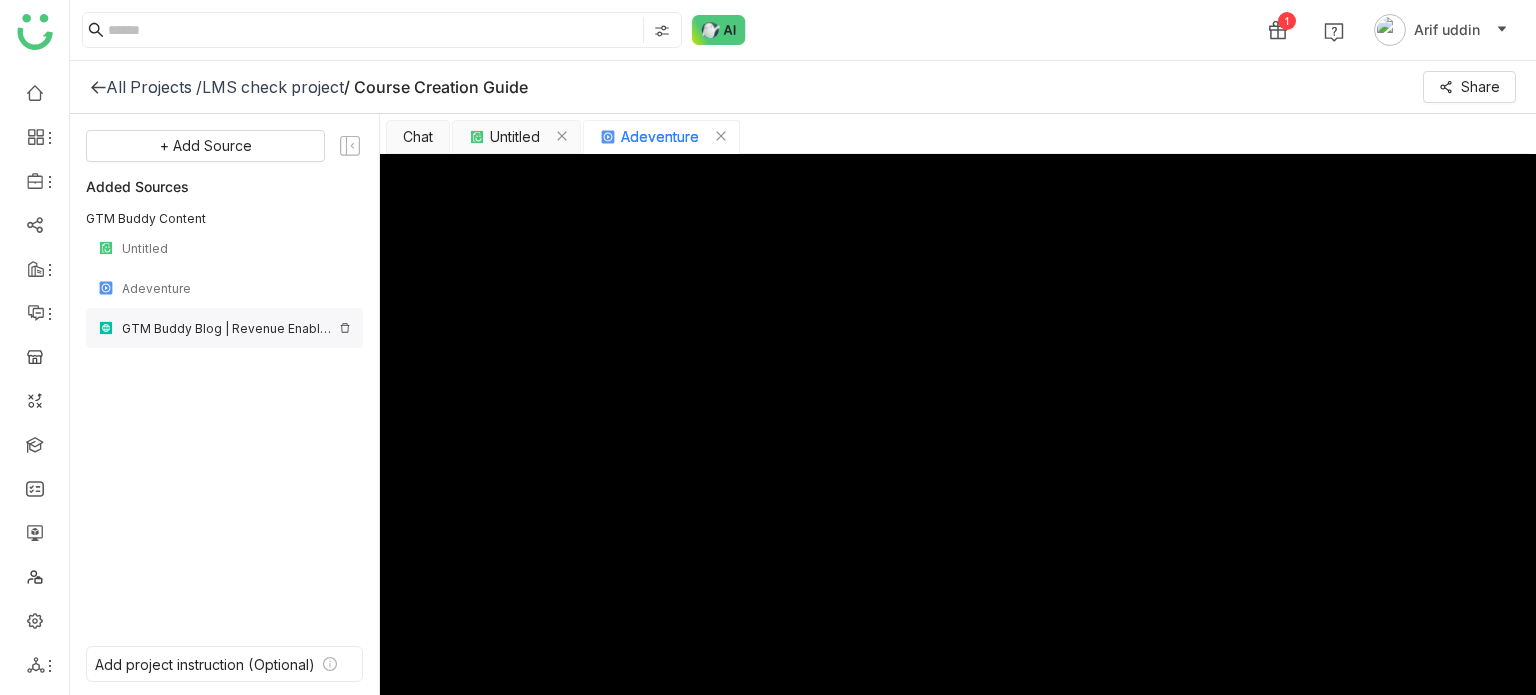 click on "GTM Buddy Blog | Revenue Enablement Insights & Expert Perspectives" 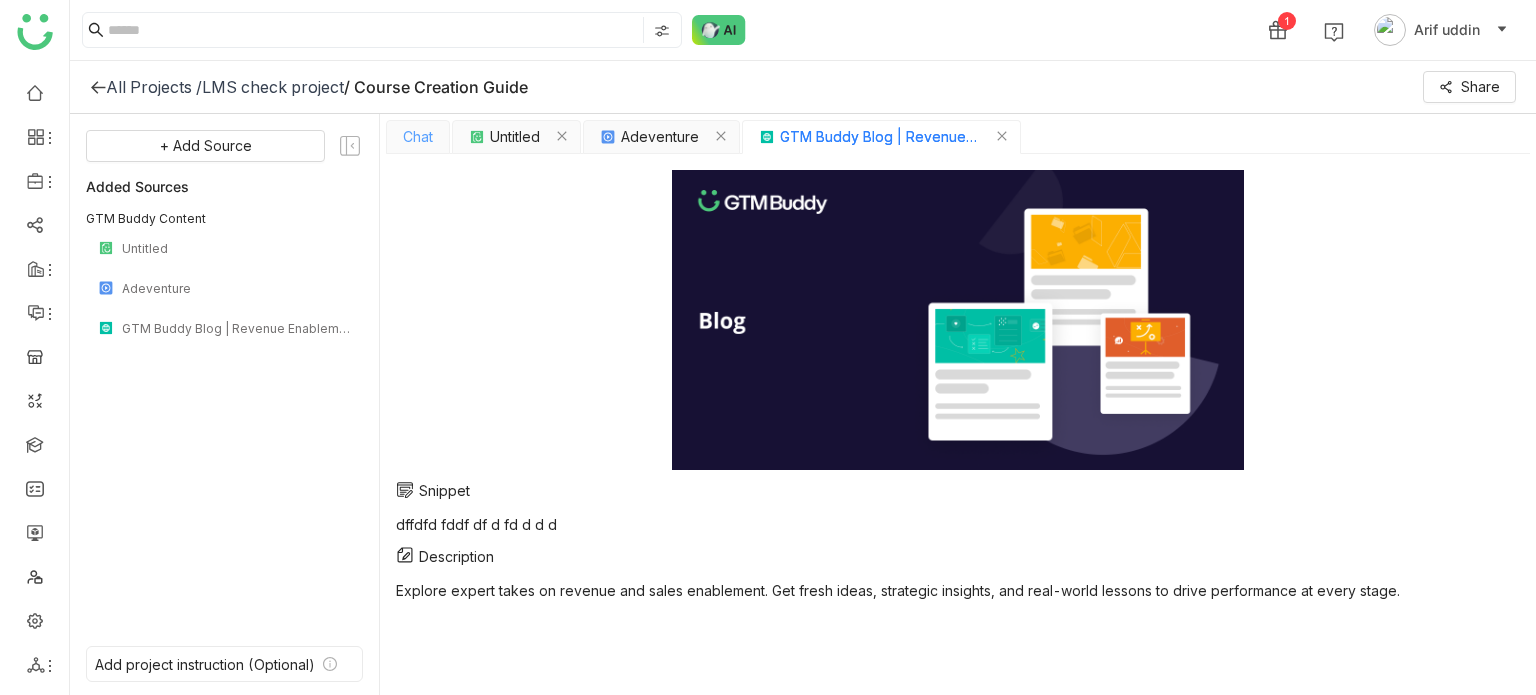 click on "Chat" 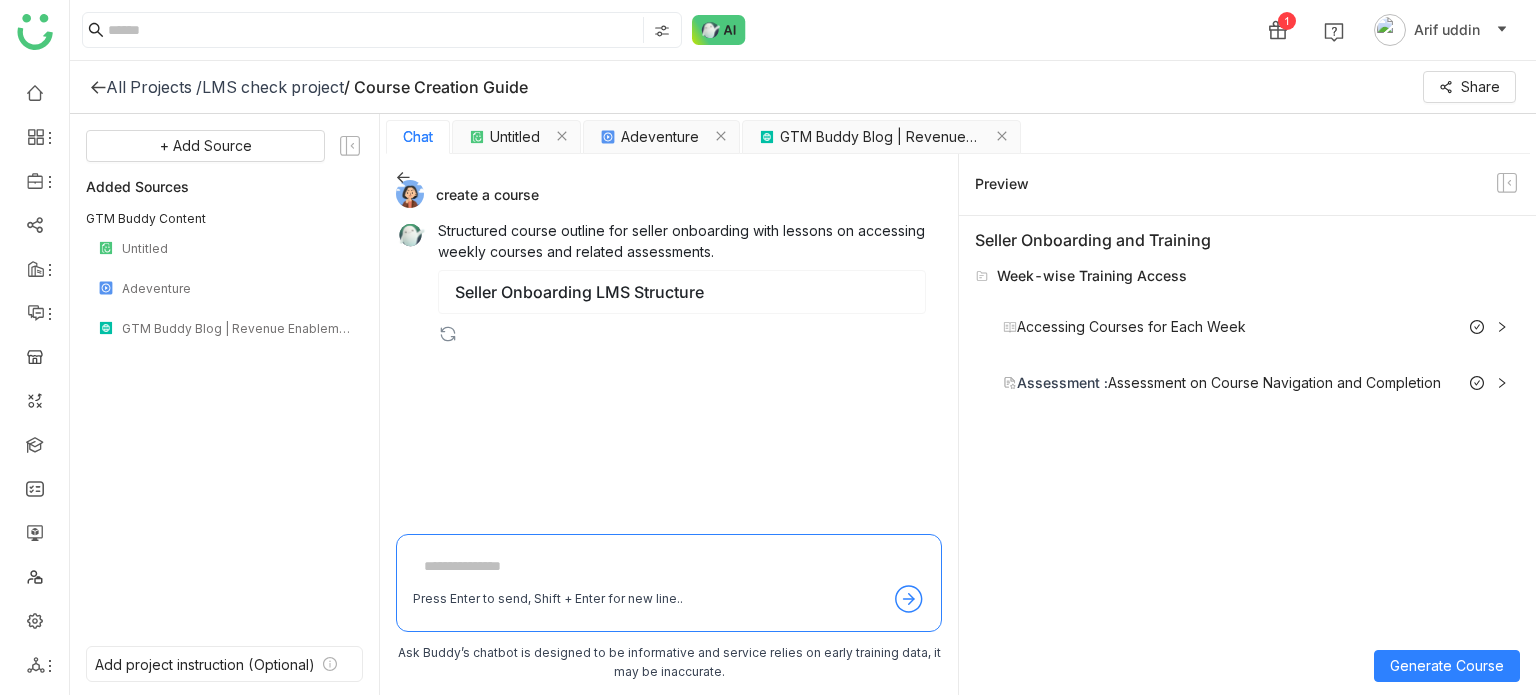 click on "Accessing Courses for Each Week   Generate Content" at bounding box center (1255, 327) 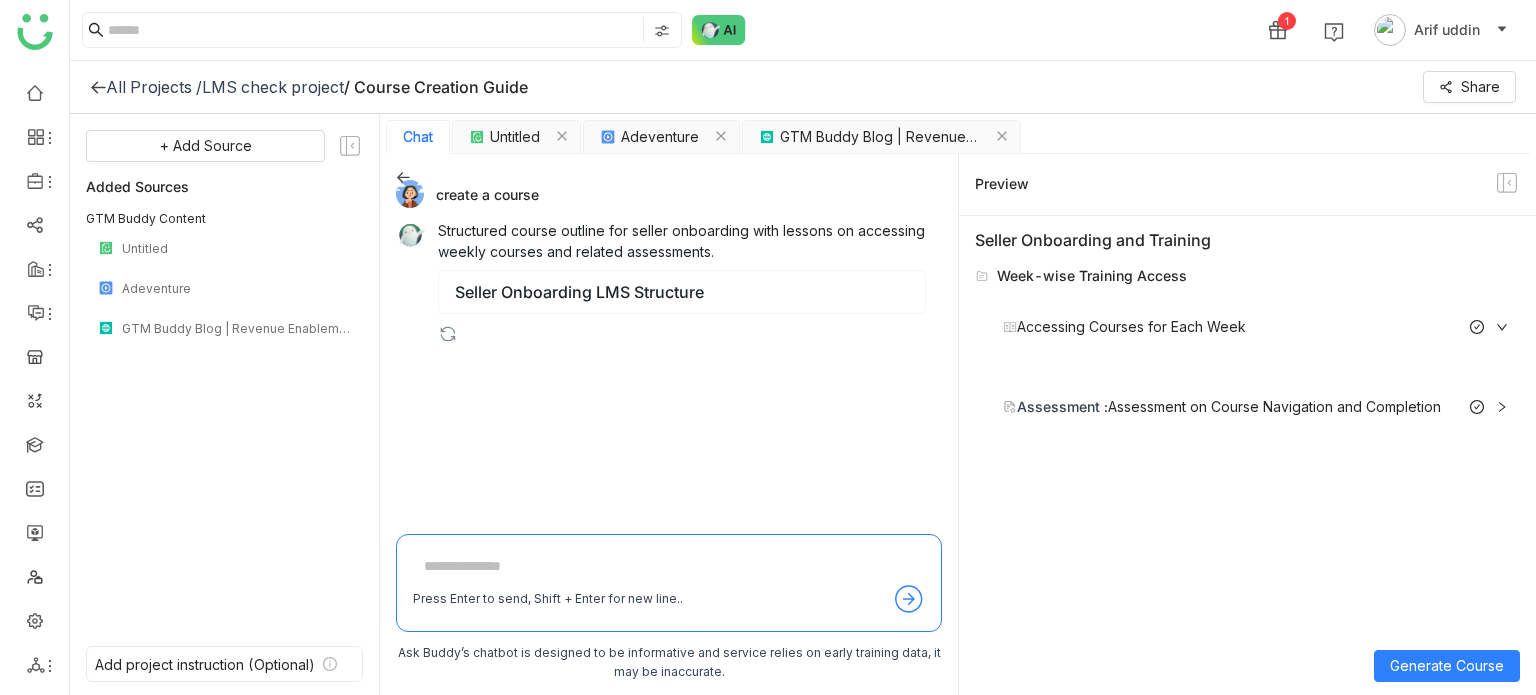 drag, startPoint x: 1505, startPoint y: 342, endPoint x: 1505, endPoint y: 330, distance: 12 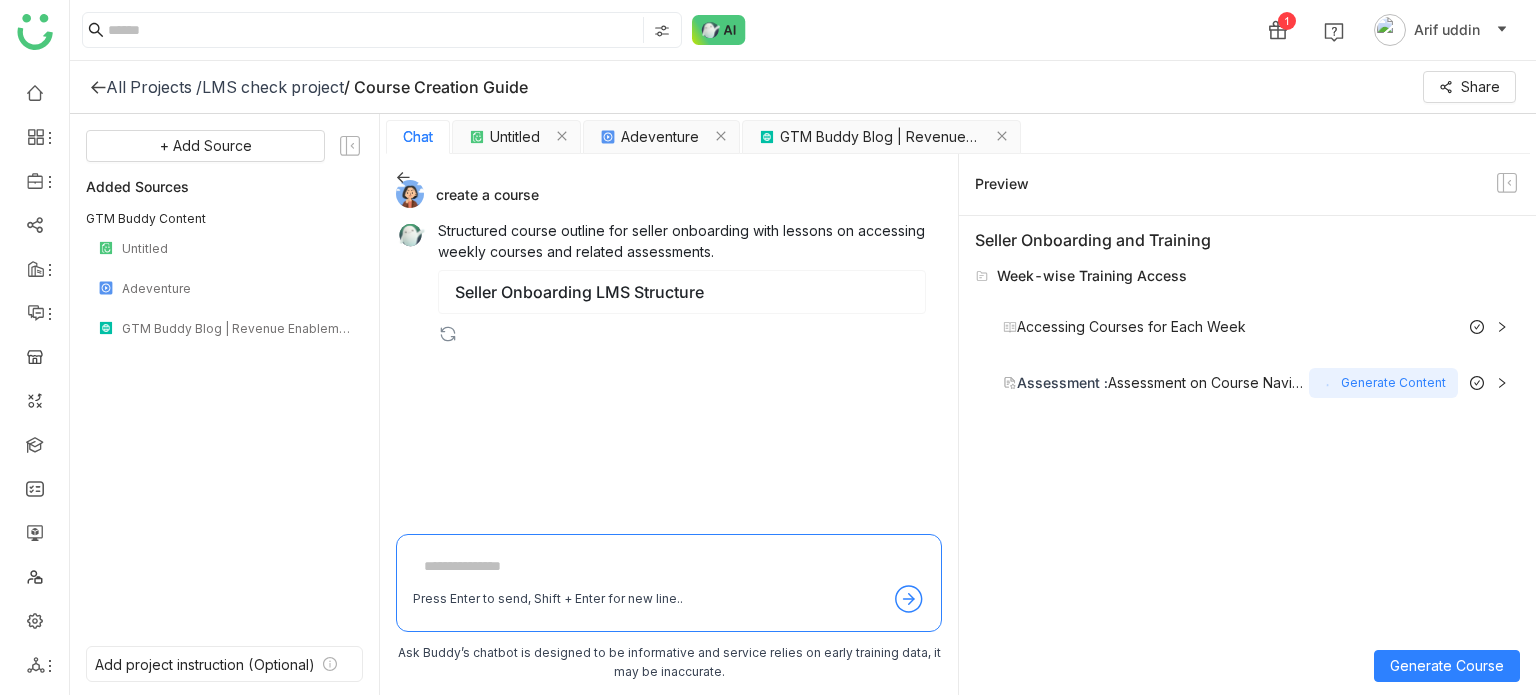 click on "Assessment :   Assessment on Course Navigation and Completion" at bounding box center [1156, 383] 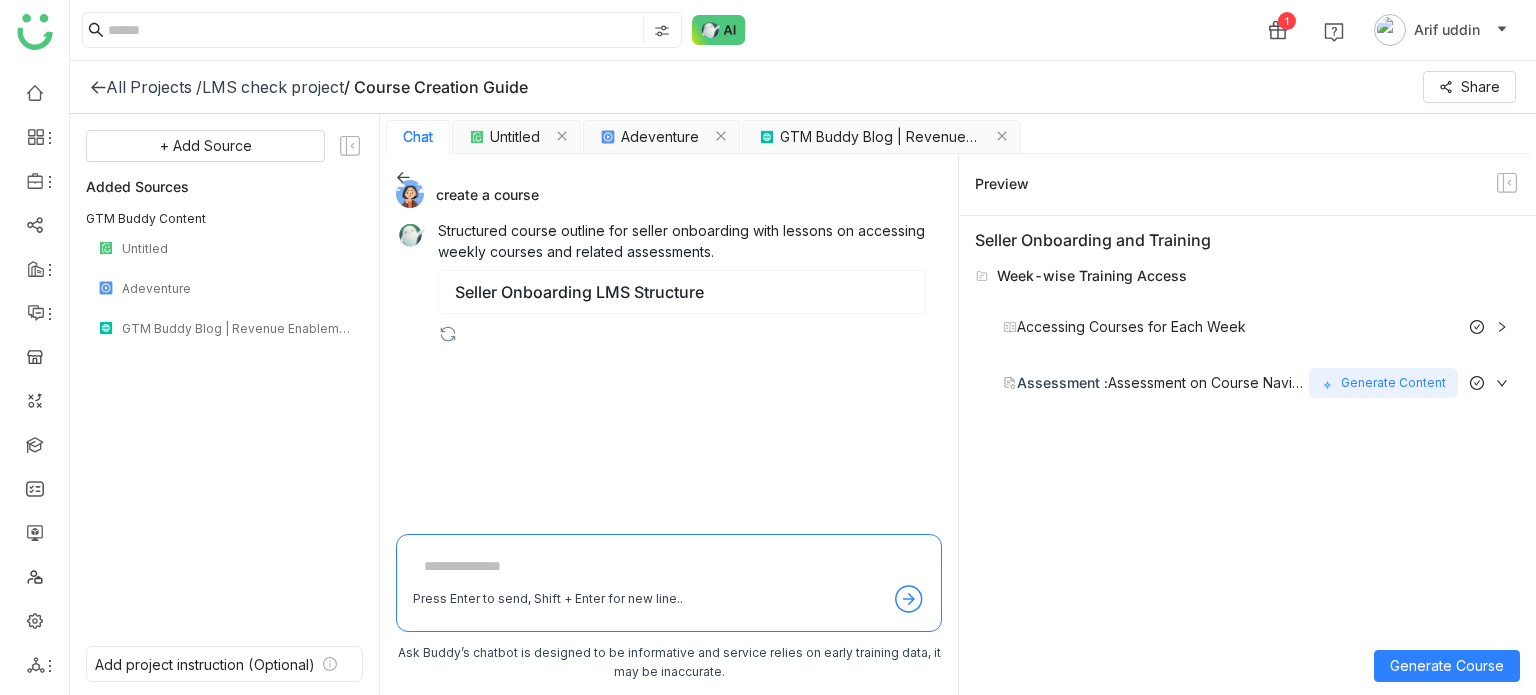 click on "Generate Content" at bounding box center [1383, 383] 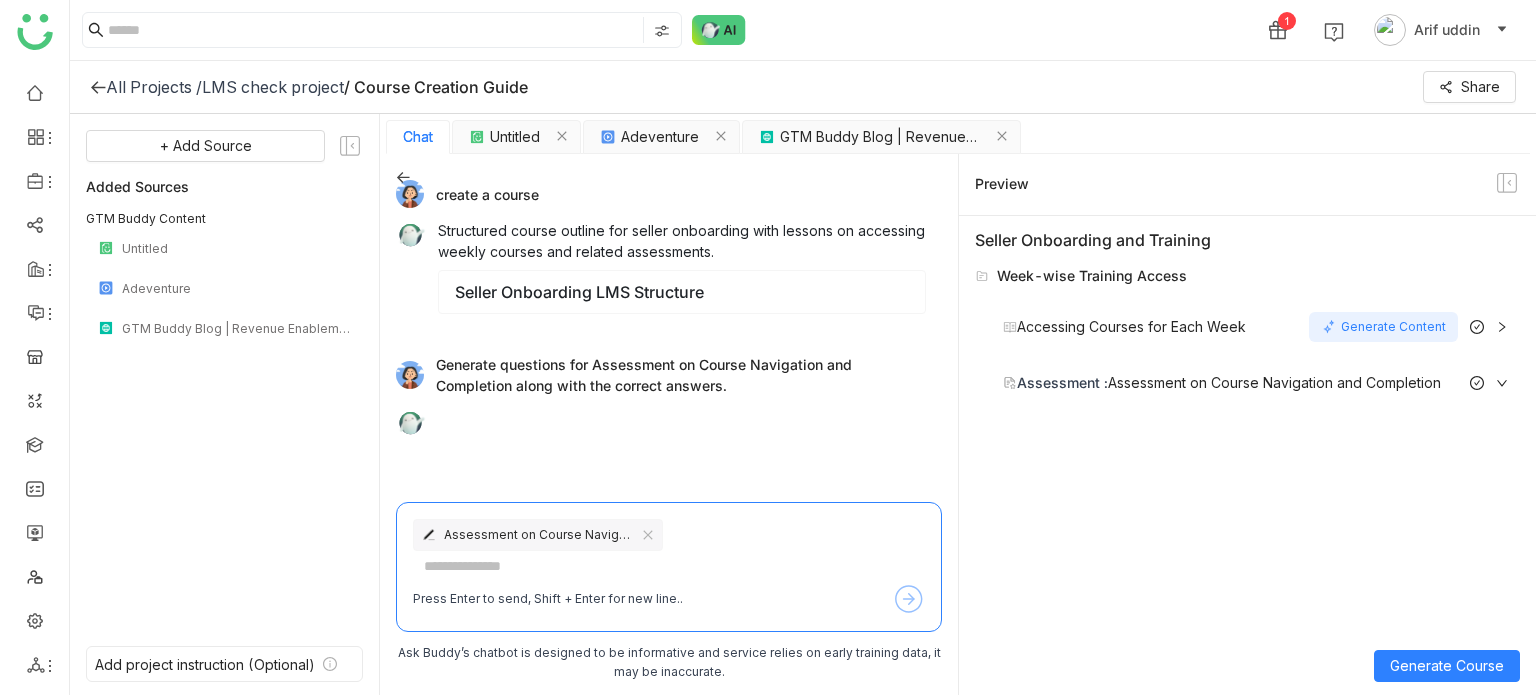 click on "Accessing Courses for Each Week   Generate Content" at bounding box center (1243, 327) 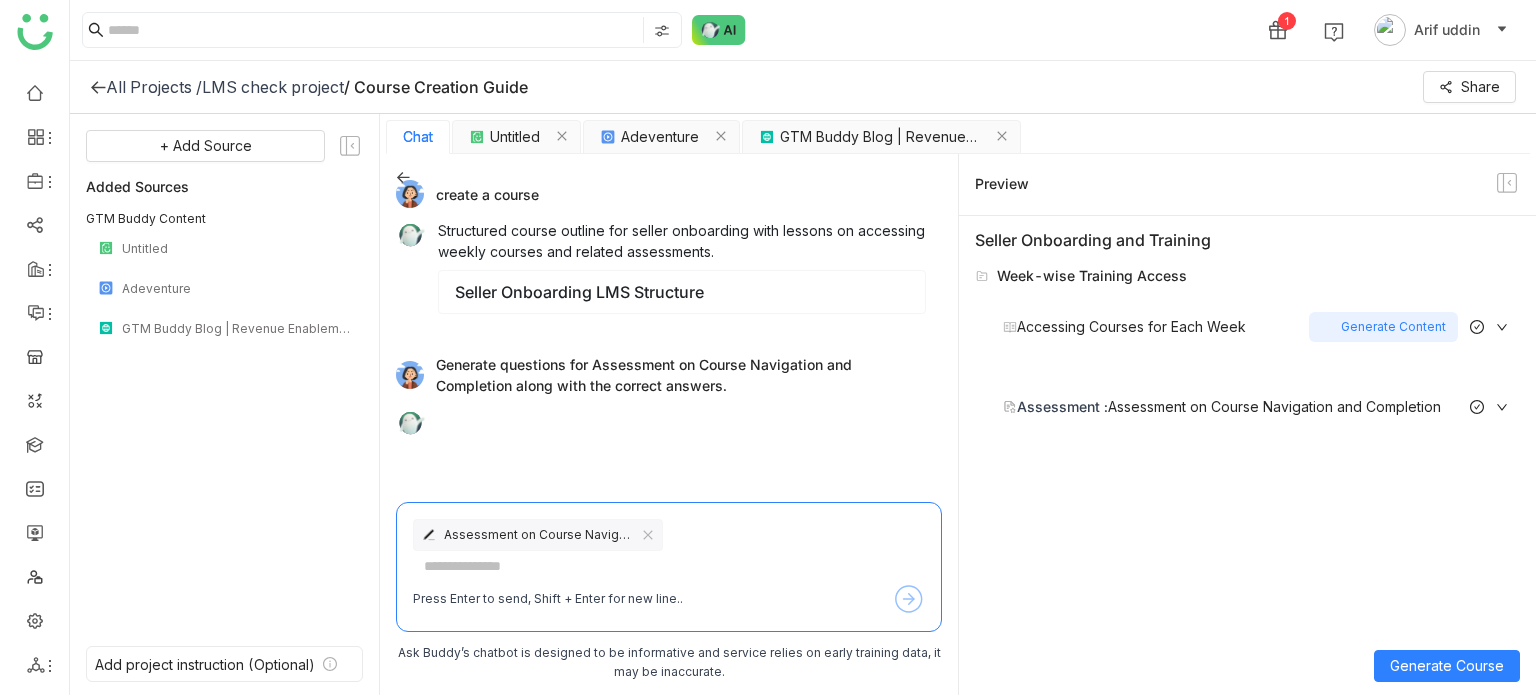 click on "Generate Content" at bounding box center (1383, 327) 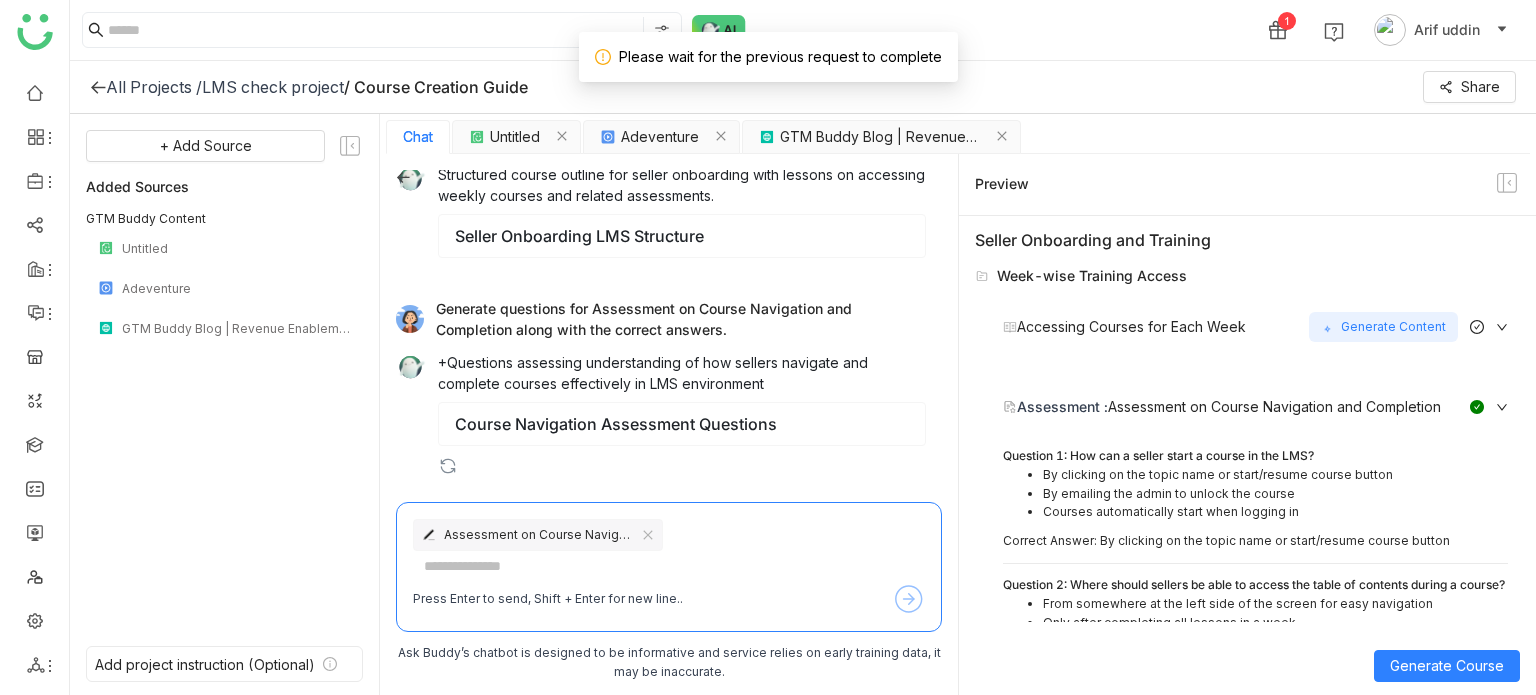 scroll, scrollTop: 60, scrollLeft: 0, axis: vertical 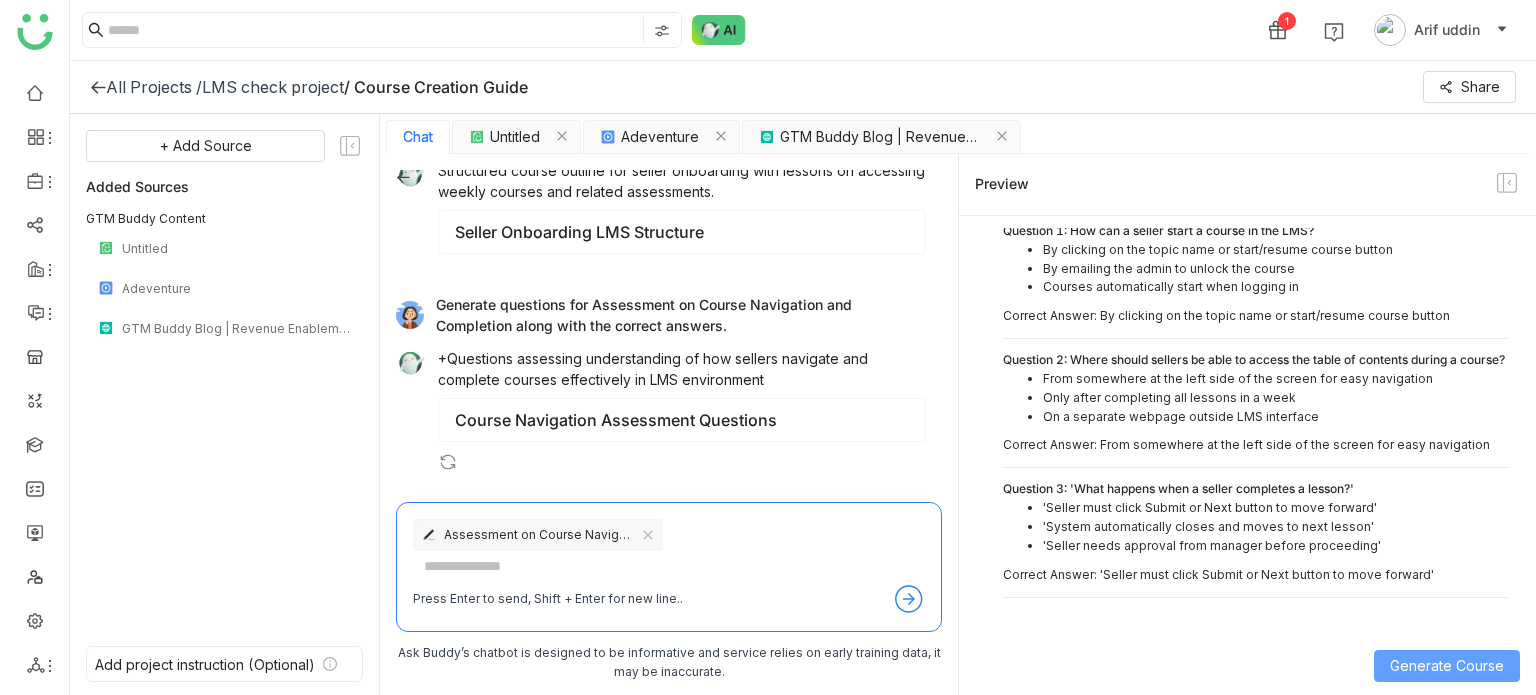 click on "Generate Course" at bounding box center (1447, 666) 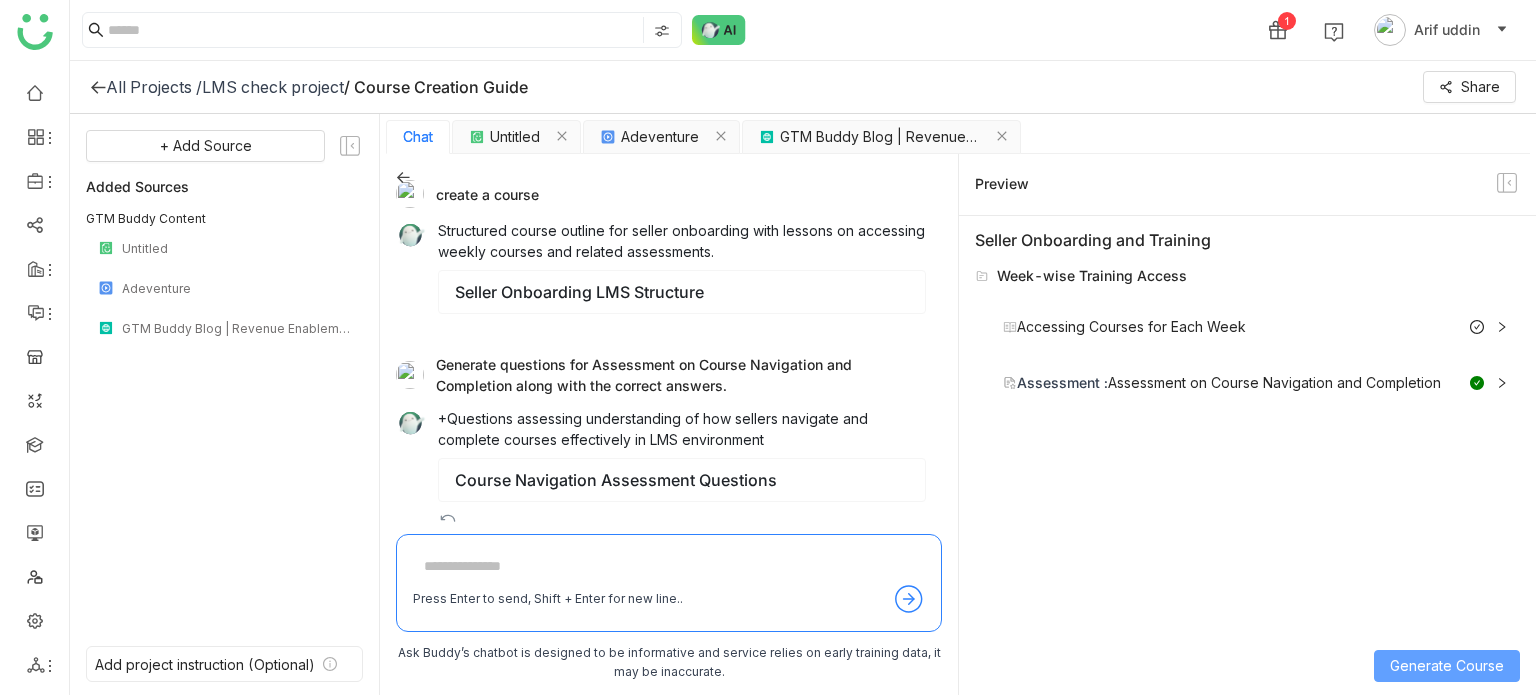 click on "Generate Course" at bounding box center (1447, 666) 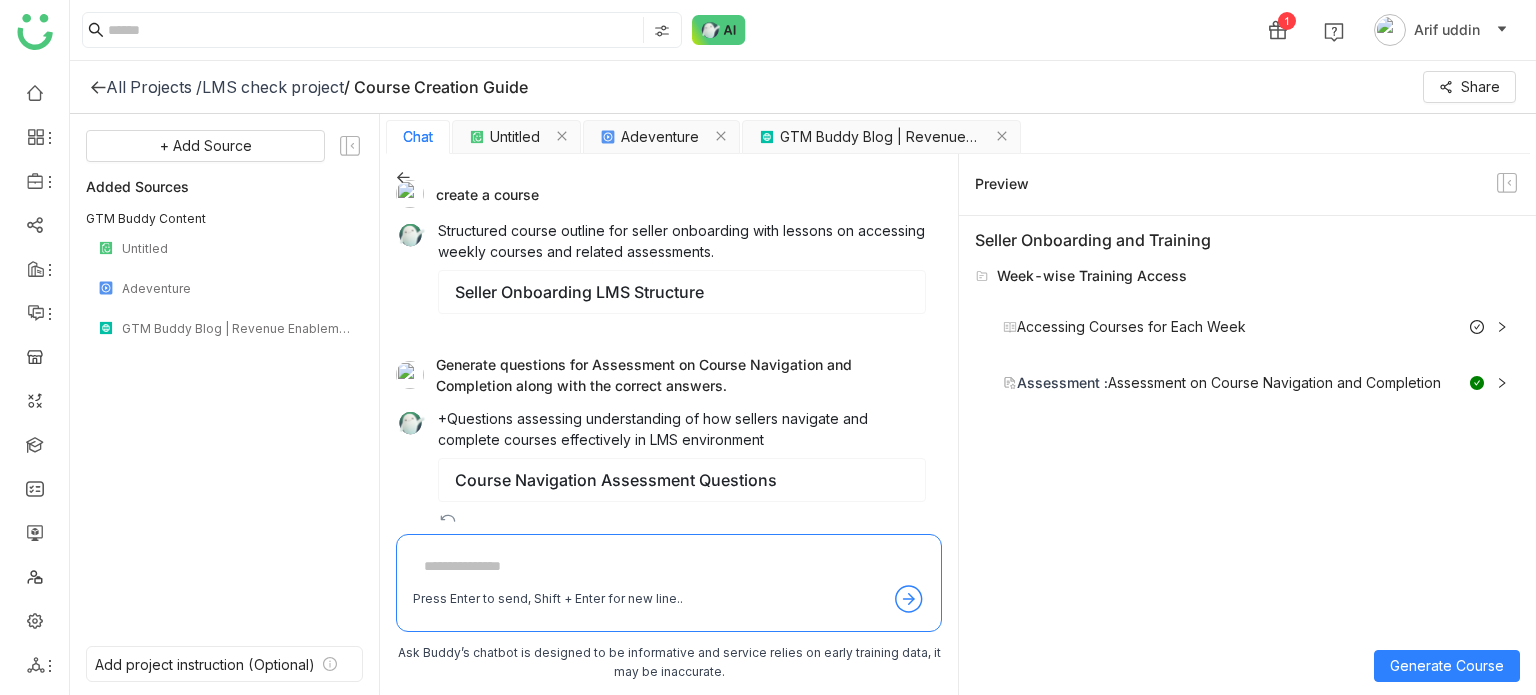 click at bounding box center (669, 567) 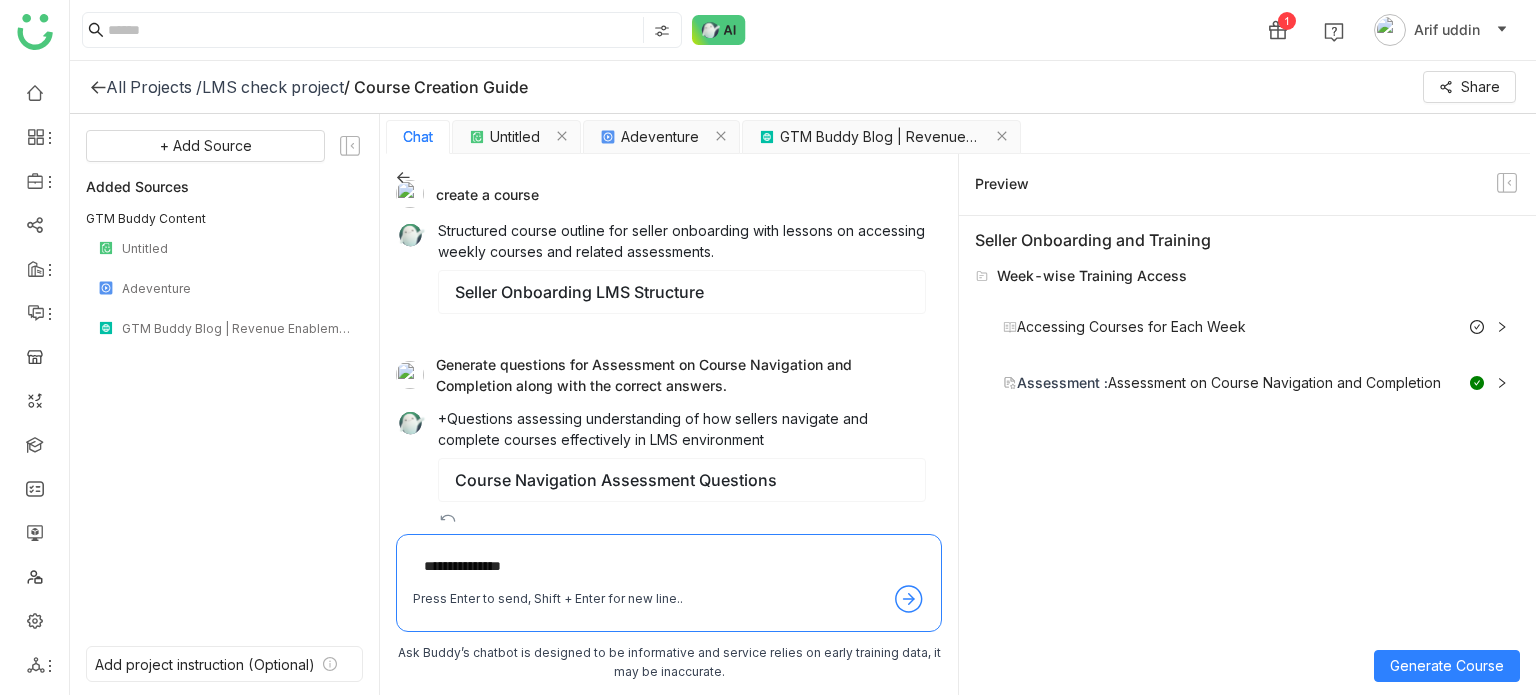 type on "**********" 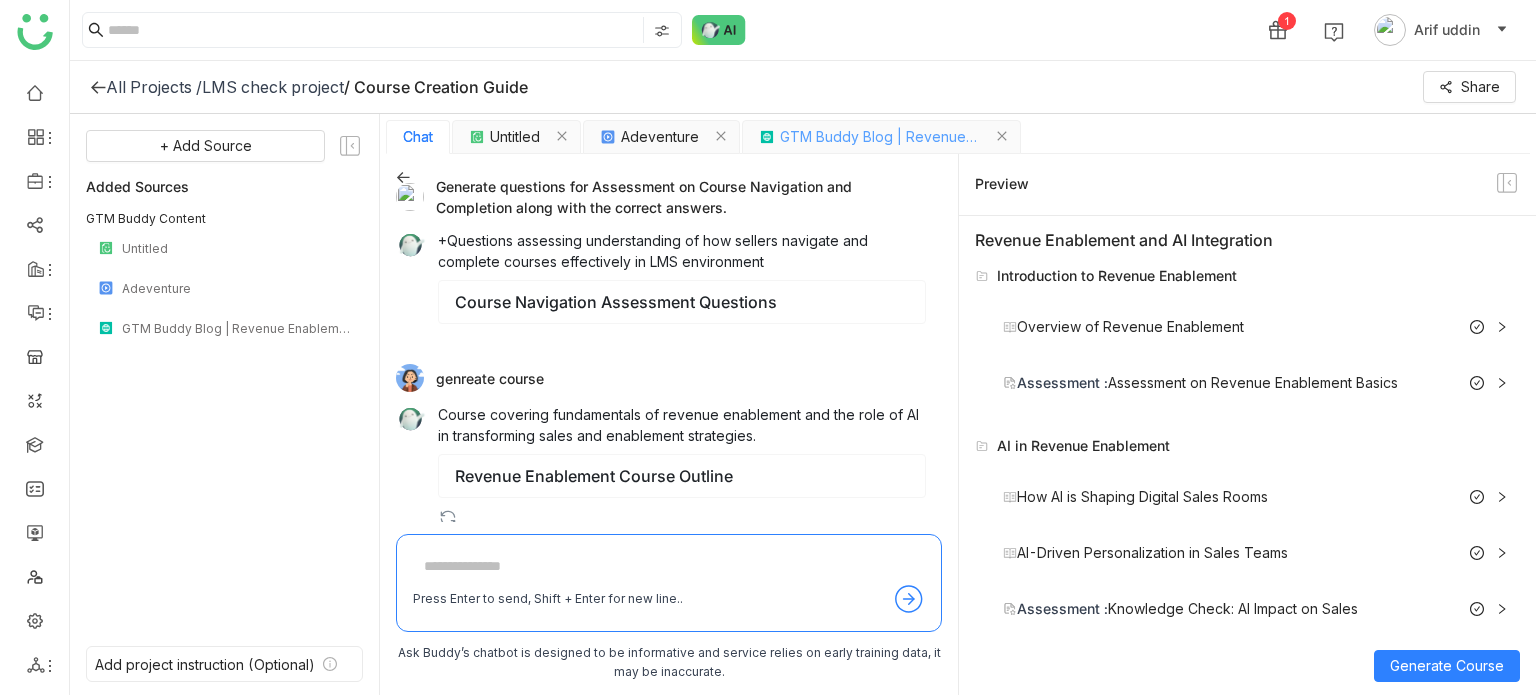 scroll, scrollTop: 202, scrollLeft: 0, axis: vertical 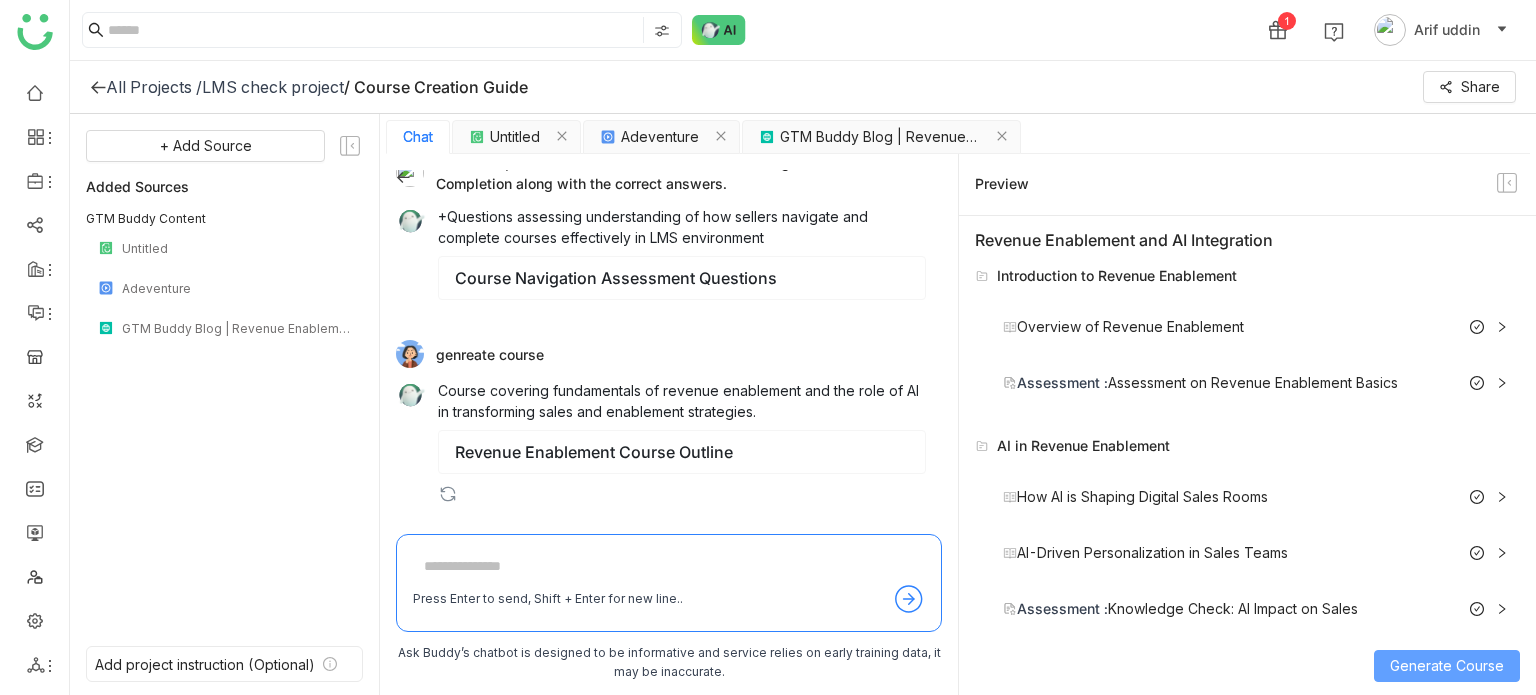 click on "Generate Course" at bounding box center (1447, 666) 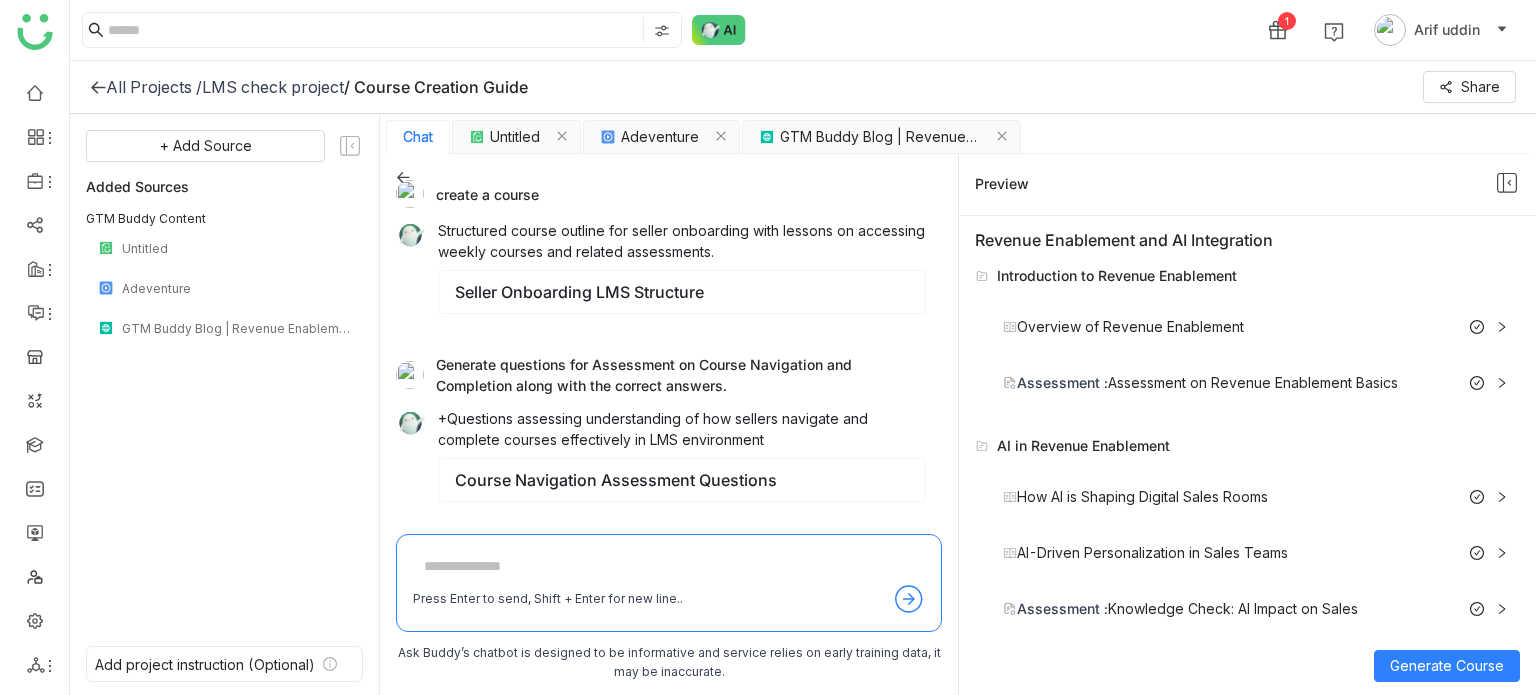 click 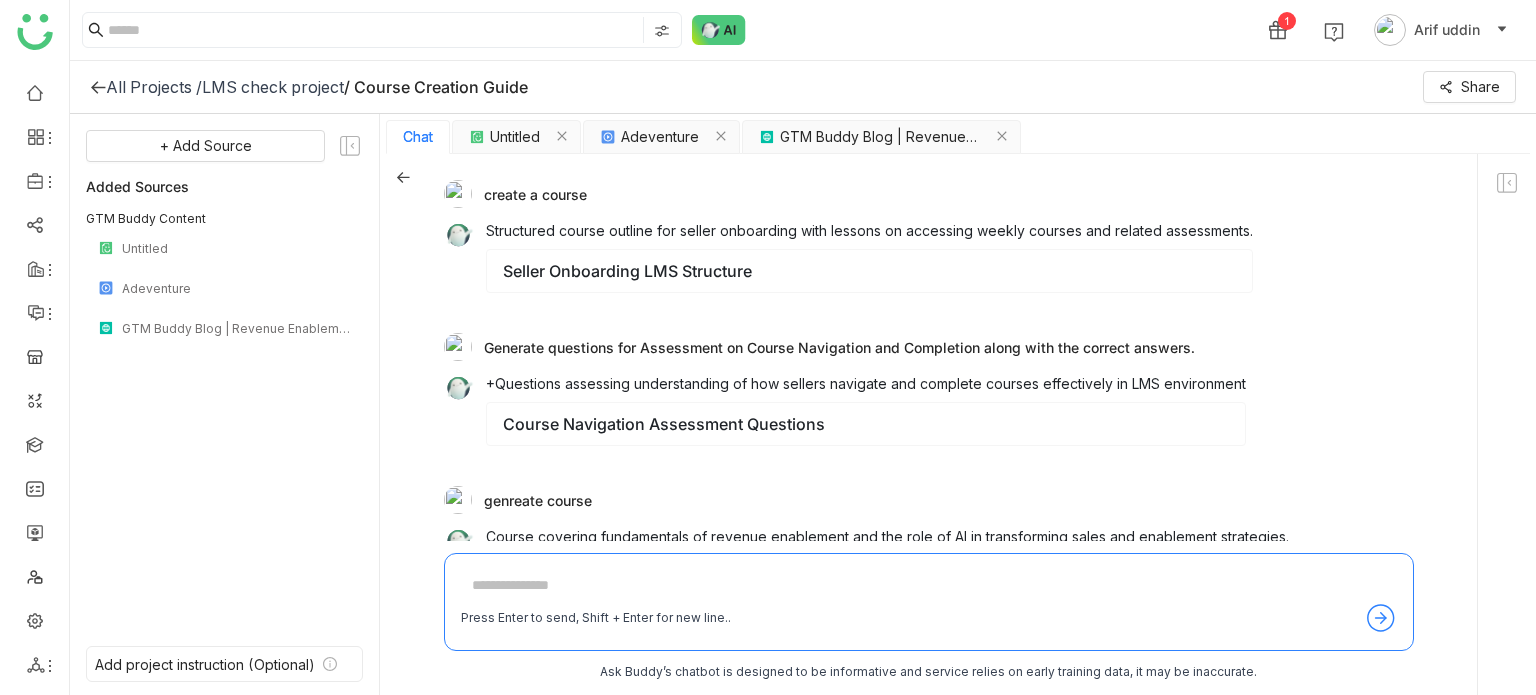 click 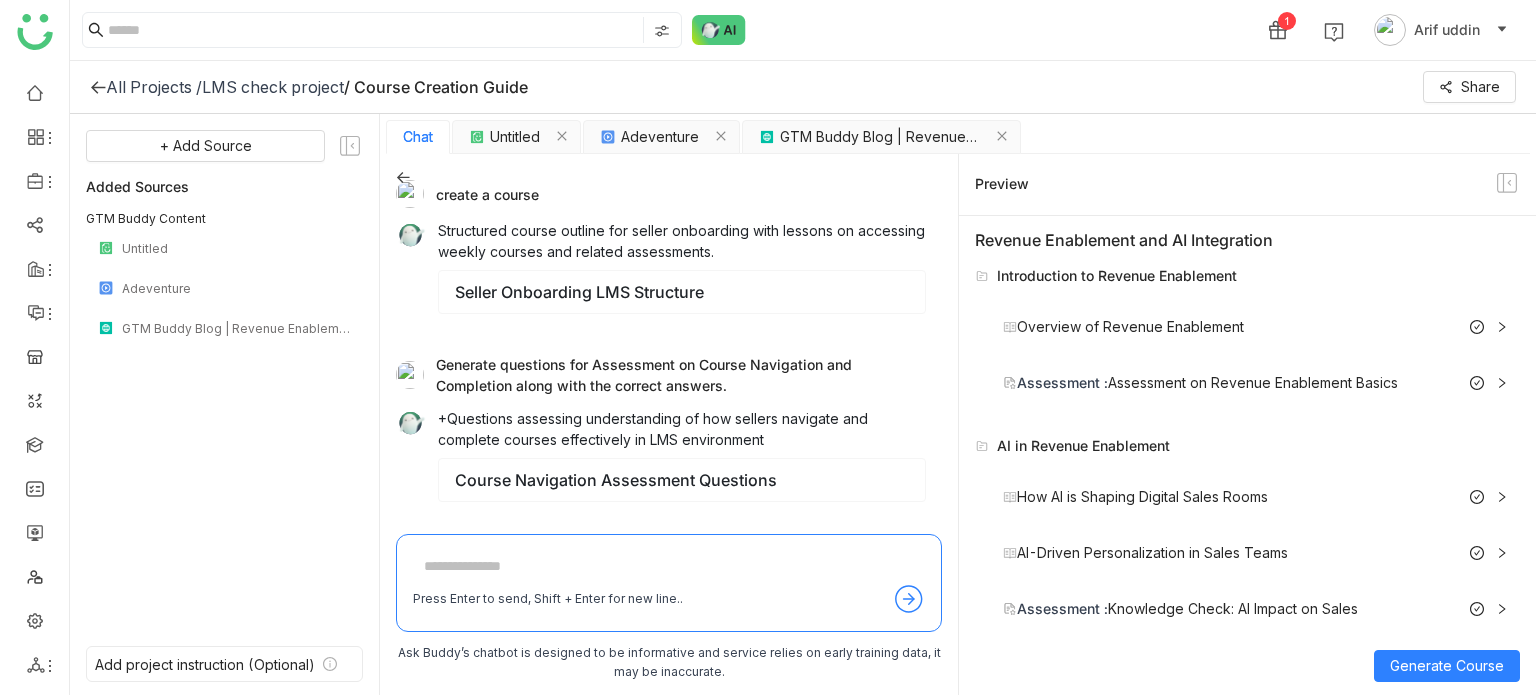 click 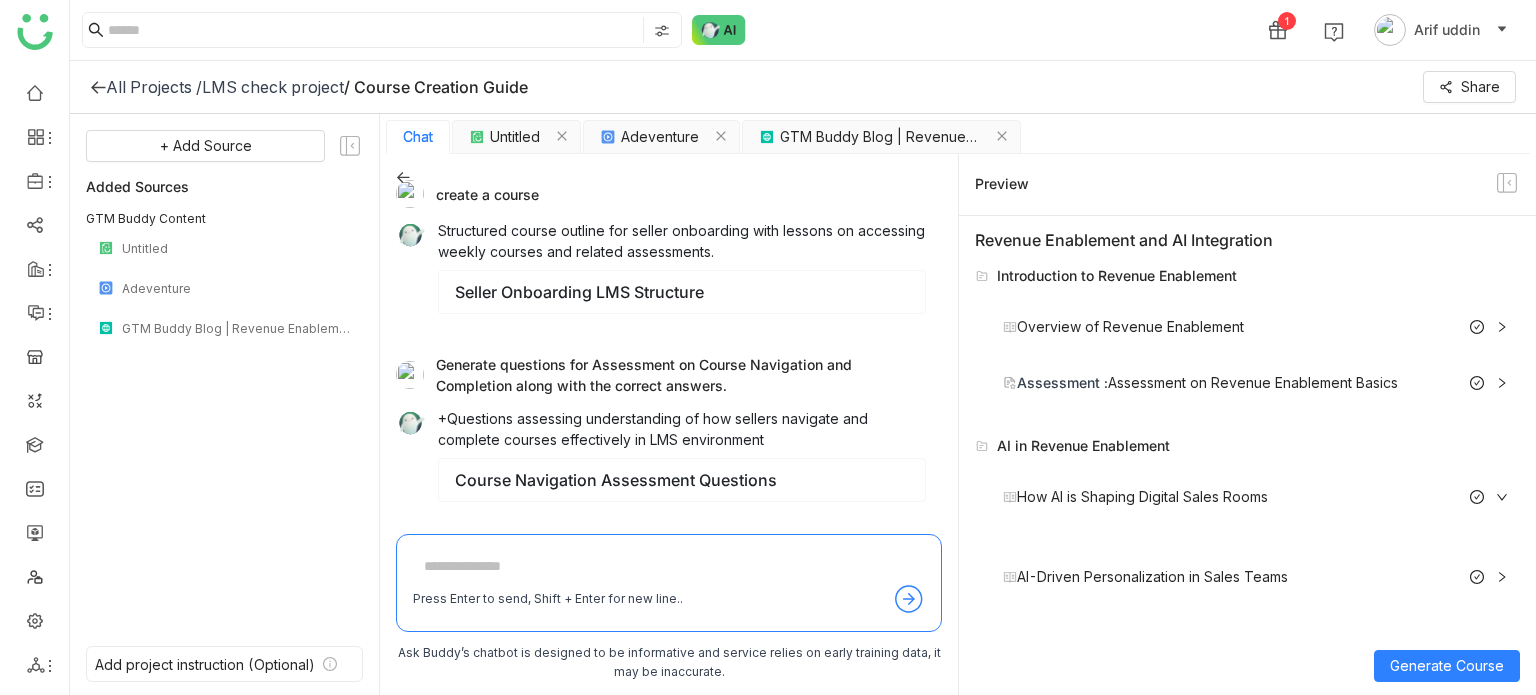 scroll, scrollTop: 49, scrollLeft: 0, axis: vertical 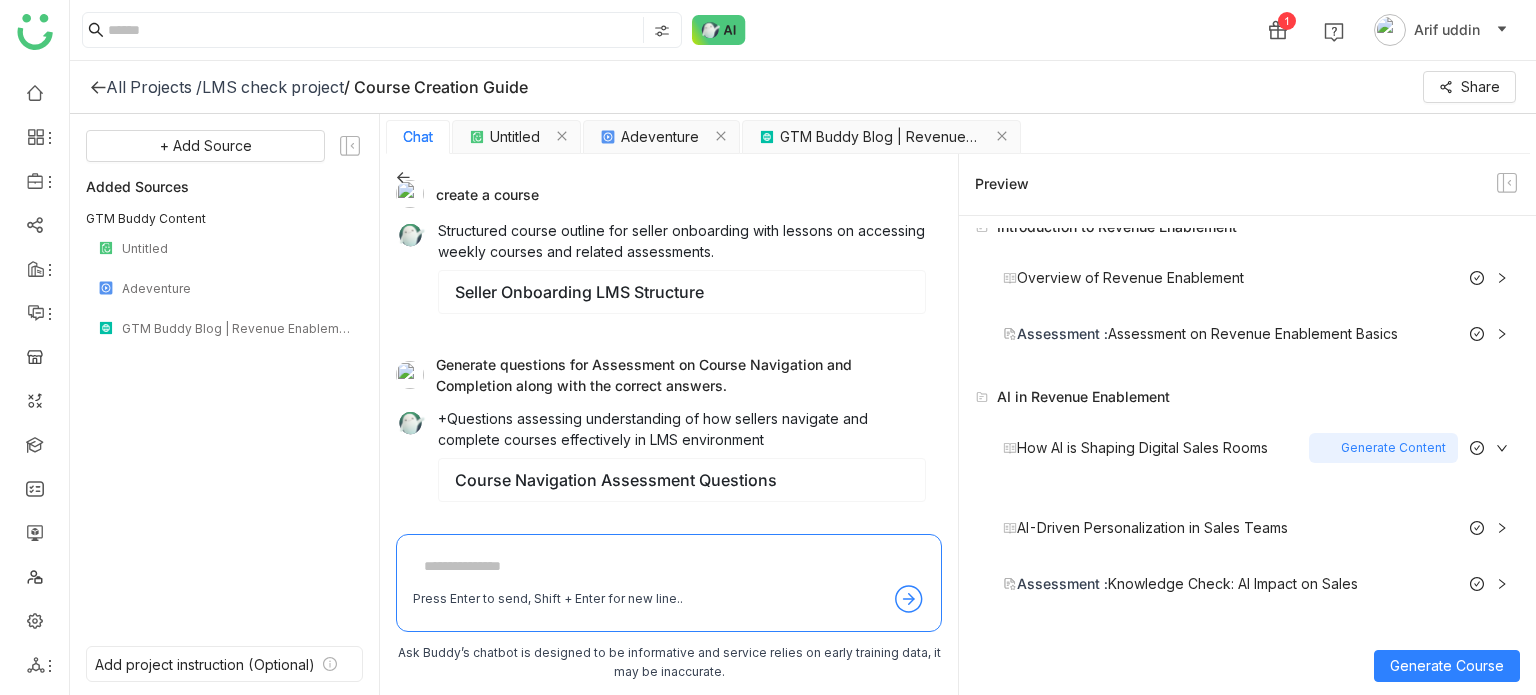 click on "Generate Content" at bounding box center (1383, 448) 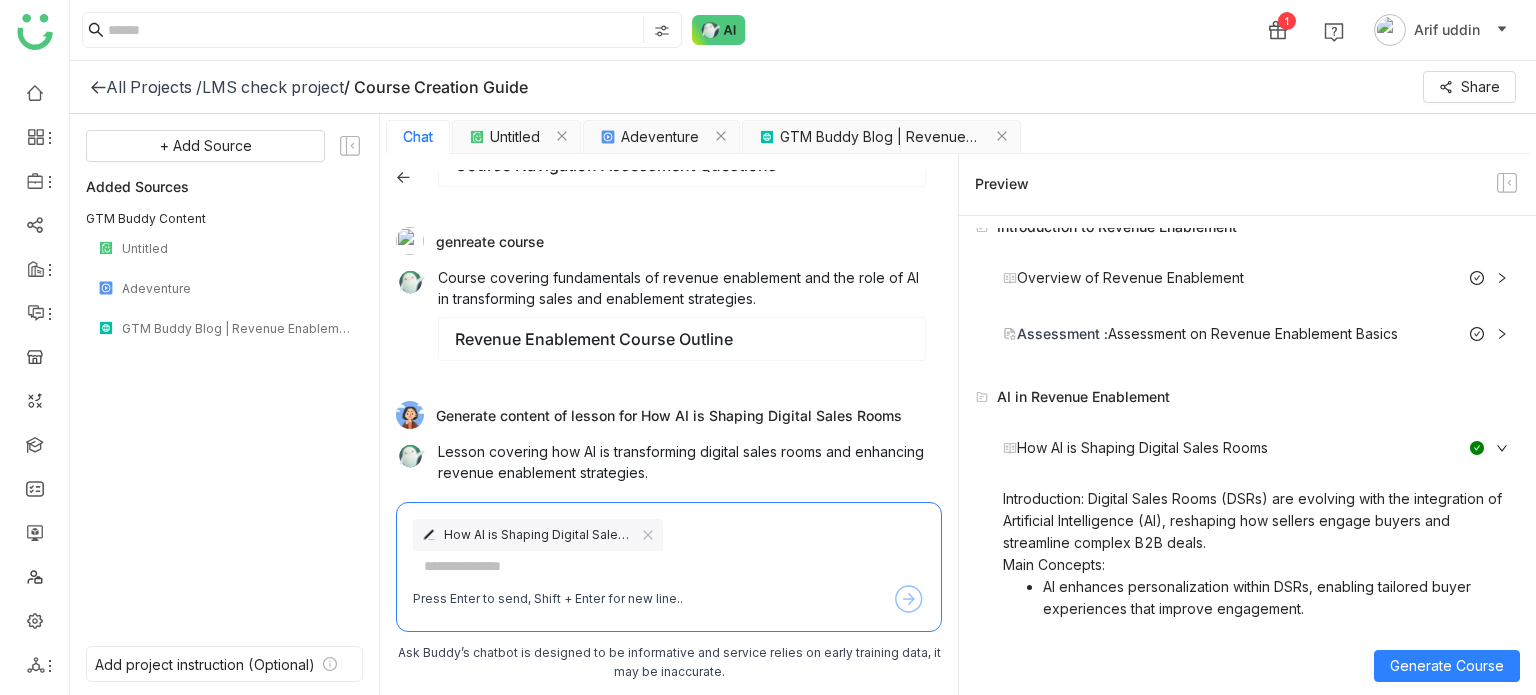 scroll, scrollTop: 408, scrollLeft: 0, axis: vertical 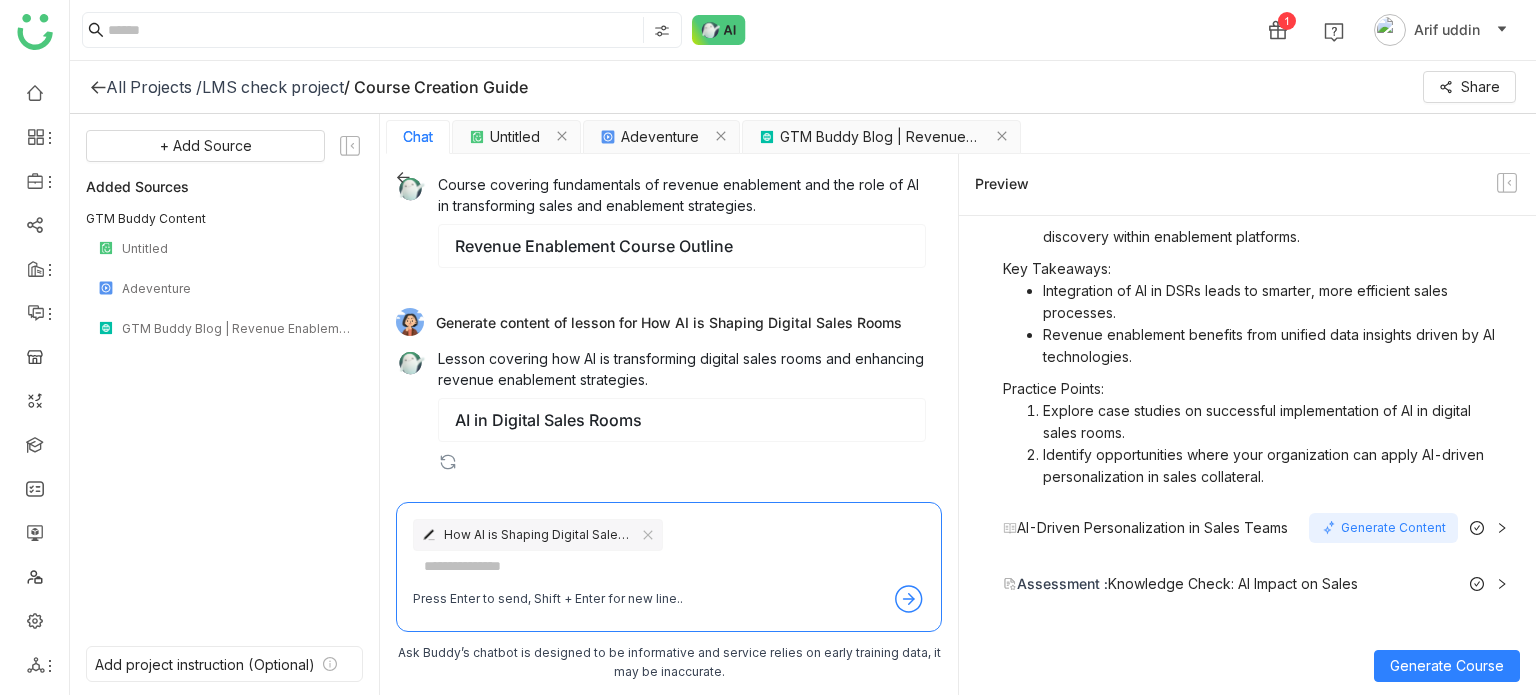 click on "AI-Driven Personalization in Sales Teams" at bounding box center [1156, 528] 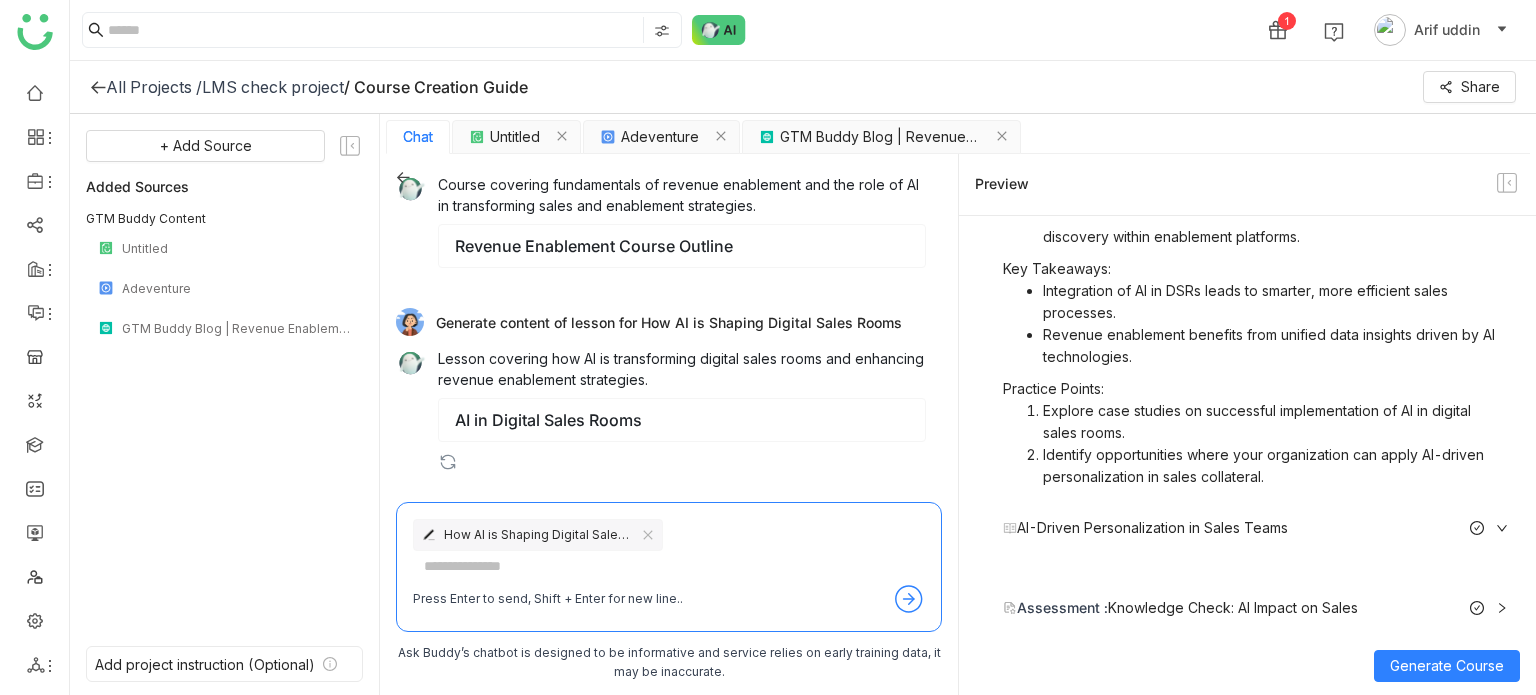 scroll, scrollTop: 697, scrollLeft: 0, axis: vertical 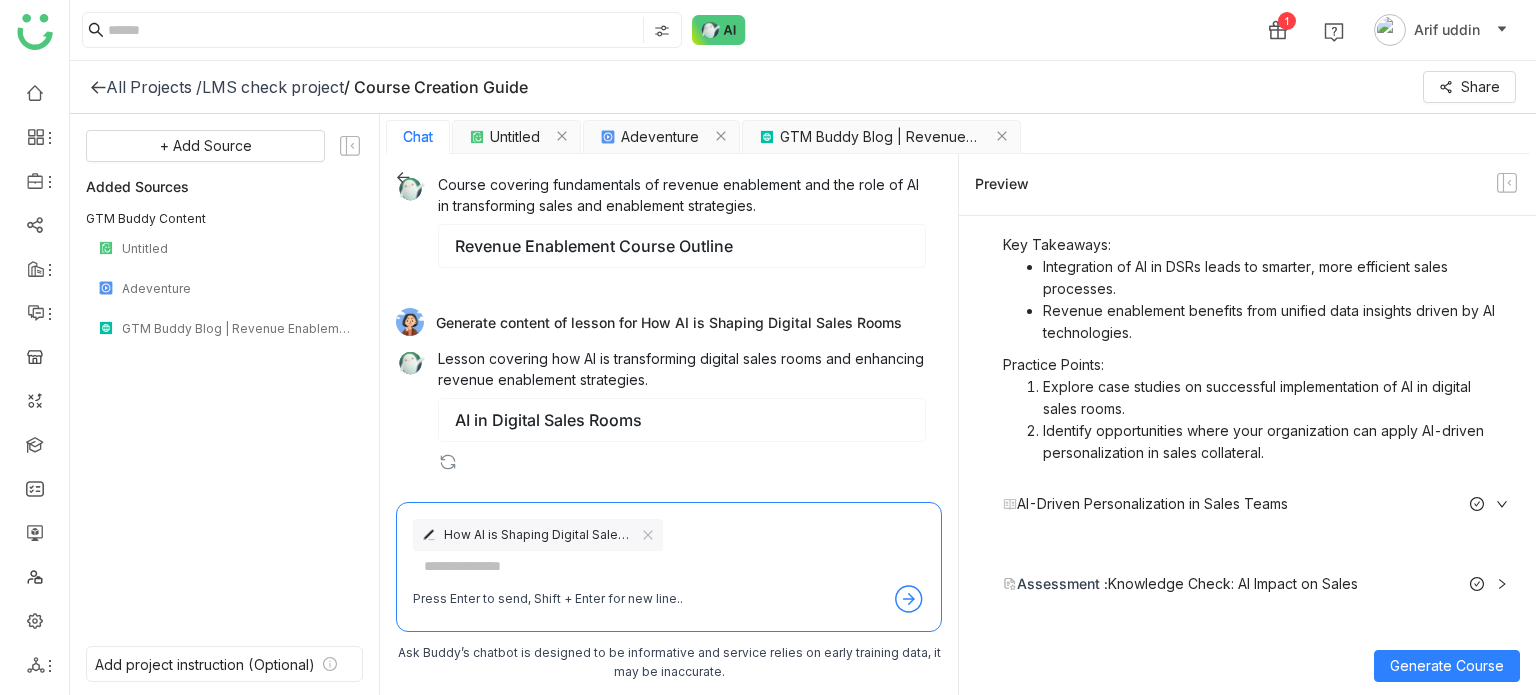 click on "Assessment :   Knowledge Check: AI Impact on Sales   Generate Content" at bounding box center [1255, 584] 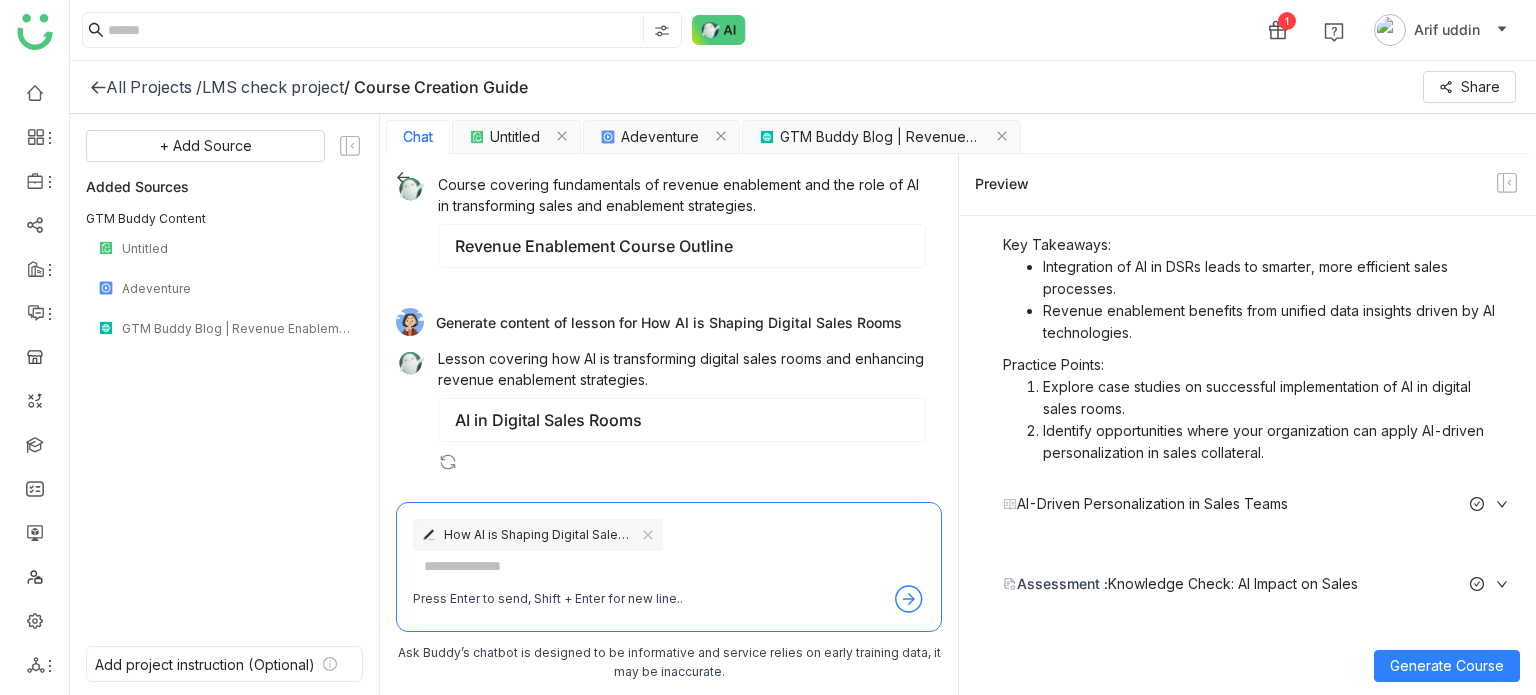 click on "Assessment :   Knowledge Check: AI Impact on Sales   Generate Content" at bounding box center (1255, 584) 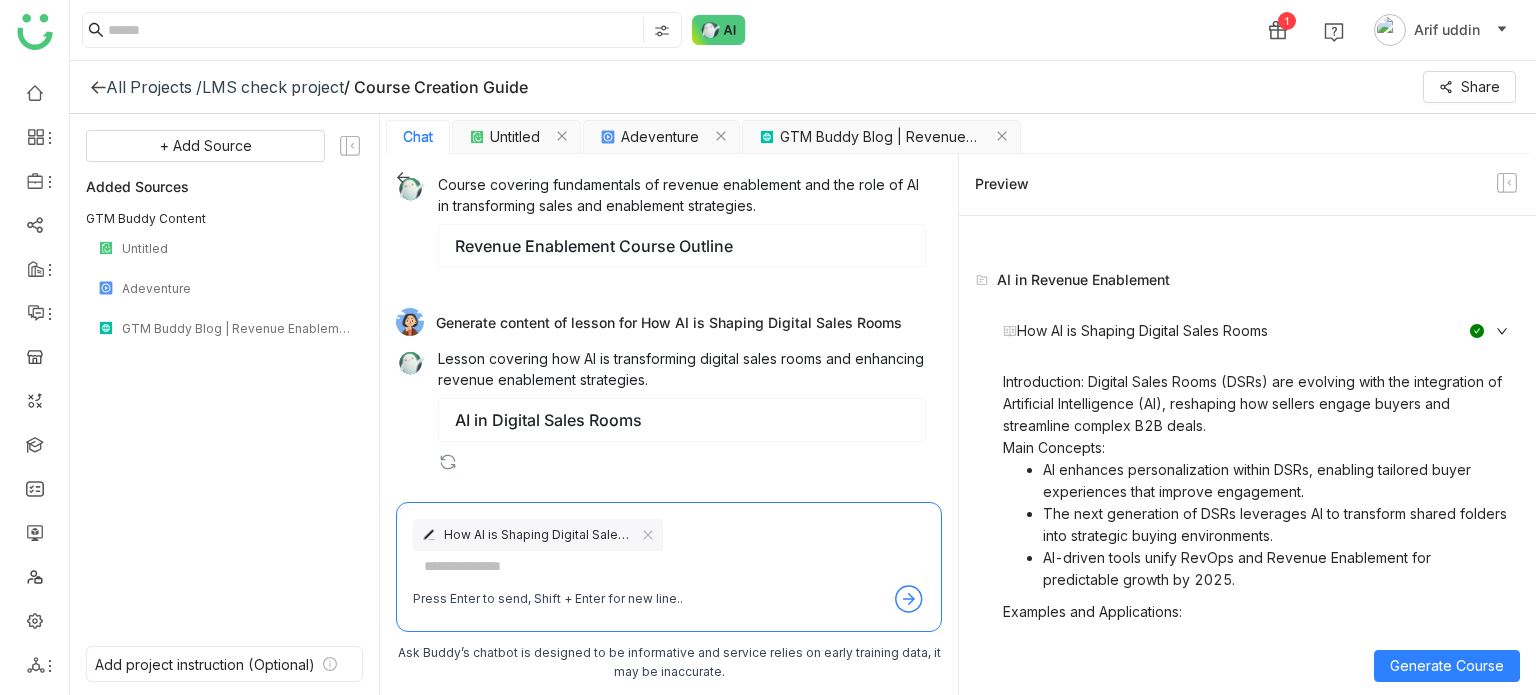 scroll, scrollTop: 138, scrollLeft: 0, axis: vertical 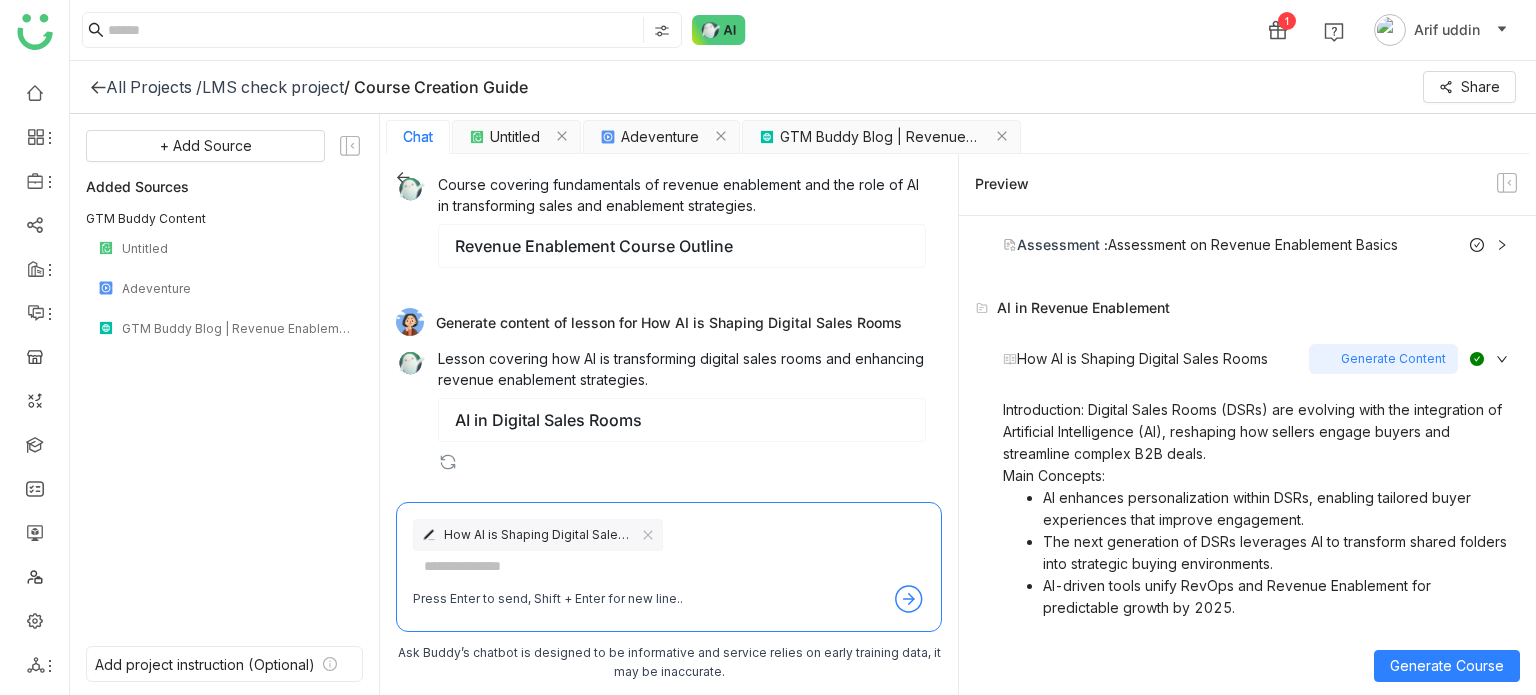 click on "Generate Content" at bounding box center [1383, 359] 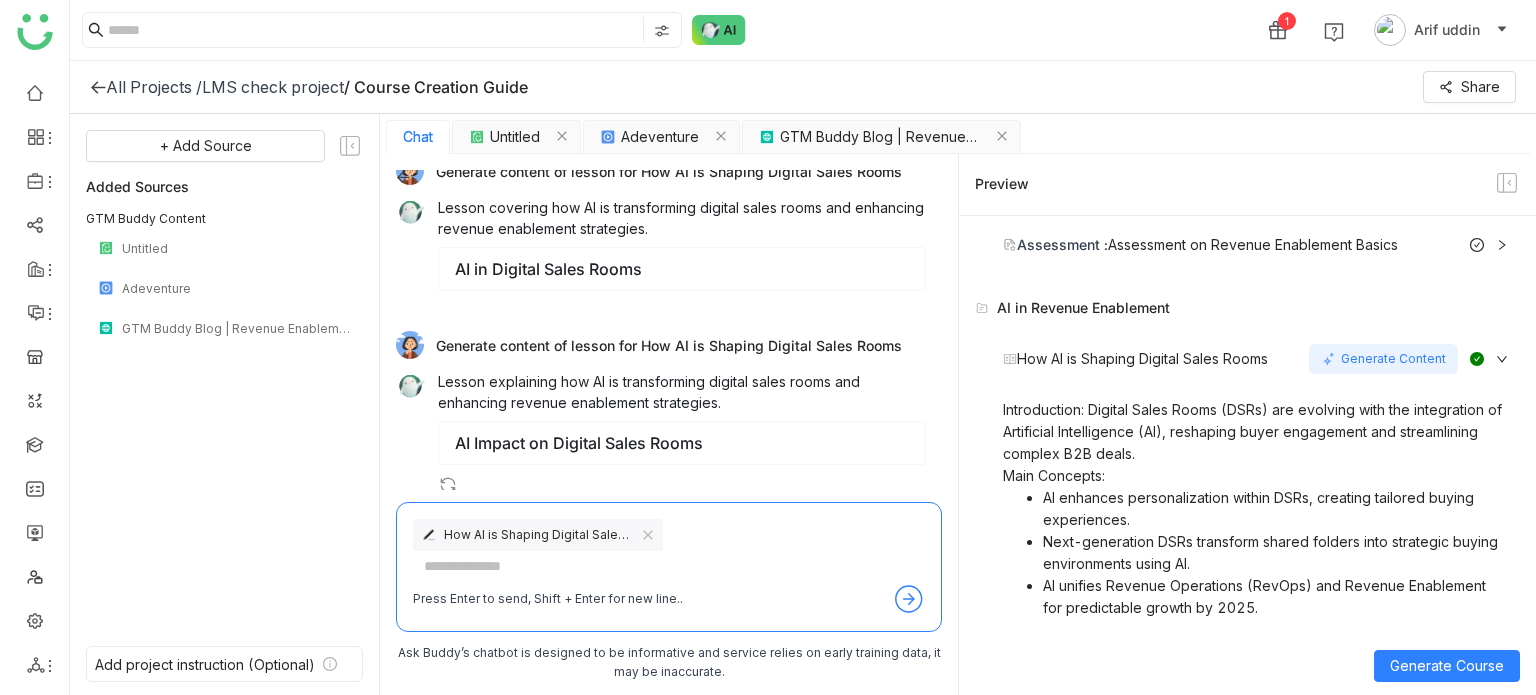 scroll, scrollTop: 582, scrollLeft: 0, axis: vertical 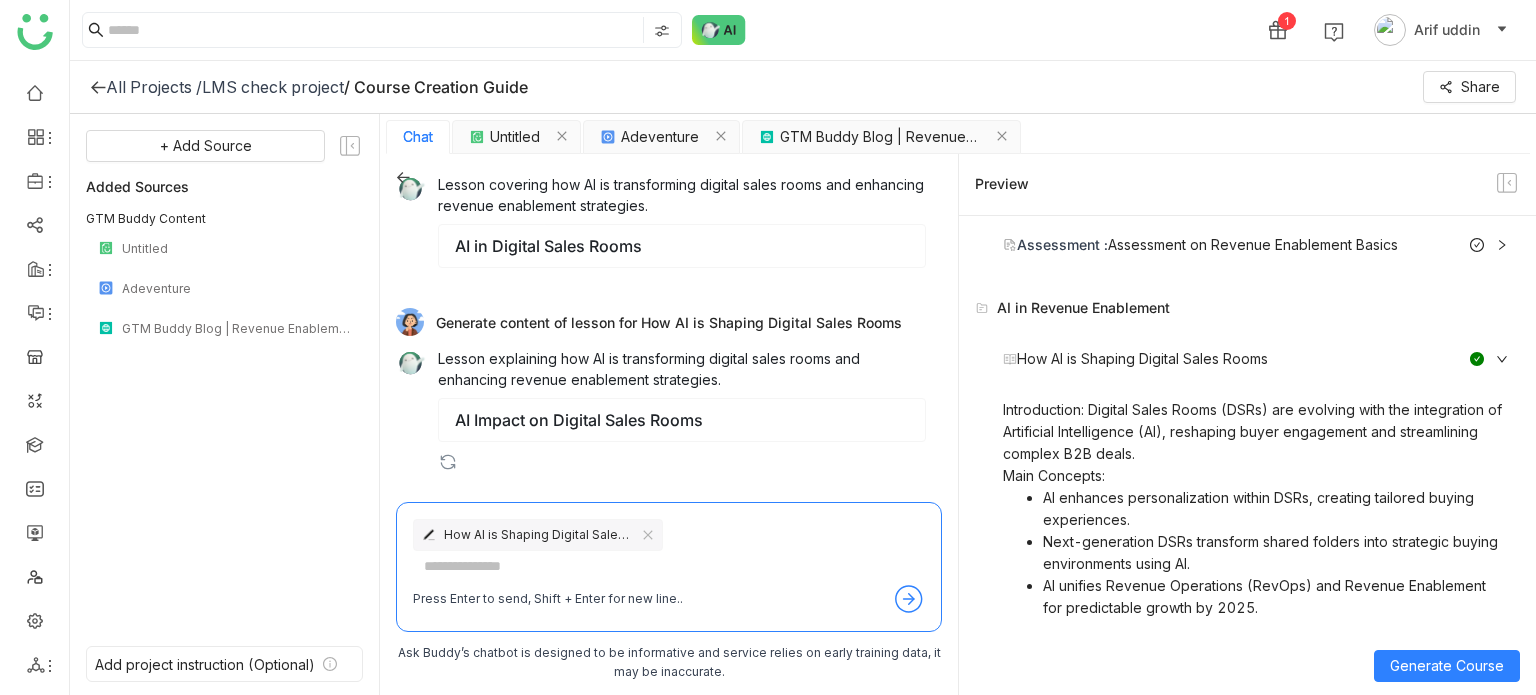 click on "AI Impact on Digital Sales Rooms" at bounding box center [682, 420] 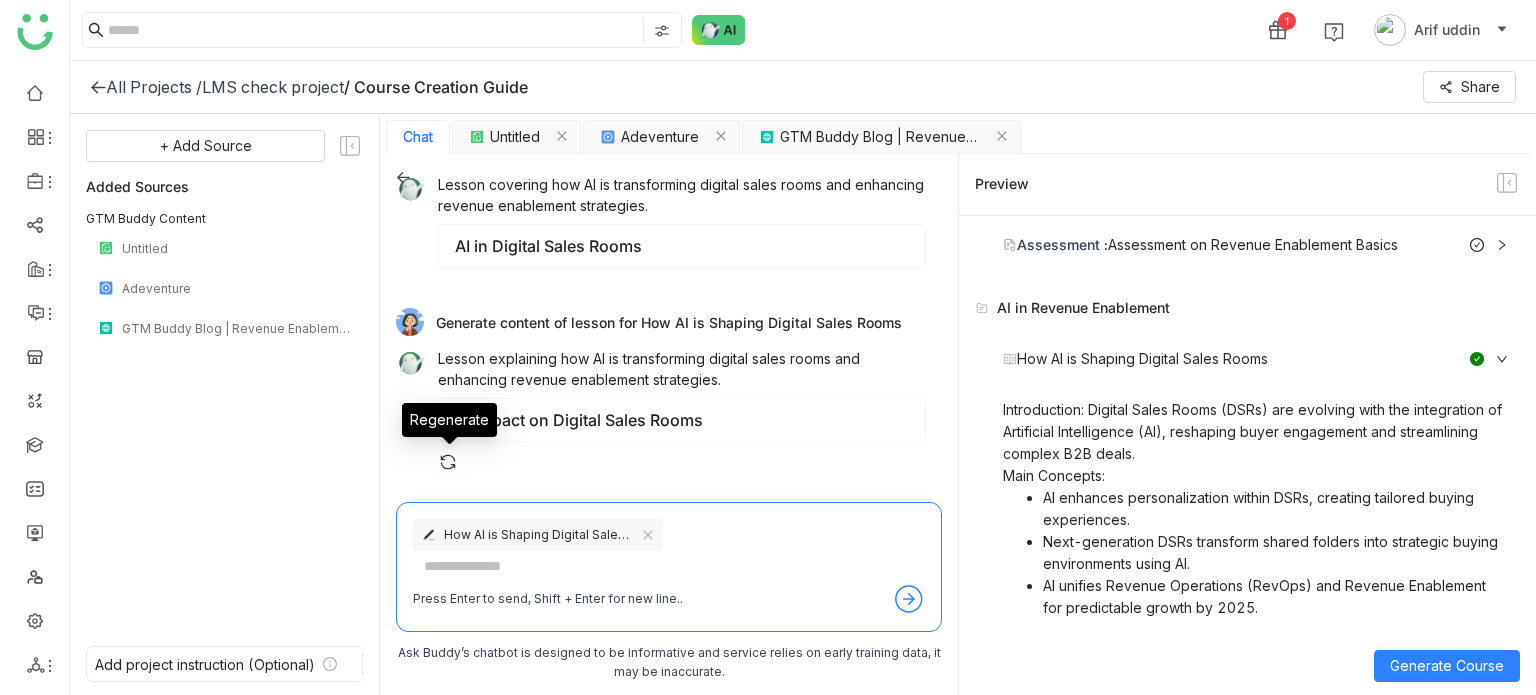 click at bounding box center (448, 462) 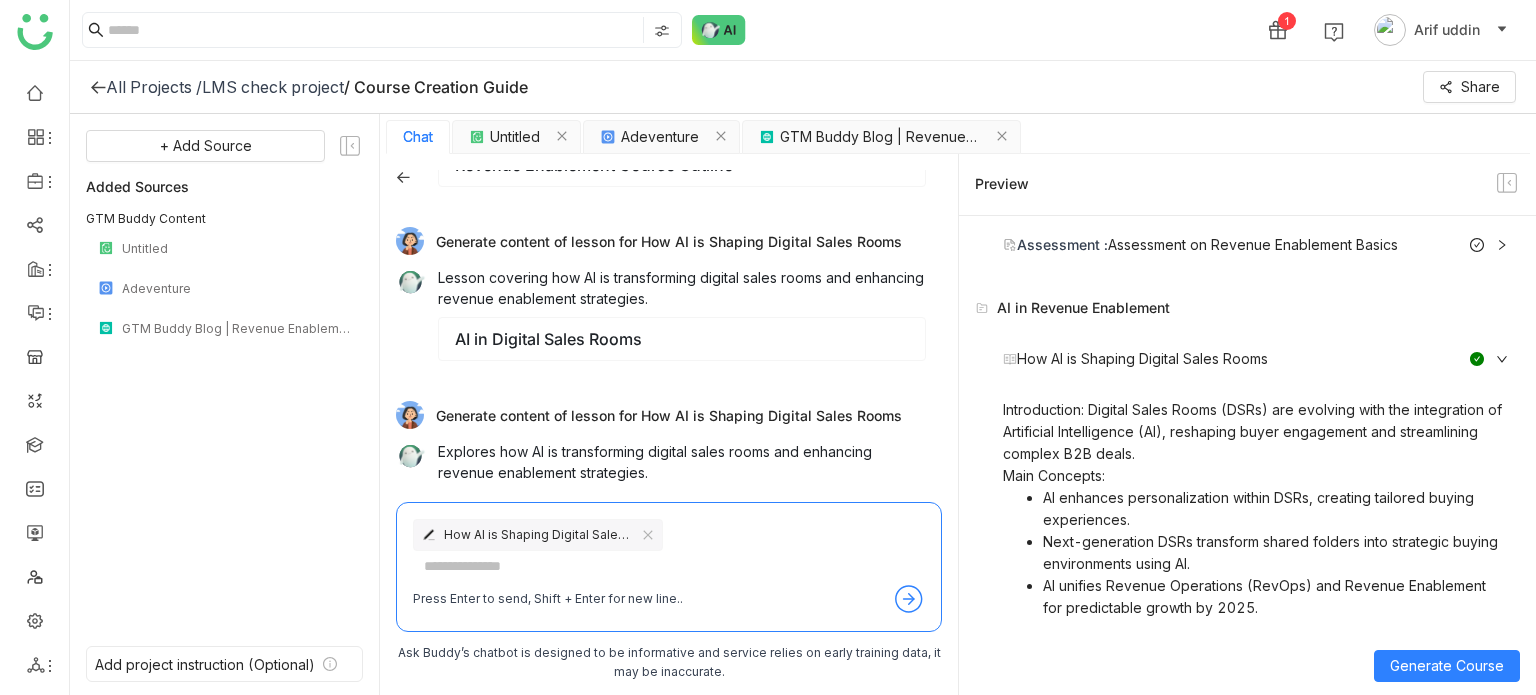scroll, scrollTop: 582, scrollLeft: 0, axis: vertical 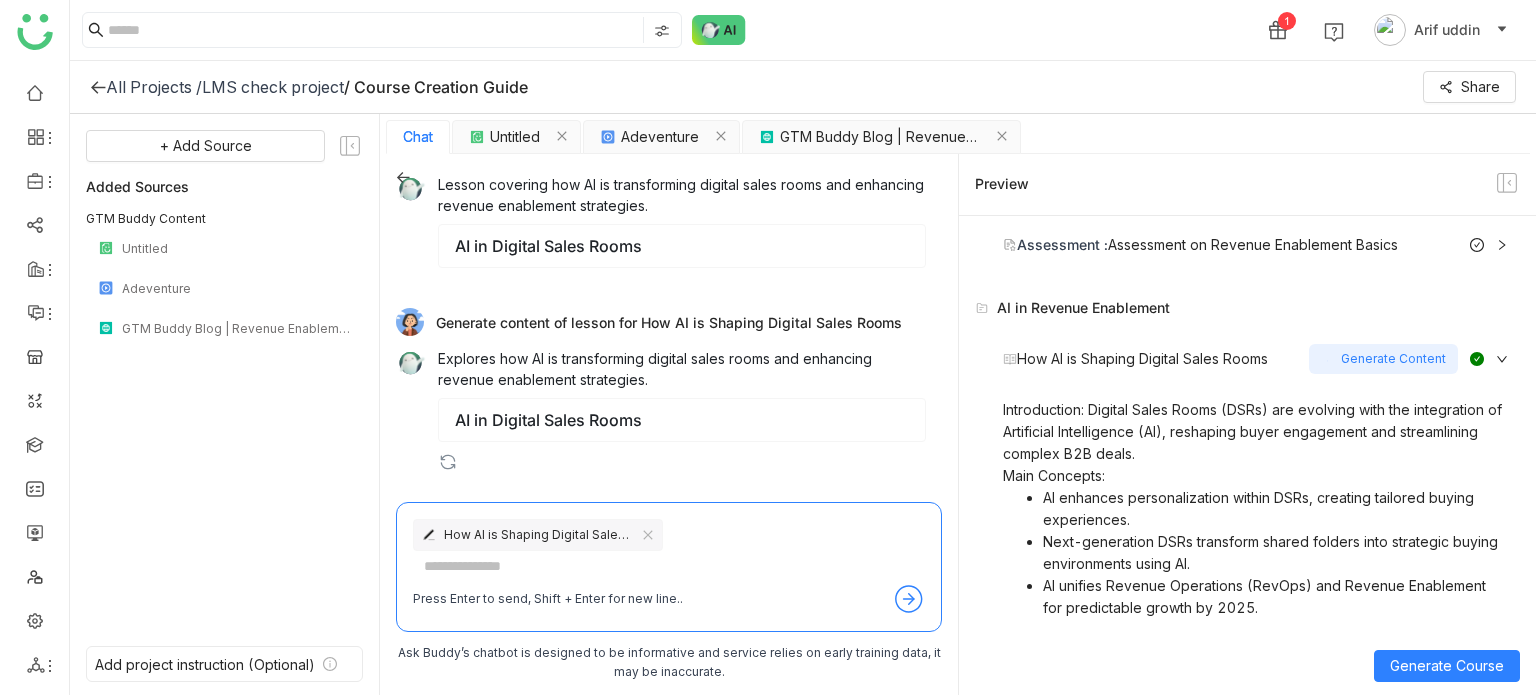 click on "How AI is Shaping Digital Sales Rooms" at bounding box center [1156, 359] 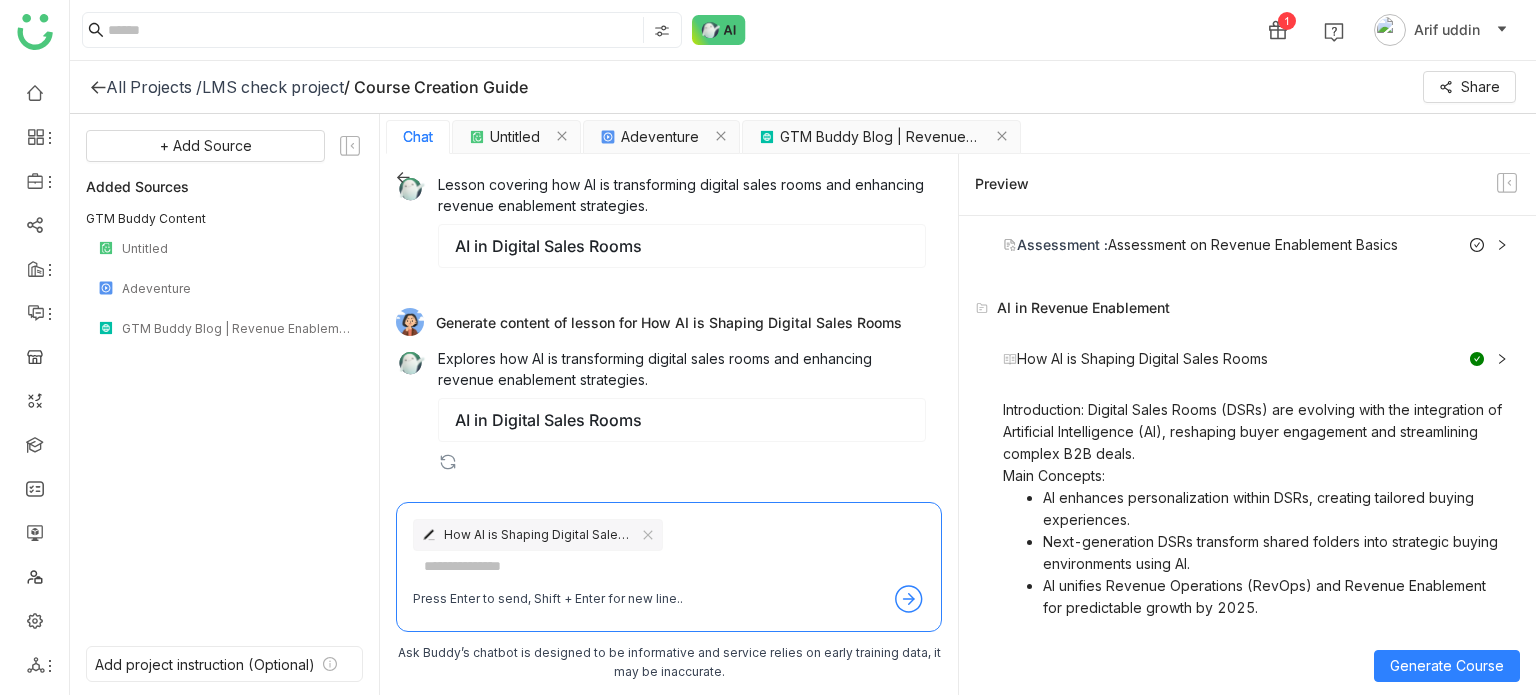 scroll, scrollTop: 49, scrollLeft: 0, axis: vertical 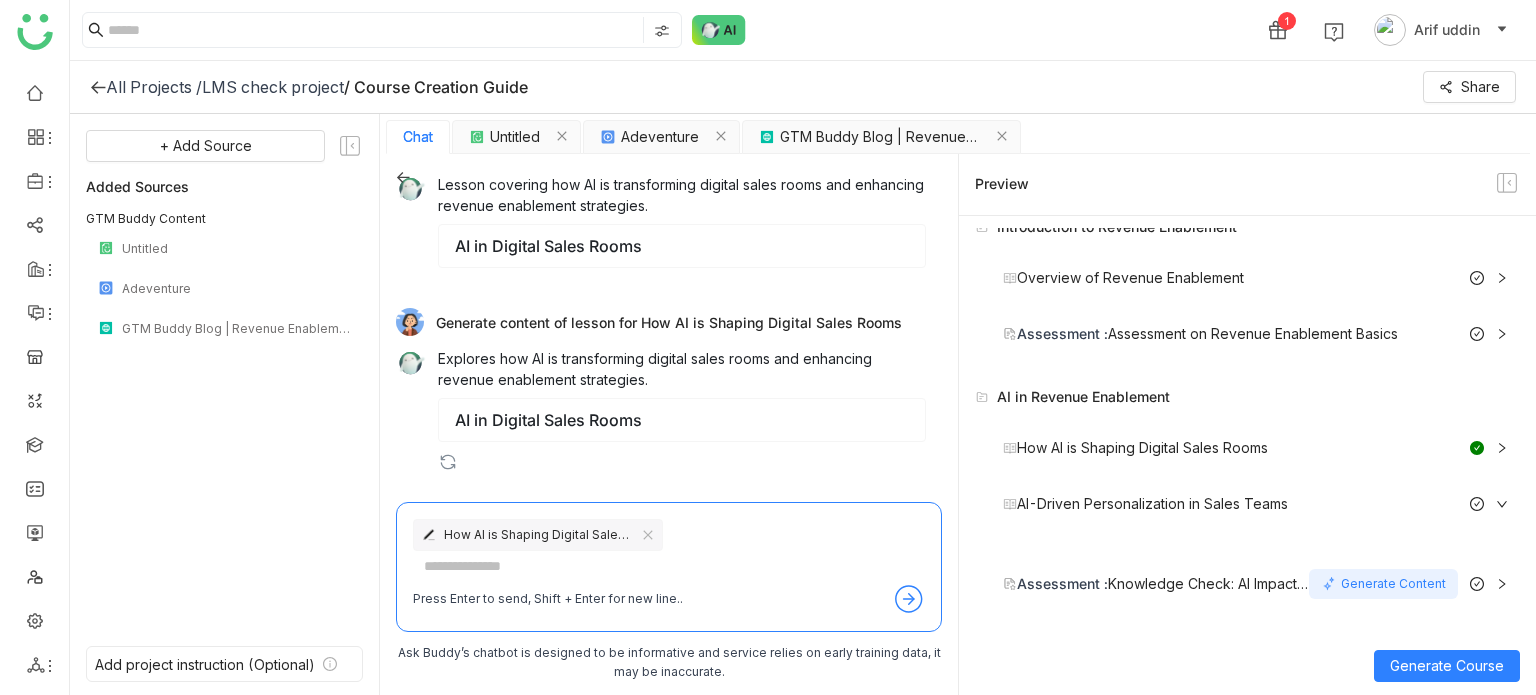 click on "Assessment :   Knowledge Check: AI Impact on Sales" at bounding box center (1156, 584) 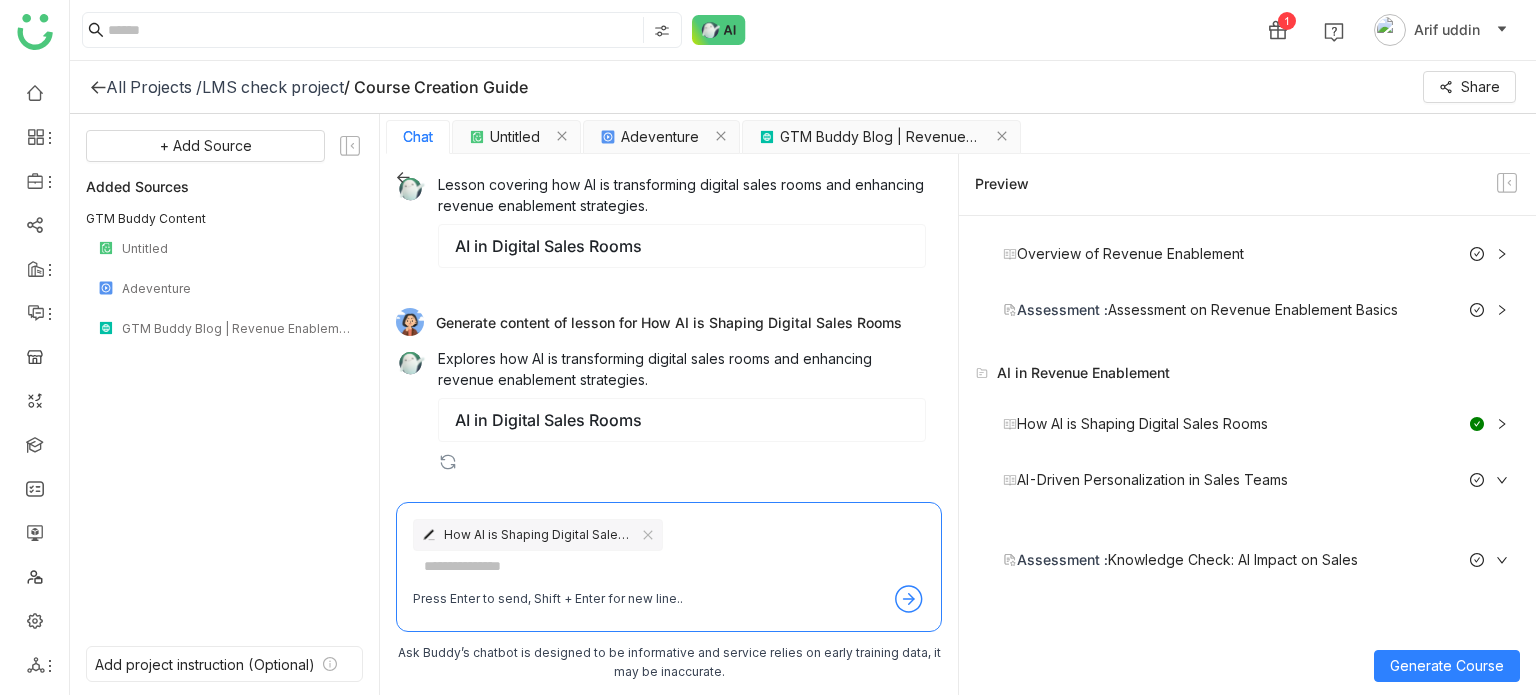 click on "Assessment :   Knowledge Check: AI Impact on Sales   Generate Content" at bounding box center [1255, 560] 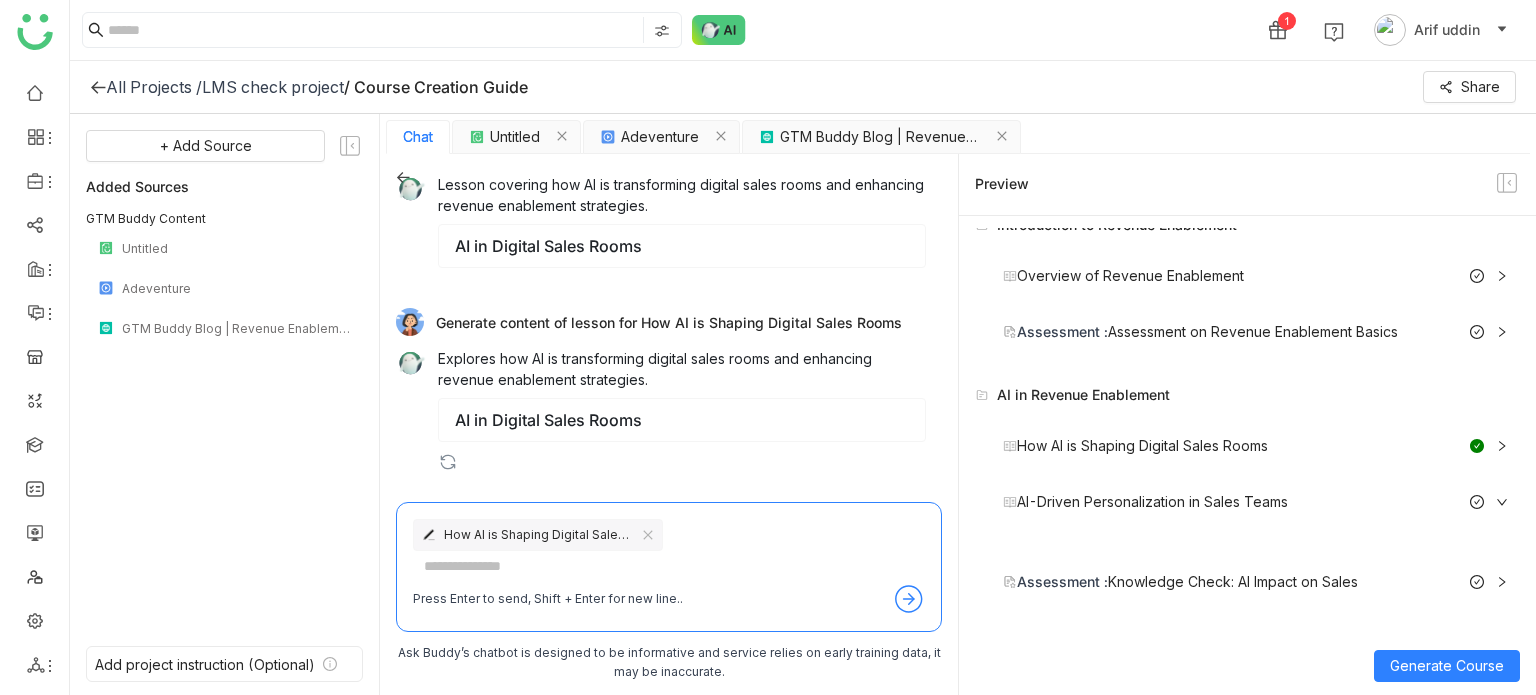 scroll, scrollTop: 49, scrollLeft: 0, axis: vertical 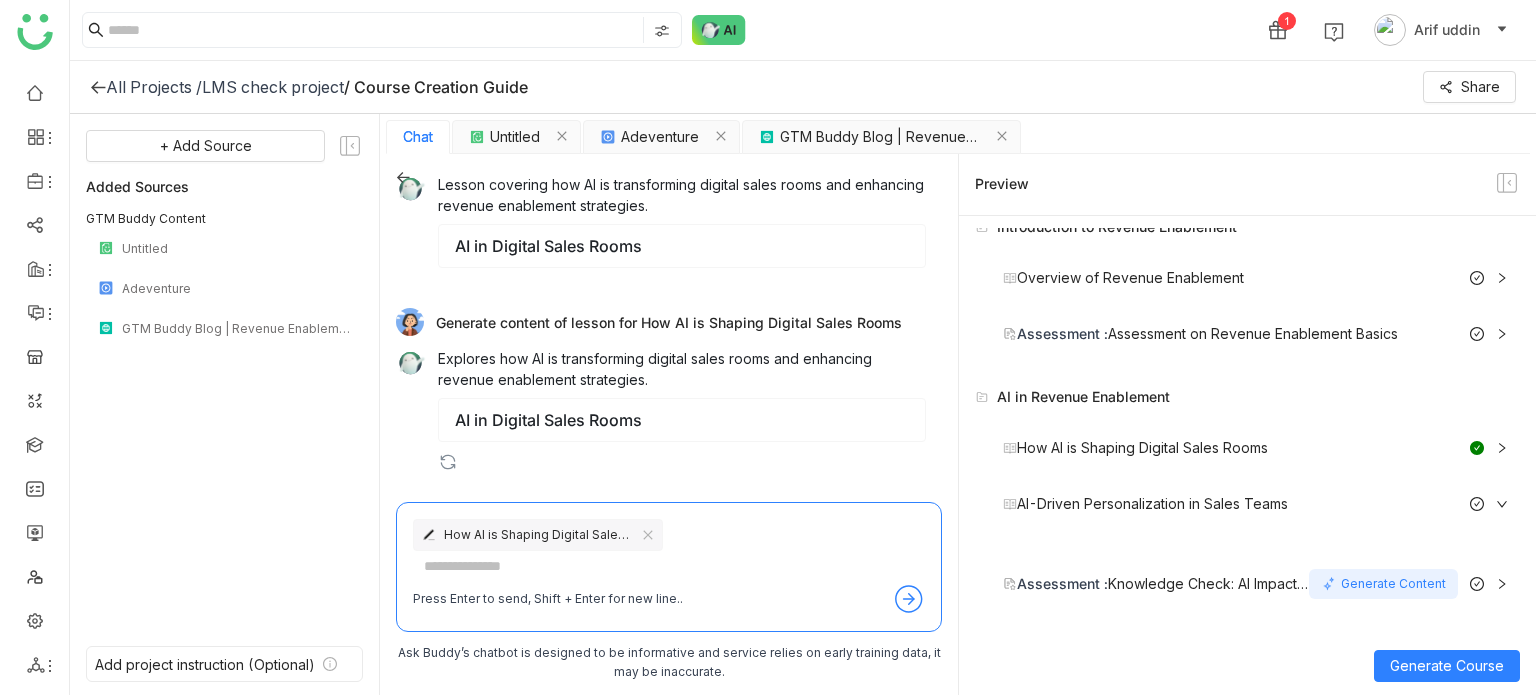 click on "Generate Content" at bounding box center (1383, 584) 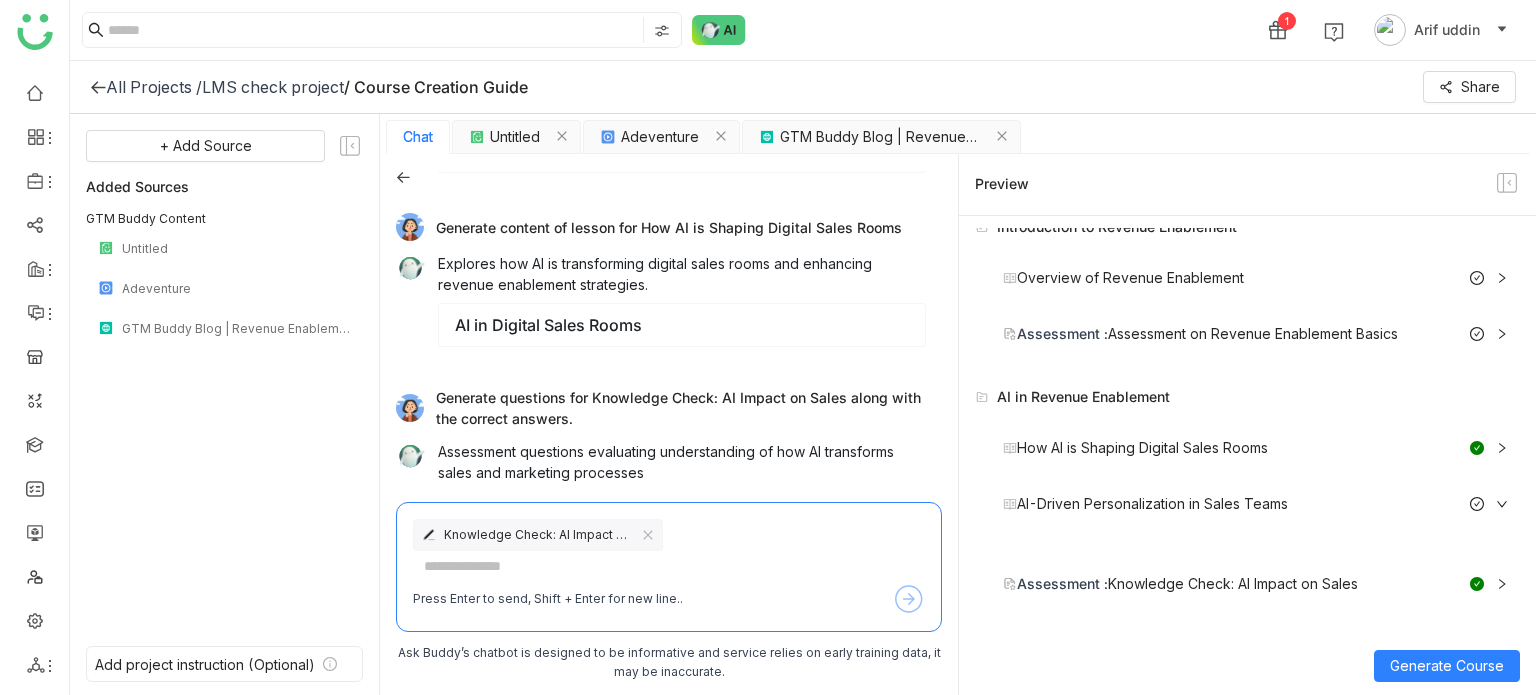 scroll, scrollTop: 770, scrollLeft: 0, axis: vertical 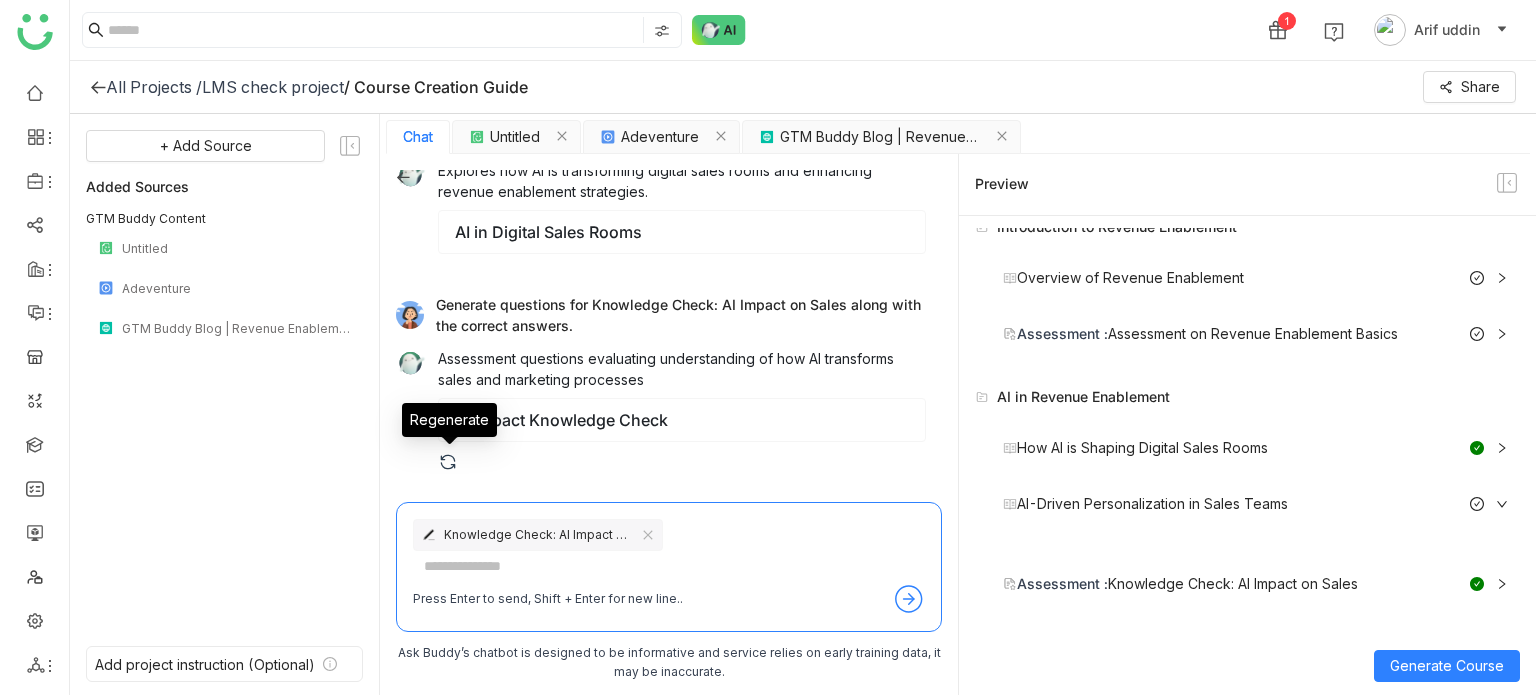 click at bounding box center (448, 462) 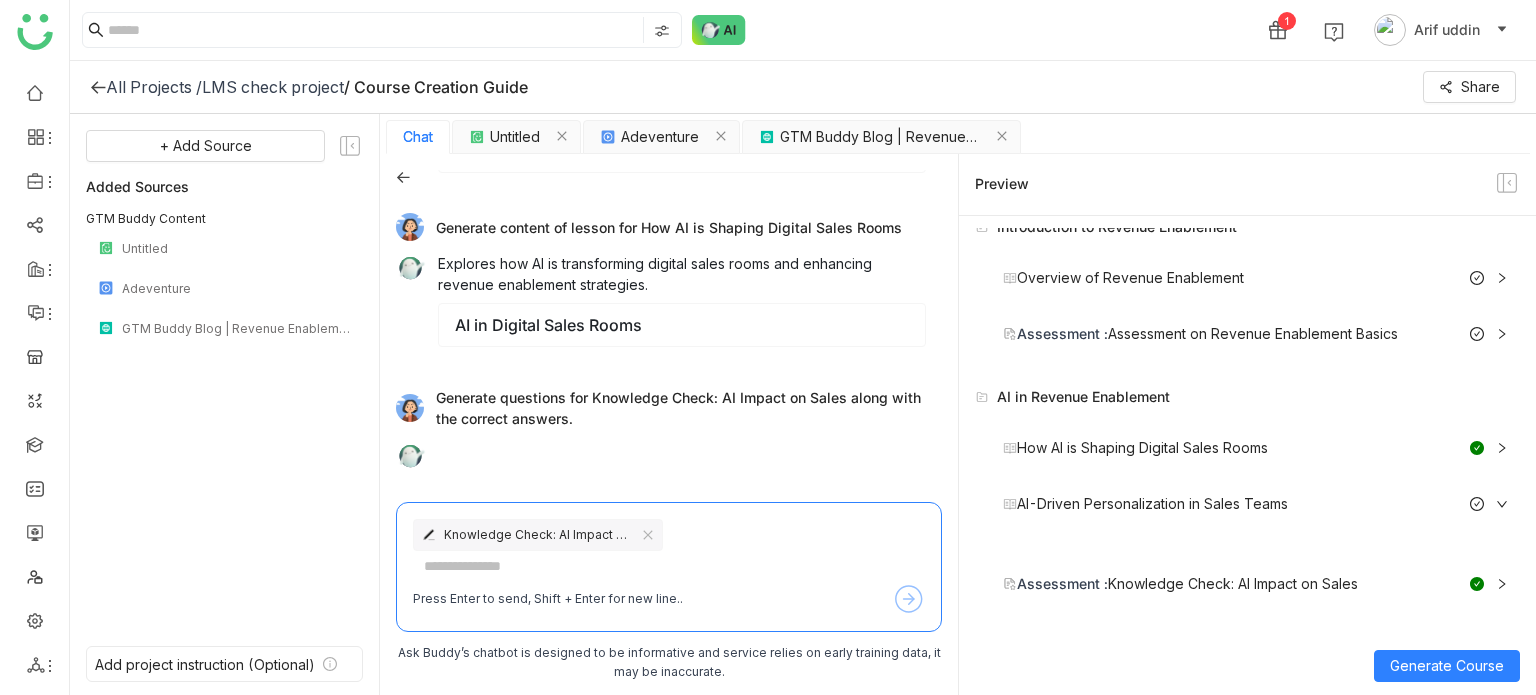 scroll, scrollTop: 770, scrollLeft: 0, axis: vertical 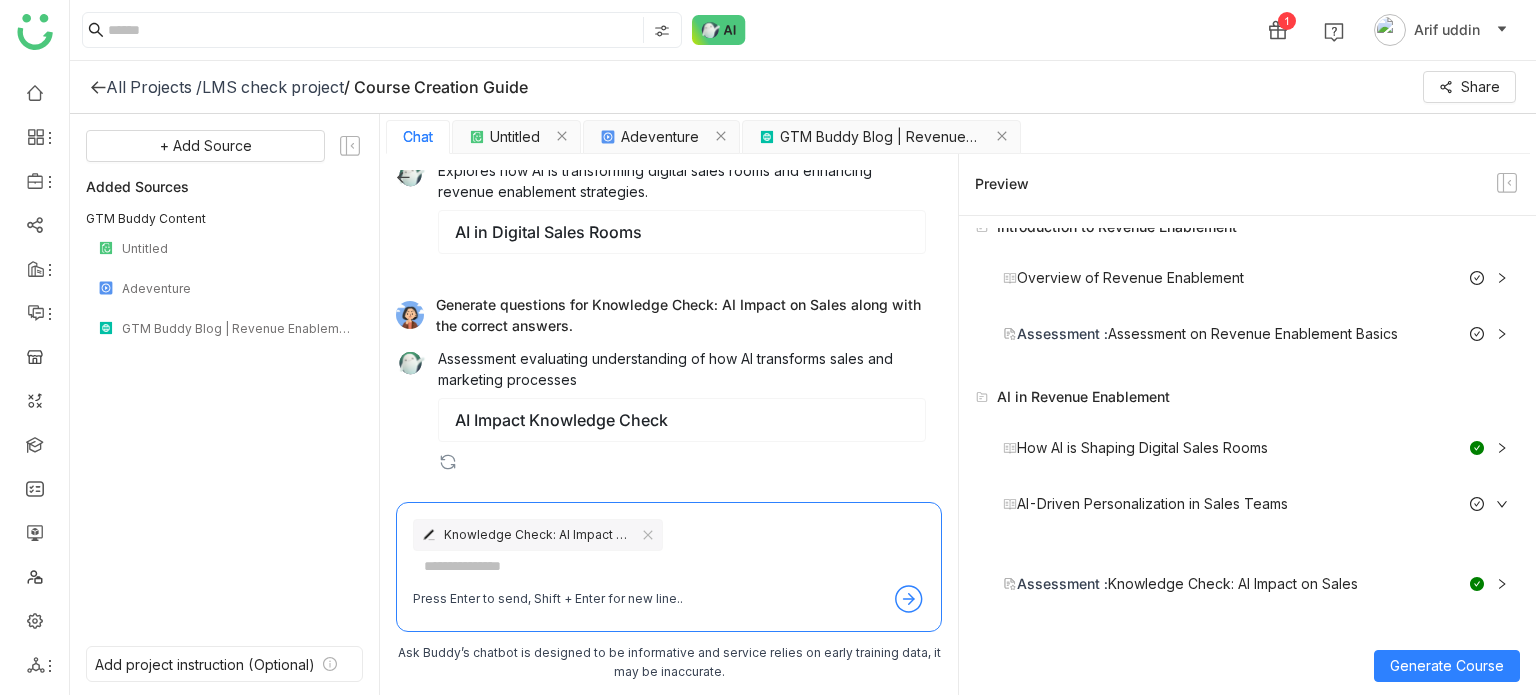 click on "AI Impact Knowledge Check" at bounding box center [682, 420] 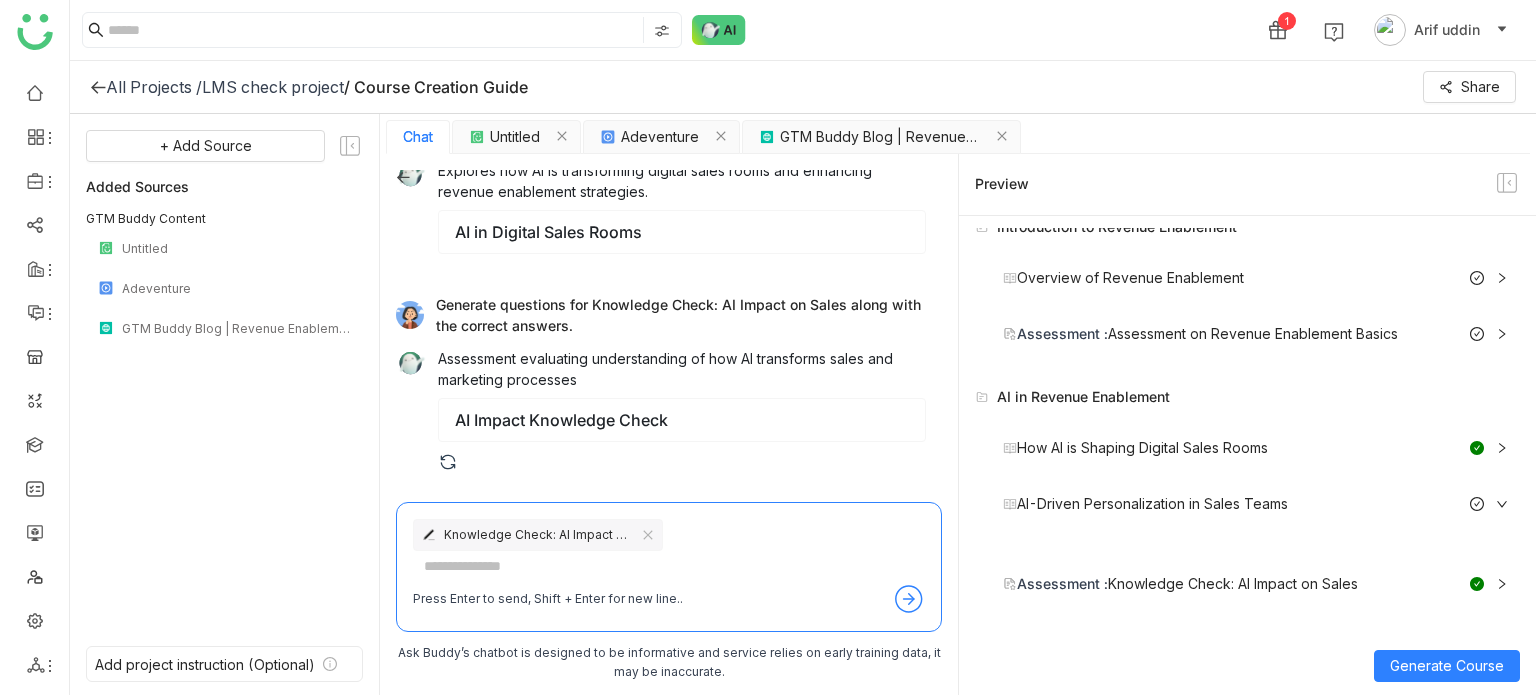 click at bounding box center (682, 462) 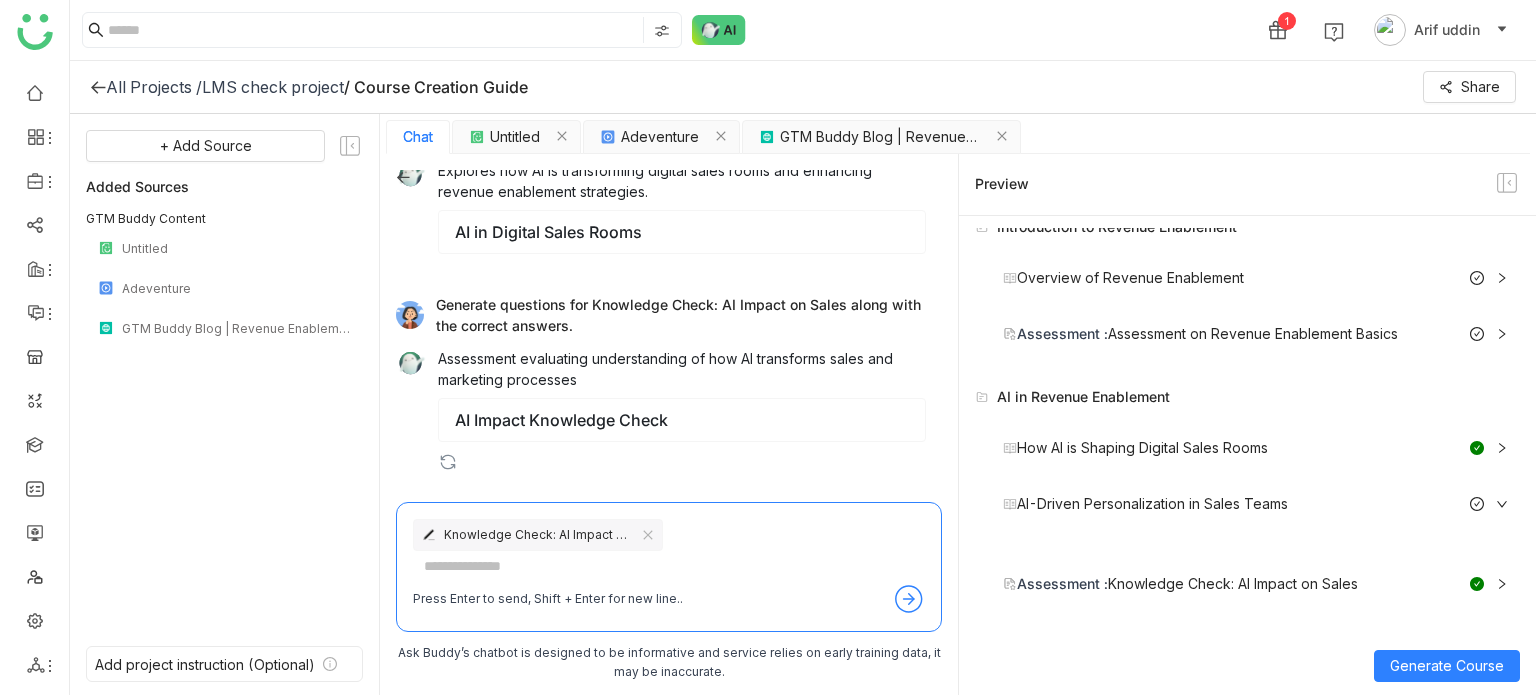 click on "AI-Driven Personalization in Sales Teams   Generate Content" at bounding box center [1255, 504] 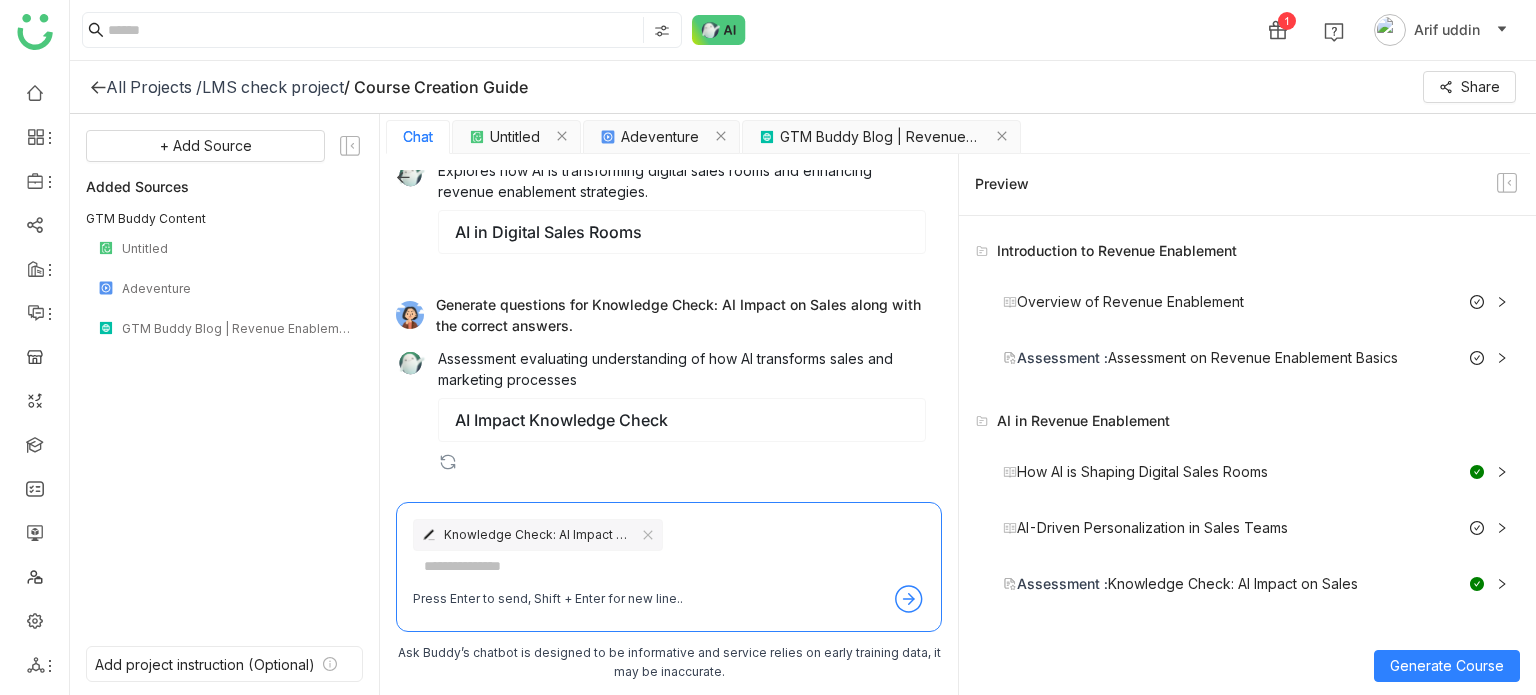 click 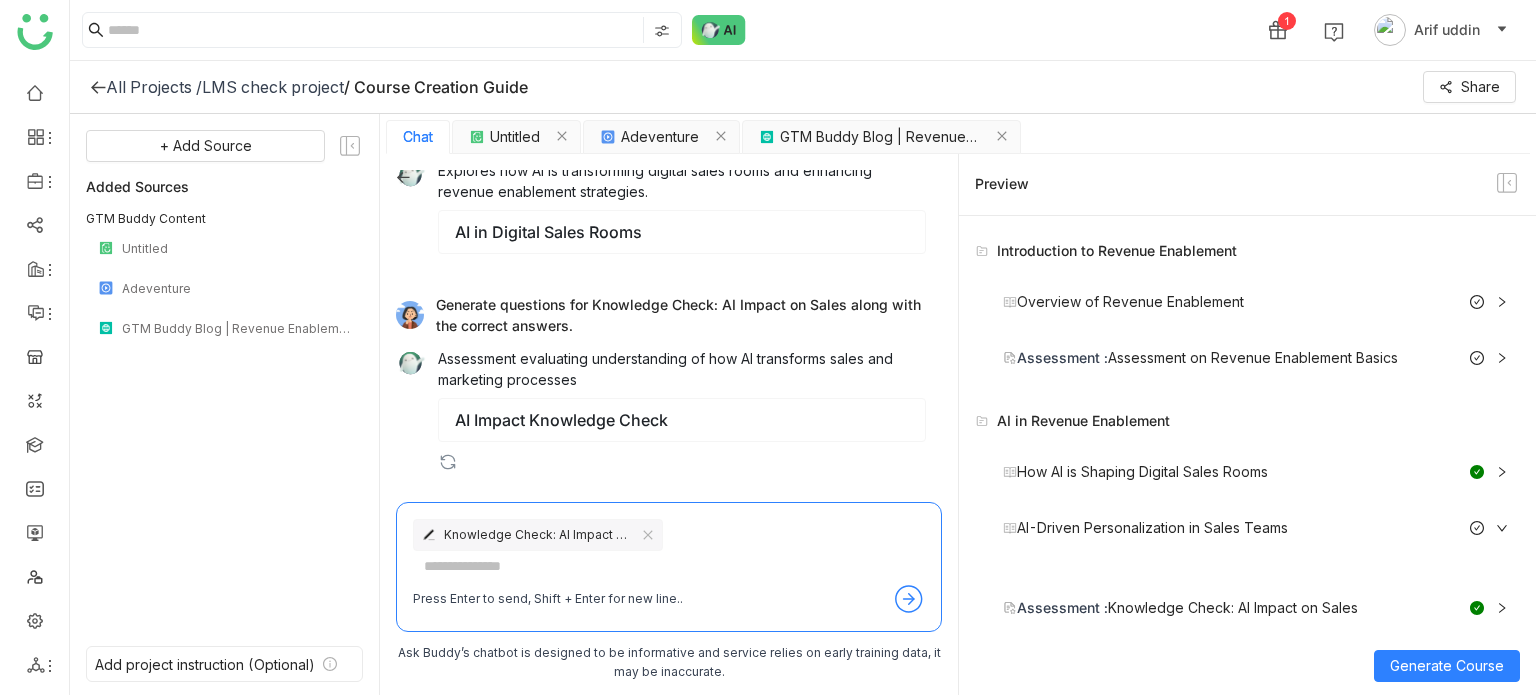 scroll, scrollTop: 49, scrollLeft: 0, axis: vertical 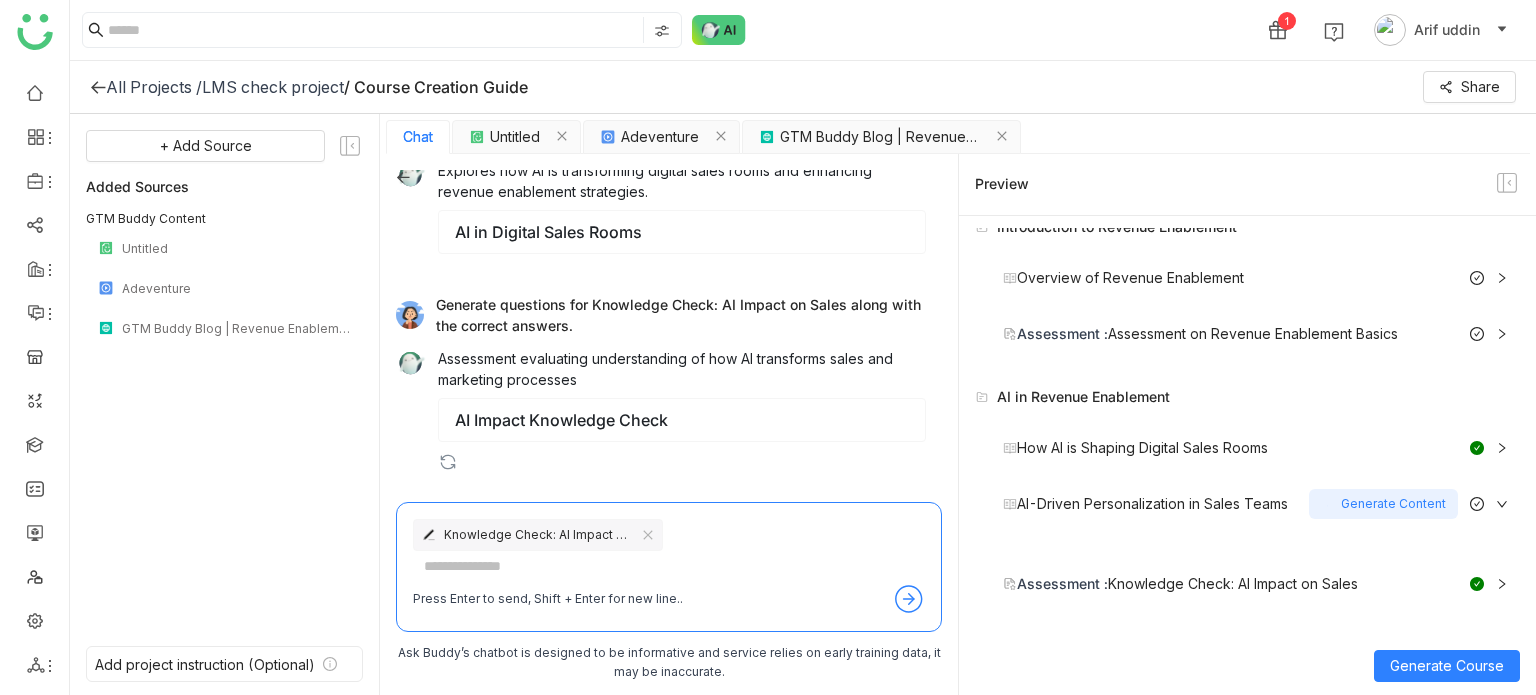 click on "Generate Content" at bounding box center (1383, 504) 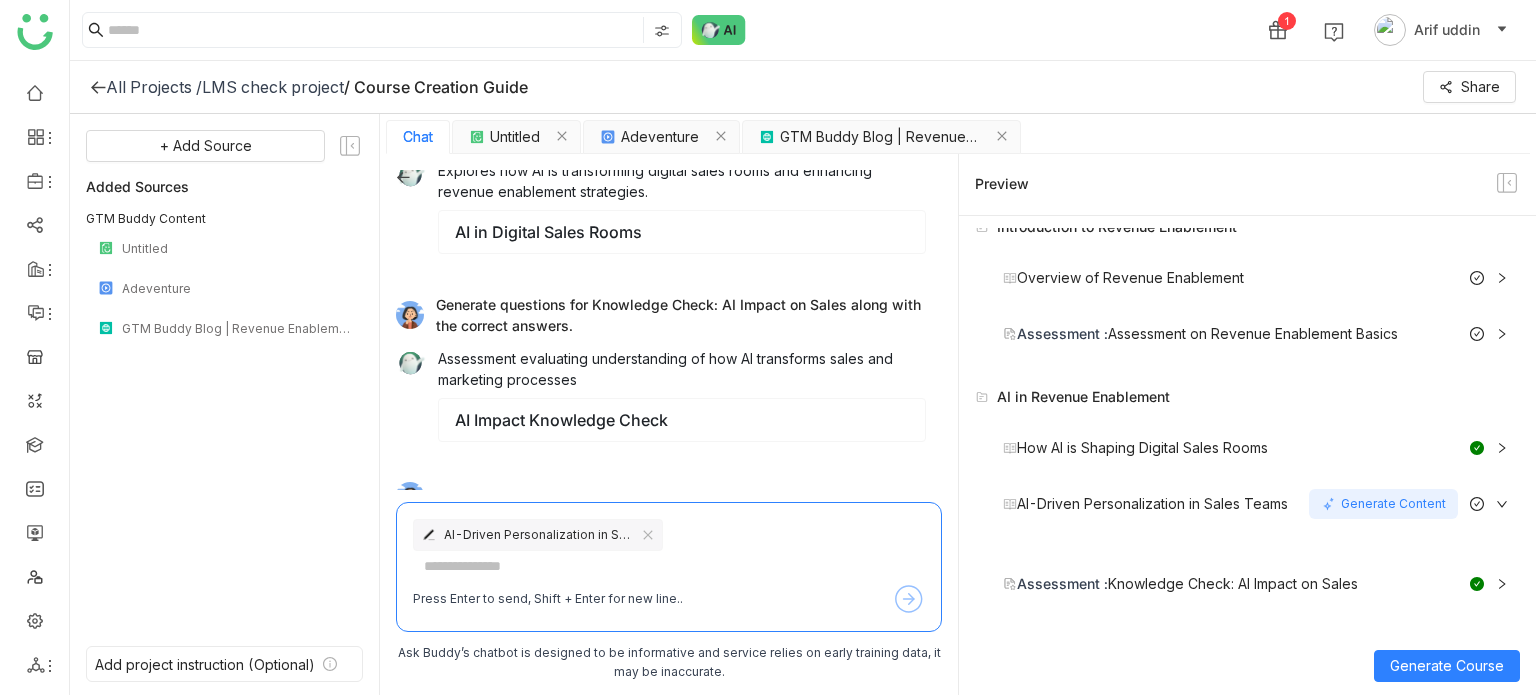 scroll, scrollTop: 865, scrollLeft: 0, axis: vertical 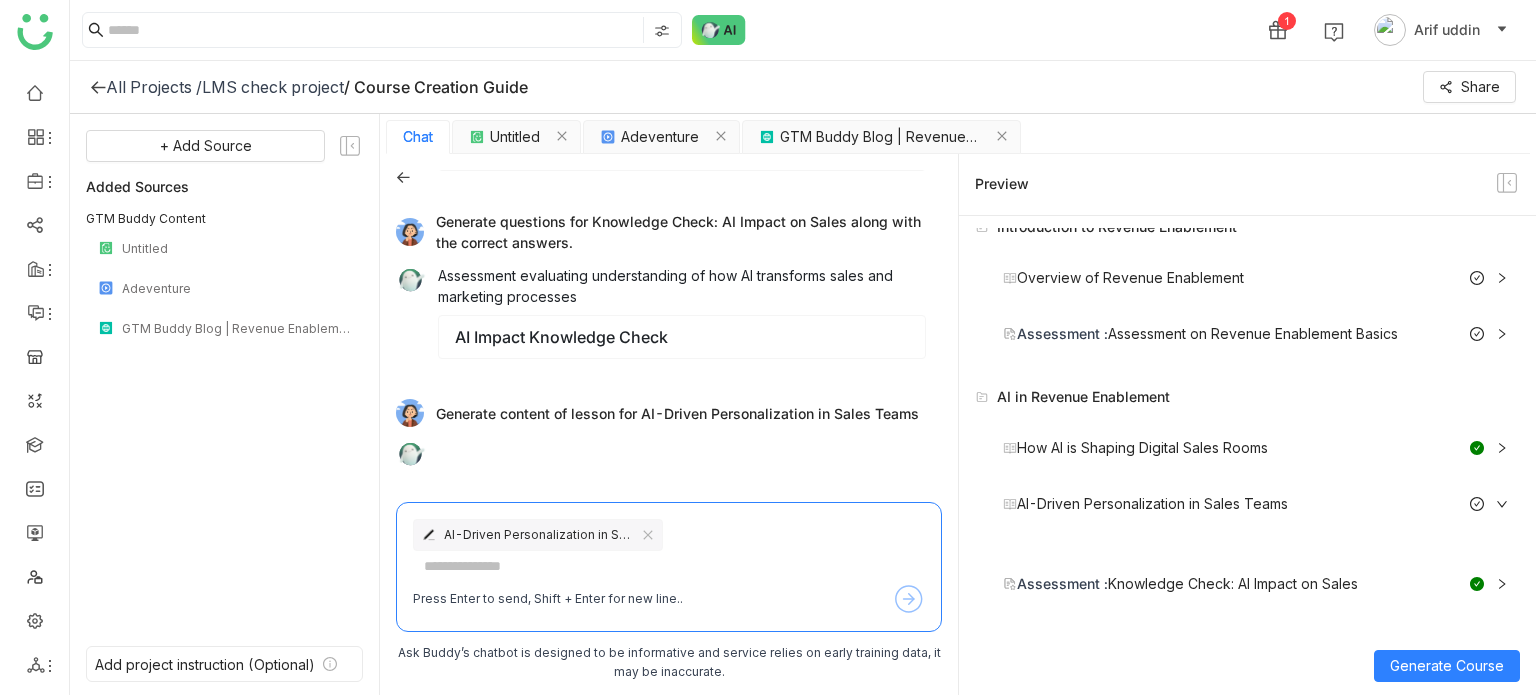 click 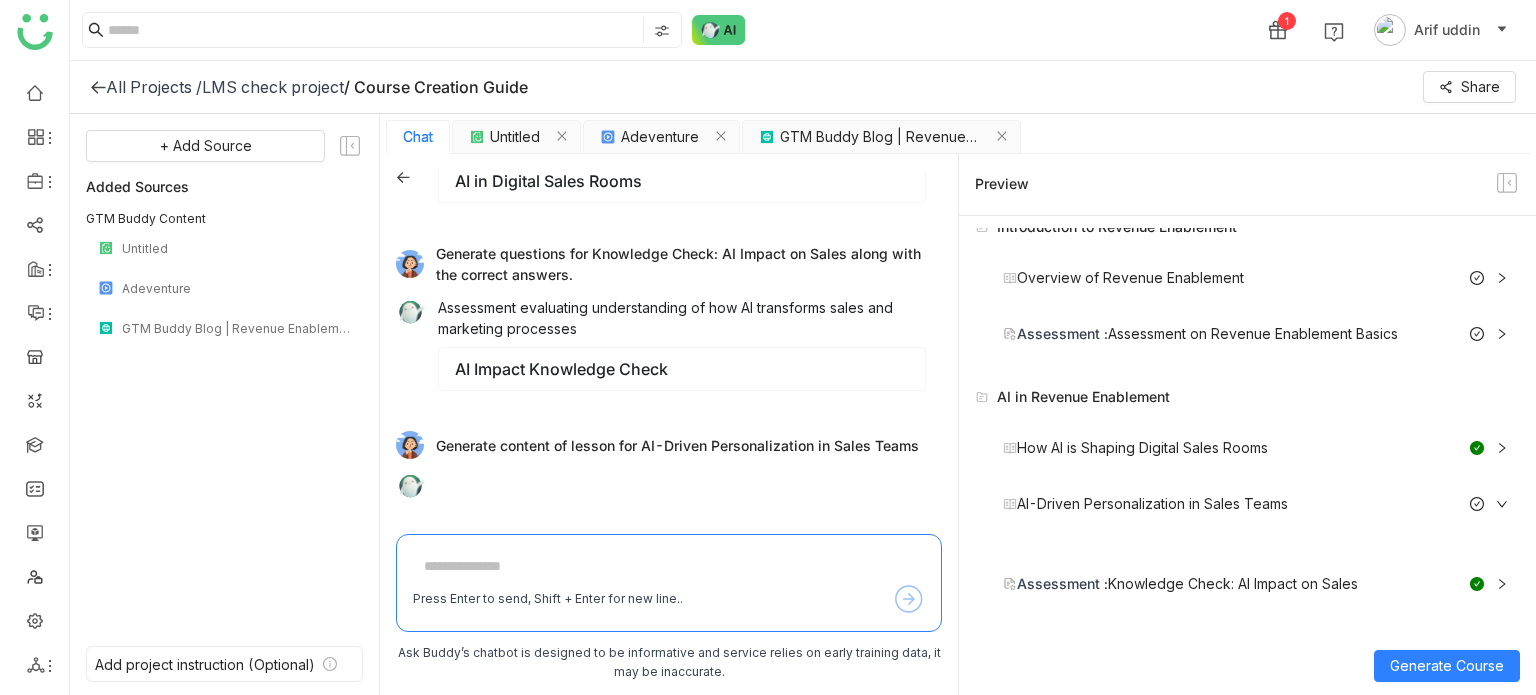 scroll, scrollTop: 921, scrollLeft: 0, axis: vertical 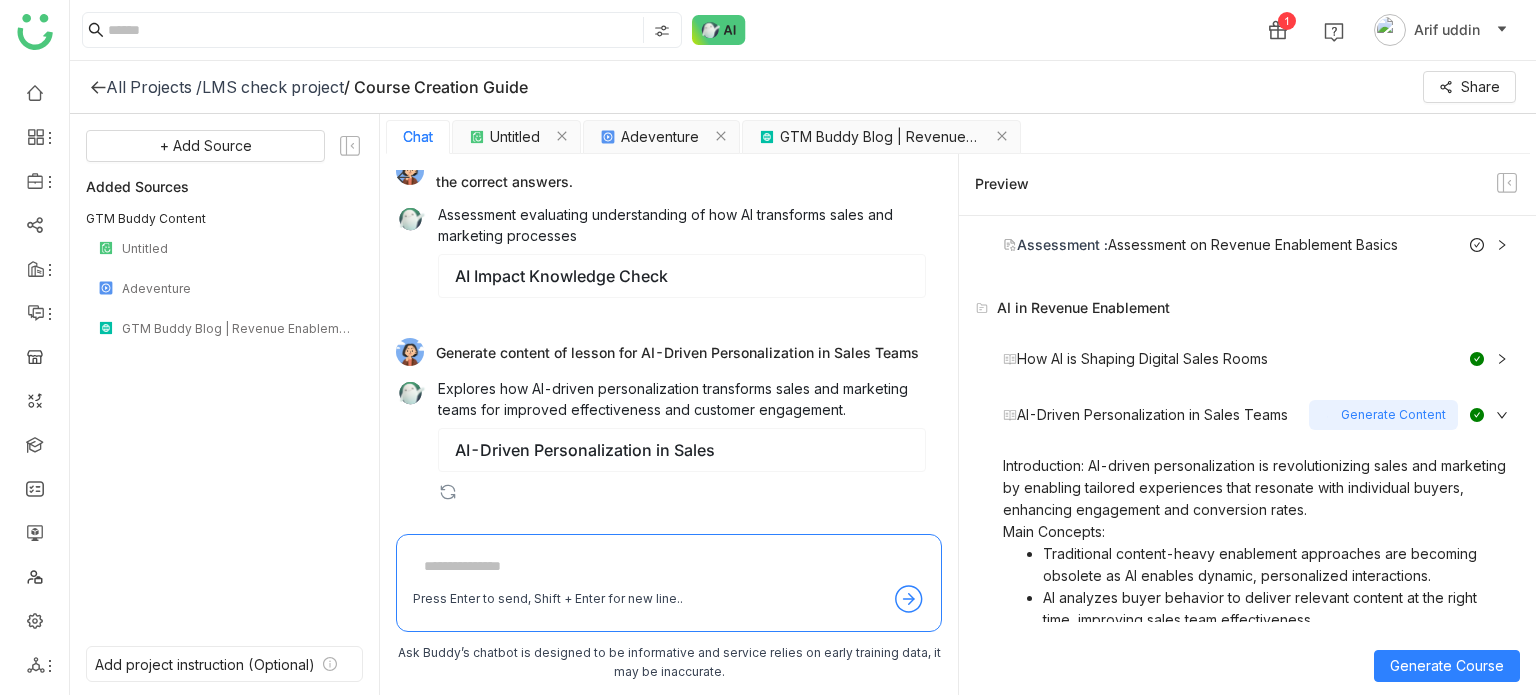 click on "Generate Content" at bounding box center (1383, 415) 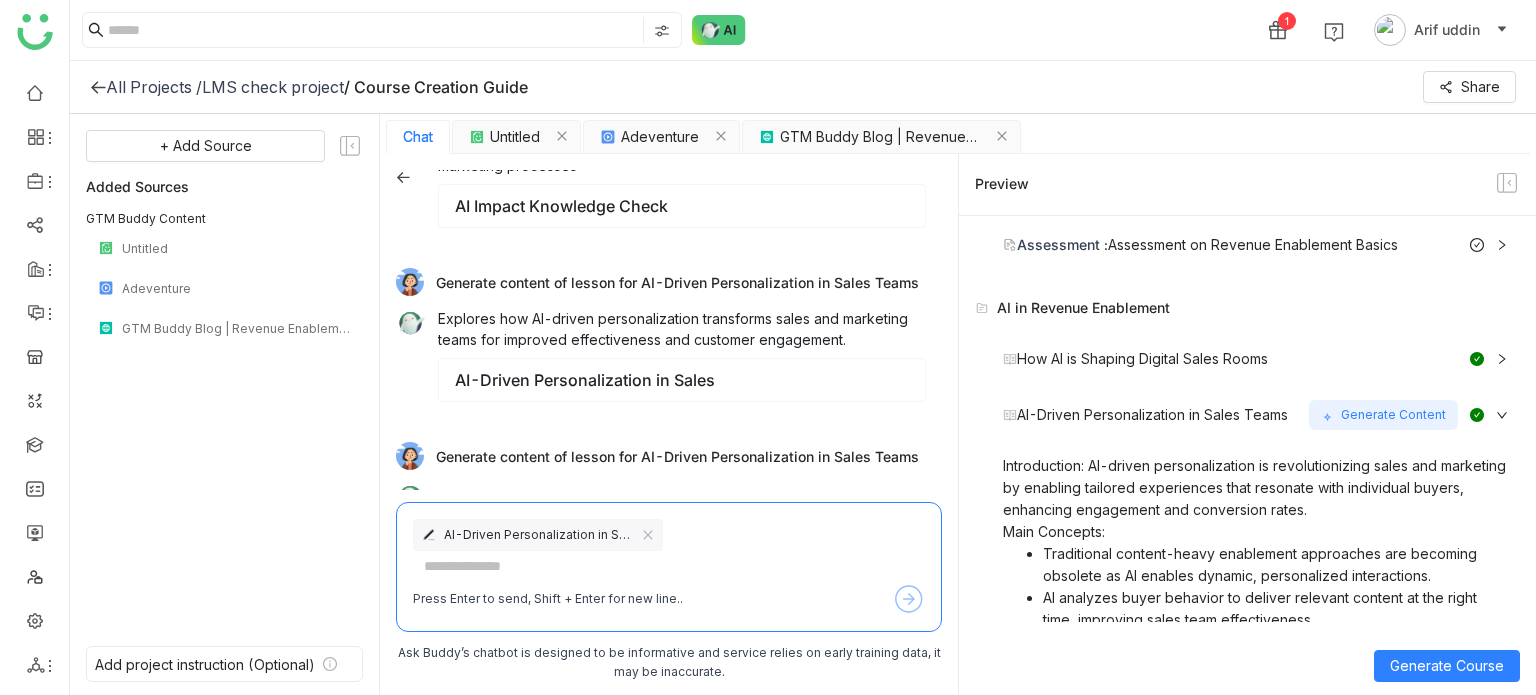 click on "AI-Driven Personalization in Sales Teams" at bounding box center [1156, 415] 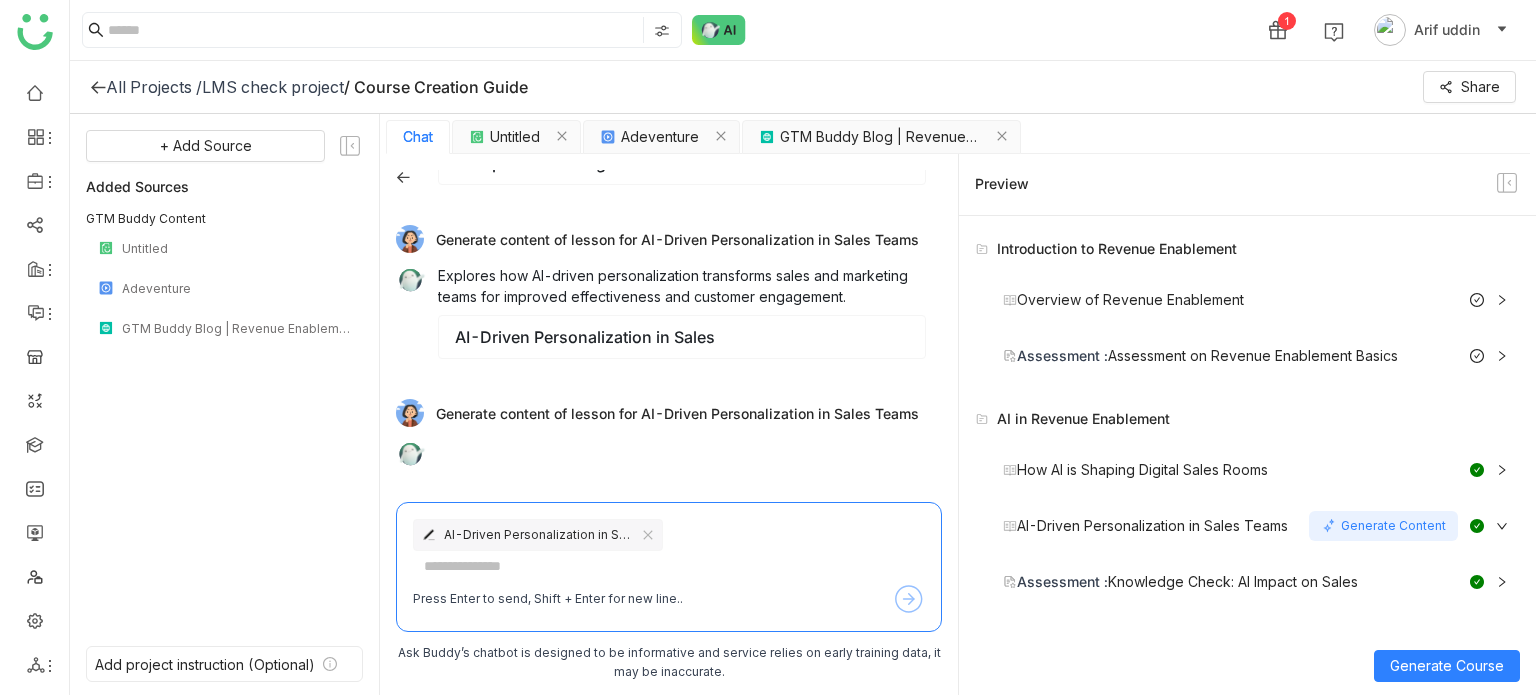scroll, scrollTop: 1053, scrollLeft: 0, axis: vertical 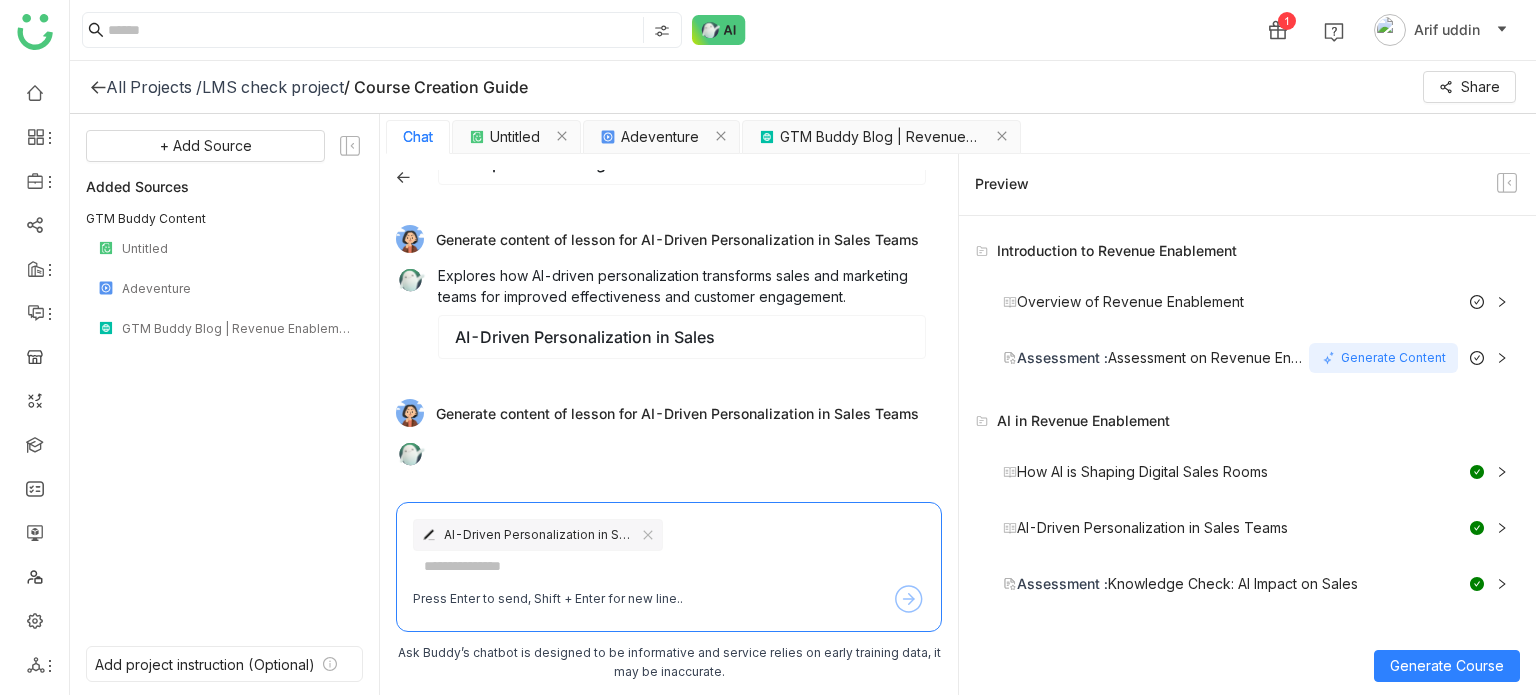 click on "Assessment :   Assessment on Revenue Enablement Basics" at bounding box center [1156, 358] 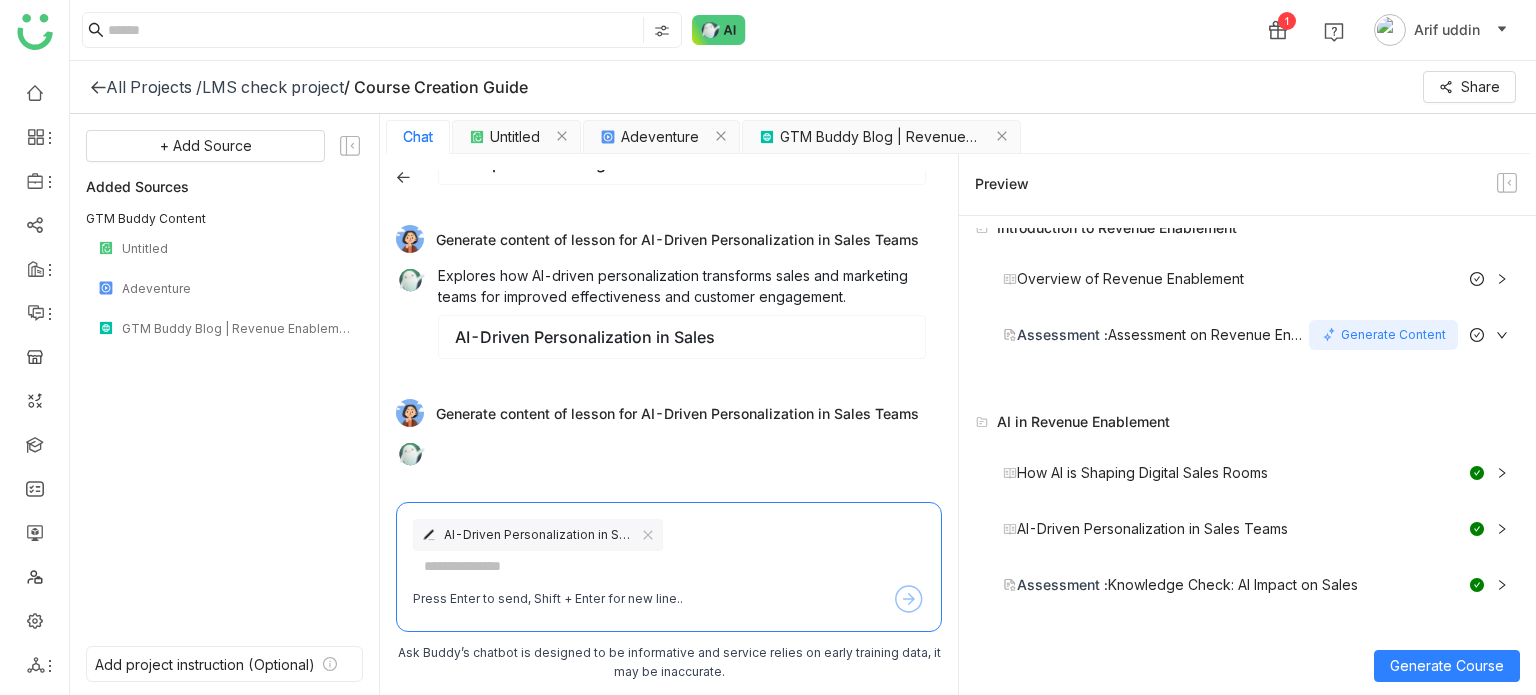 scroll, scrollTop: 49, scrollLeft: 0, axis: vertical 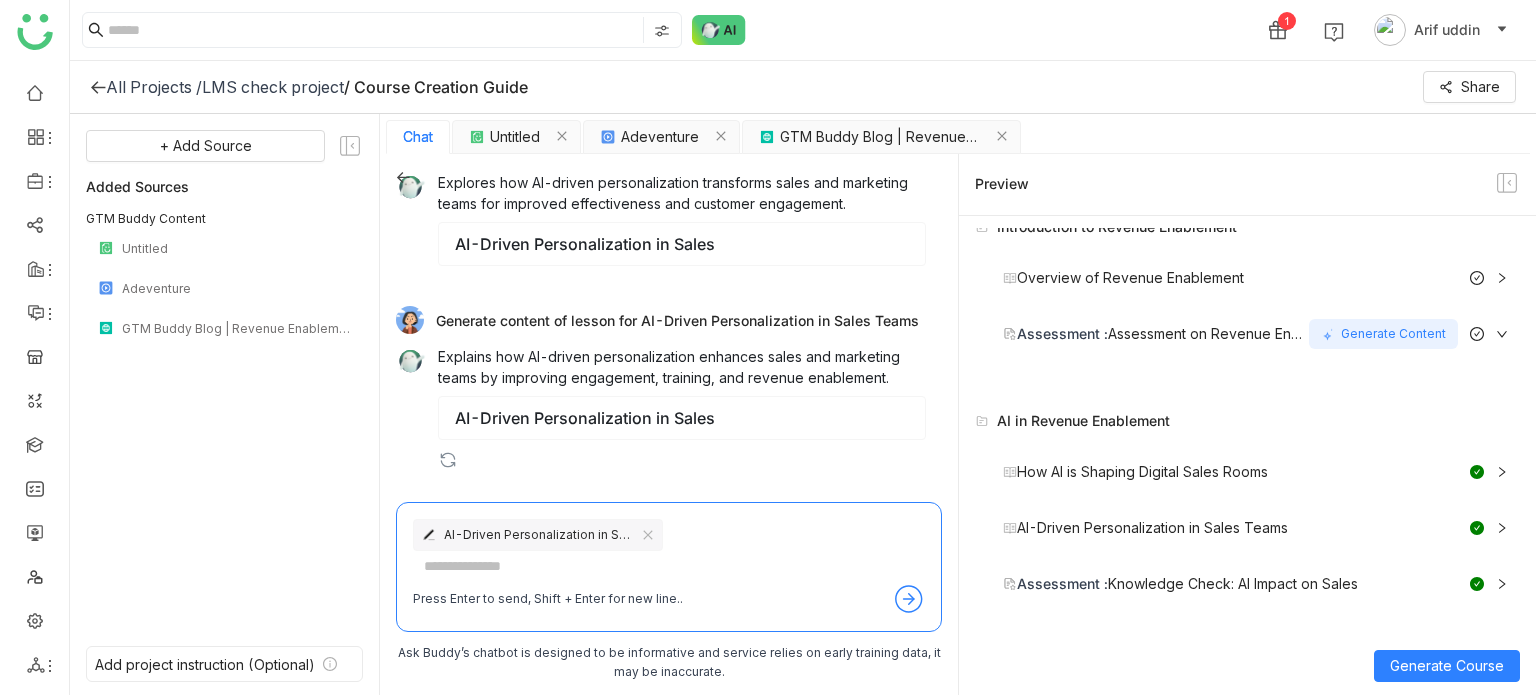 click on "Generate Content" at bounding box center [1383, 334] 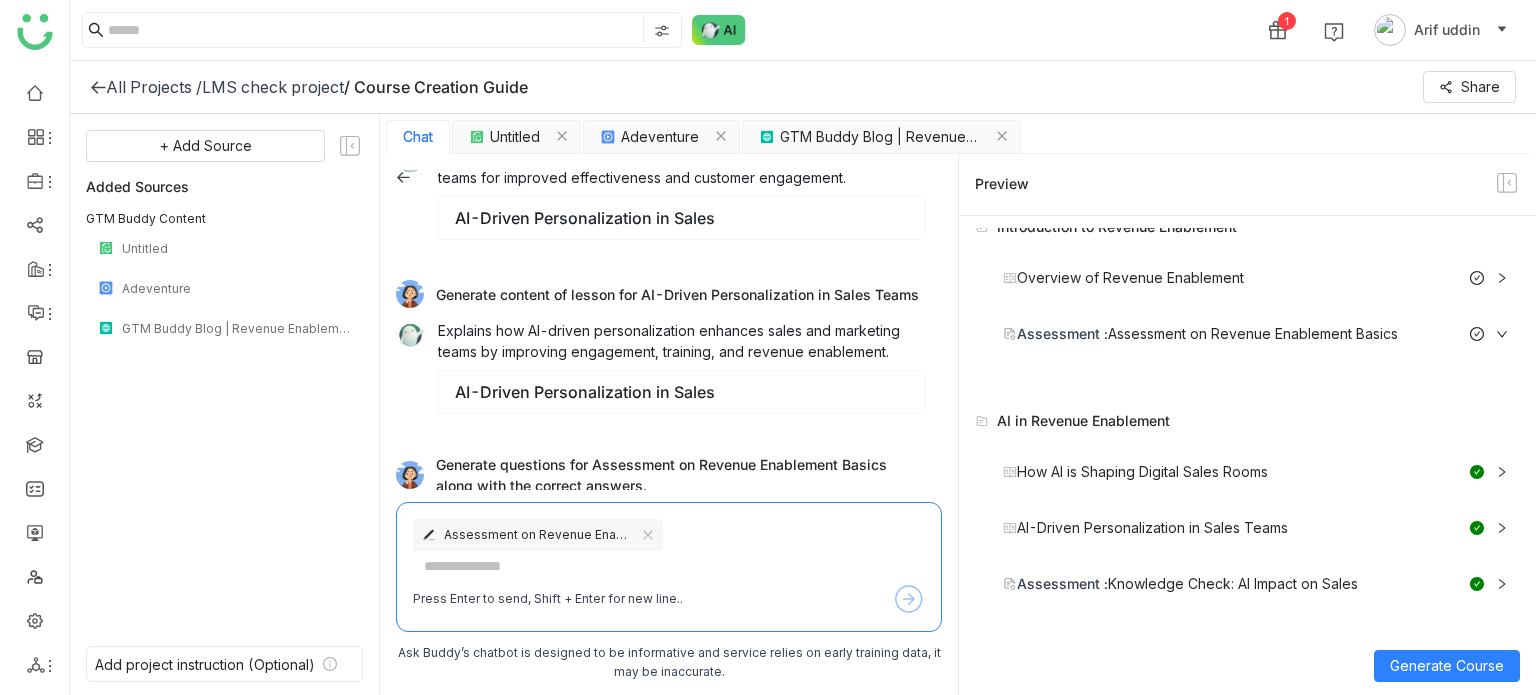 scroll, scrollTop: 1241, scrollLeft: 0, axis: vertical 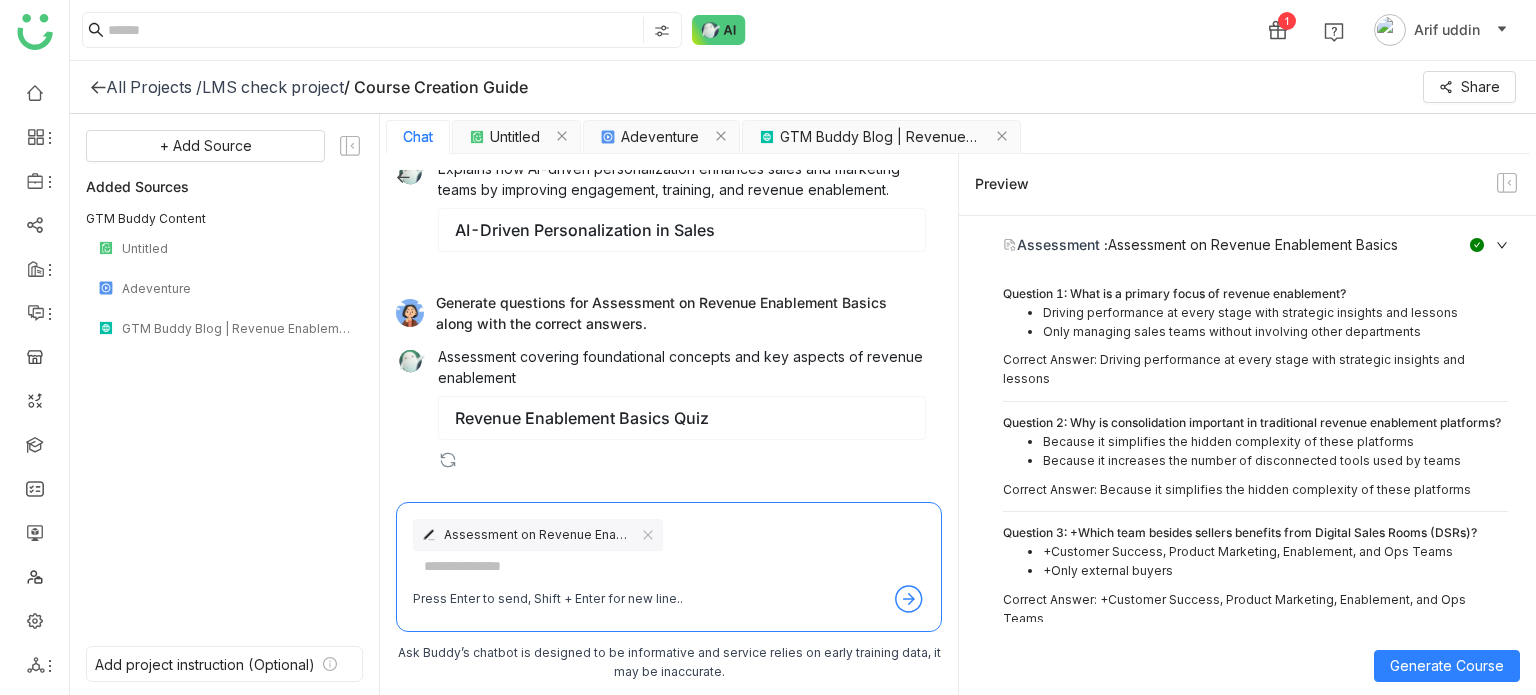 click 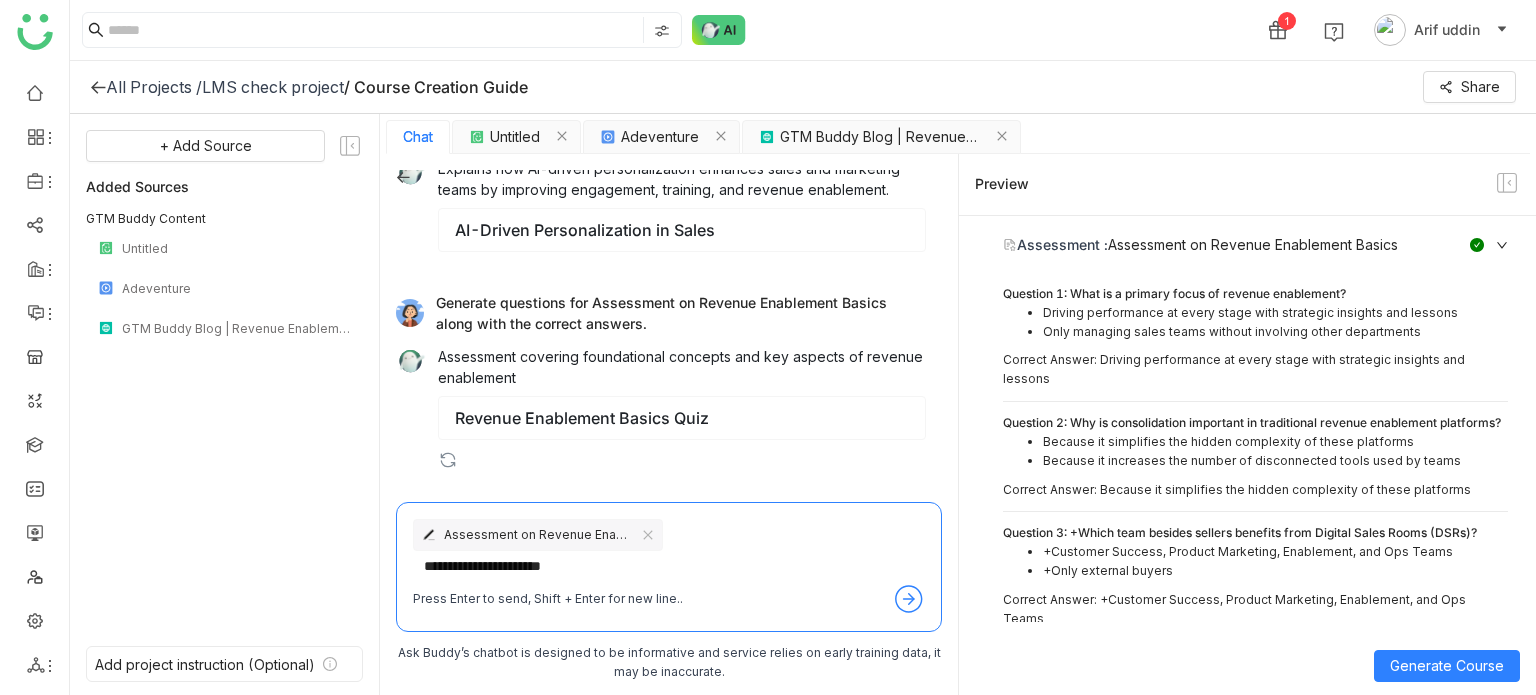 type on "**********" 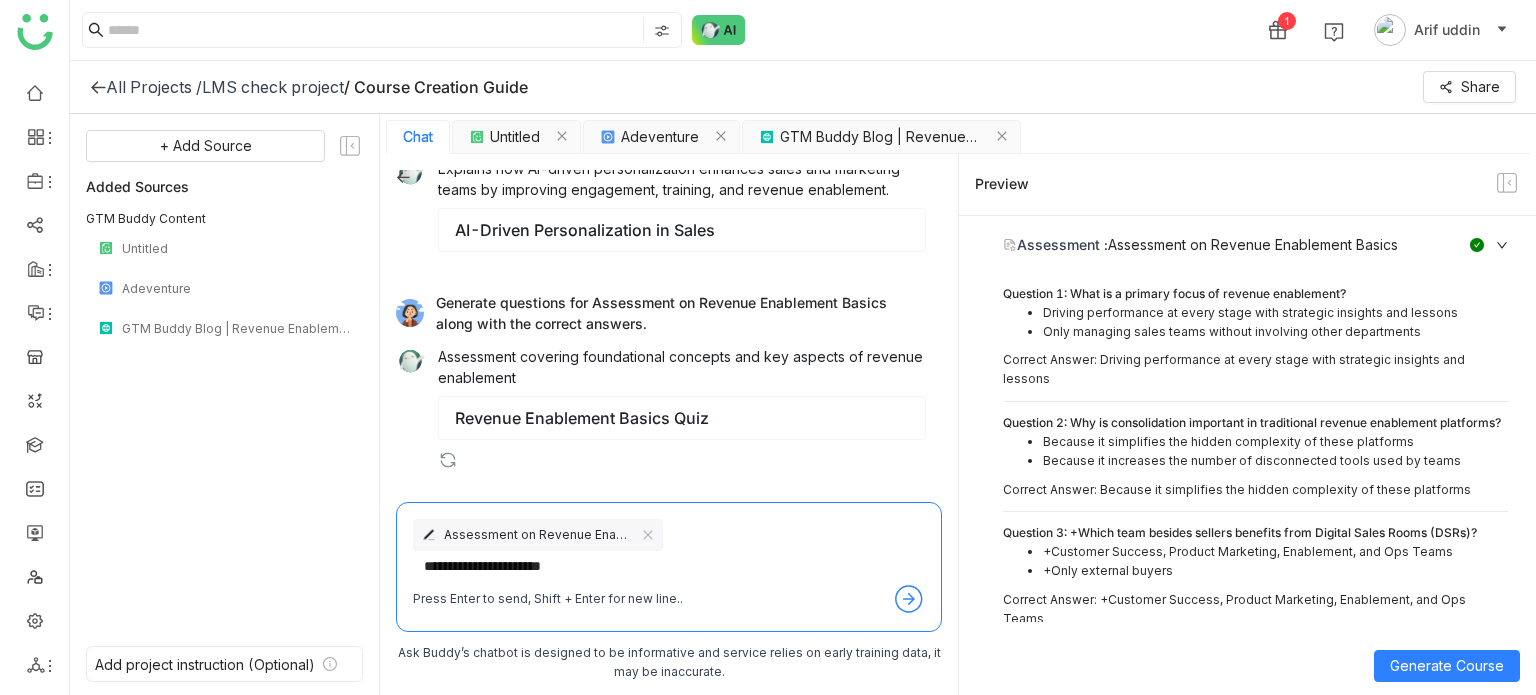 click 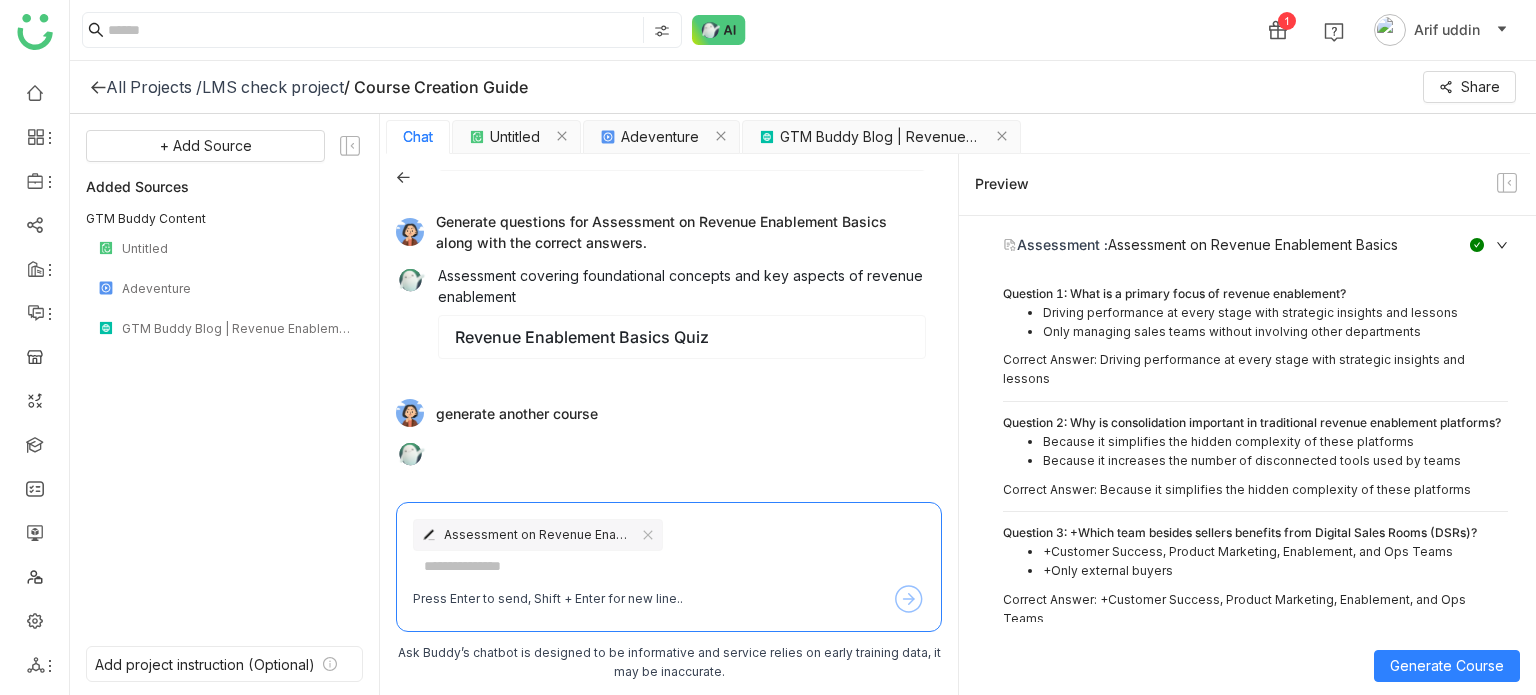 scroll, scrollTop: 1415, scrollLeft: 0, axis: vertical 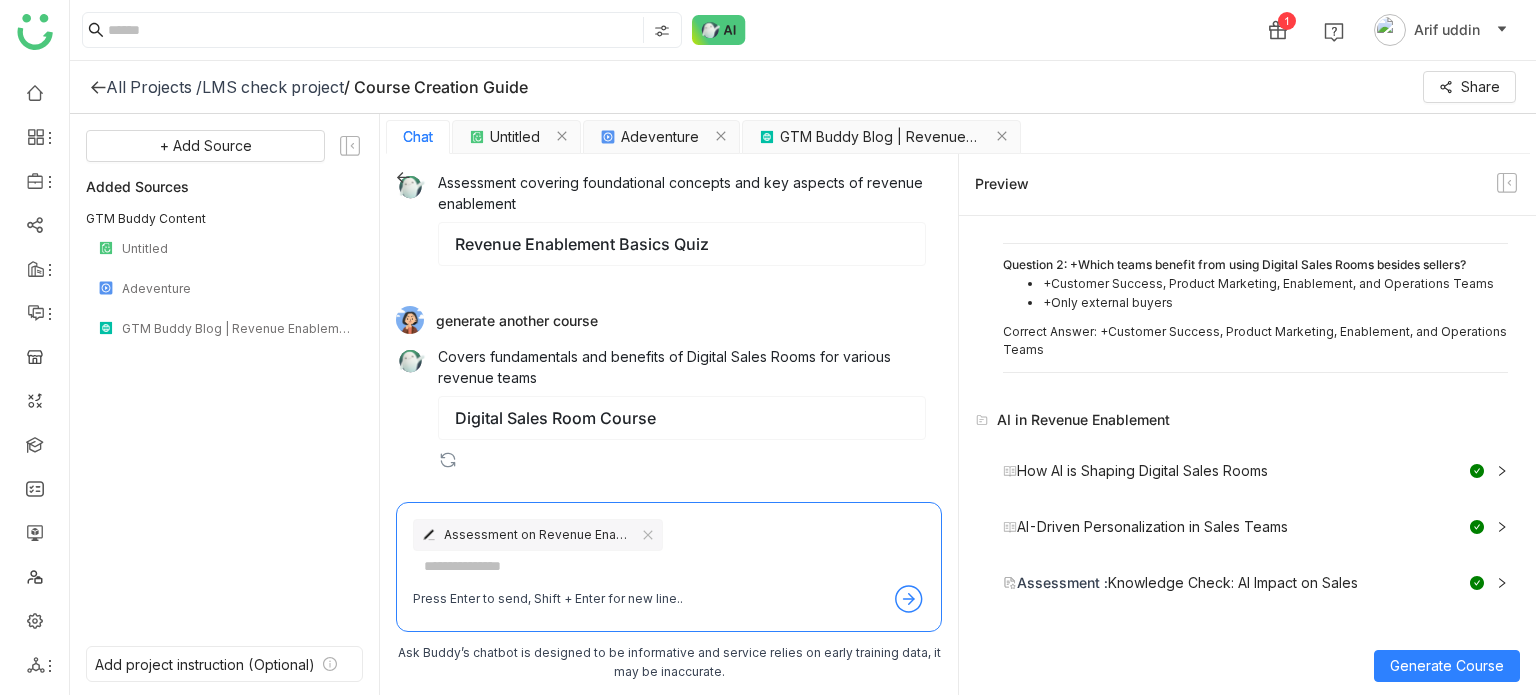 click 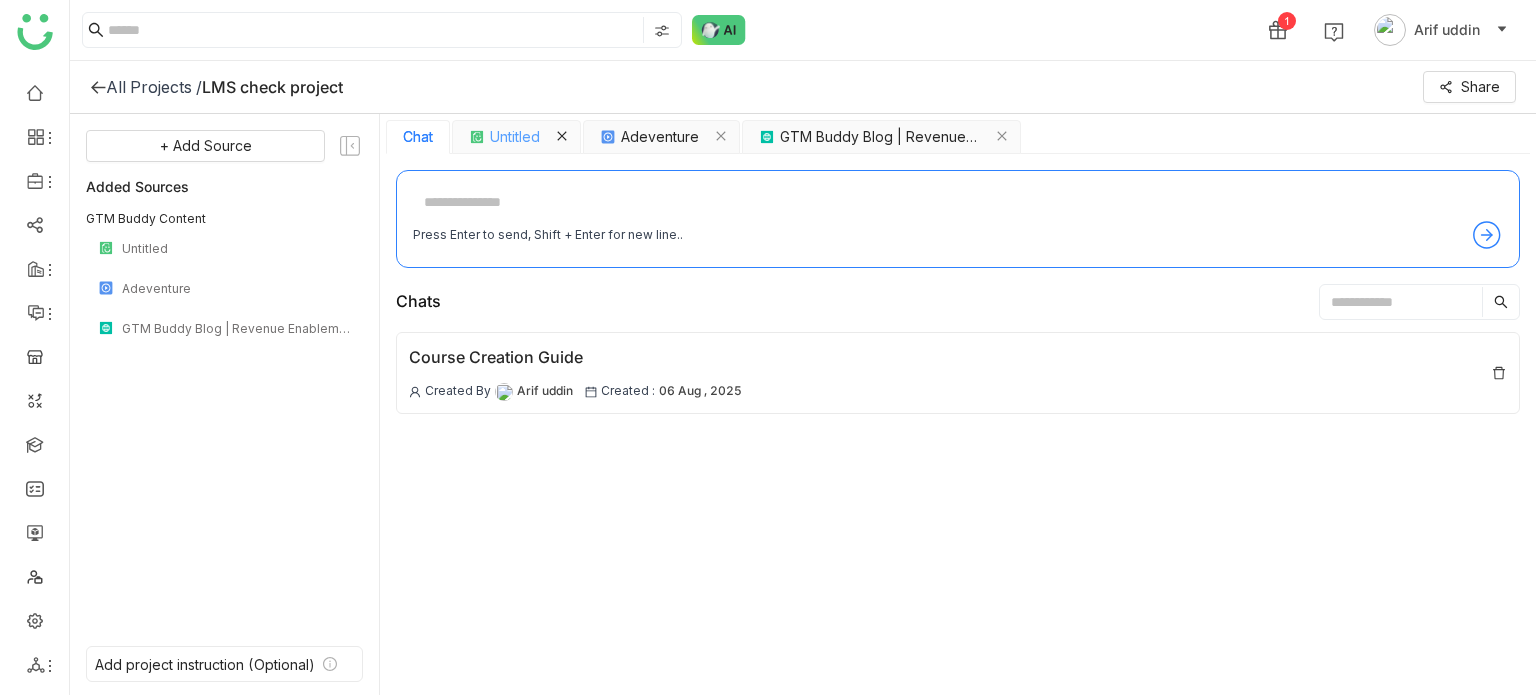 click 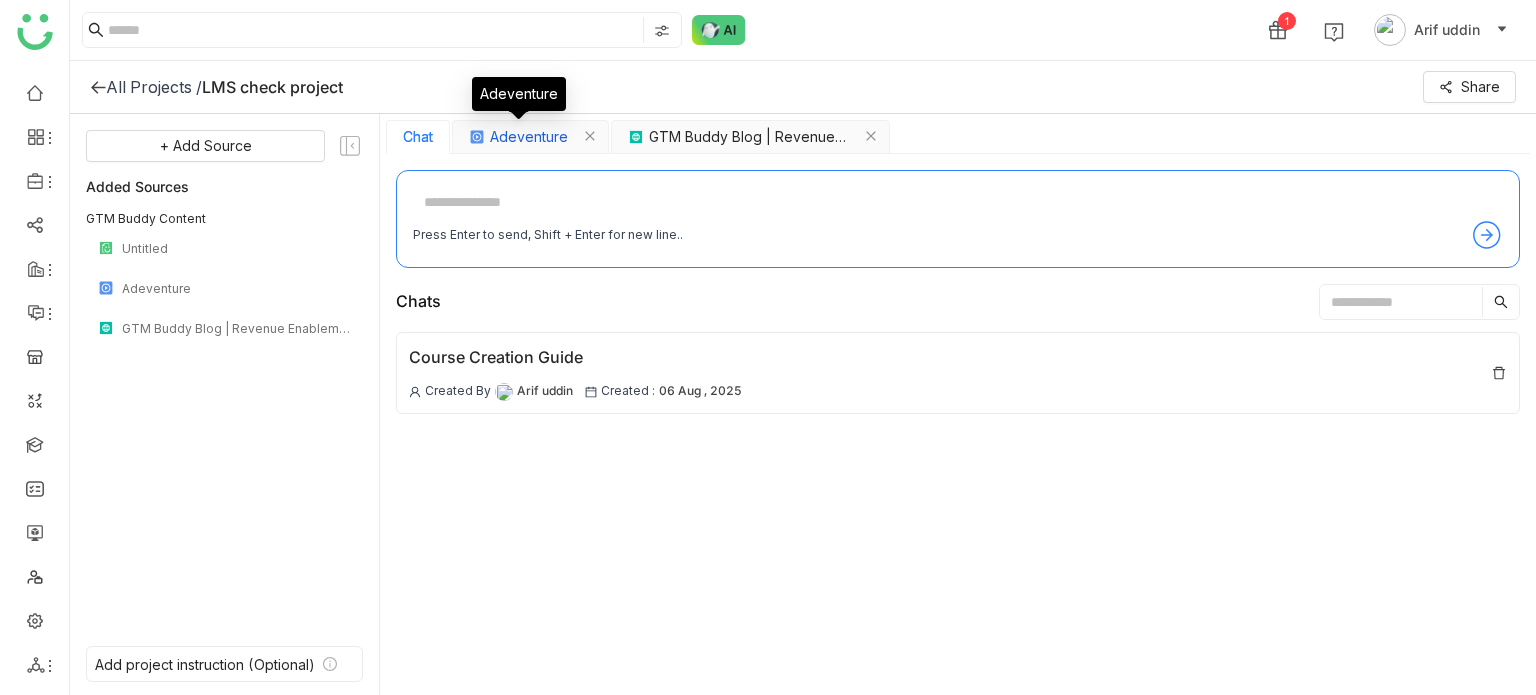 click on "Adeventure" at bounding box center (529, 137) 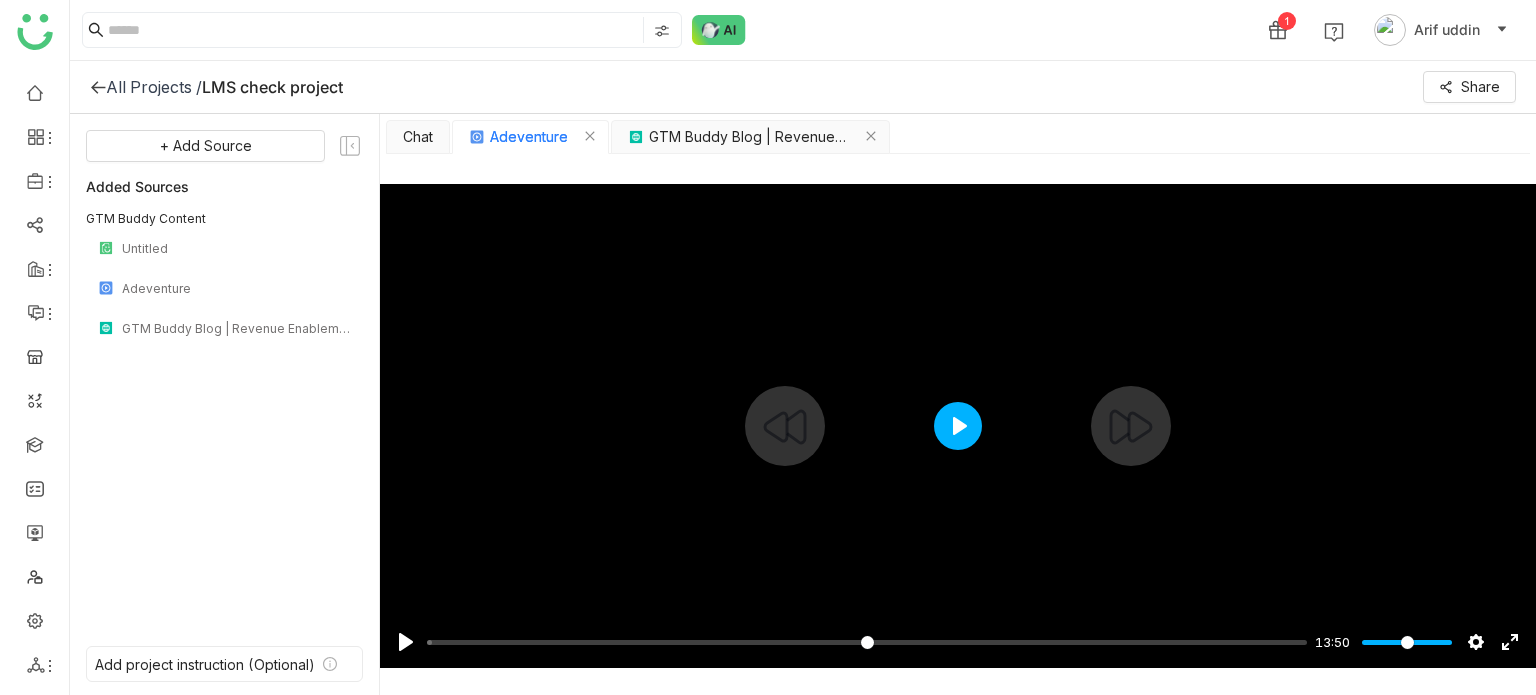 type 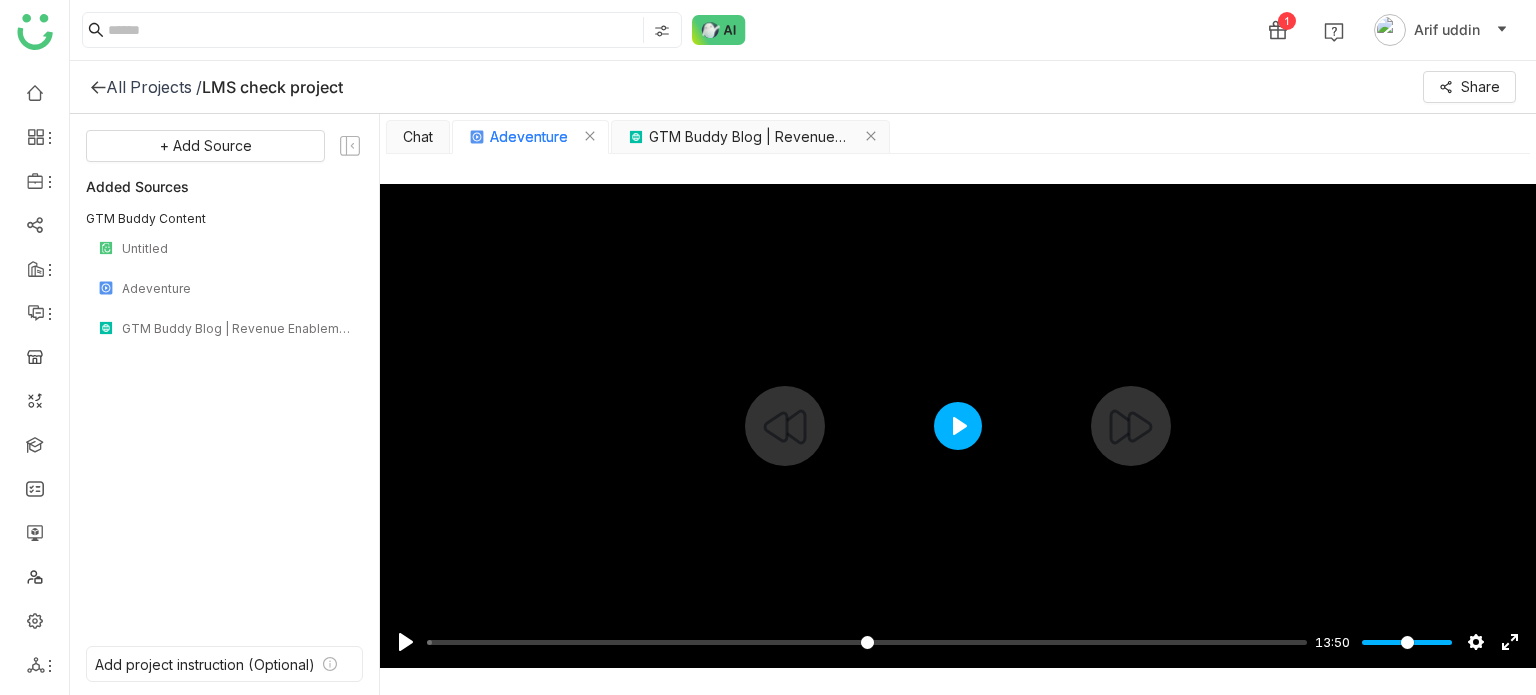 click on "Play" at bounding box center (958, 426) 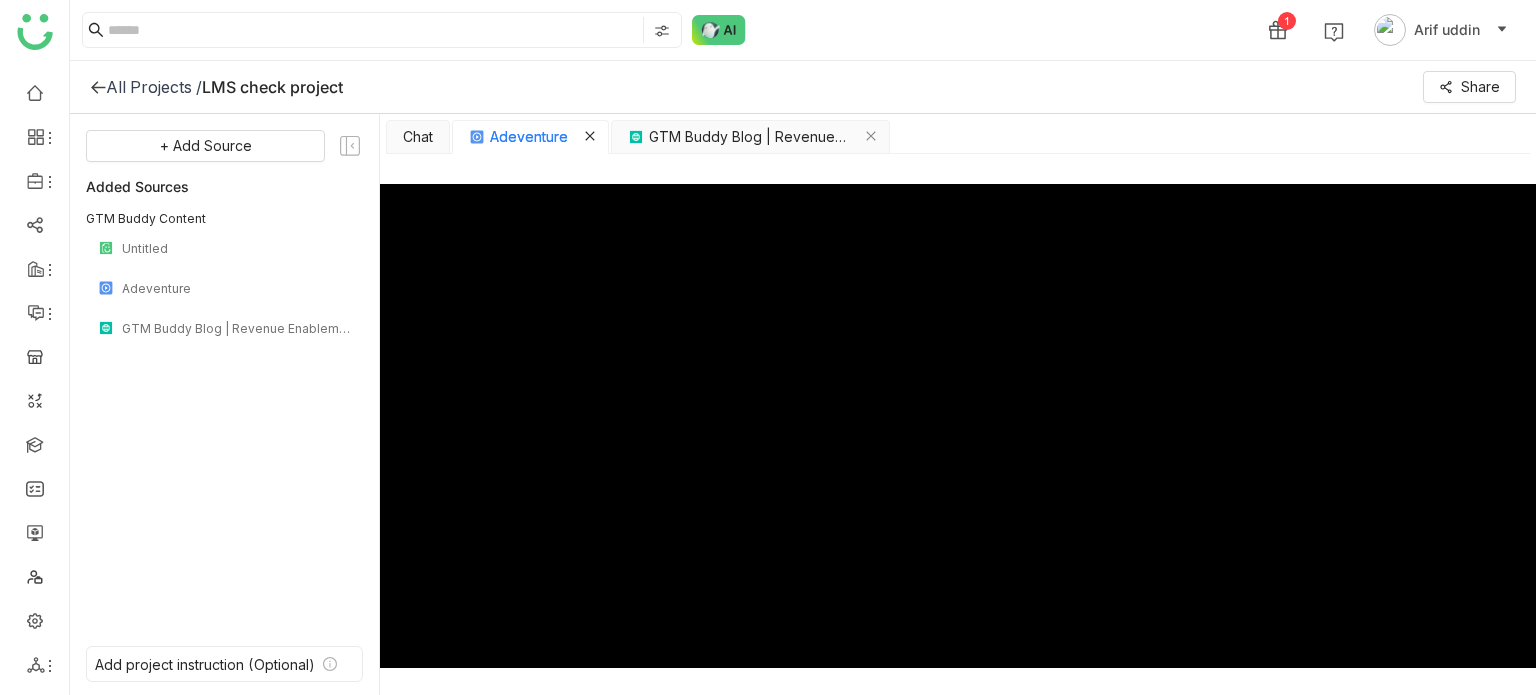 type on "****" 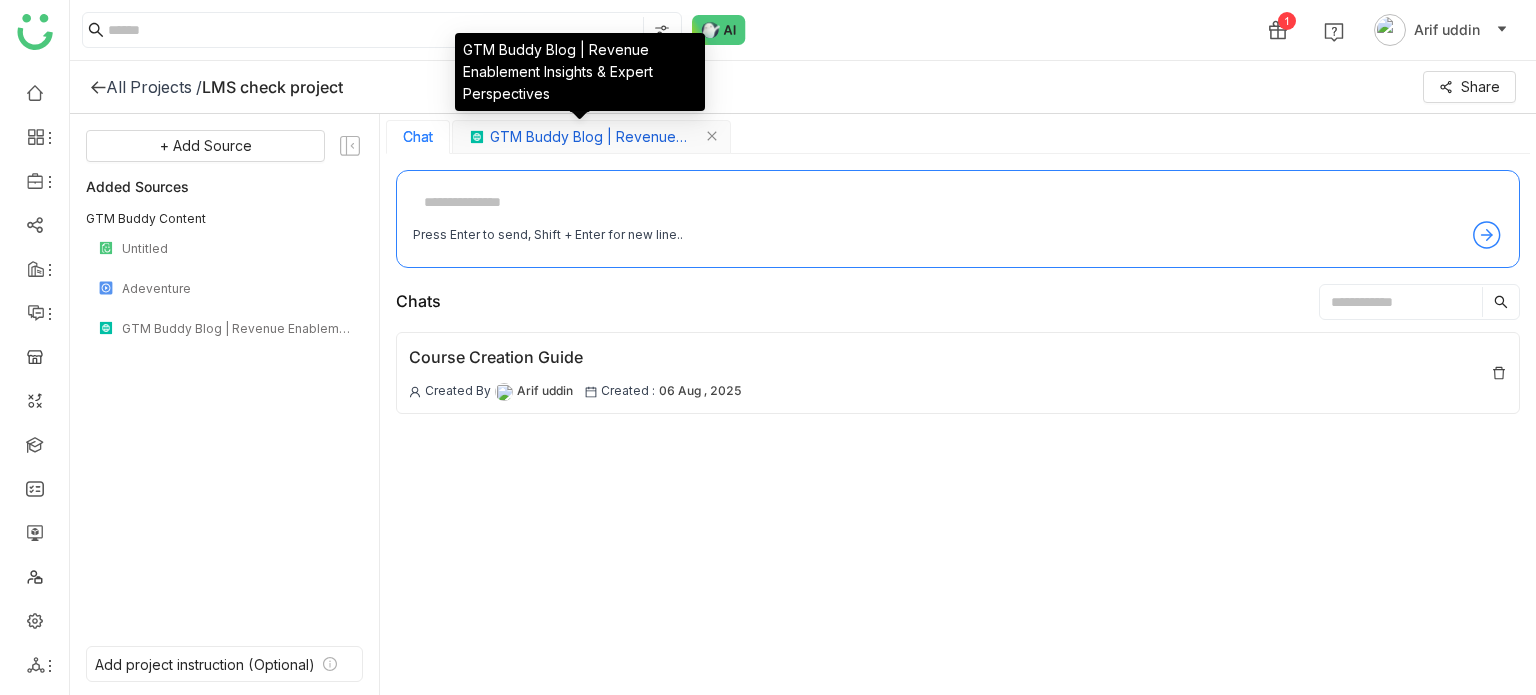 click on "GTM Buddy Blog | Revenue Enablement Insights & Expert Perspectives" at bounding box center [590, 137] 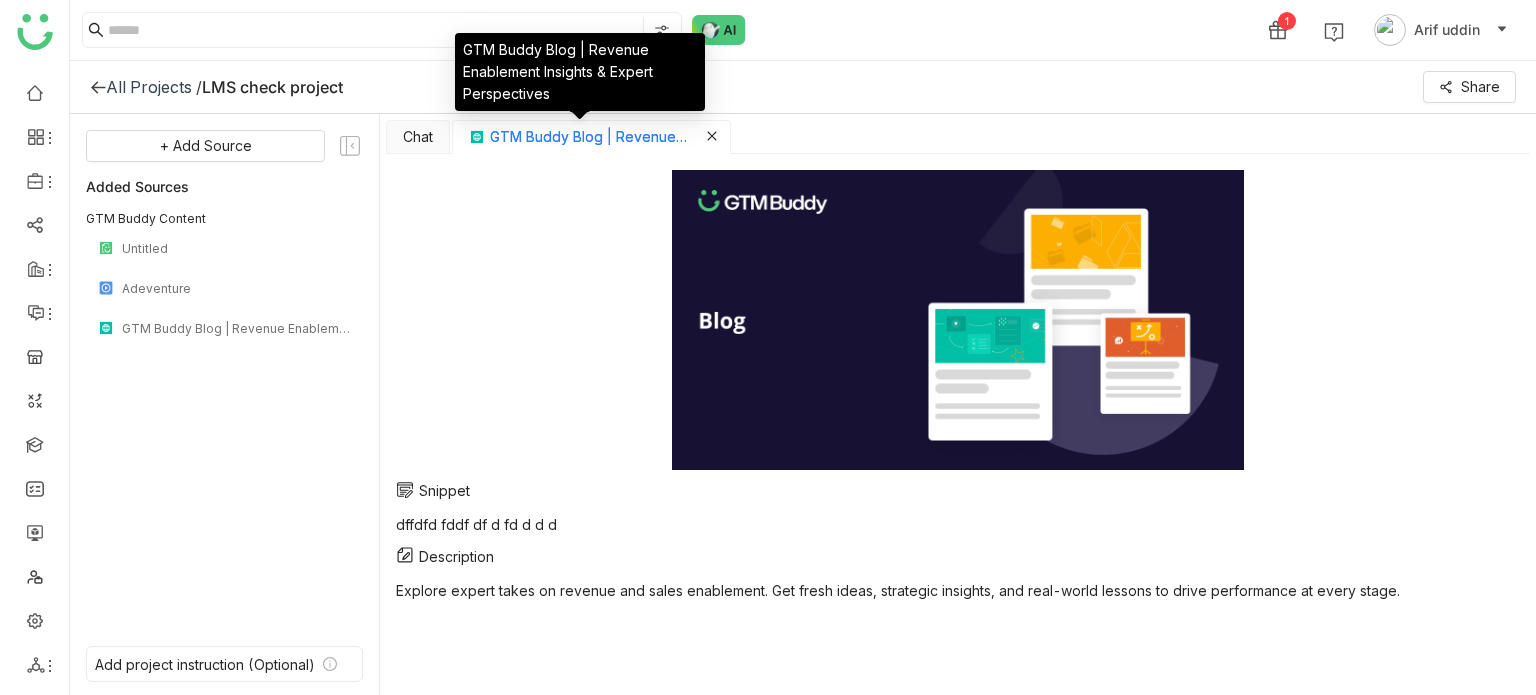 click 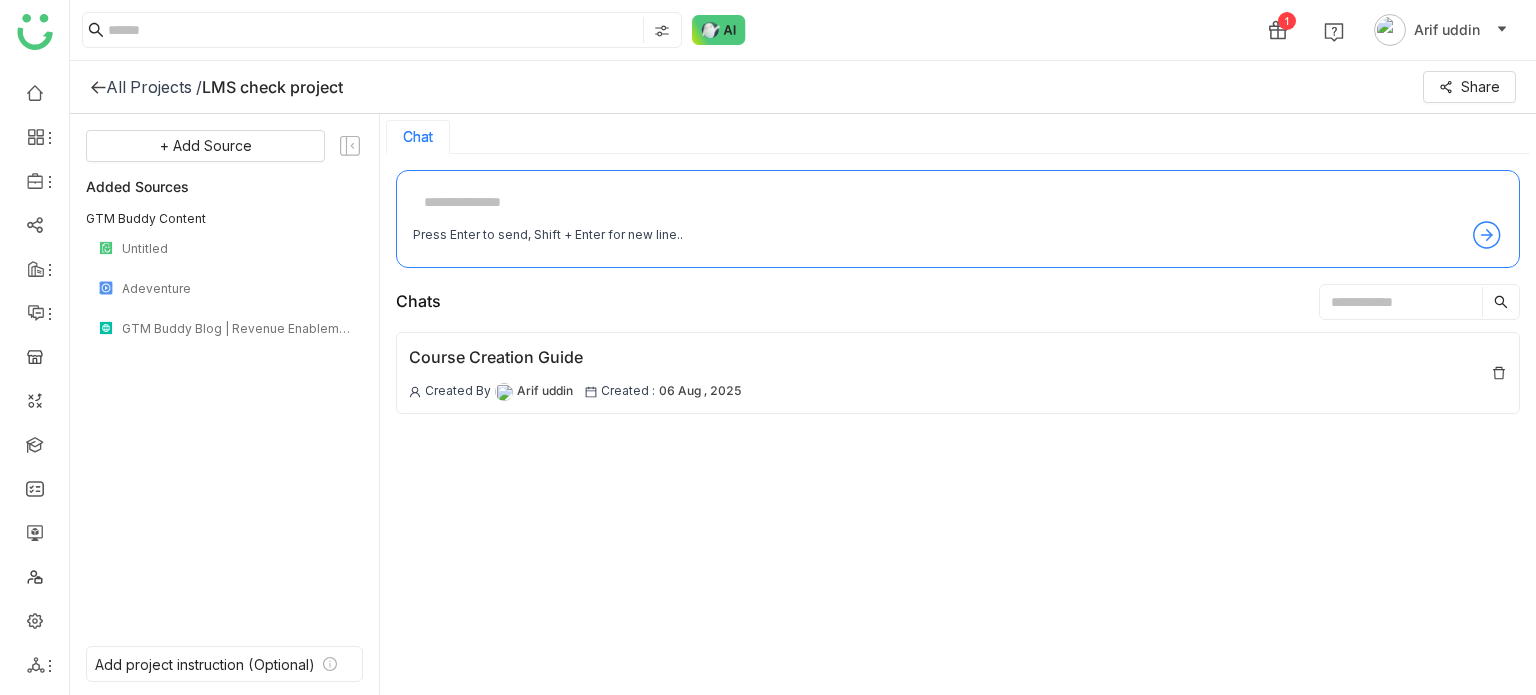 click on "Chat" at bounding box center (418, 137) 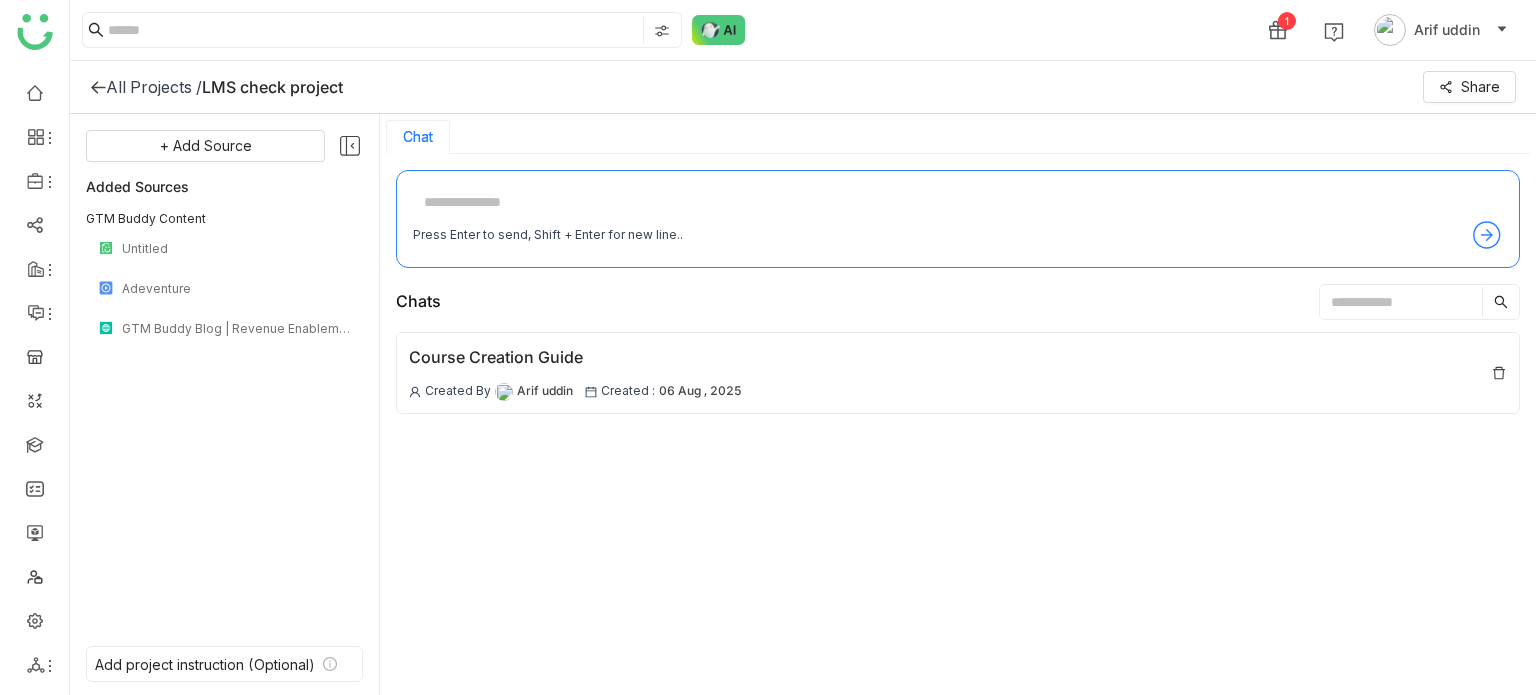 click 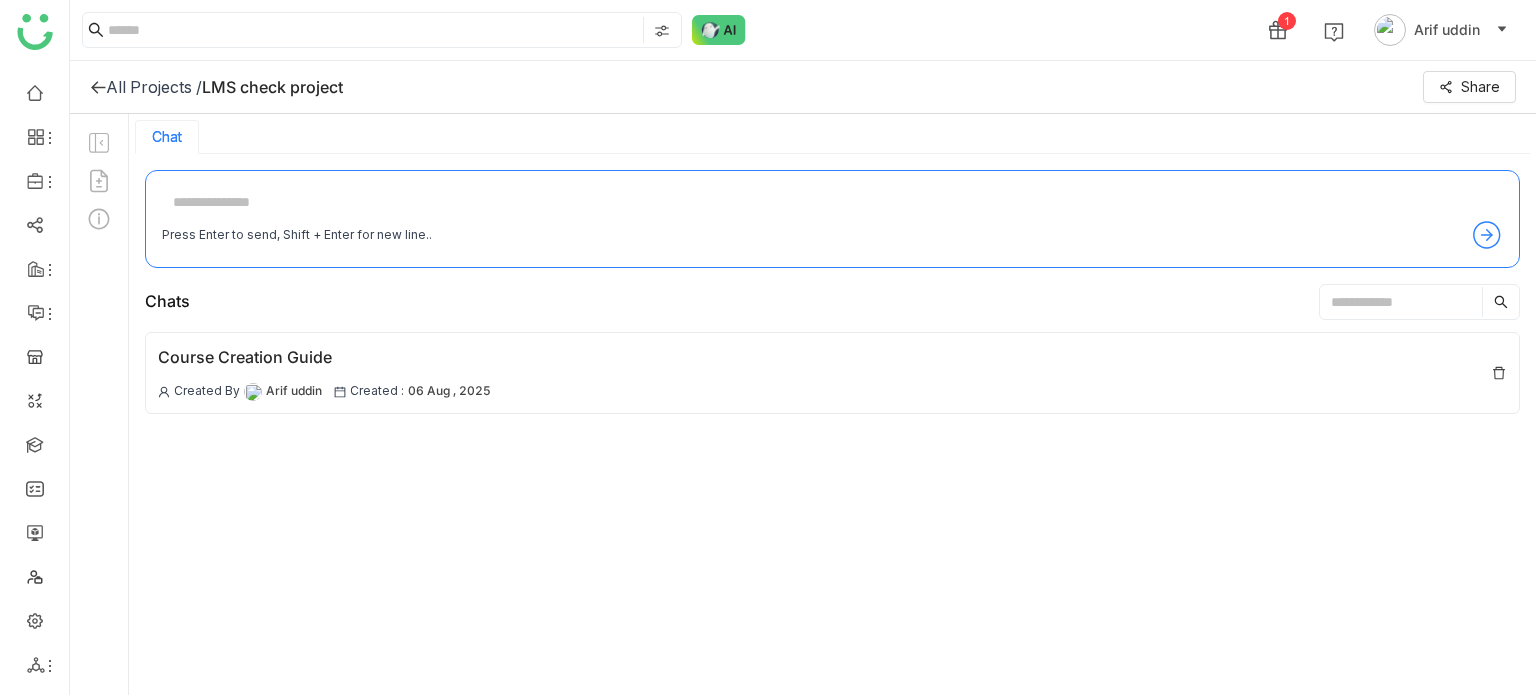 click 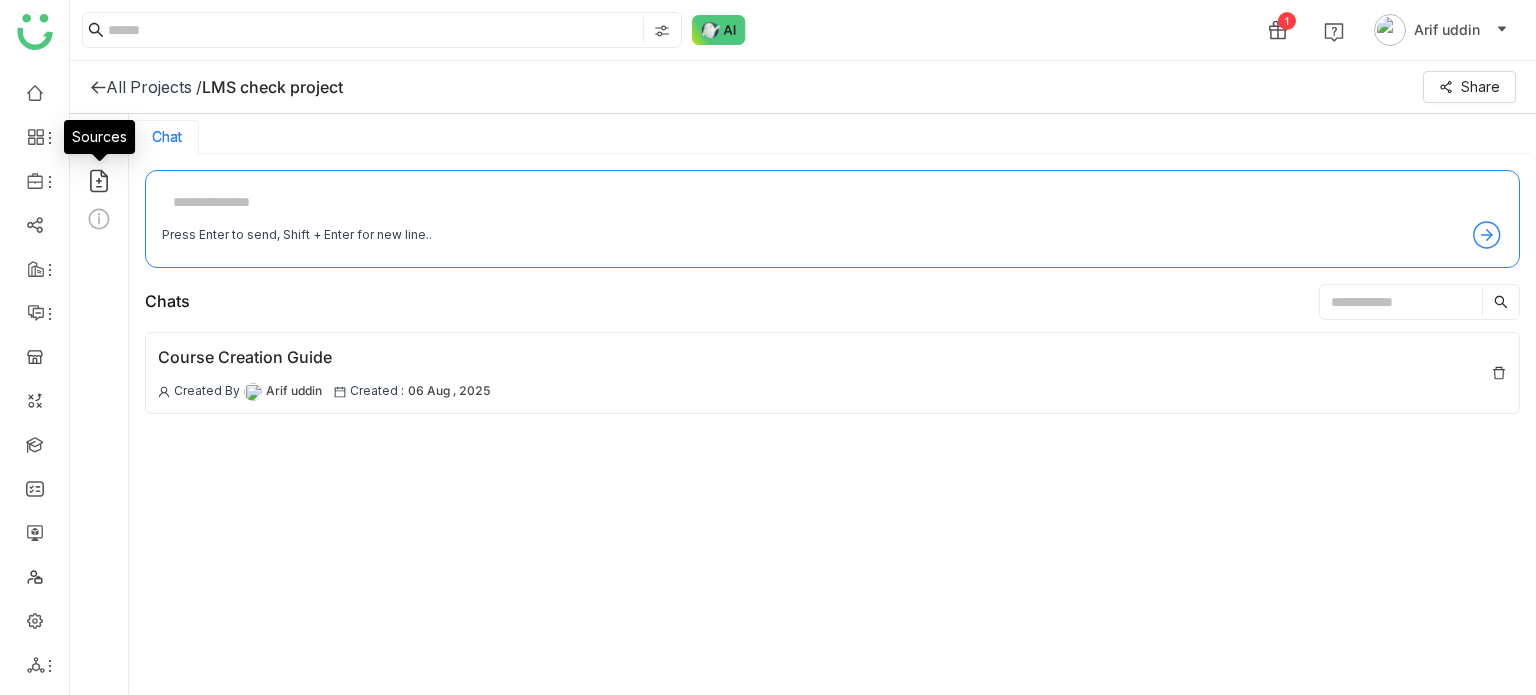 click 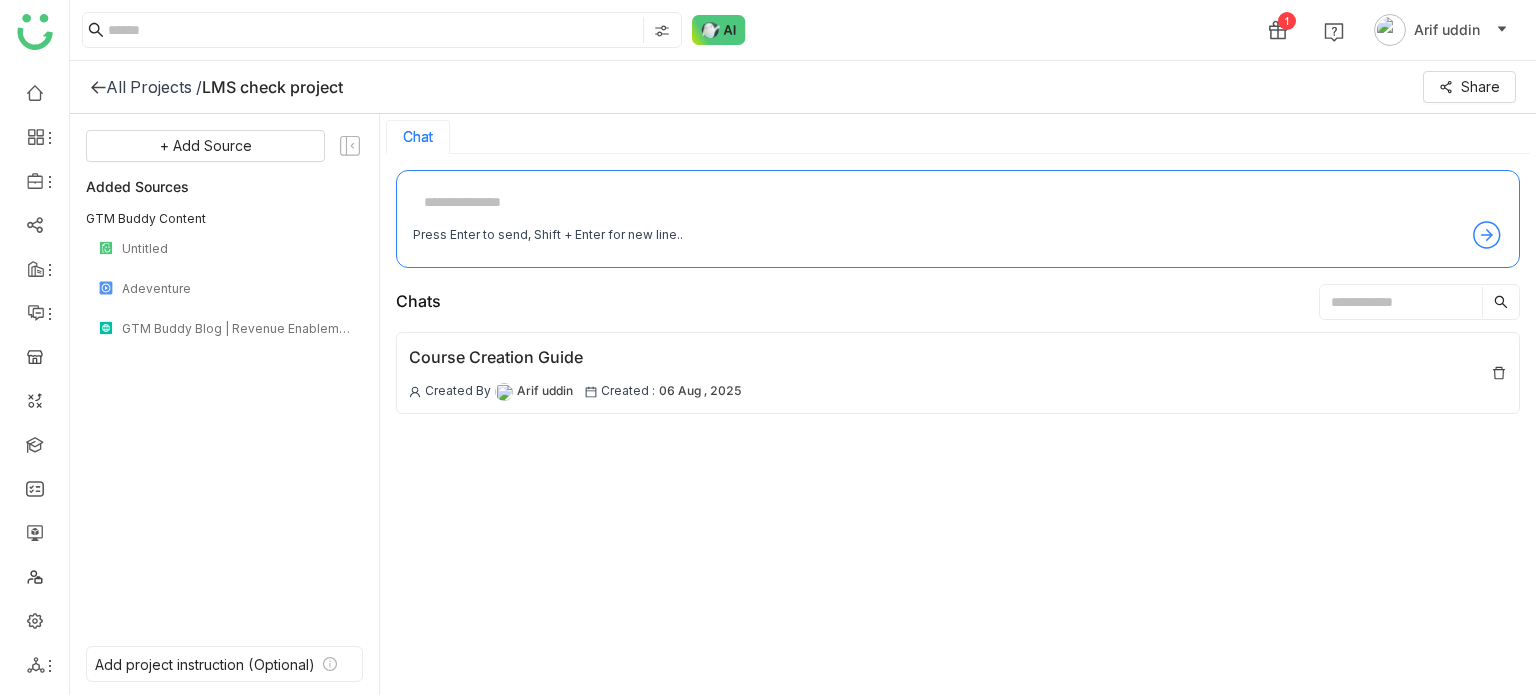 click on "+ Add Source" 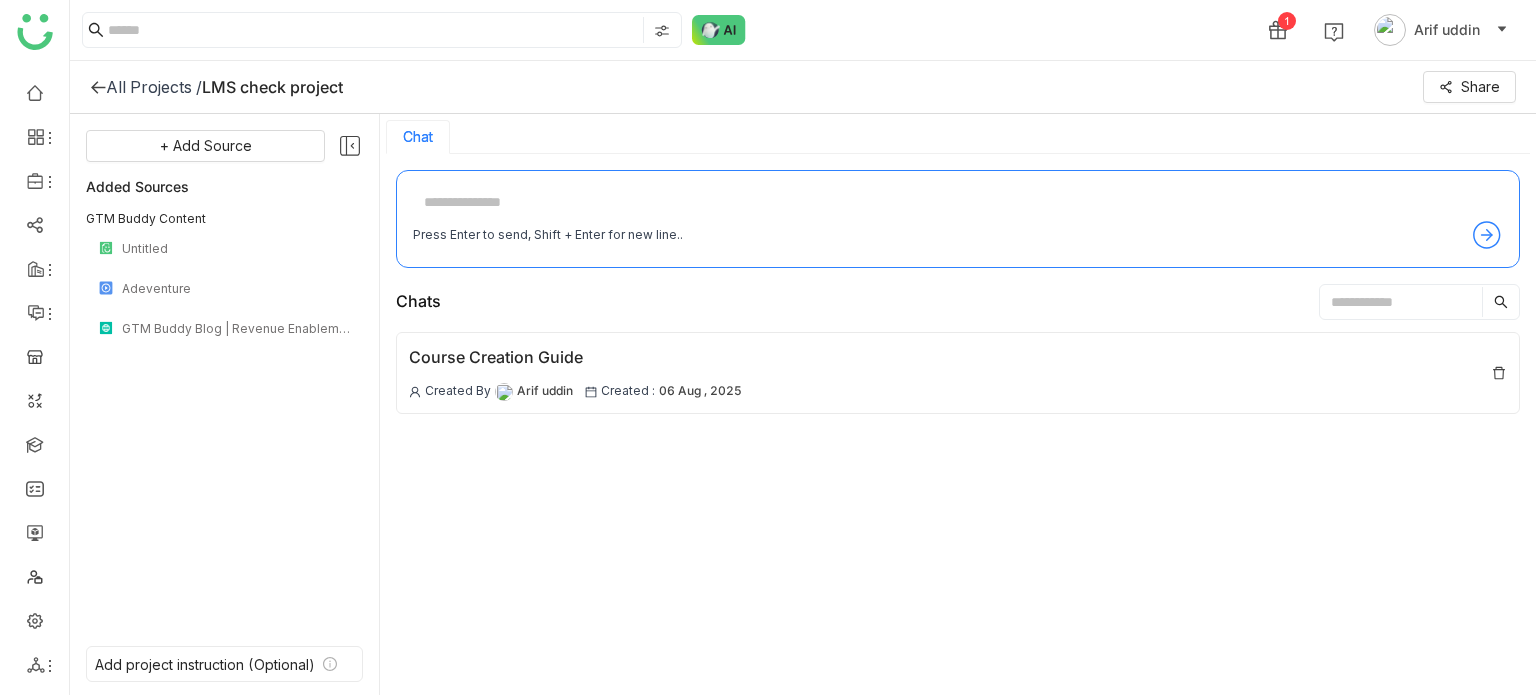 click 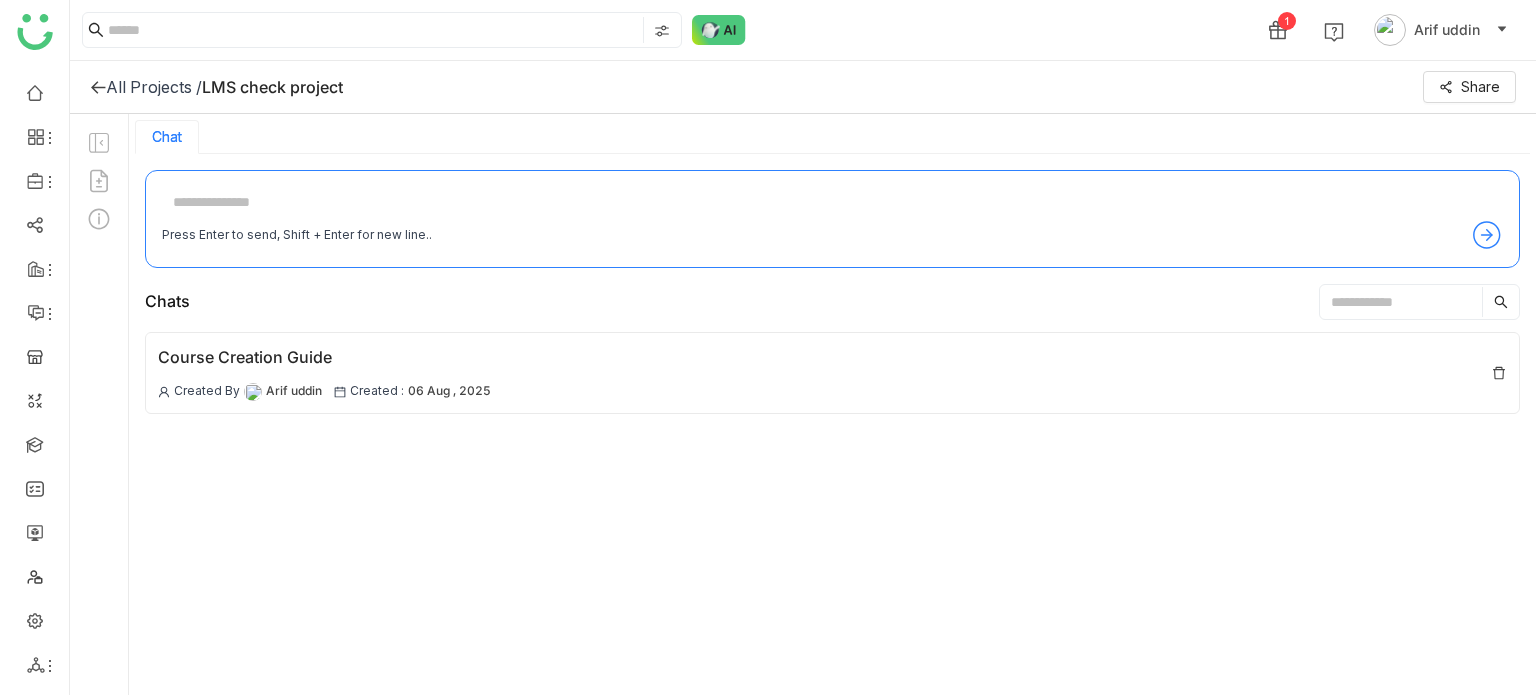 click at bounding box center [832, 203] 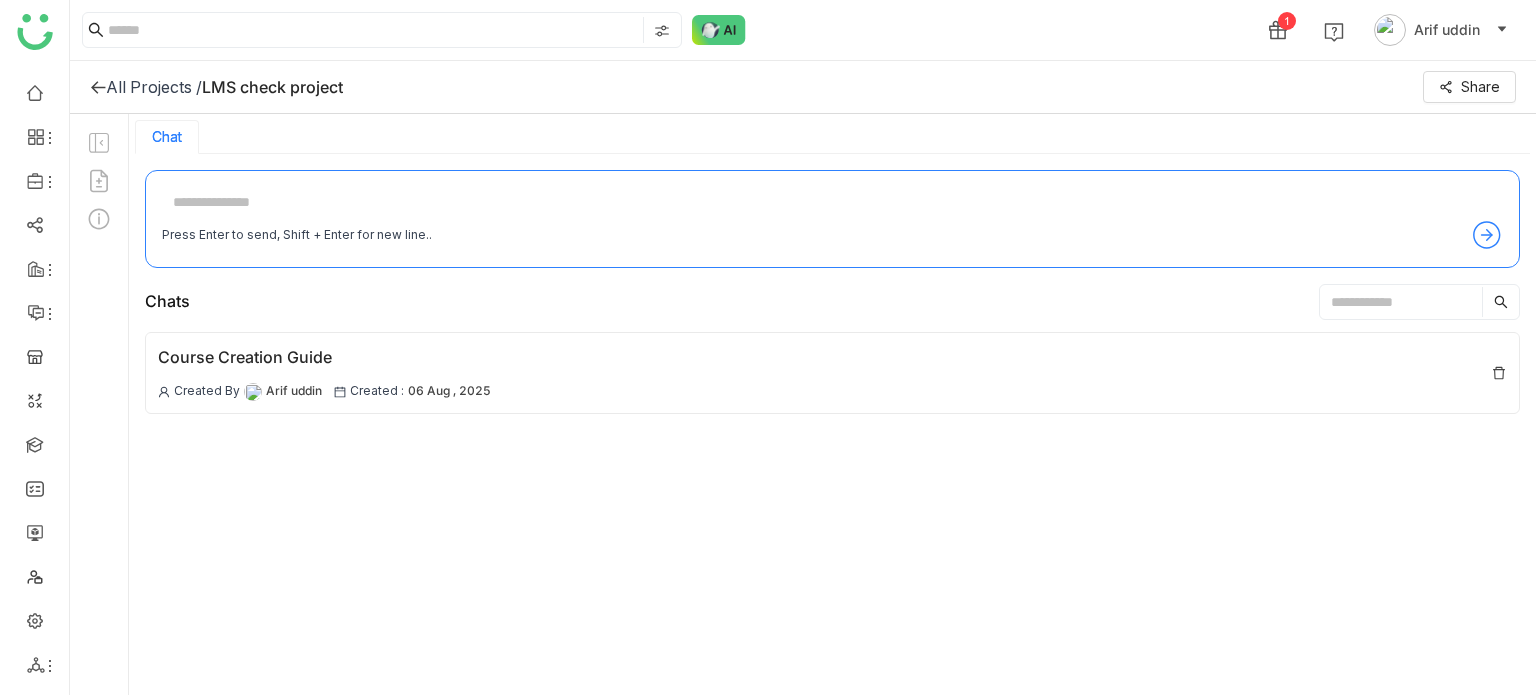 click at bounding box center [1401, 302] 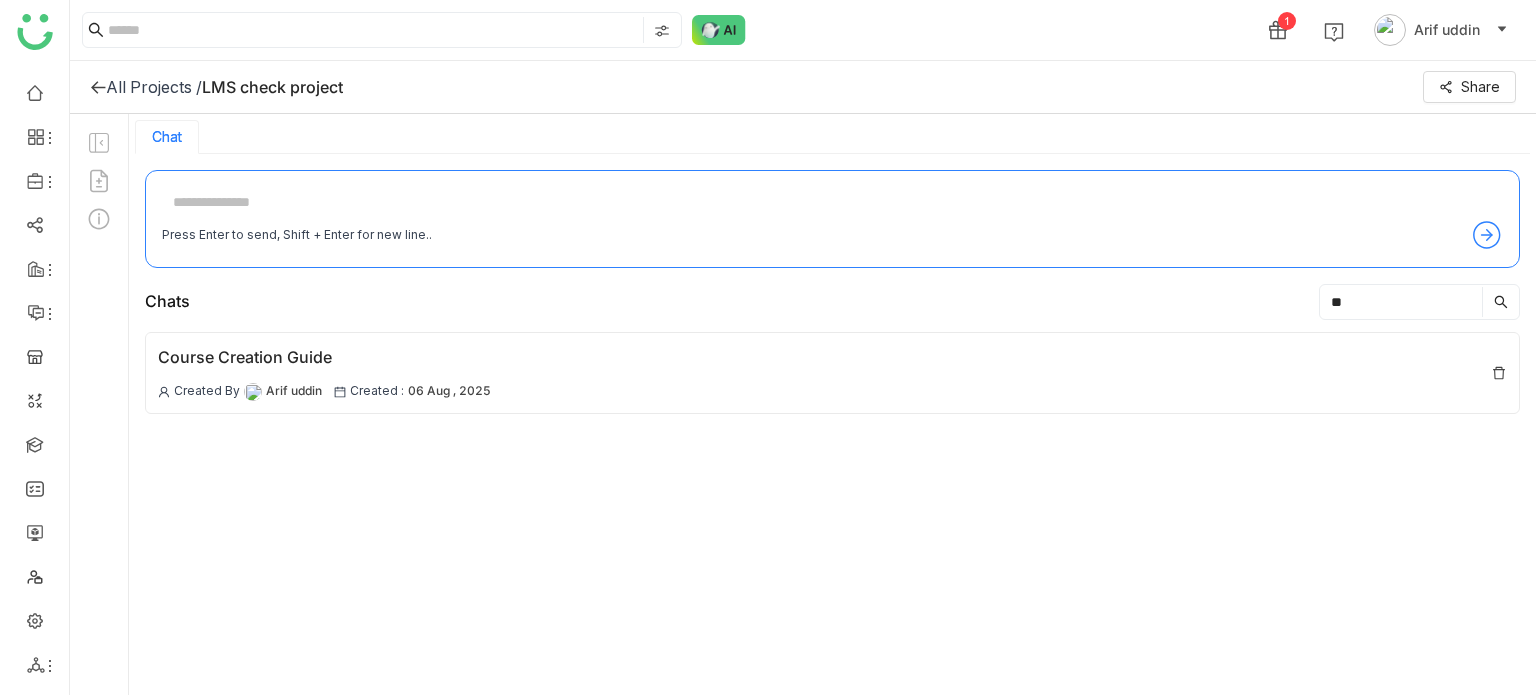 type on "*" 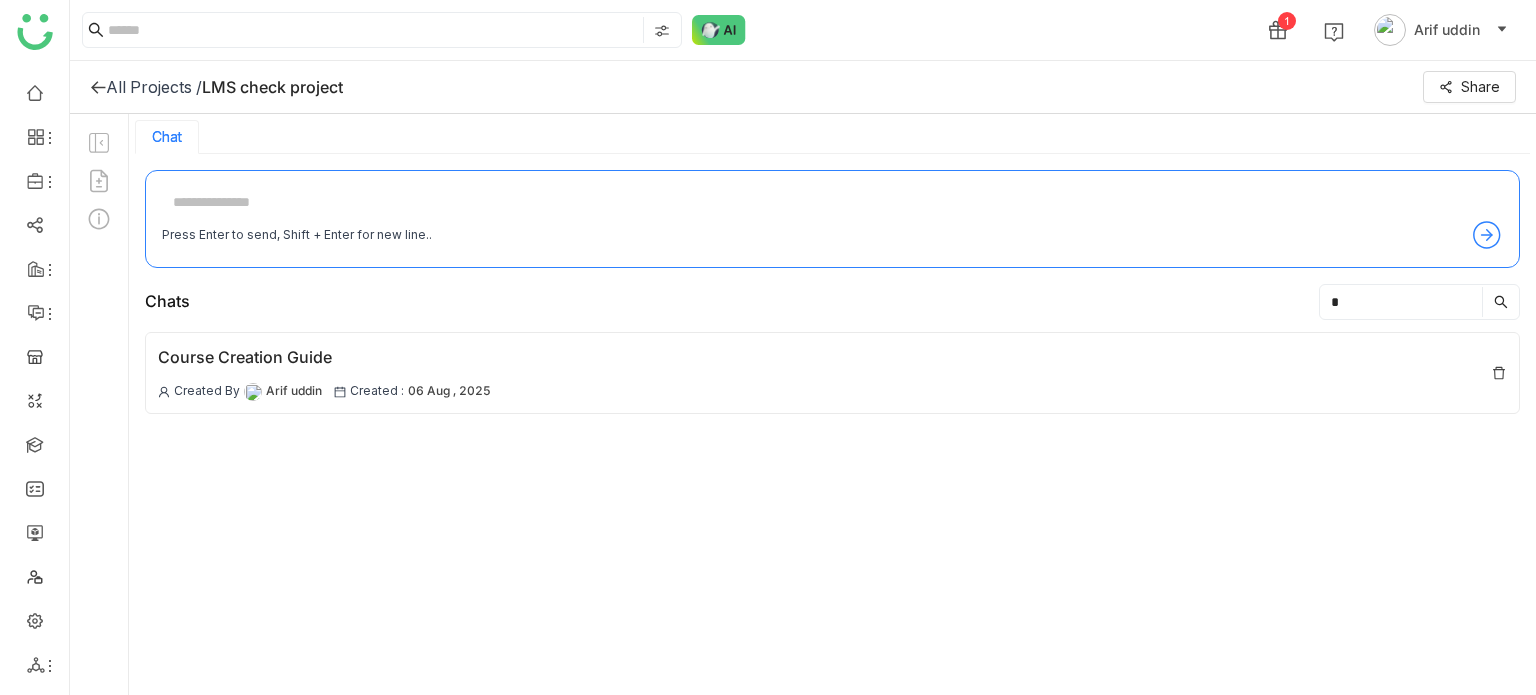 type 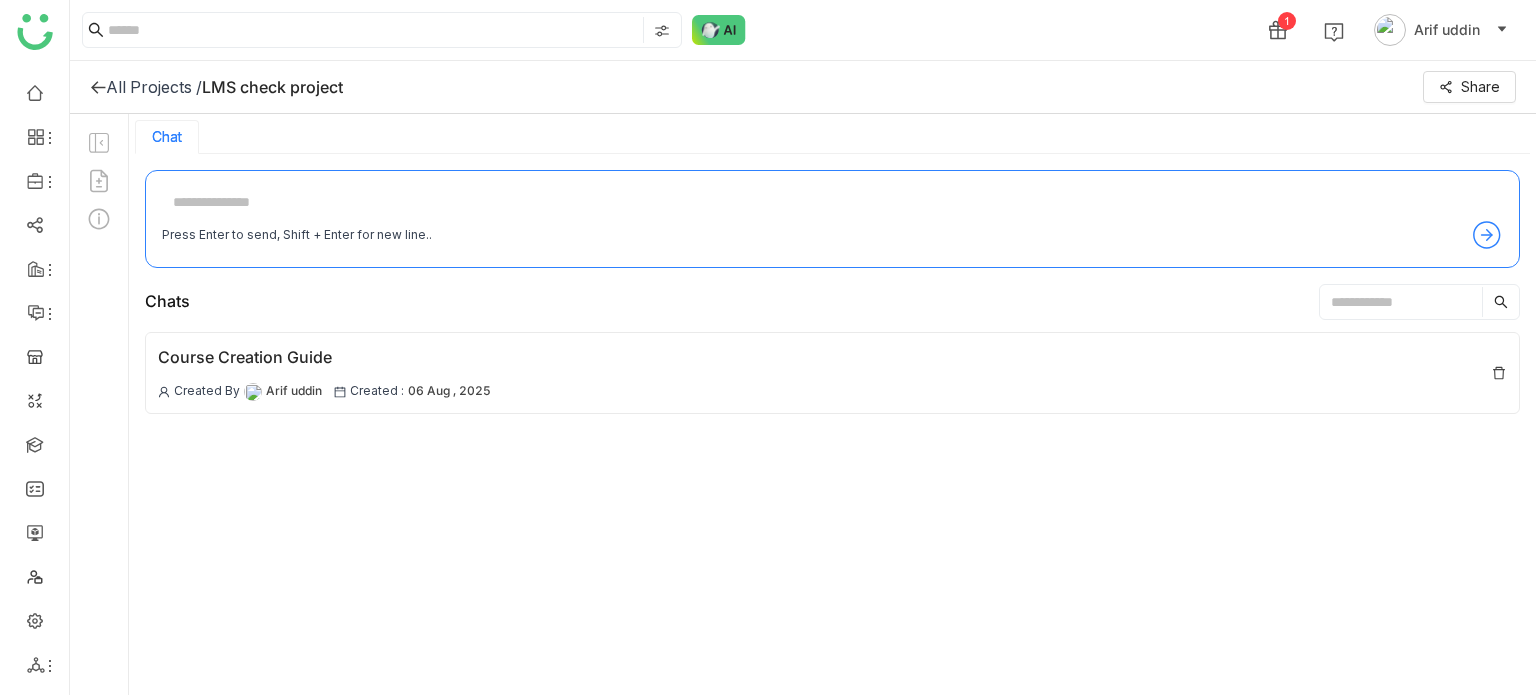 click 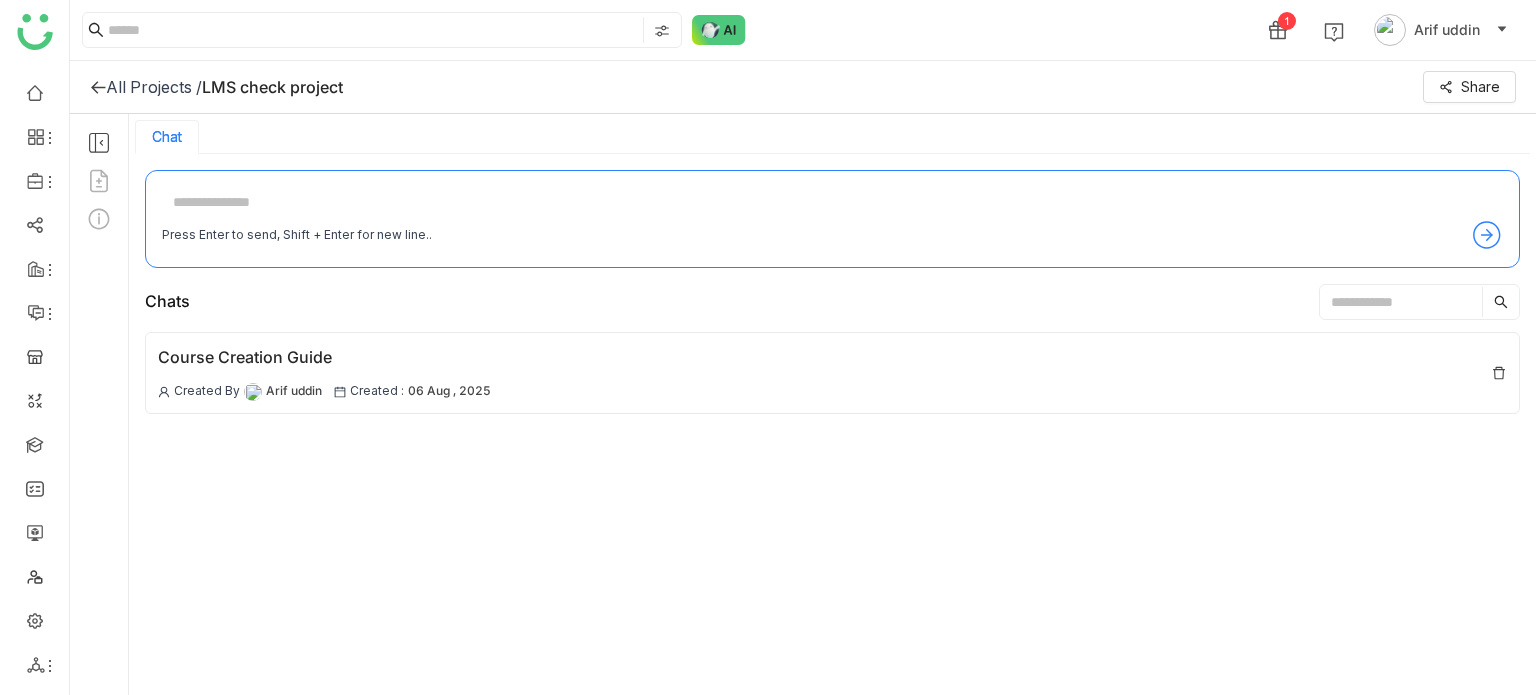 click 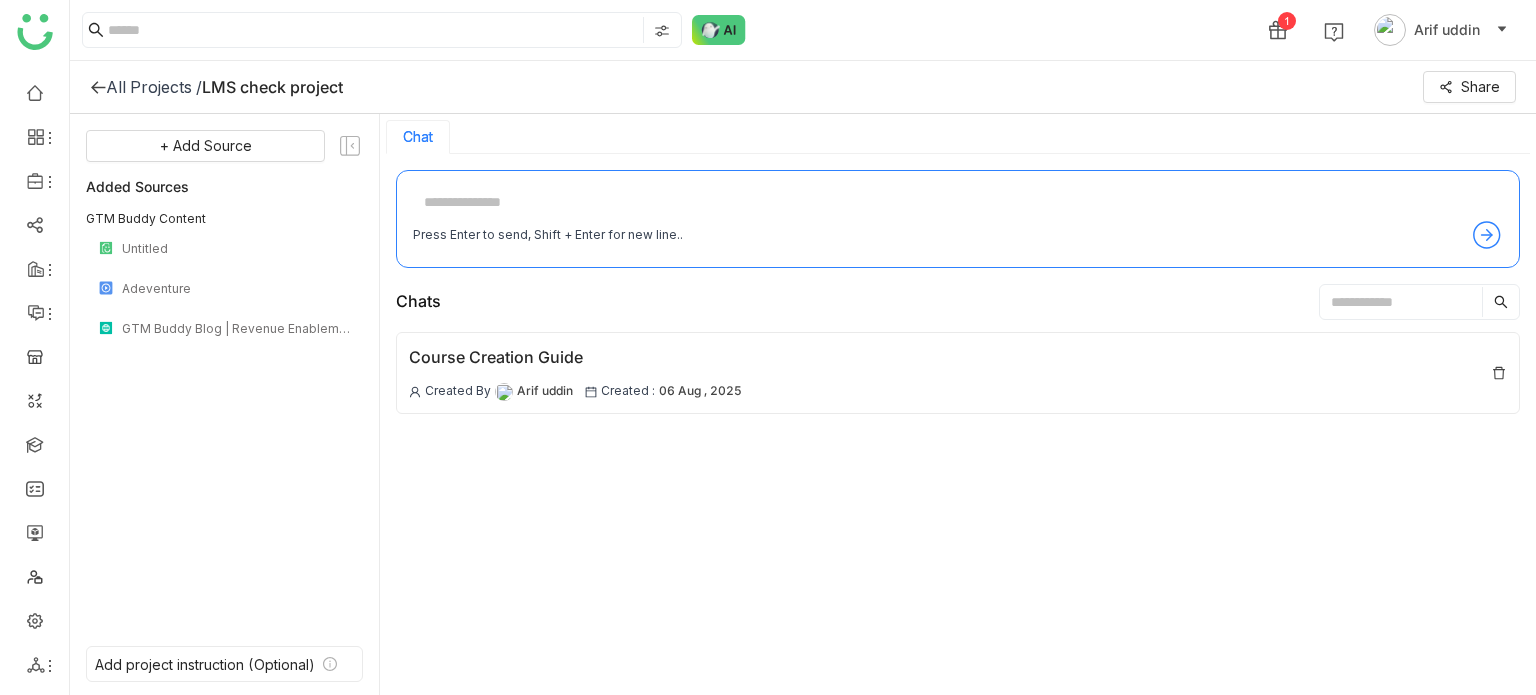 click on "Chats" at bounding box center (418, 301) 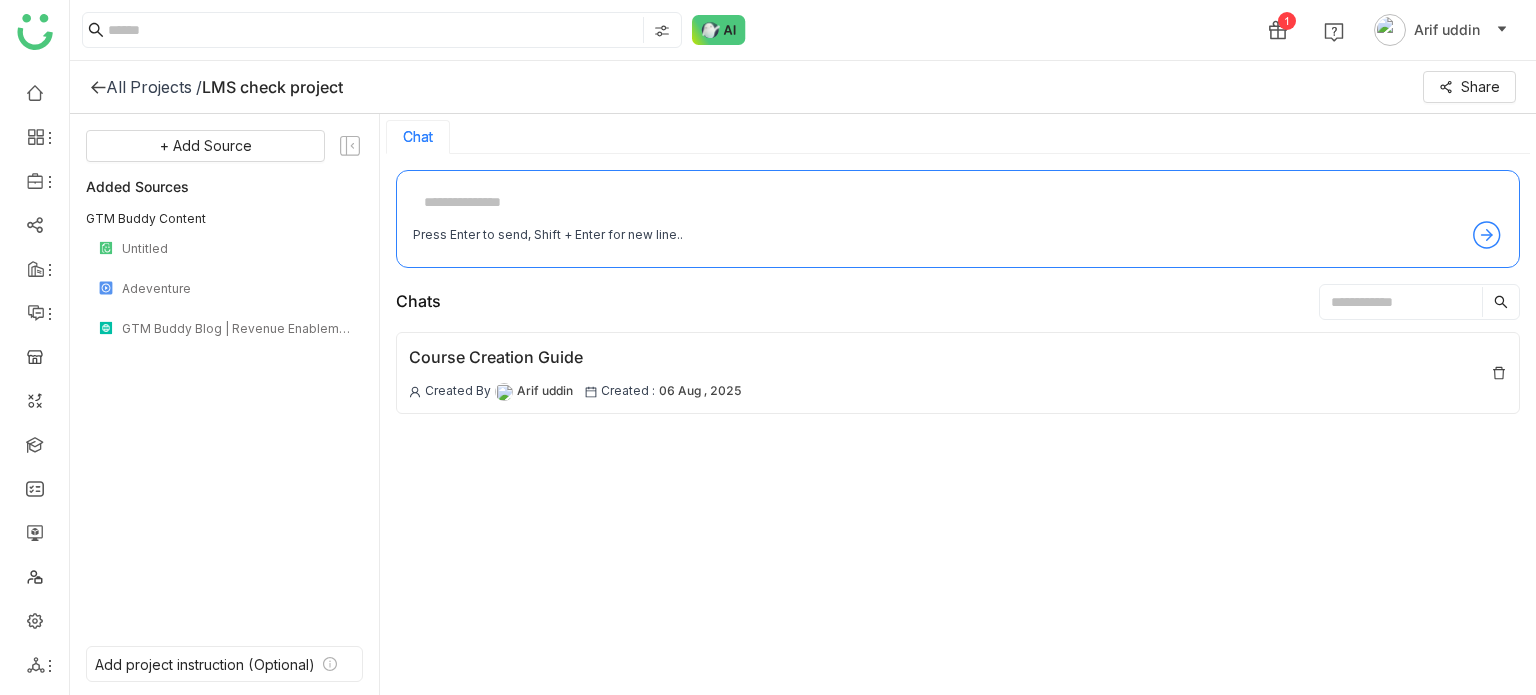 click at bounding box center [1401, 302] 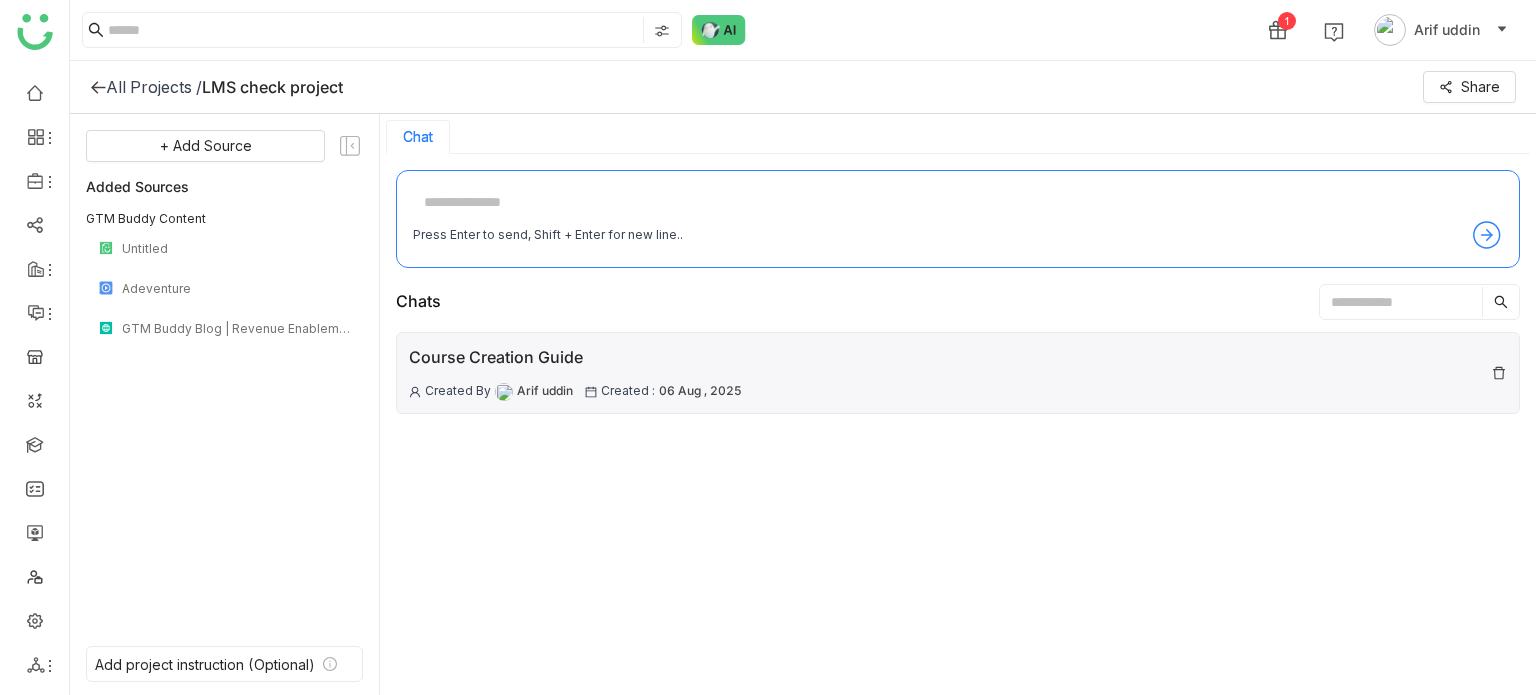 click at bounding box center [1499, 373] 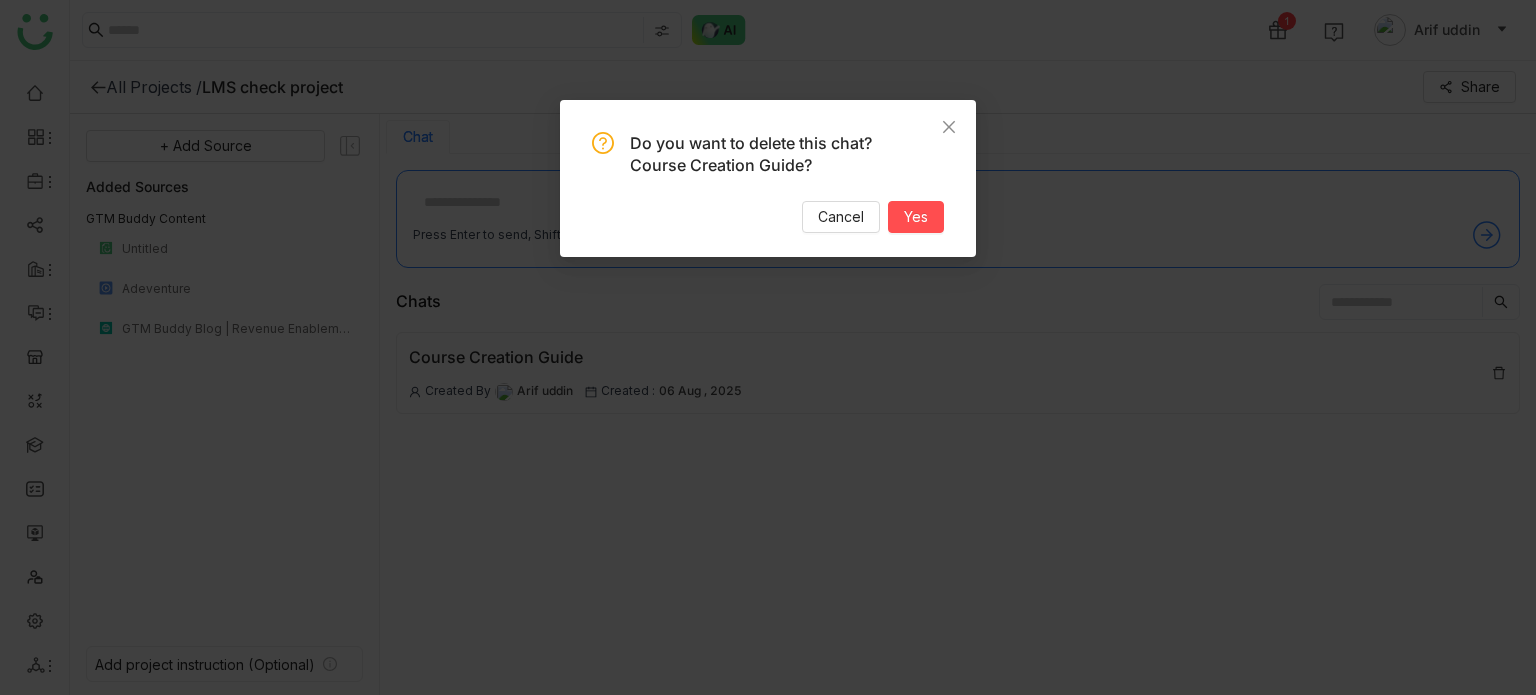 click on "Do you want to delete this chat?
Course Creation Guide?  Cancel   Yes" at bounding box center (768, 347) 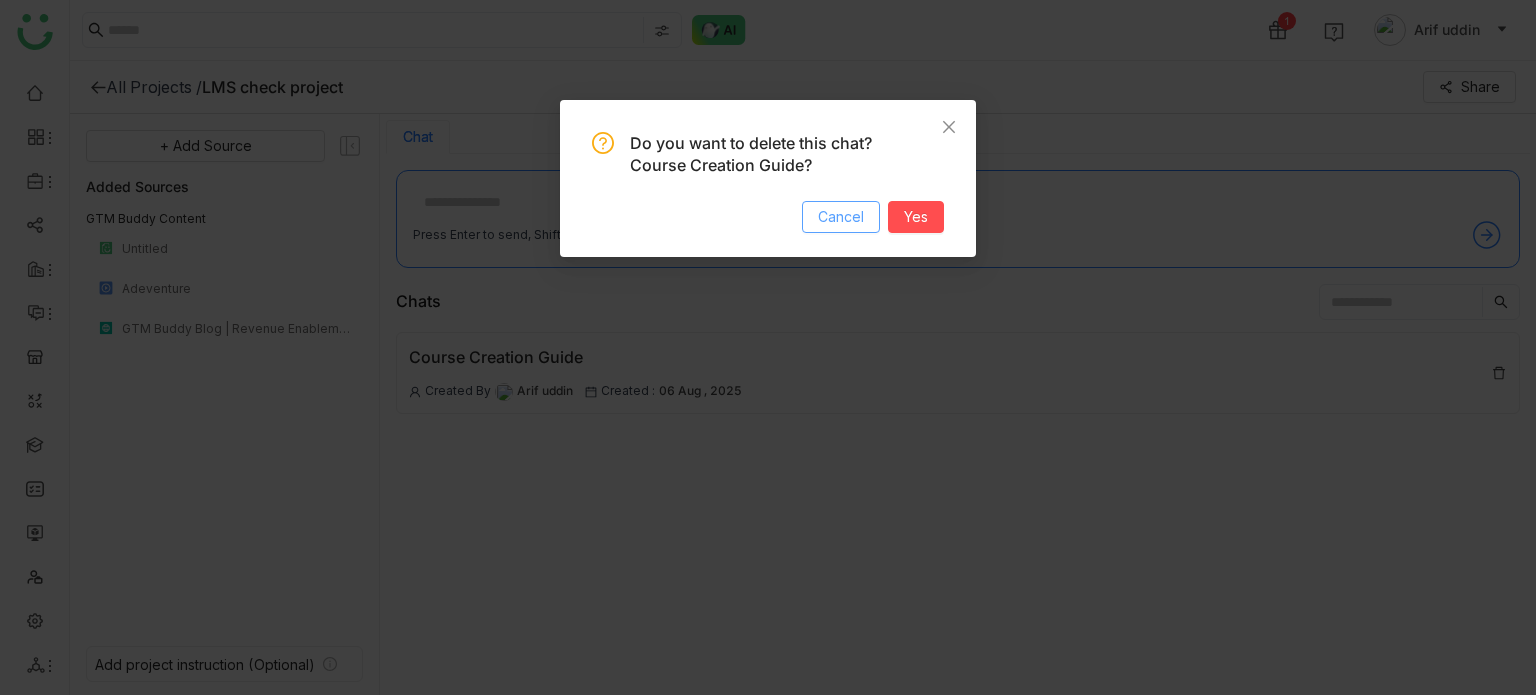 click on "Cancel" at bounding box center [841, 217] 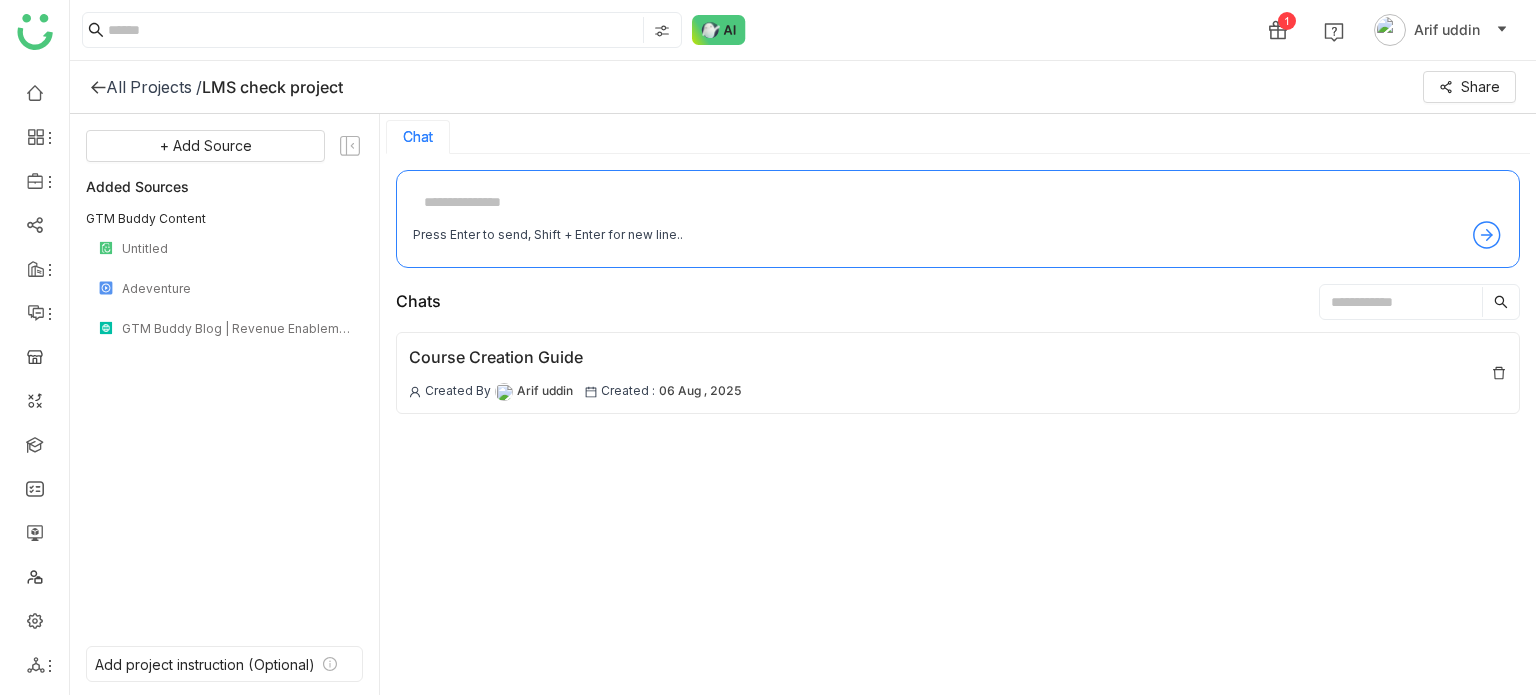 scroll, scrollTop: 3, scrollLeft: 0, axis: vertical 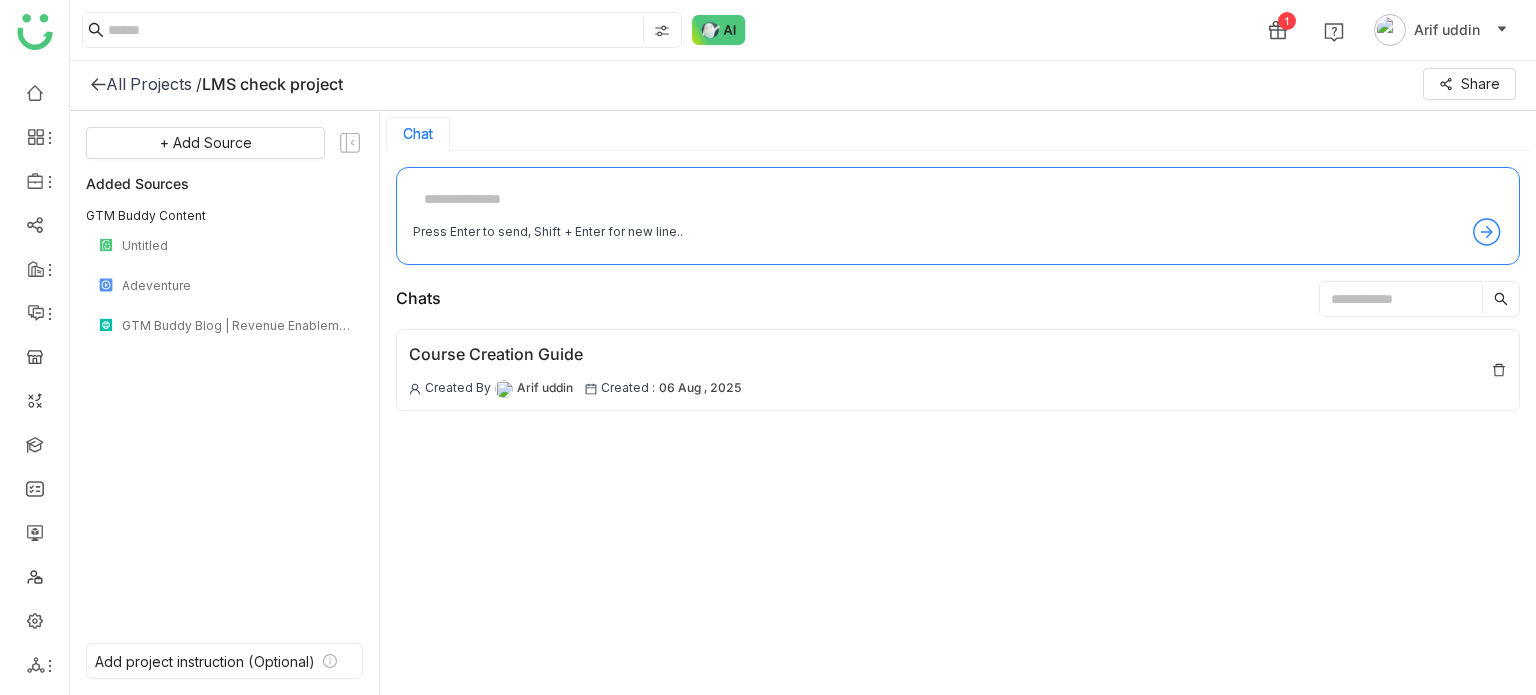 click on "All Projects /    LMS check project   Share" 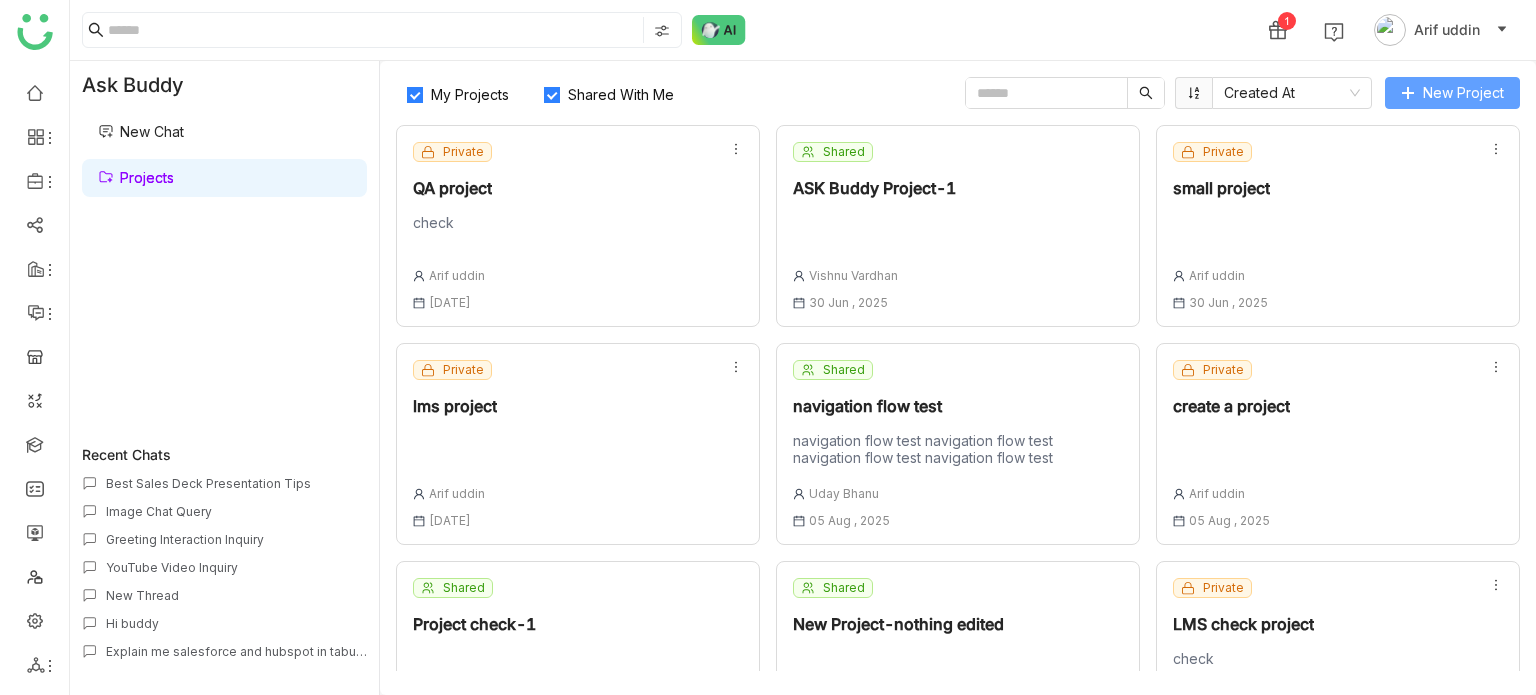 click on "New Project" 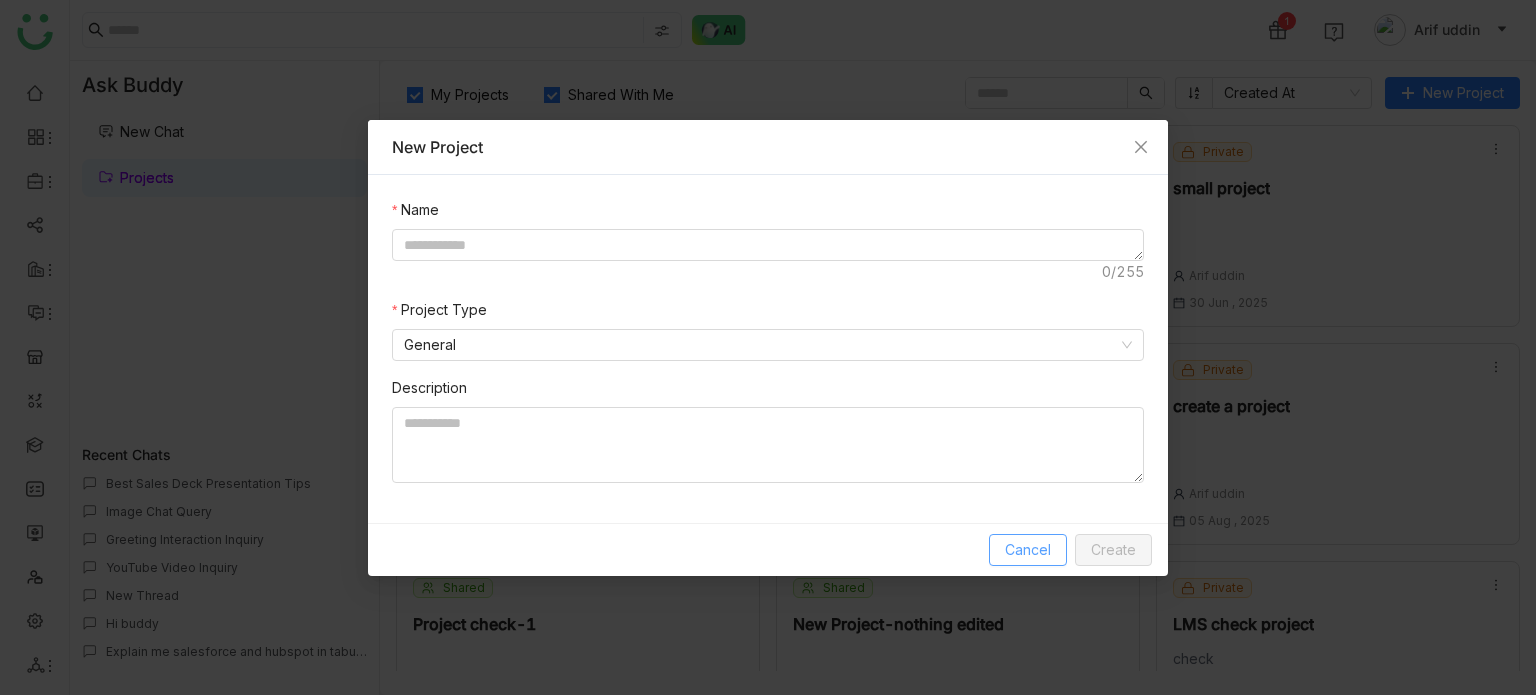 click on "Cancel" at bounding box center [1028, 550] 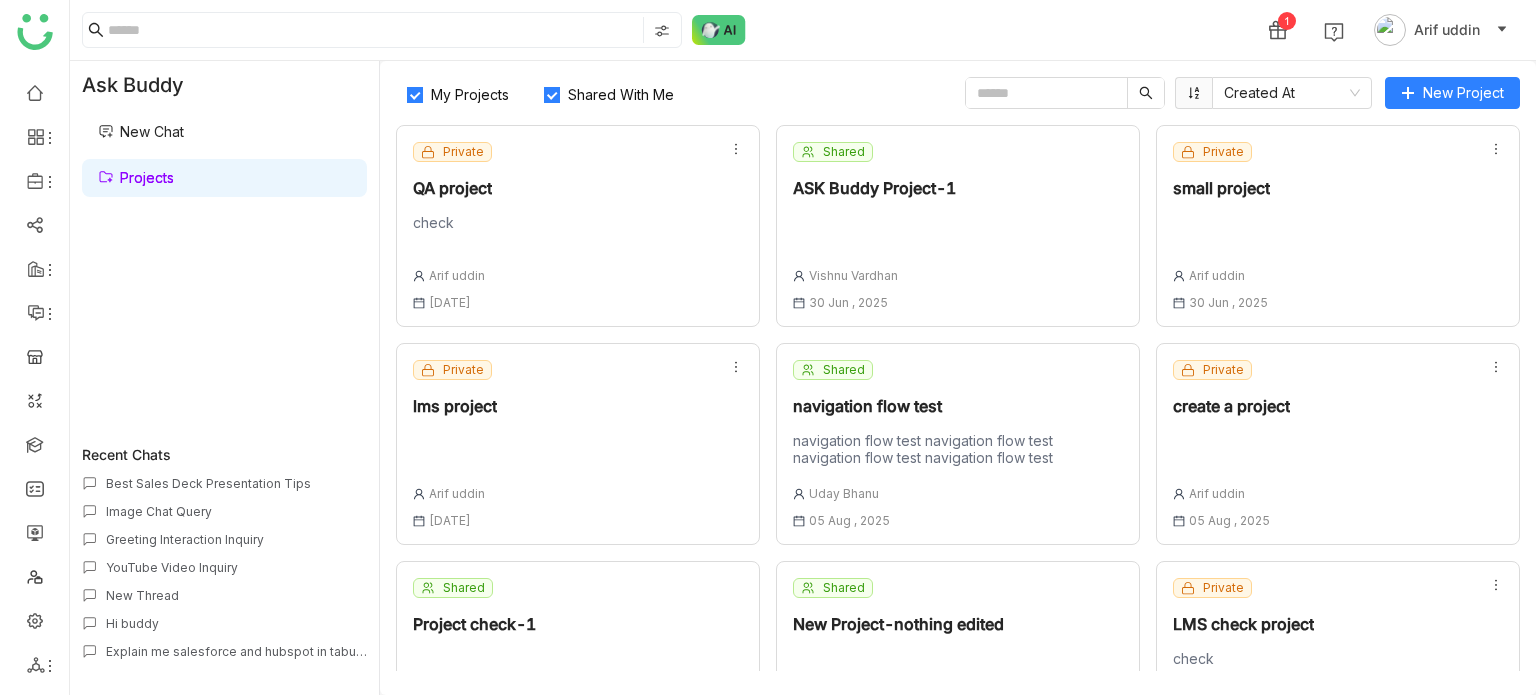 click on "QA project" 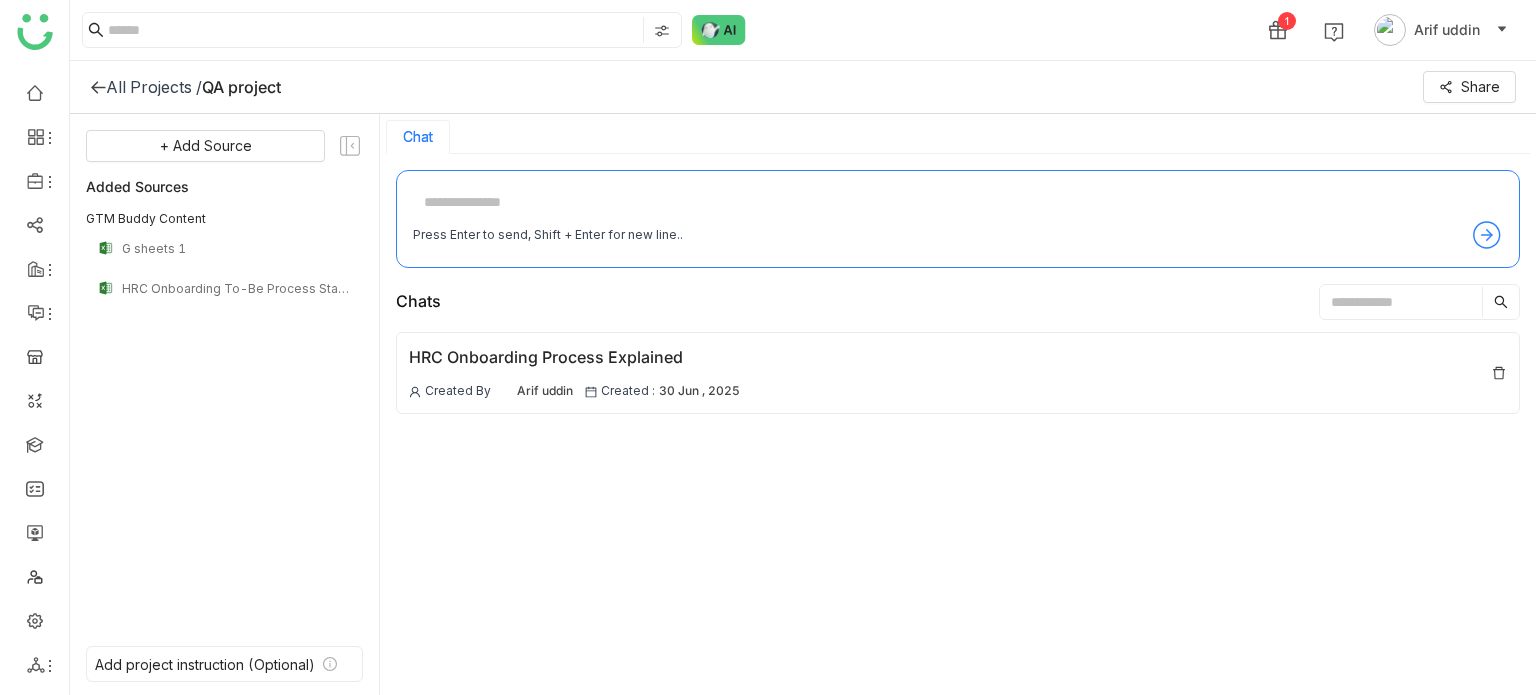 click on "All Projects /    QA project    Share" 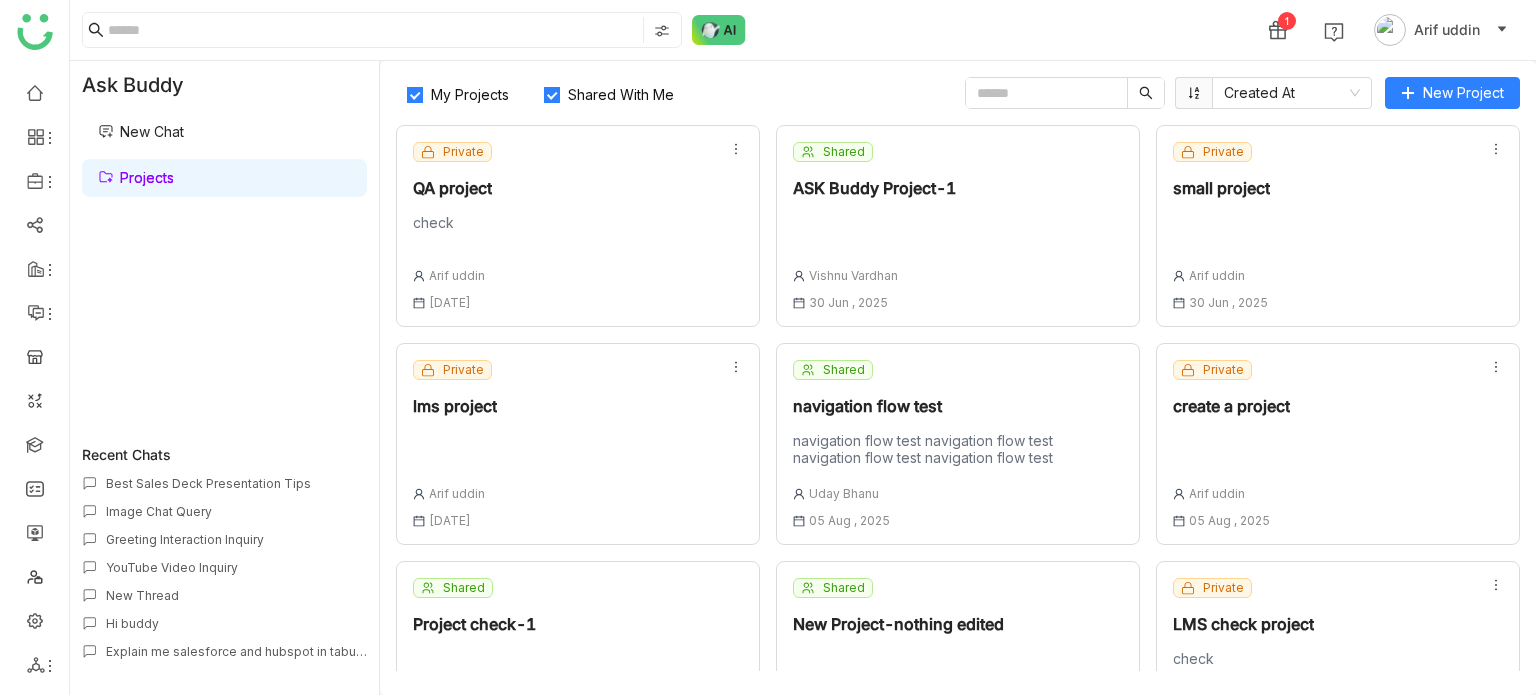 click on "New Chat" at bounding box center [141, 131] 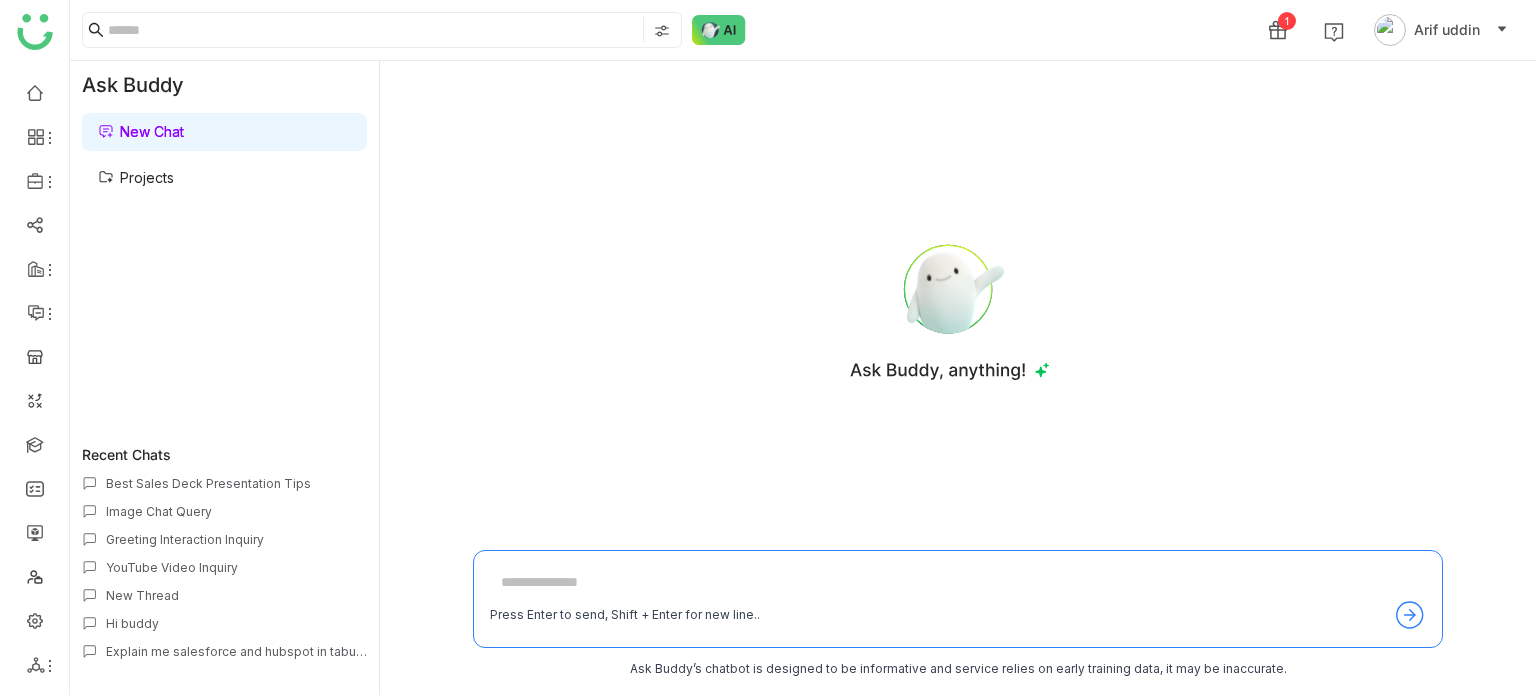 click on "Press Enter to send, Shift + Enter for new line..
Ask Buddy’s chatbot is designed to be informative and service relies on early training data, it may be inaccurate." at bounding box center [958, 378] 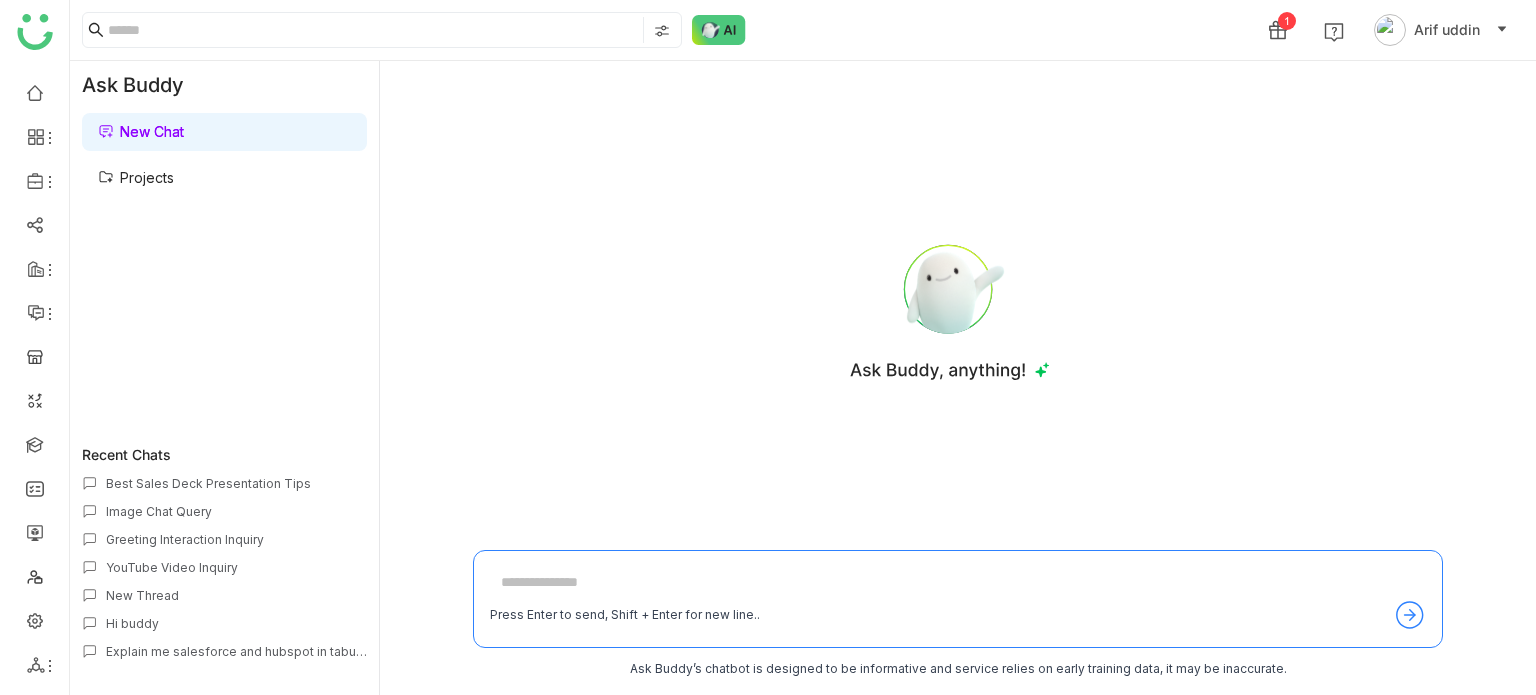 click at bounding box center [958, 583] 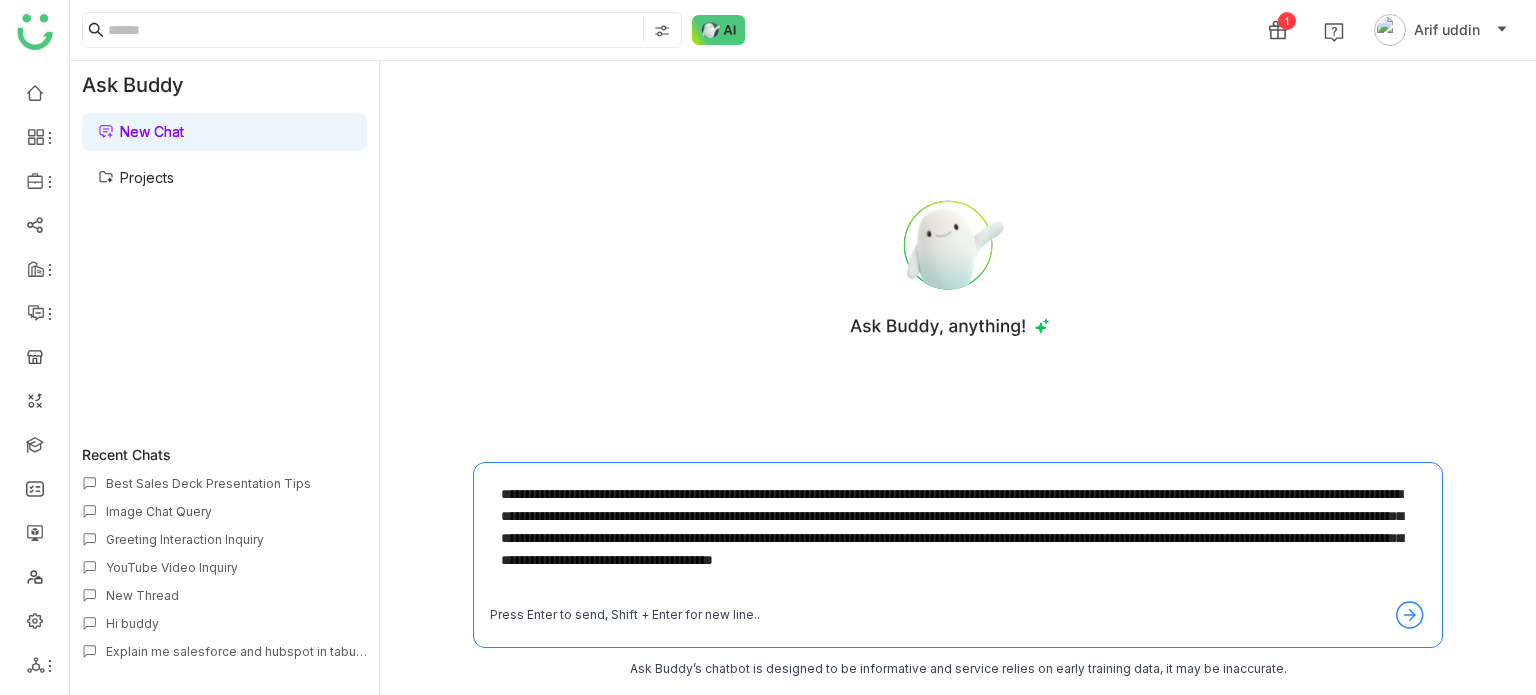 scroll, scrollTop: 0, scrollLeft: 0, axis: both 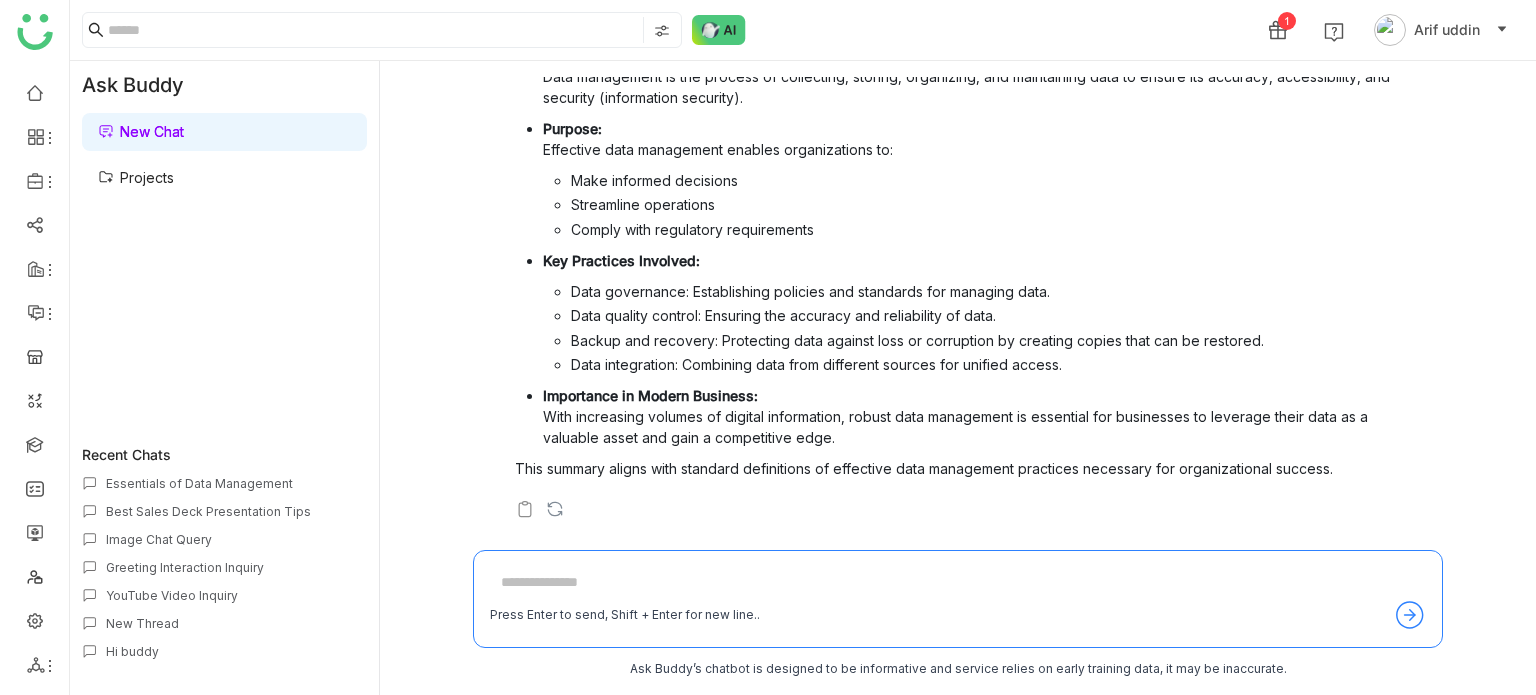 click on "Press Enter to send, Shift + Enter for new line.." at bounding box center [958, 599] 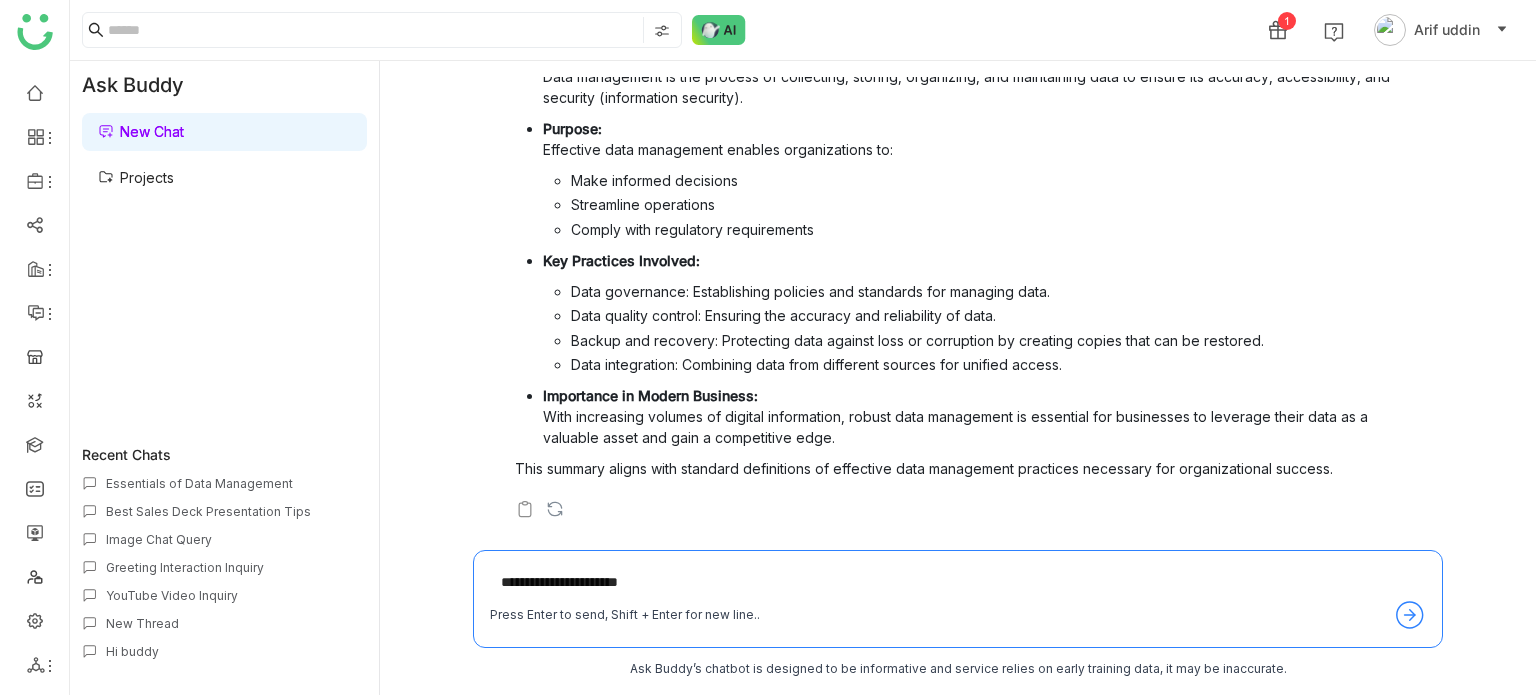 type on "**********" 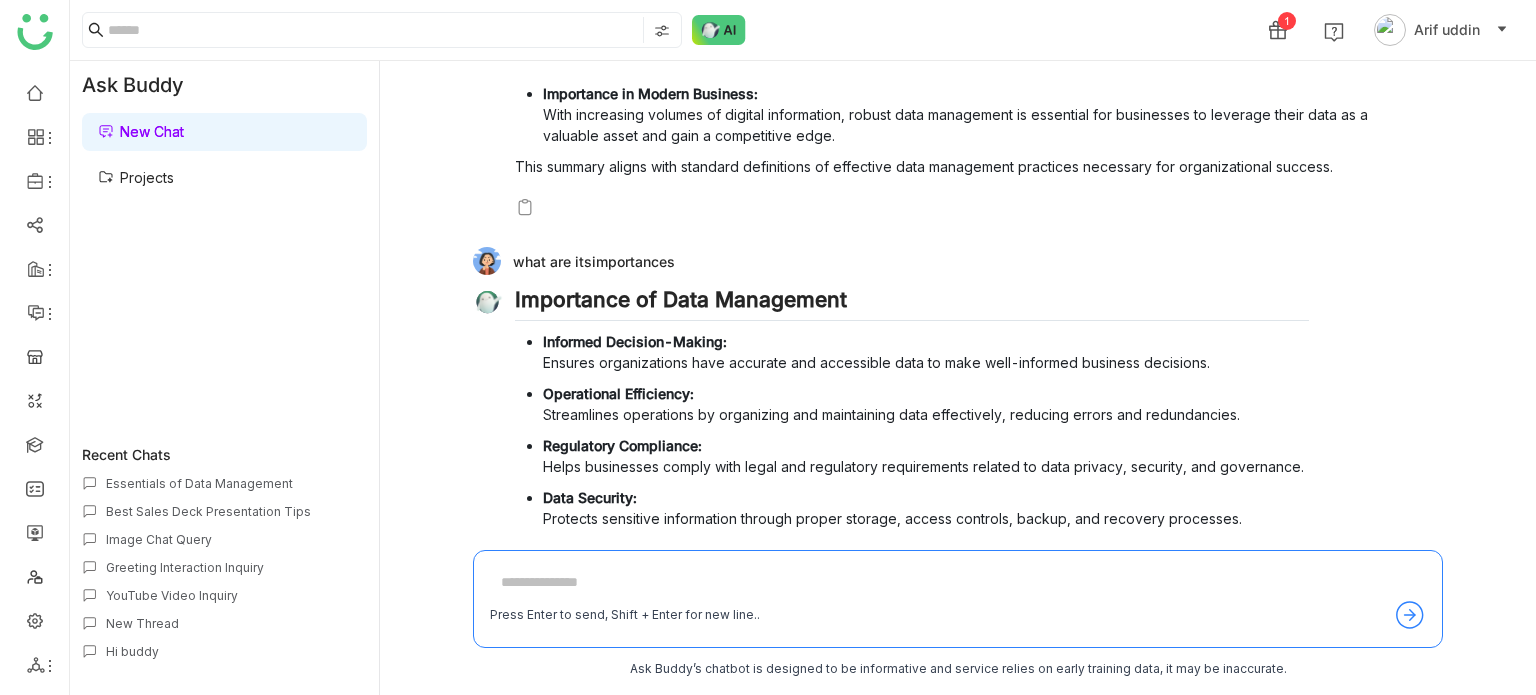 scroll, scrollTop: 534, scrollLeft: 0, axis: vertical 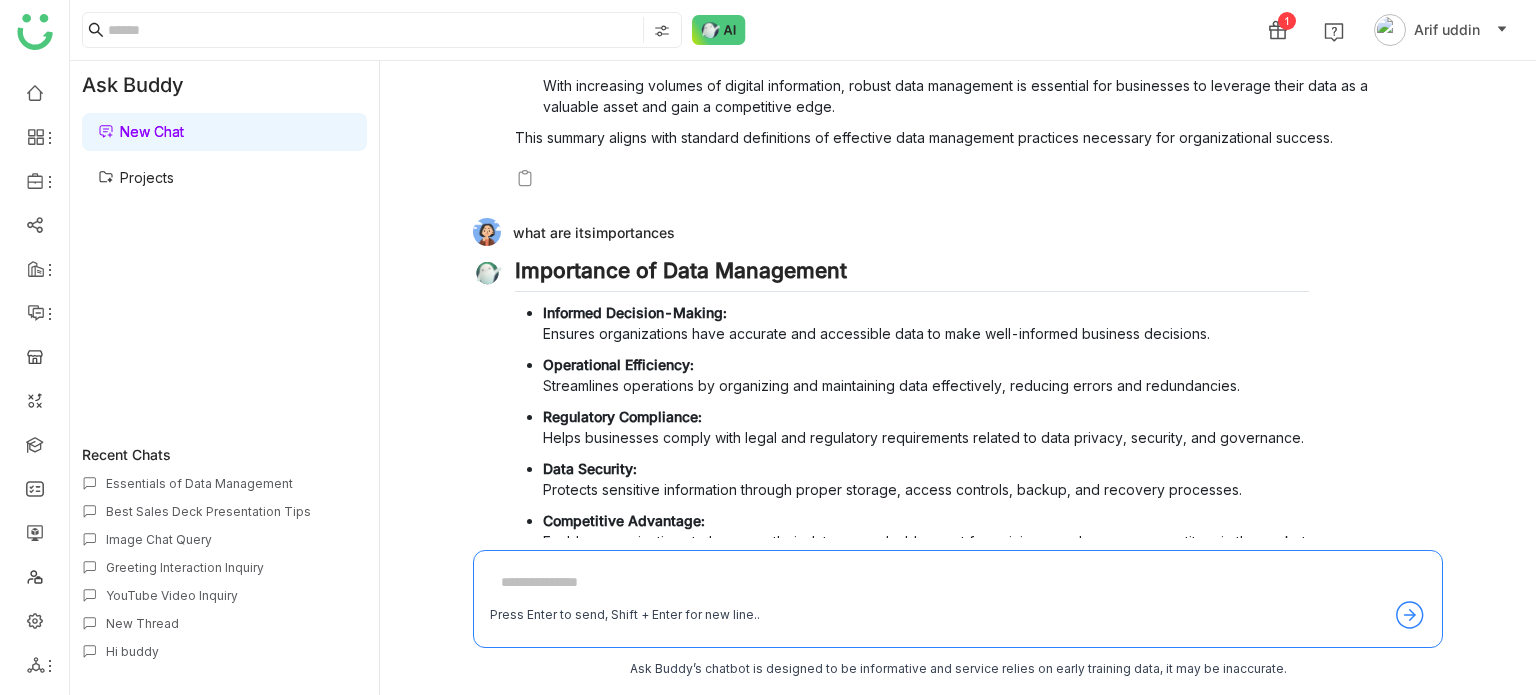 click at bounding box center [958, 583] 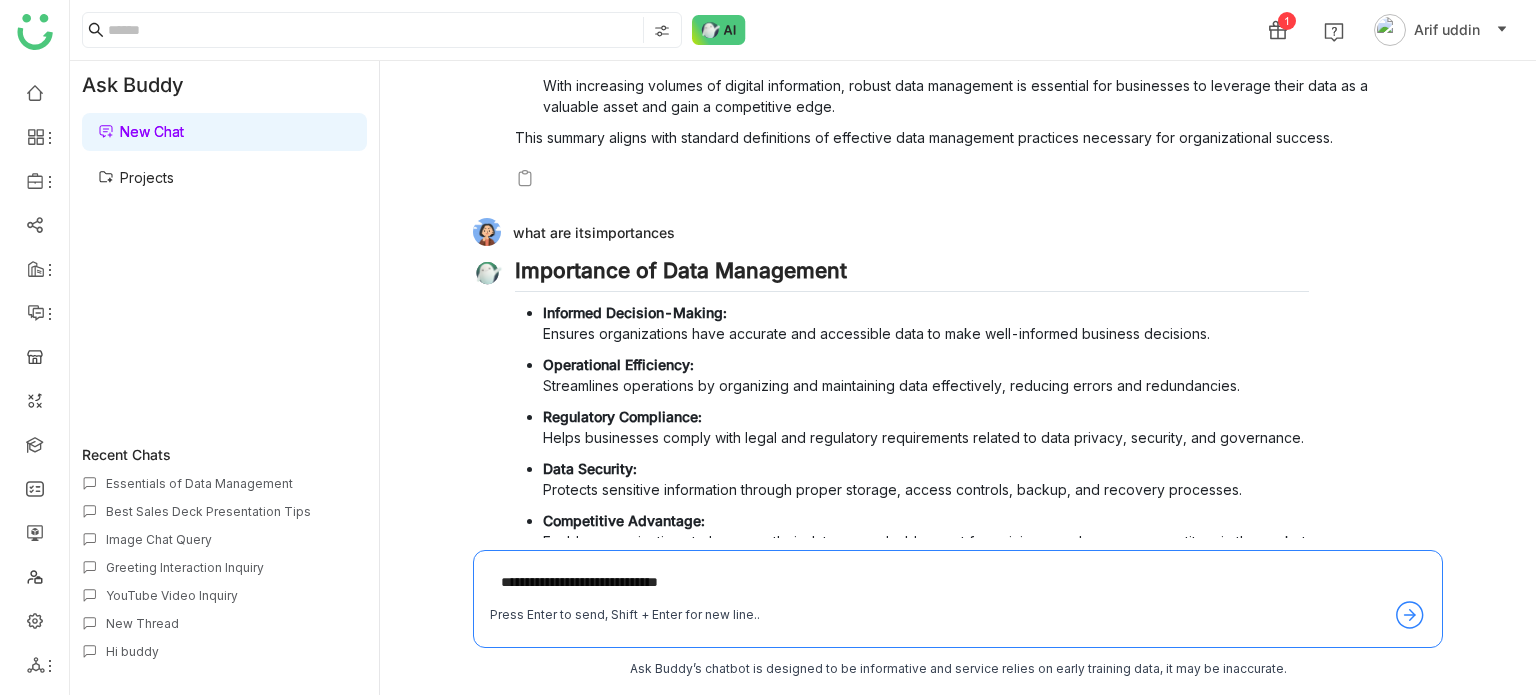 type on "**********" 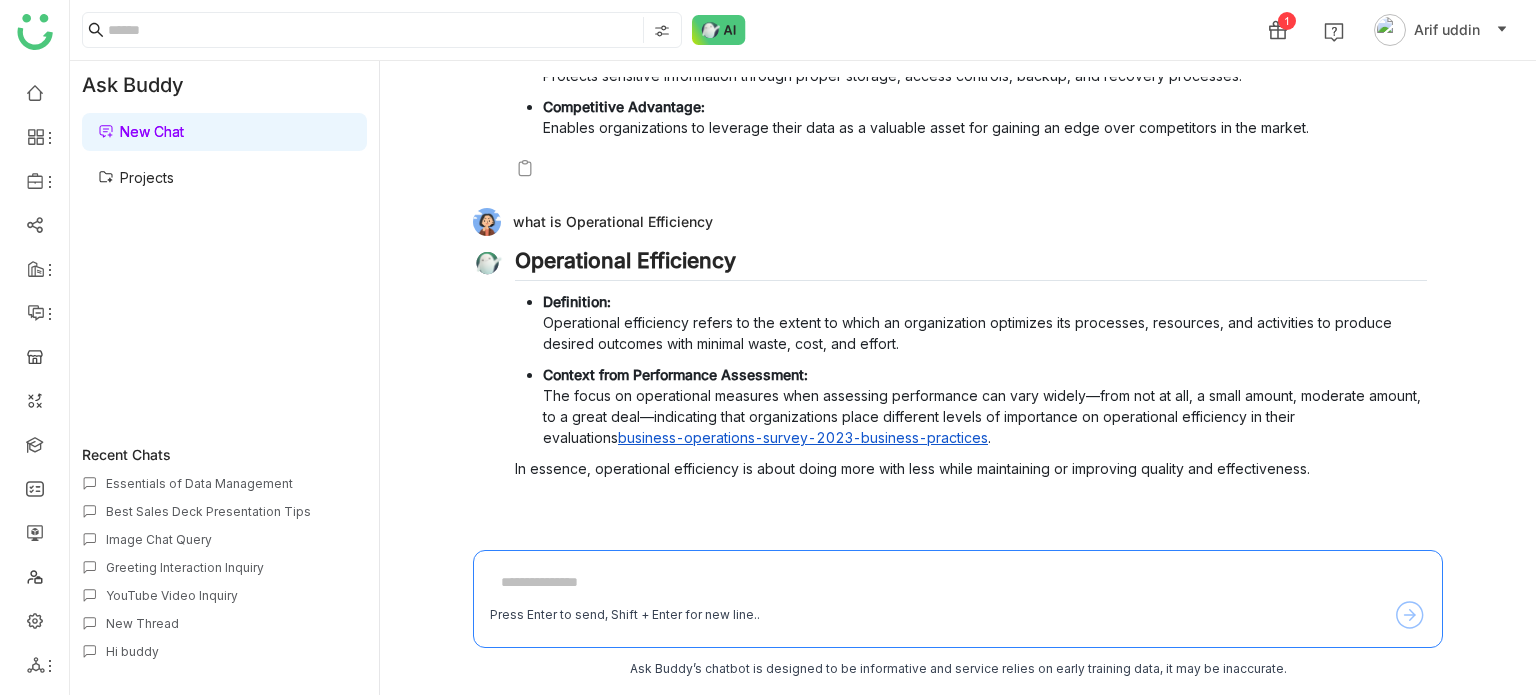 scroll, scrollTop: 948, scrollLeft: 0, axis: vertical 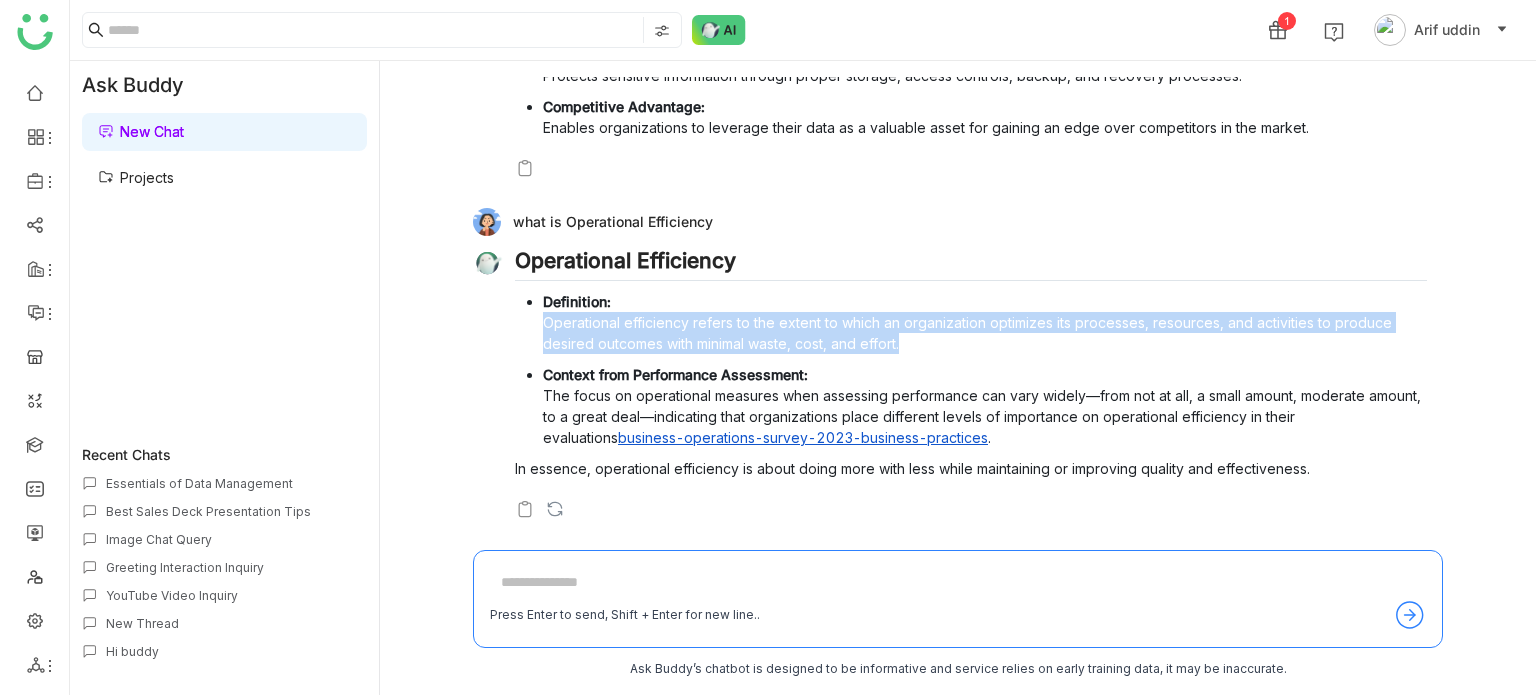 drag, startPoint x: 913, startPoint y: 347, endPoint x: 547, endPoint y: 331, distance: 366.34955 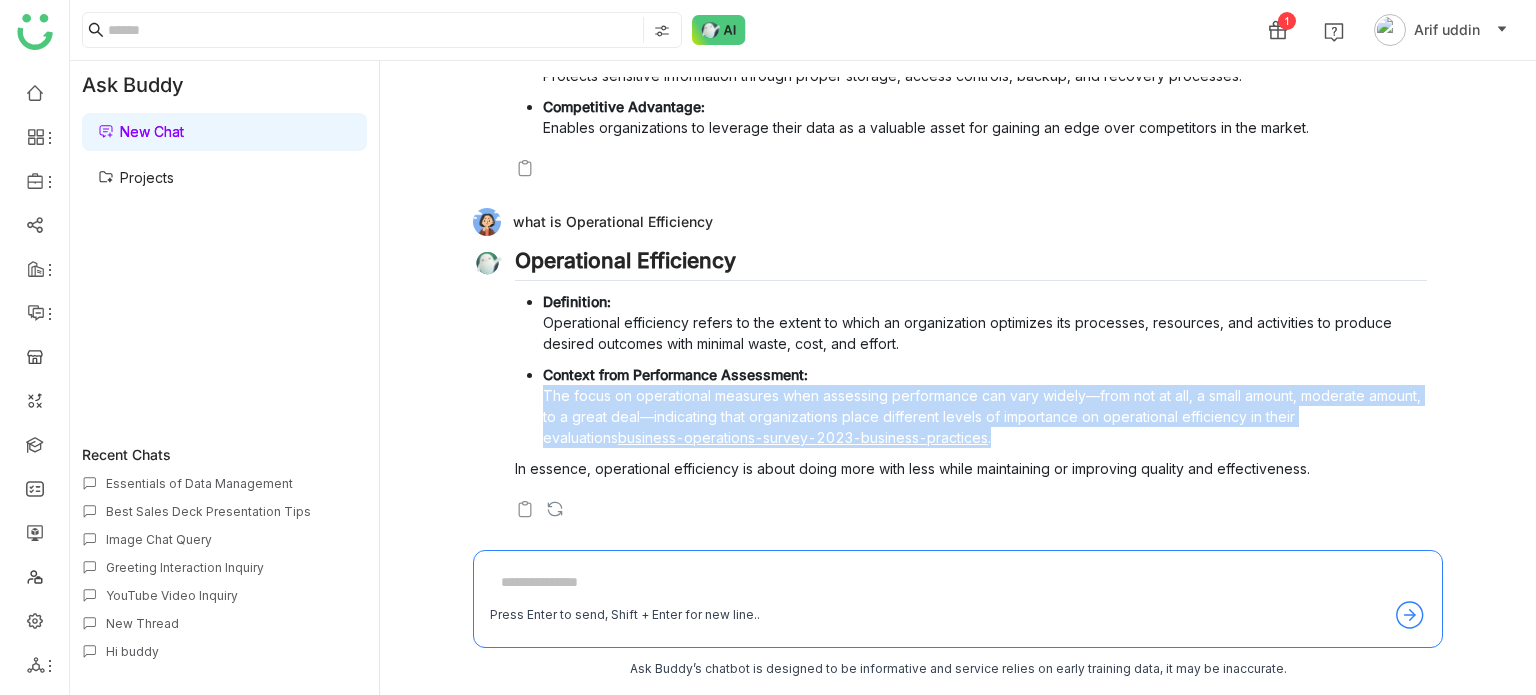 drag, startPoint x: 544, startPoint y: 401, endPoint x: 1056, endPoint y: 429, distance: 512.7651 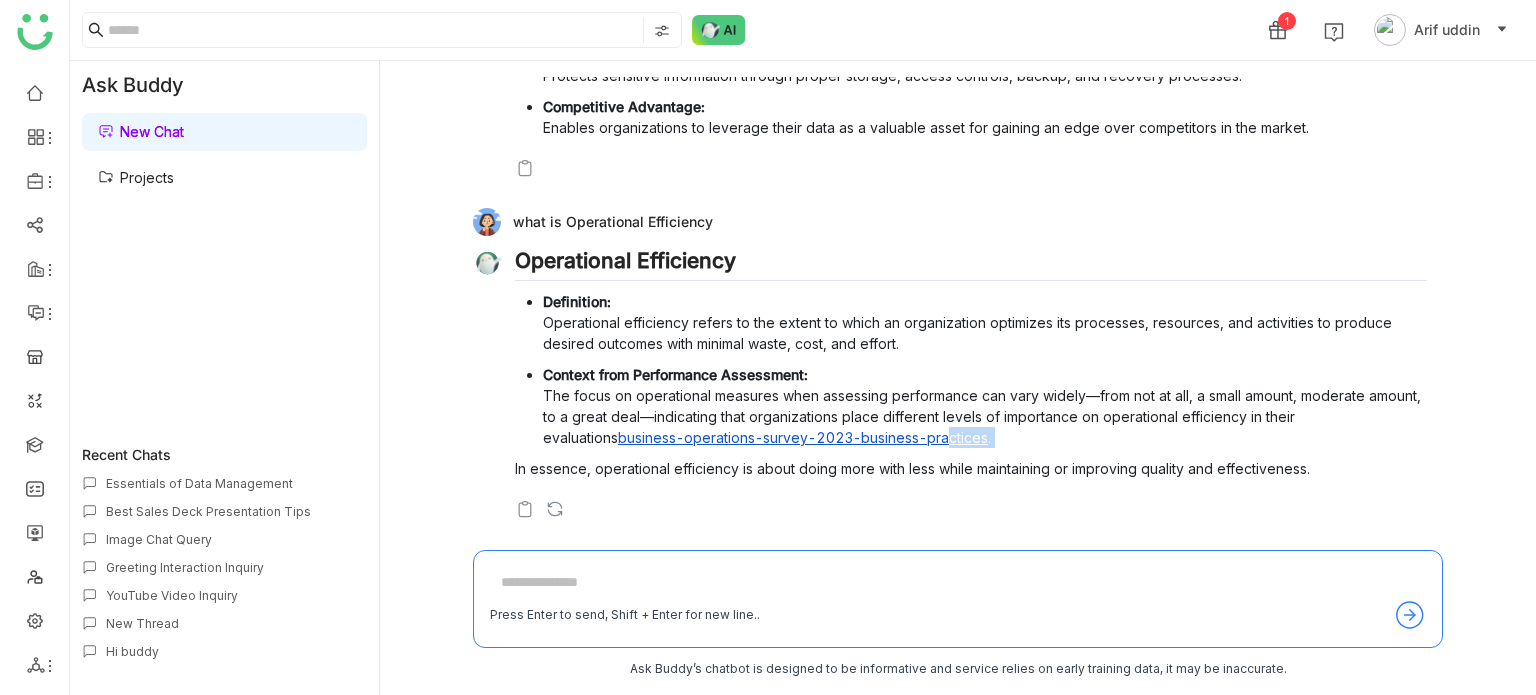 drag, startPoint x: 494, startPoint y: 463, endPoint x: 959, endPoint y: 427, distance: 466.39148 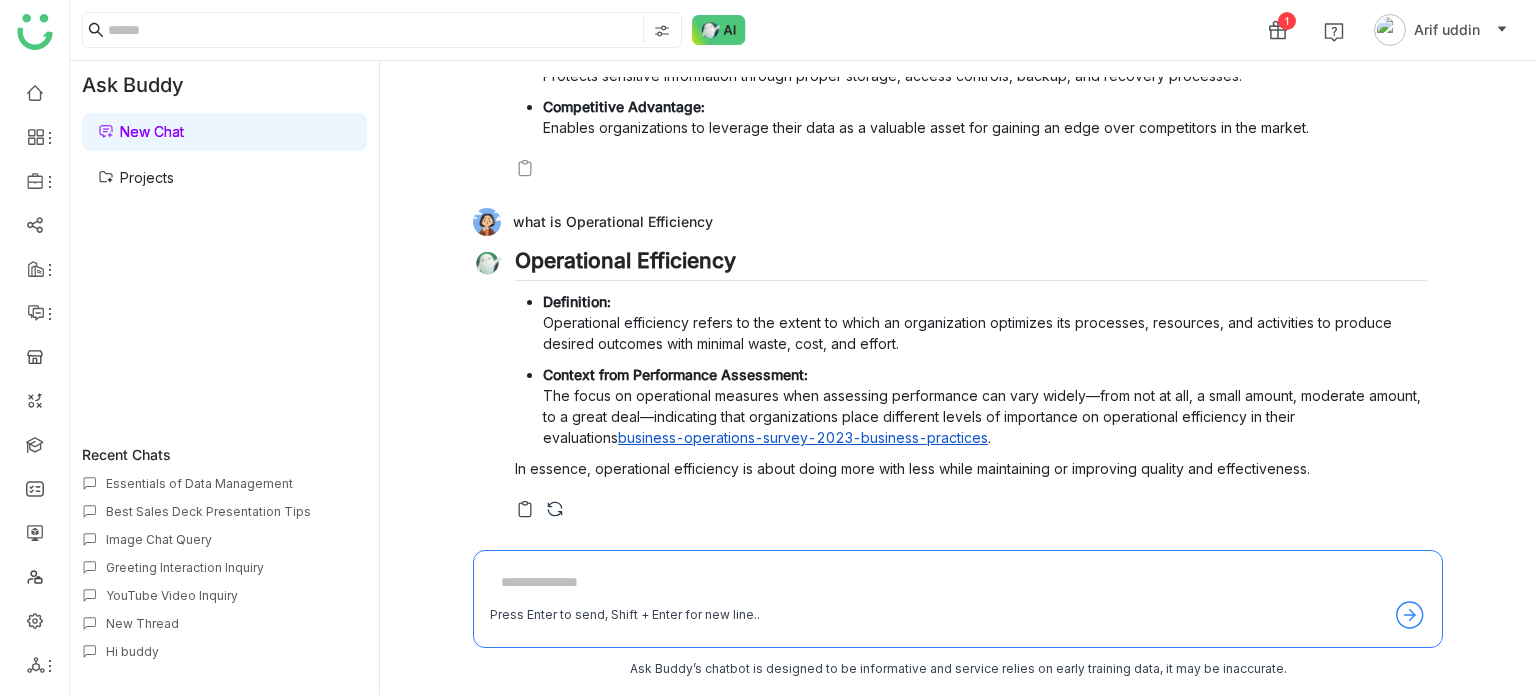 click at bounding box center [971, 509] 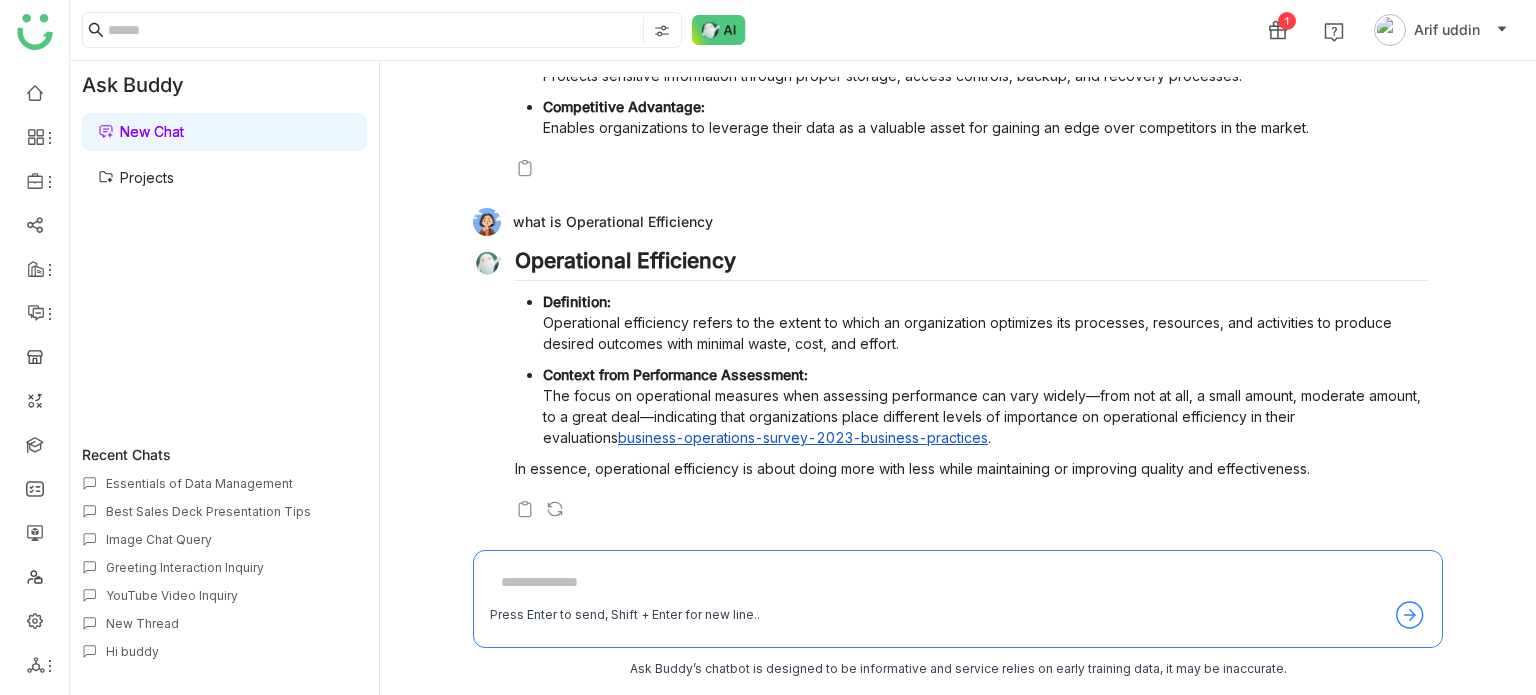 click on "Projects" at bounding box center (136, 177) 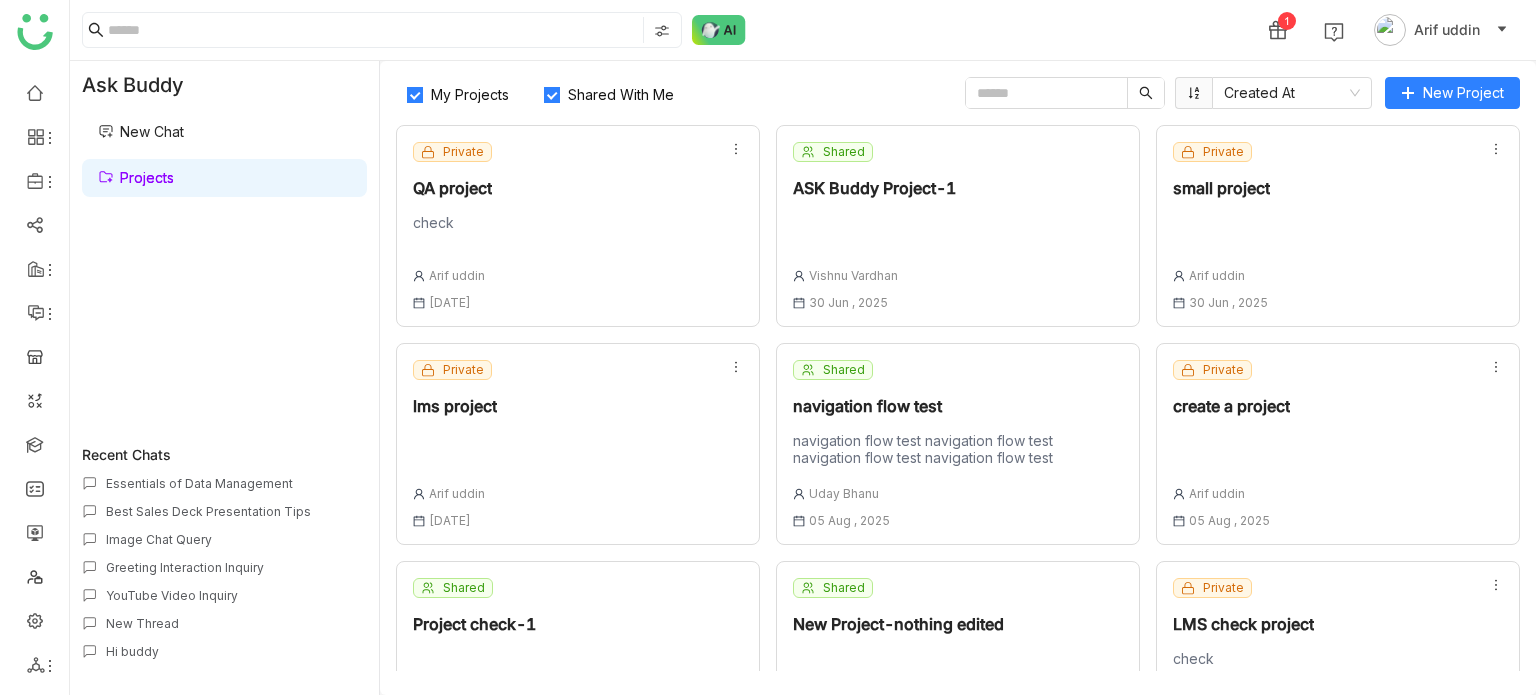 click on "New Chat" at bounding box center (141, 131) 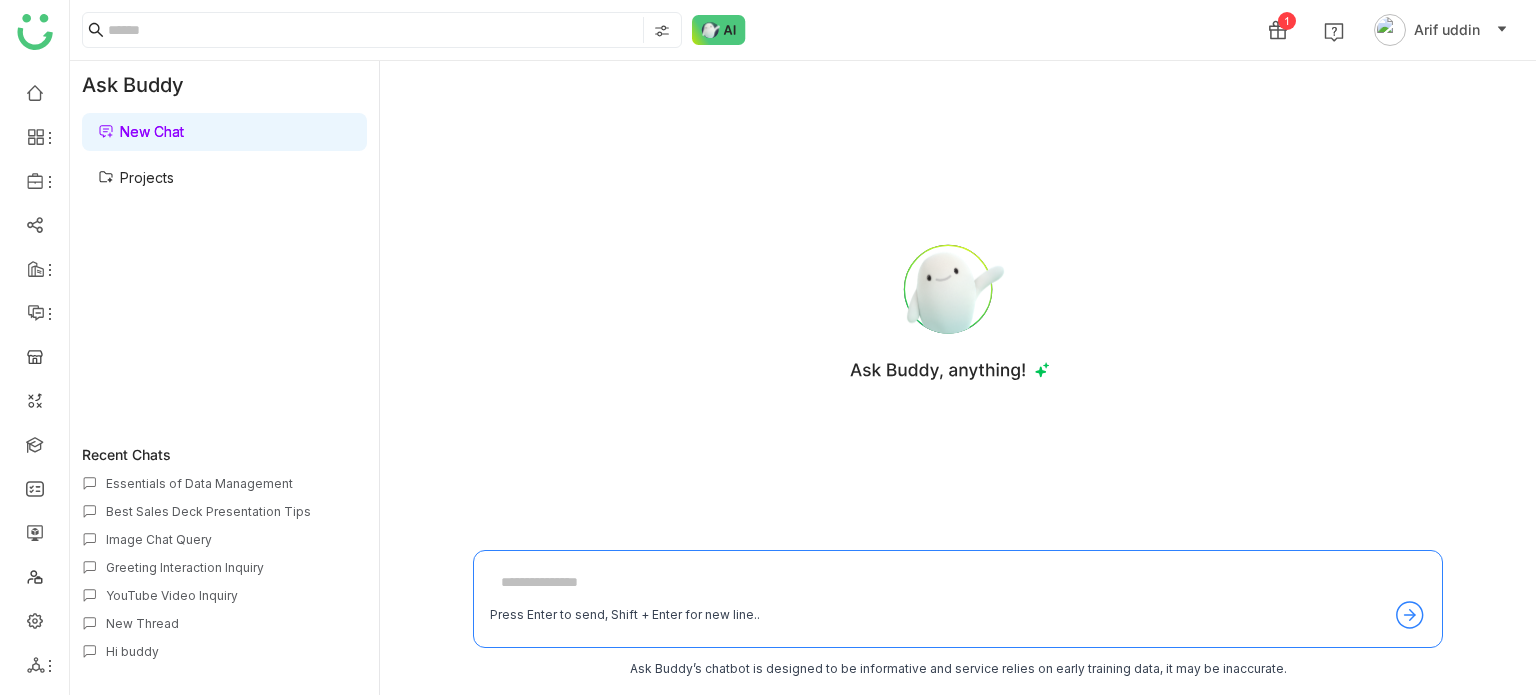 click on "Projects" at bounding box center [136, 177] 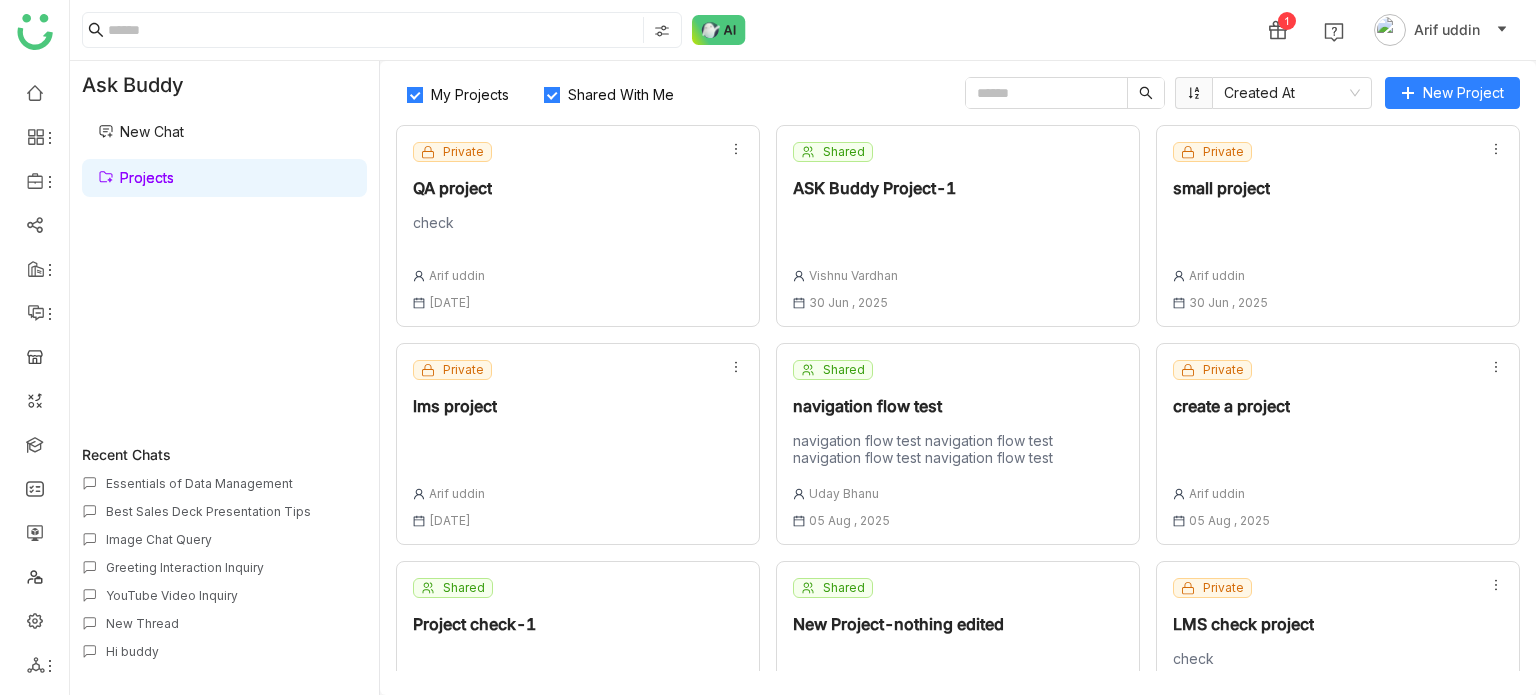 click 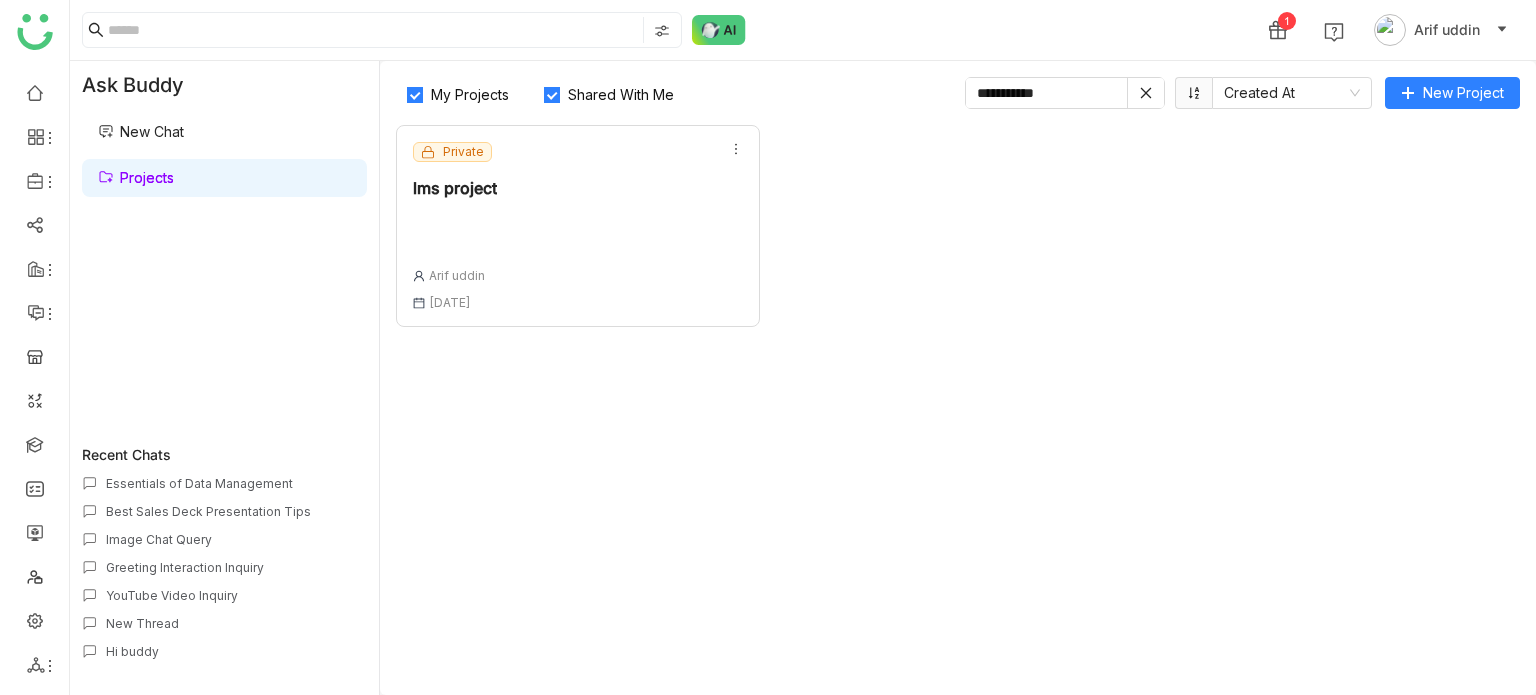 type on "**********" 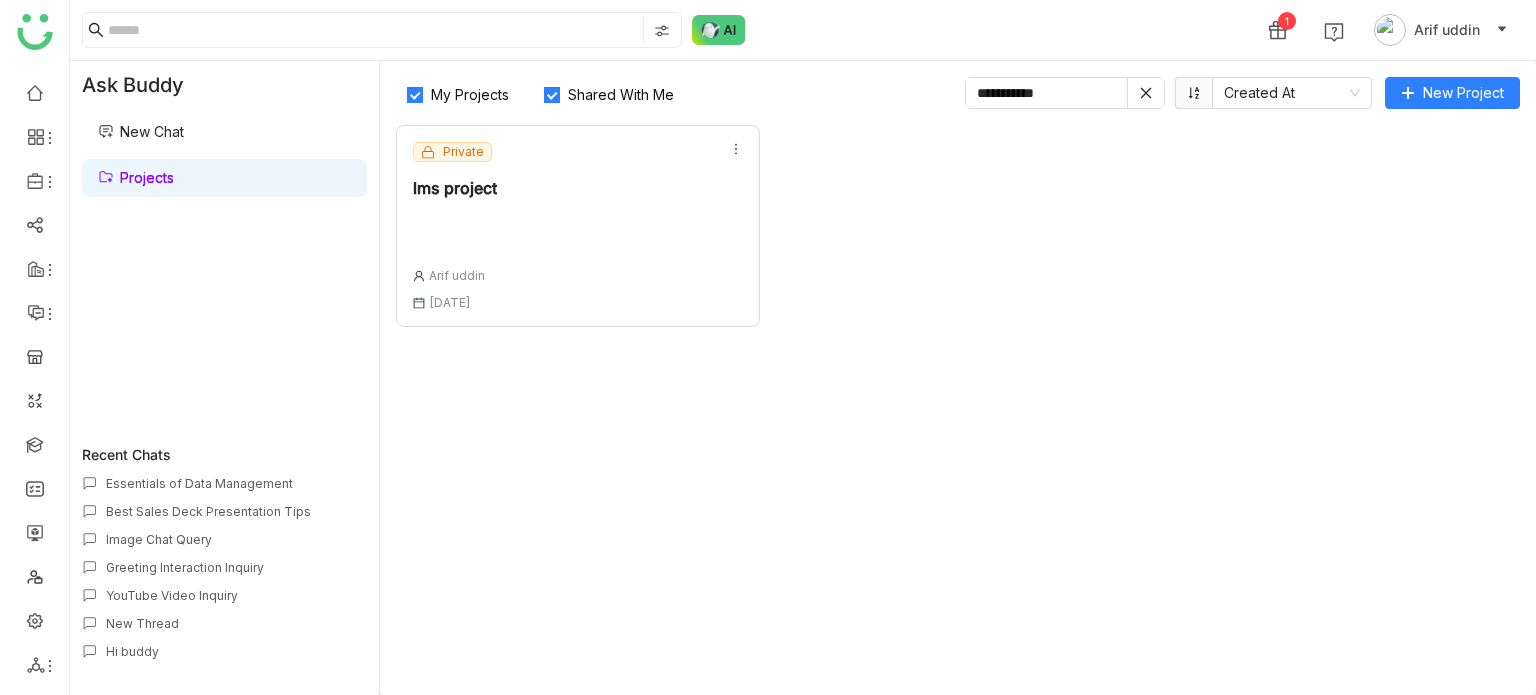click on "Private  lms project  Arif uddin 01 Jul , 2025" 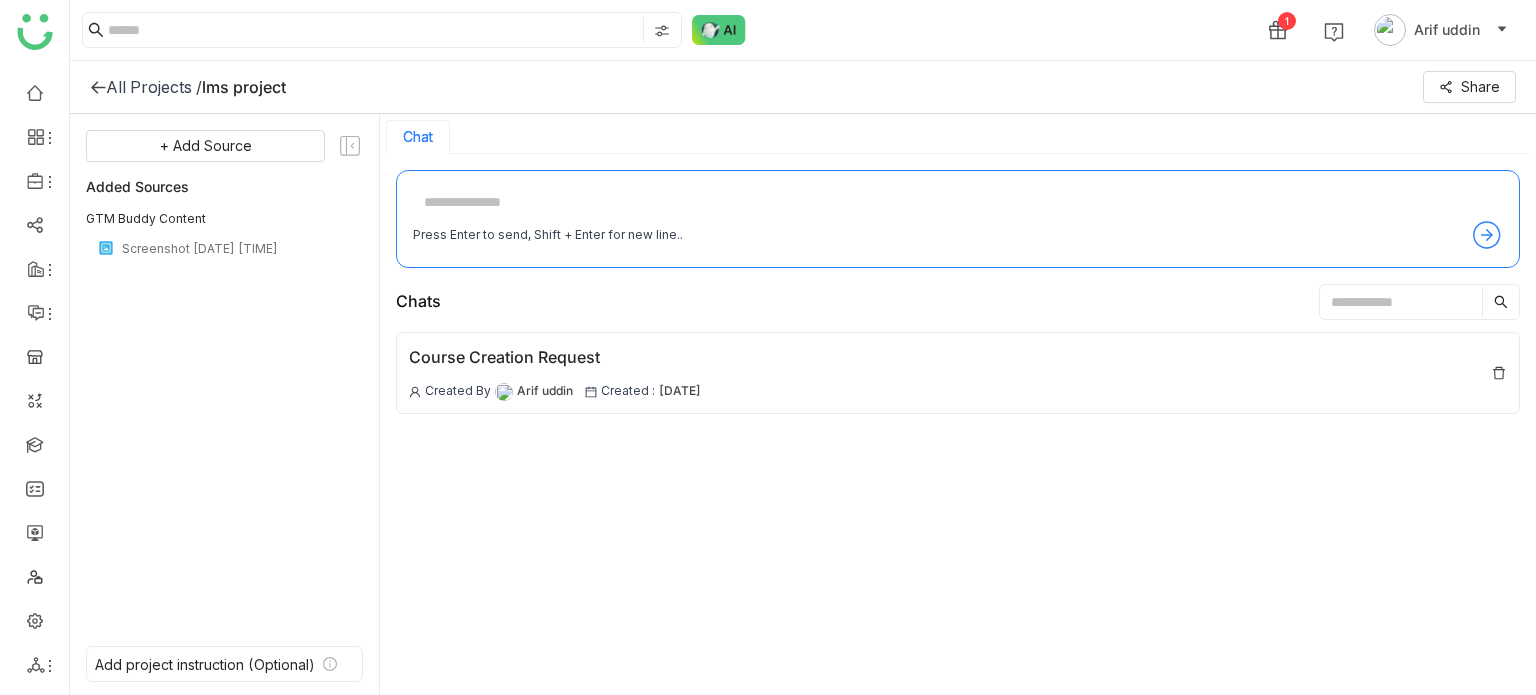click at bounding box center (958, 203) 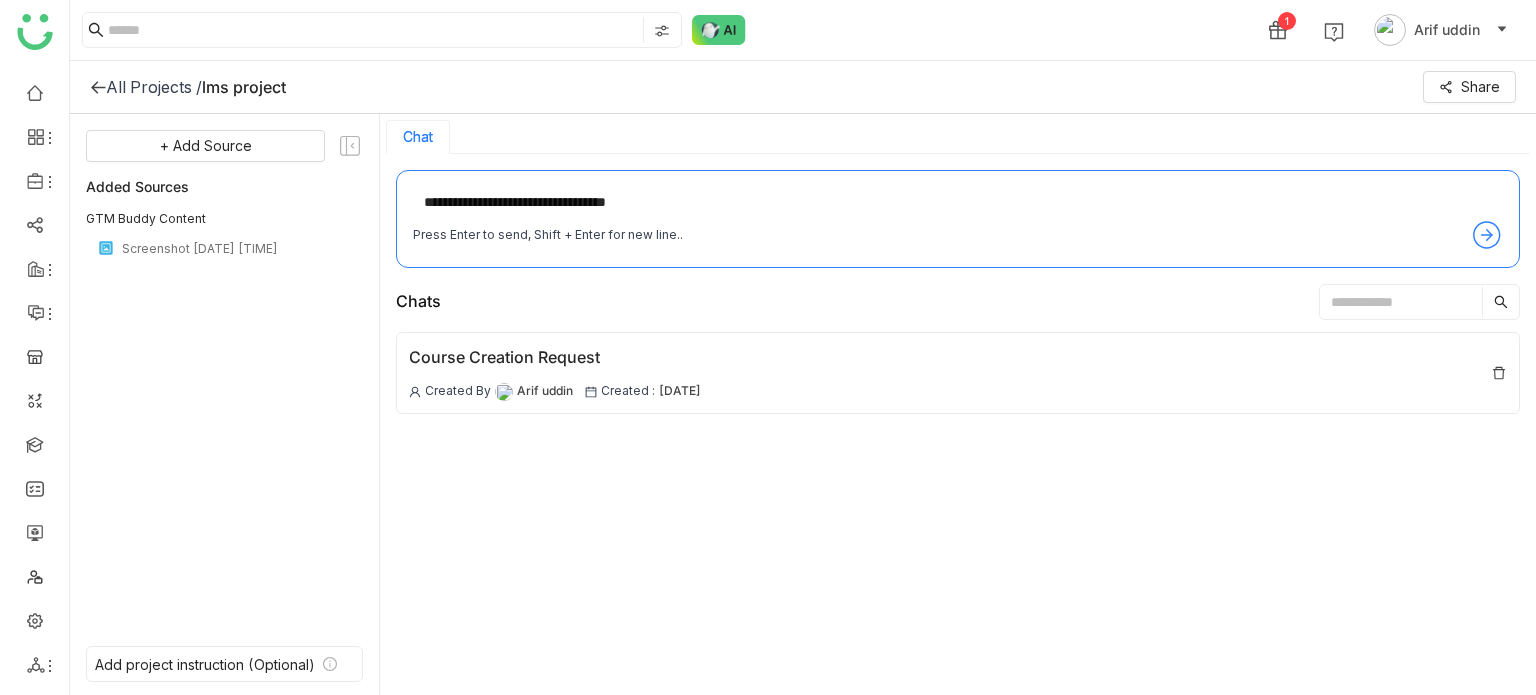 type on "**********" 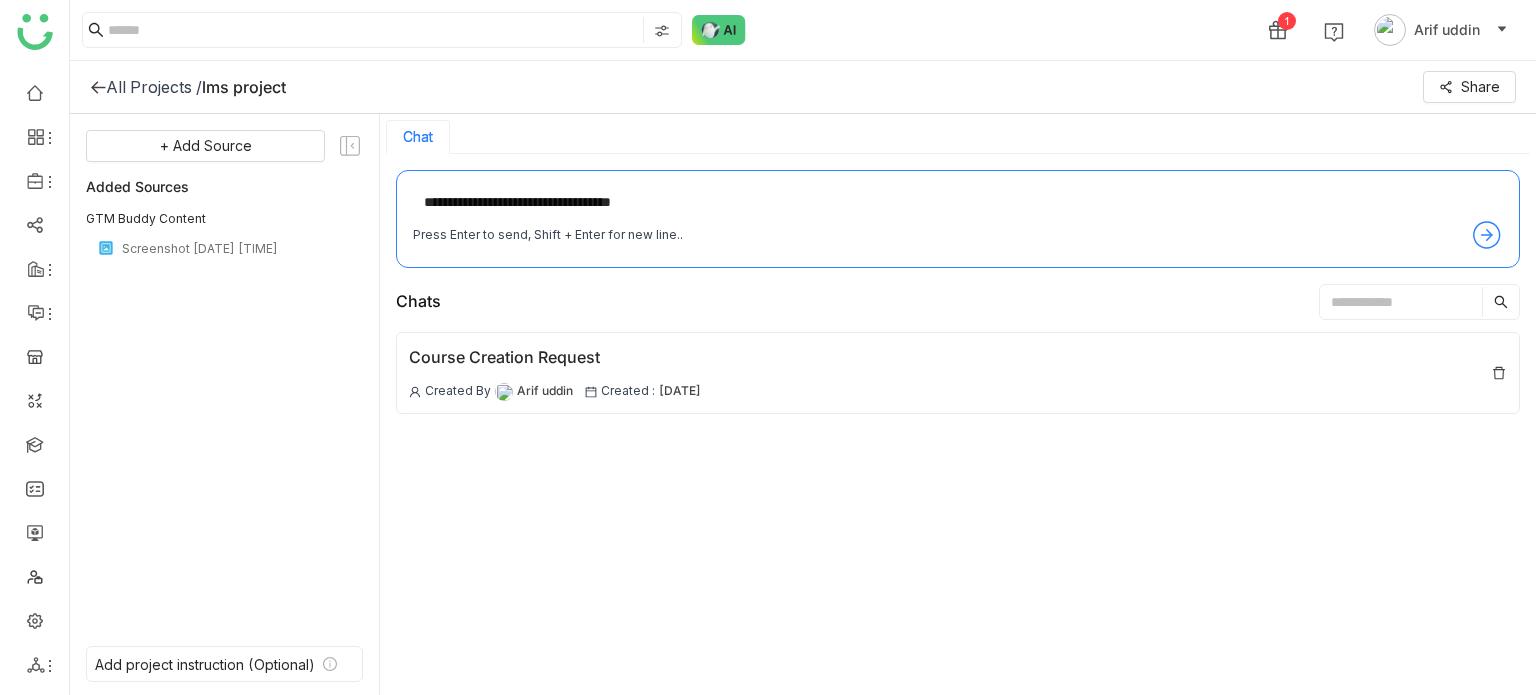 type 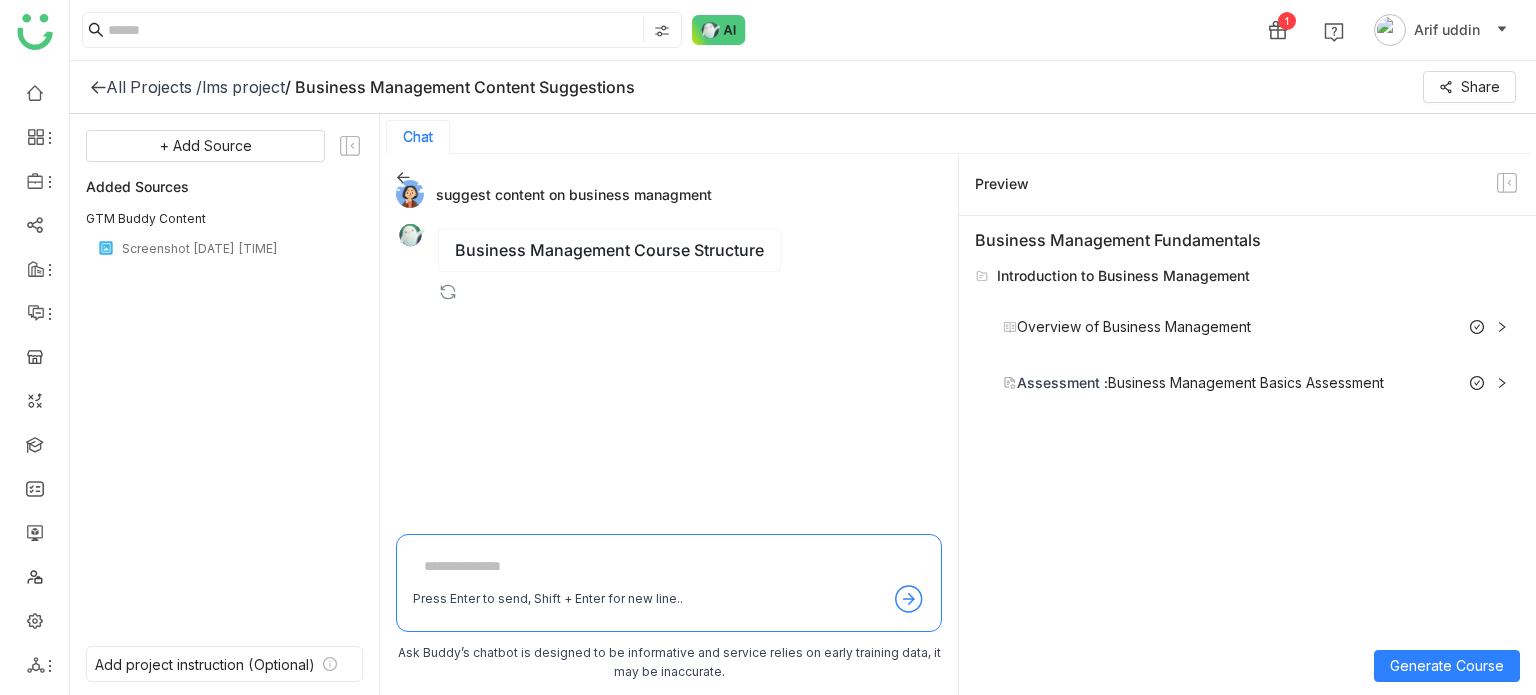 click on "Business Management Course Structure" at bounding box center (609, 250) 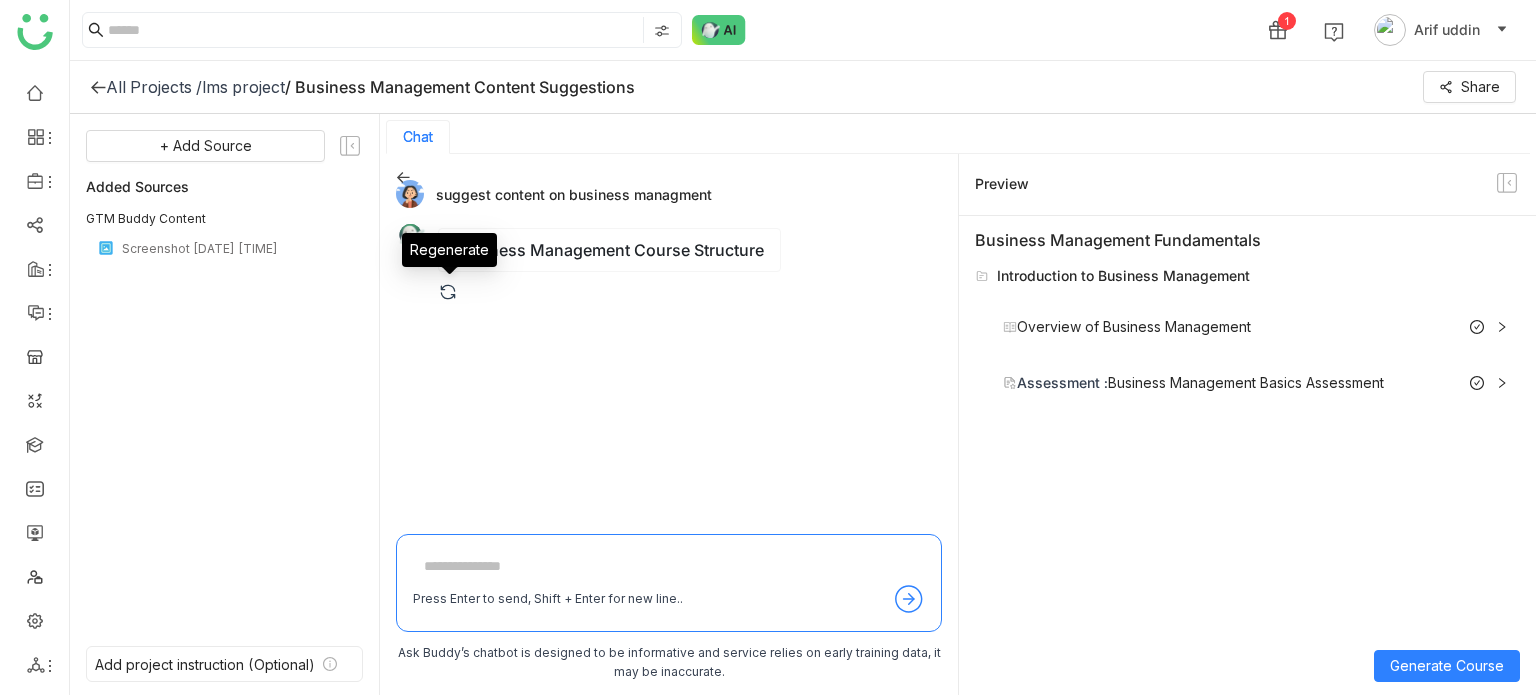 click at bounding box center [448, 292] 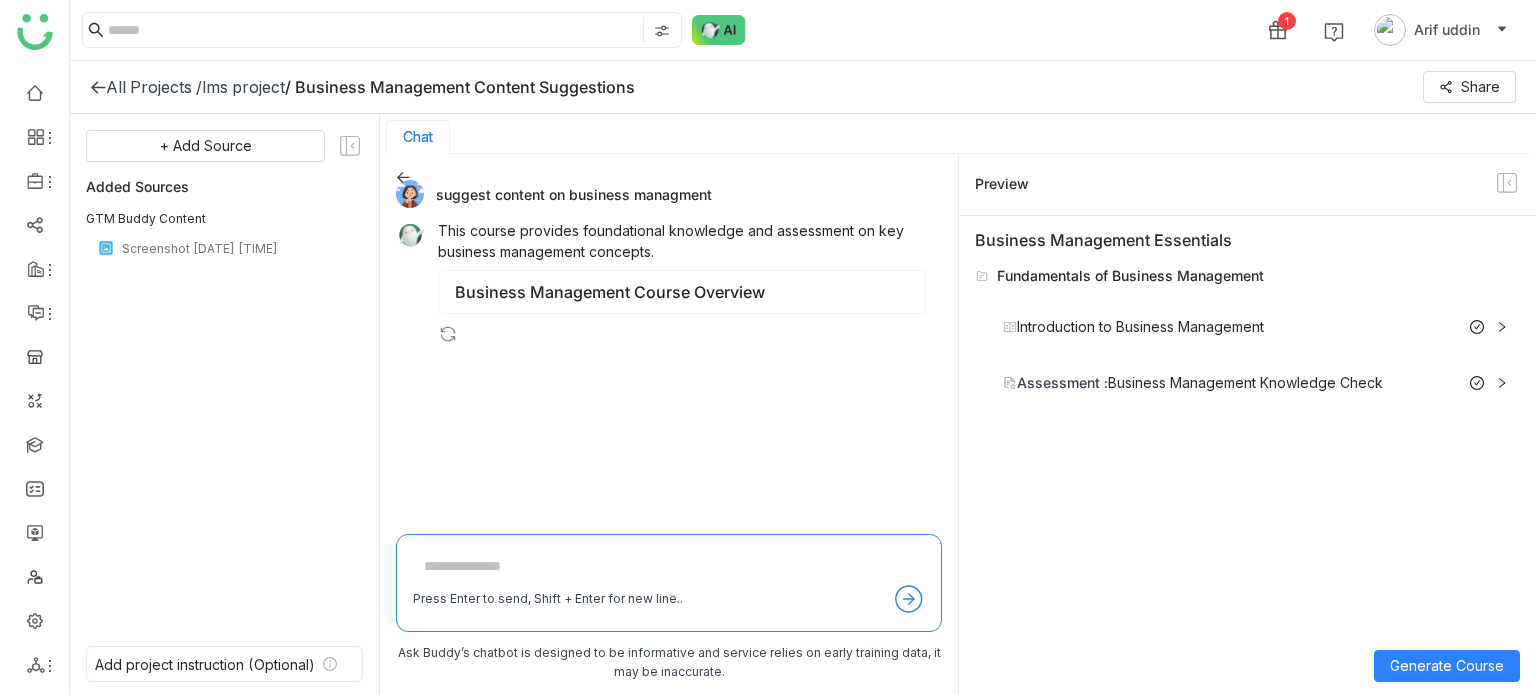 click on "lms project" 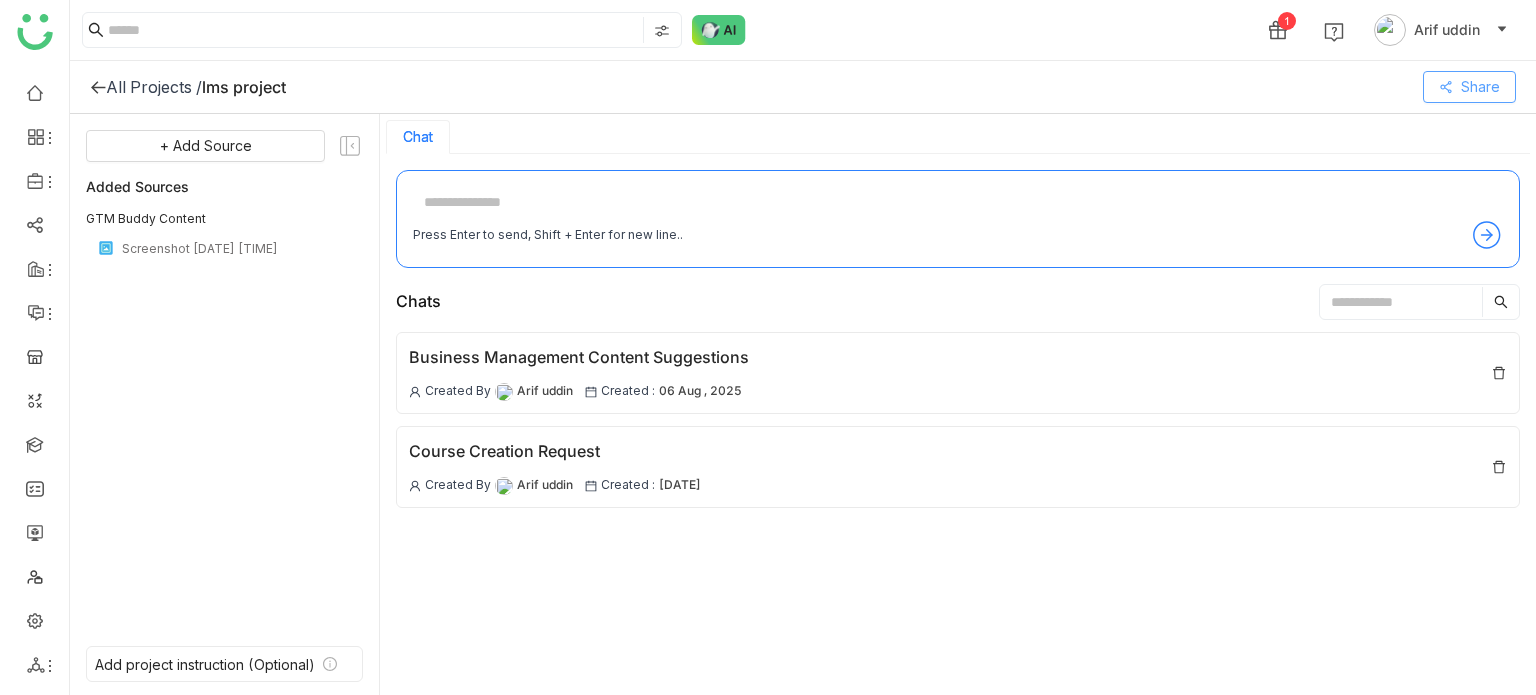 click 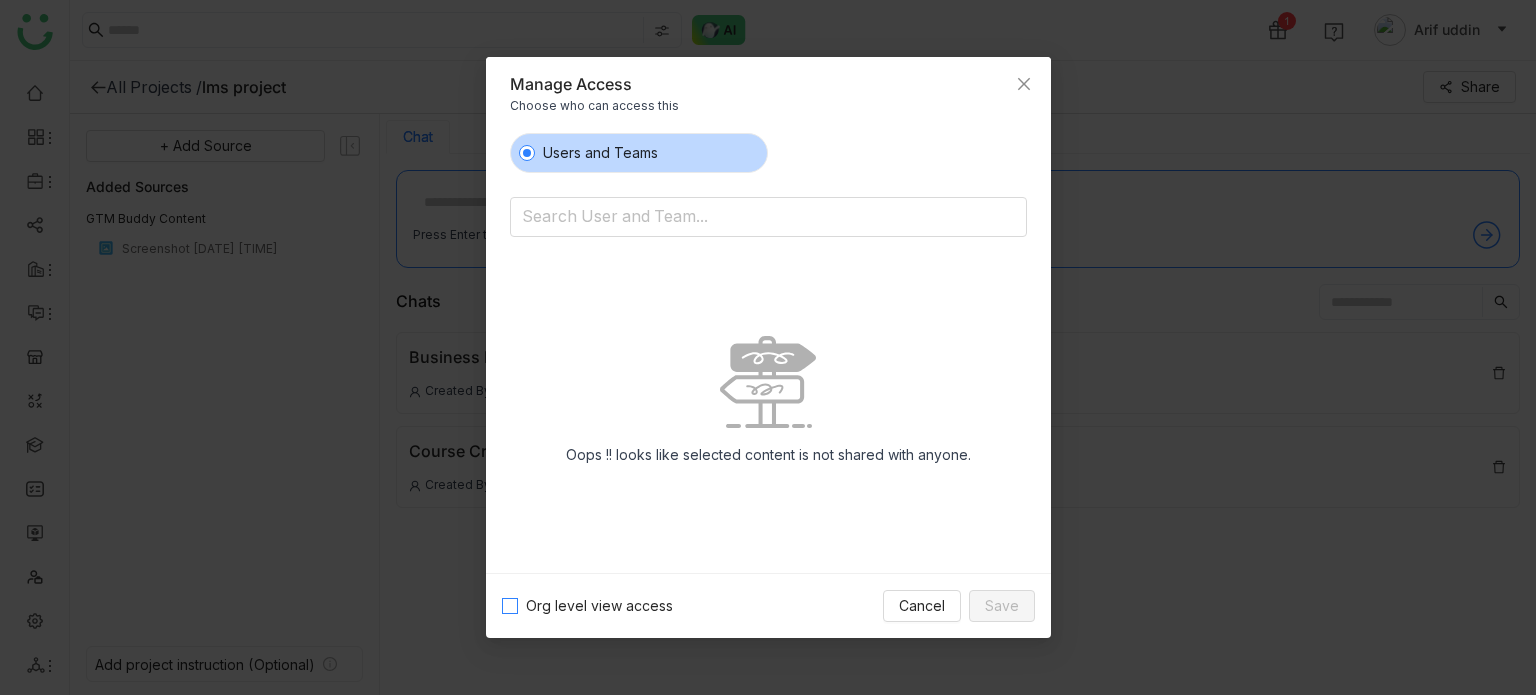 click on "Org level view access" at bounding box center (599, 606) 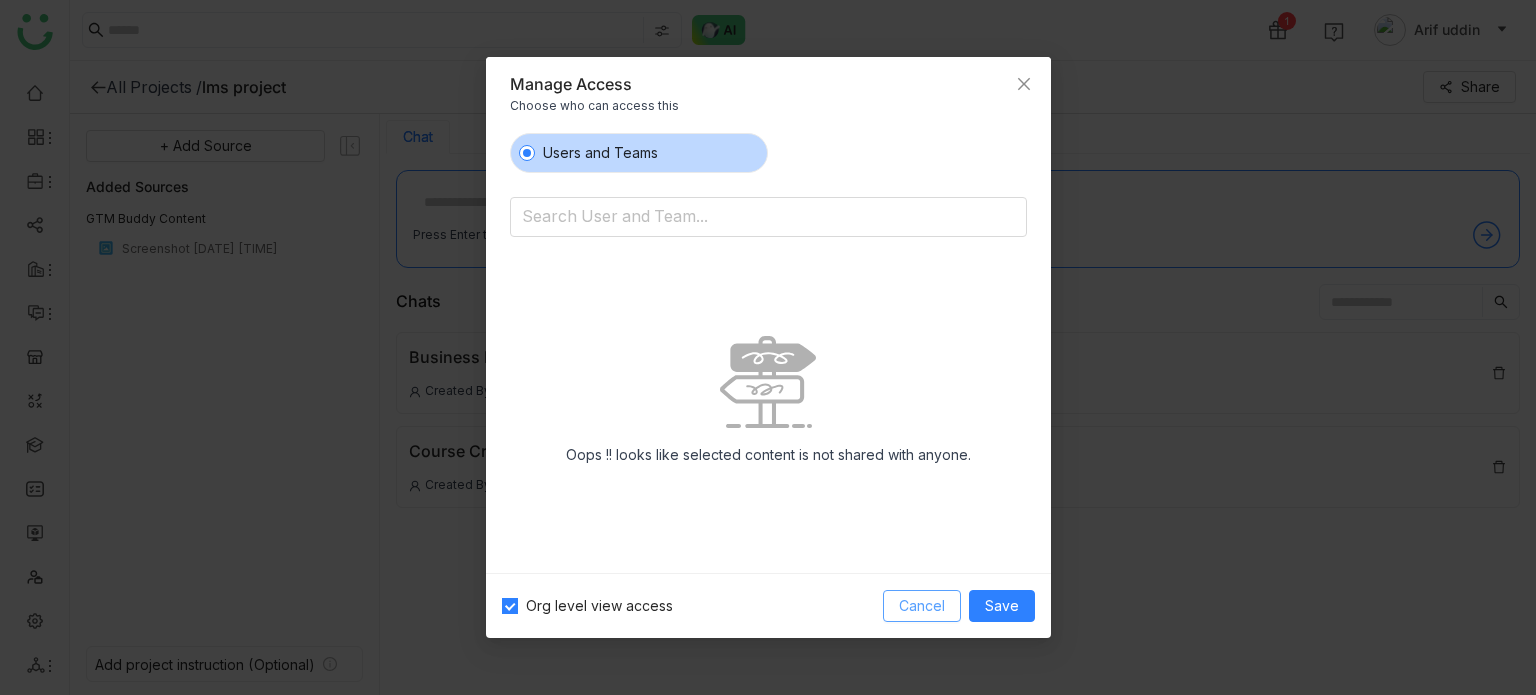 click on "Cancel" at bounding box center [922, 606] 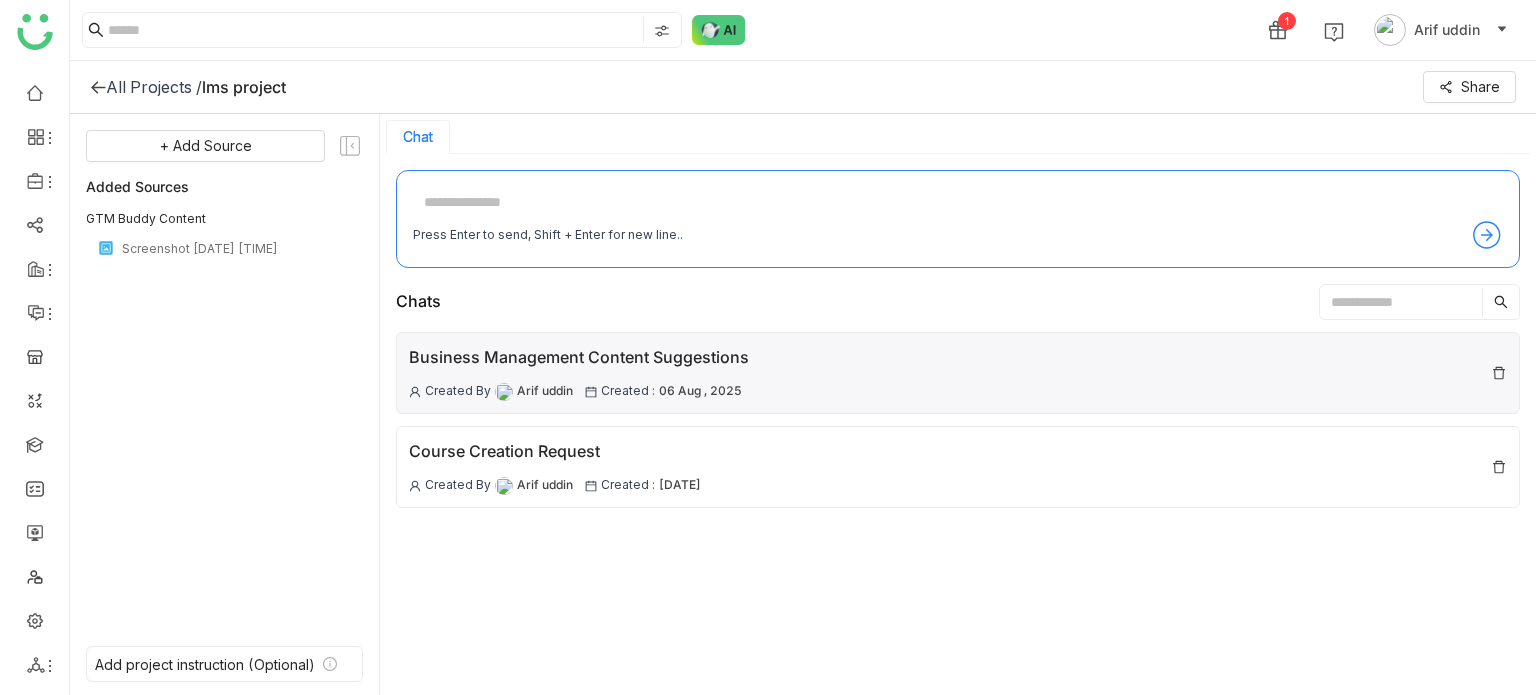 click on "Business Management Content Suggestions  Created By  Arif uddin Created : 06 Aug , 2025" at bounding box center [579, 373] 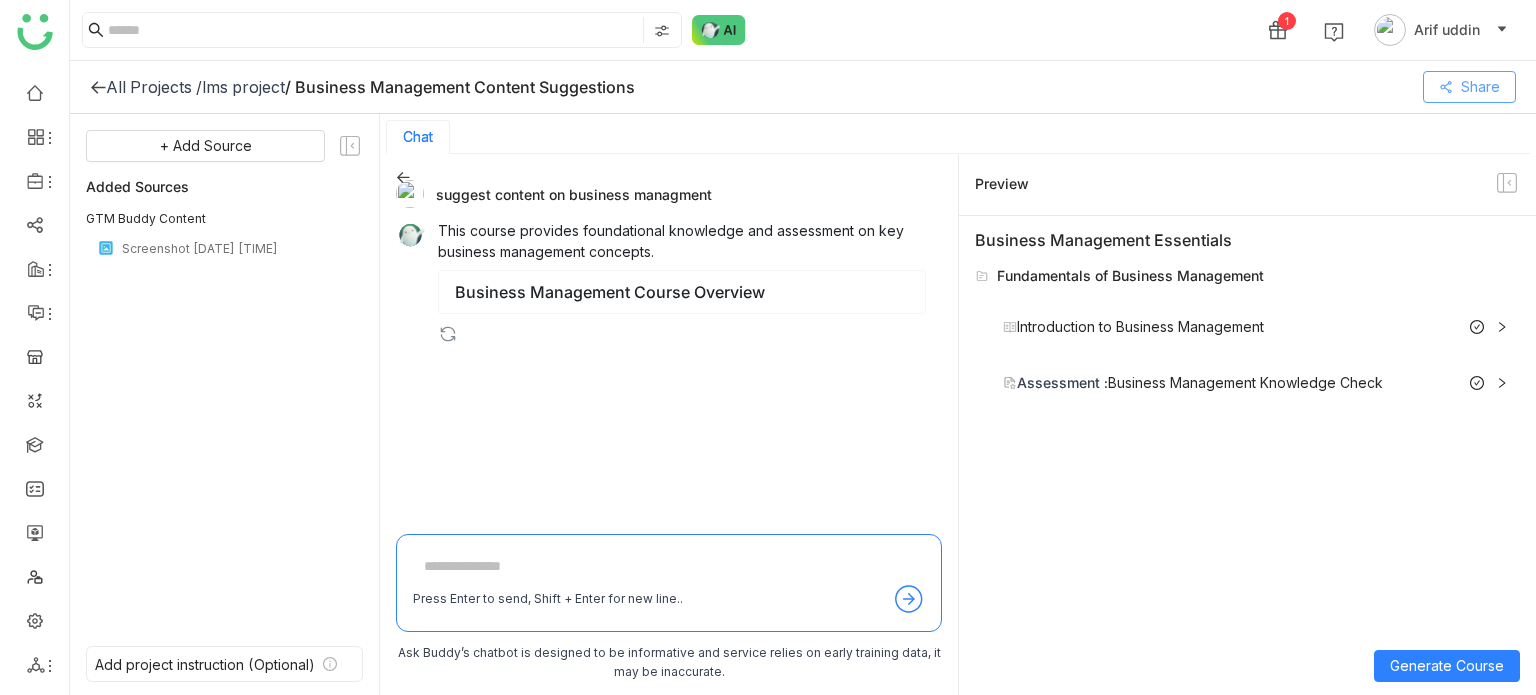 click on "Share" 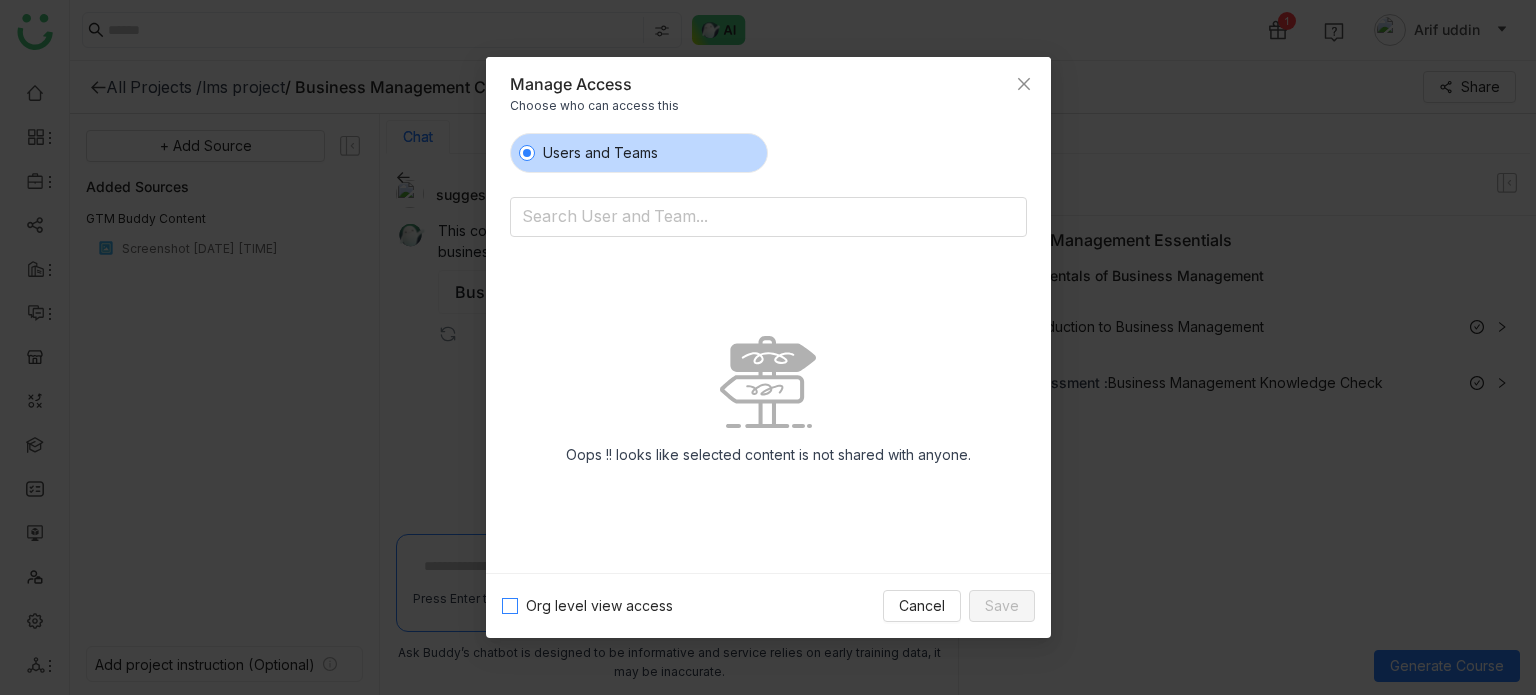 click on "Org level view access" at bounding box center [599, 606] 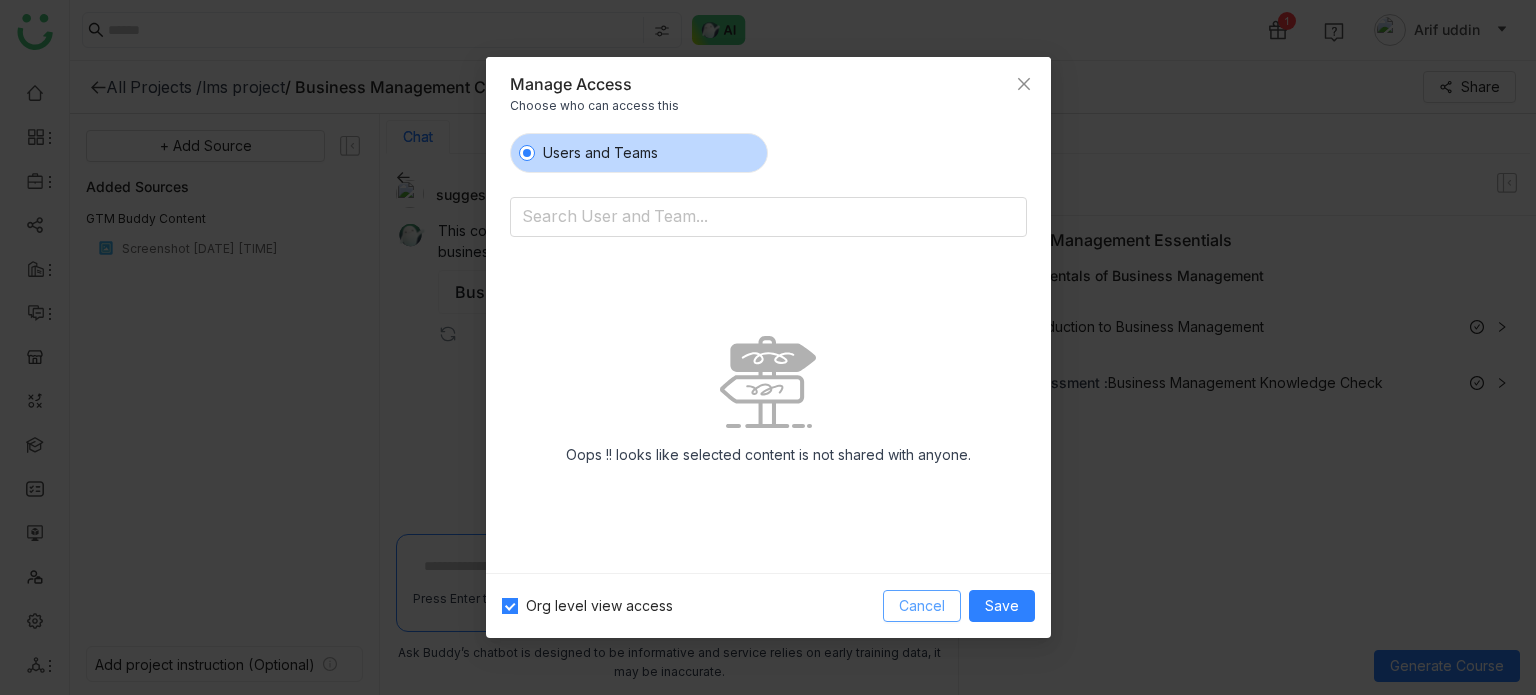 click on "Cancel" at bounding box center [922, 606] 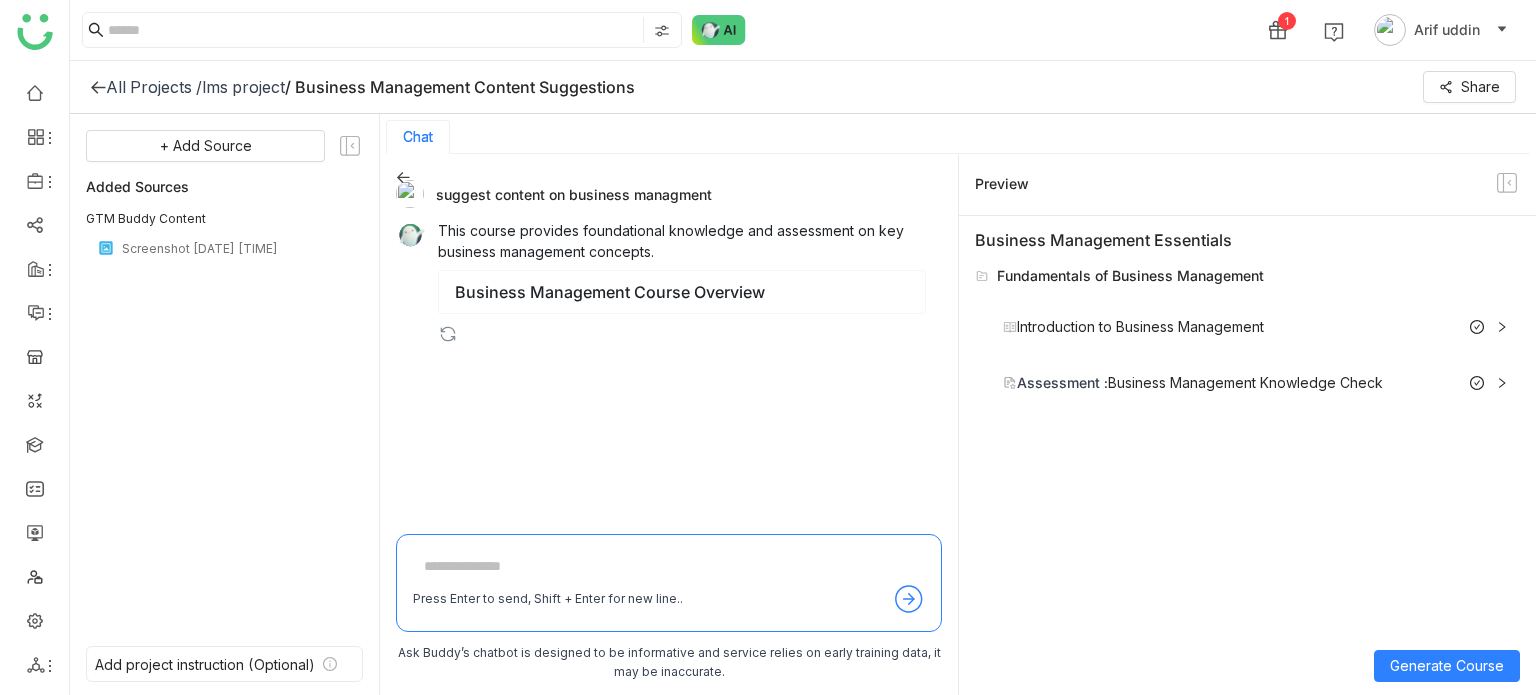 click on "Introduction to Business Management   Generate Content" at bounding box center (1255, 327) 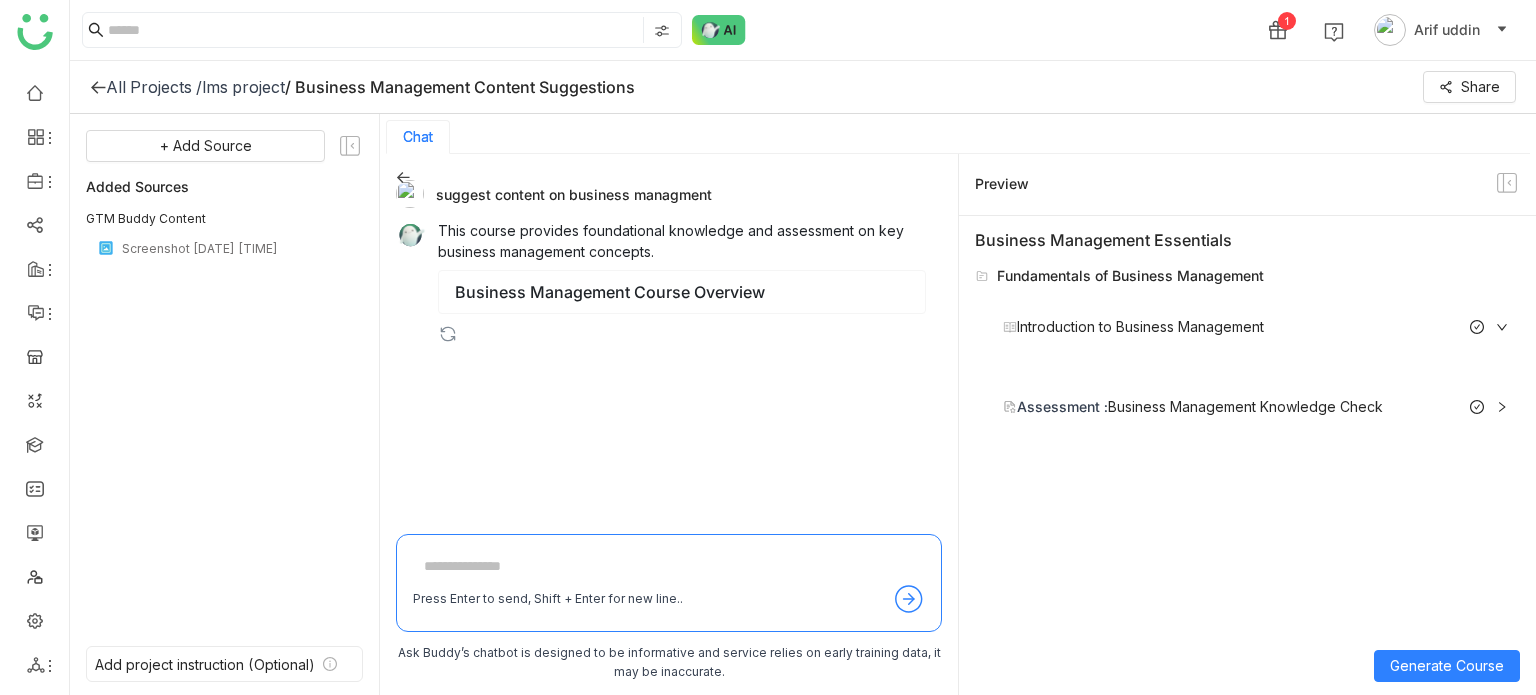 click on "Introduction to Business Management   Generate Content" at bounding box center [1255, 327] 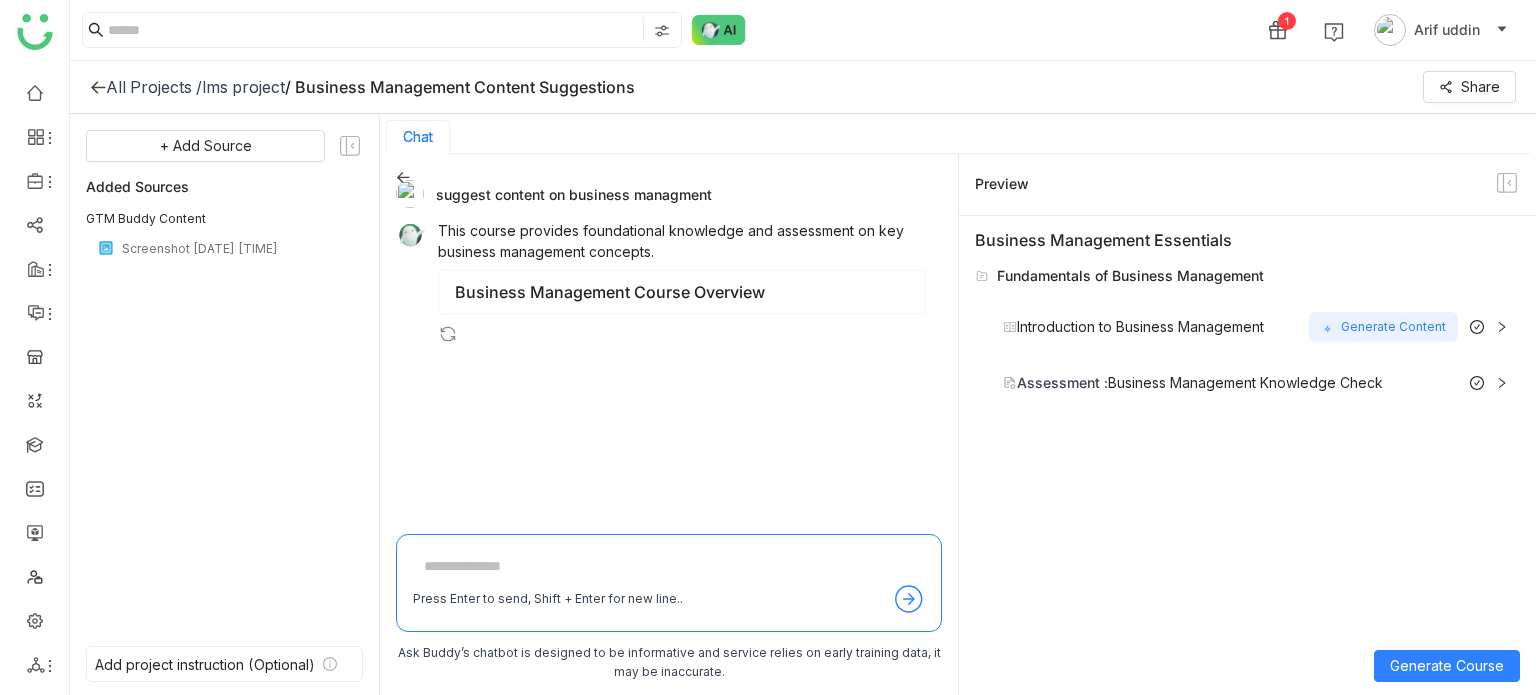 click 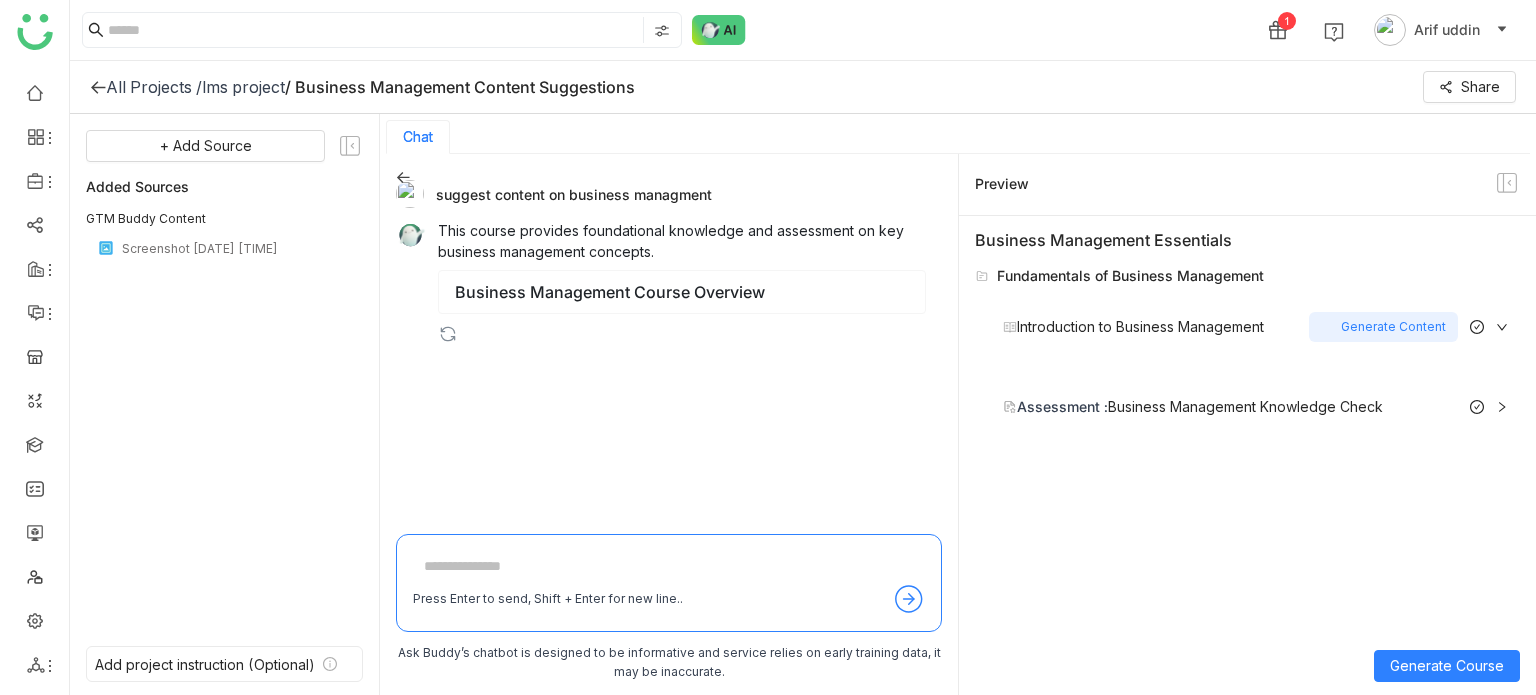 click on "Generate Content" at bounding box center (1383, 327) 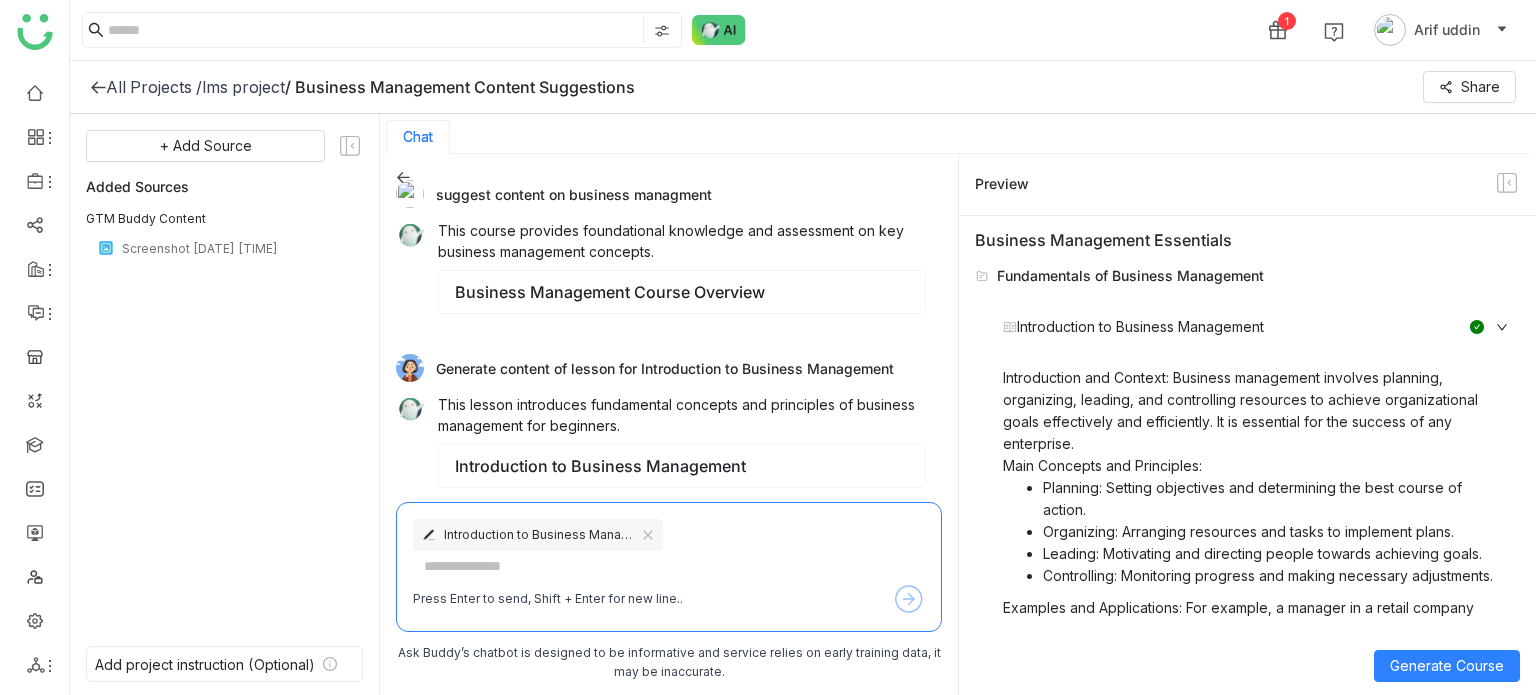scroll, scrollTop: 46, scrollLeft: 0, axis: vertical 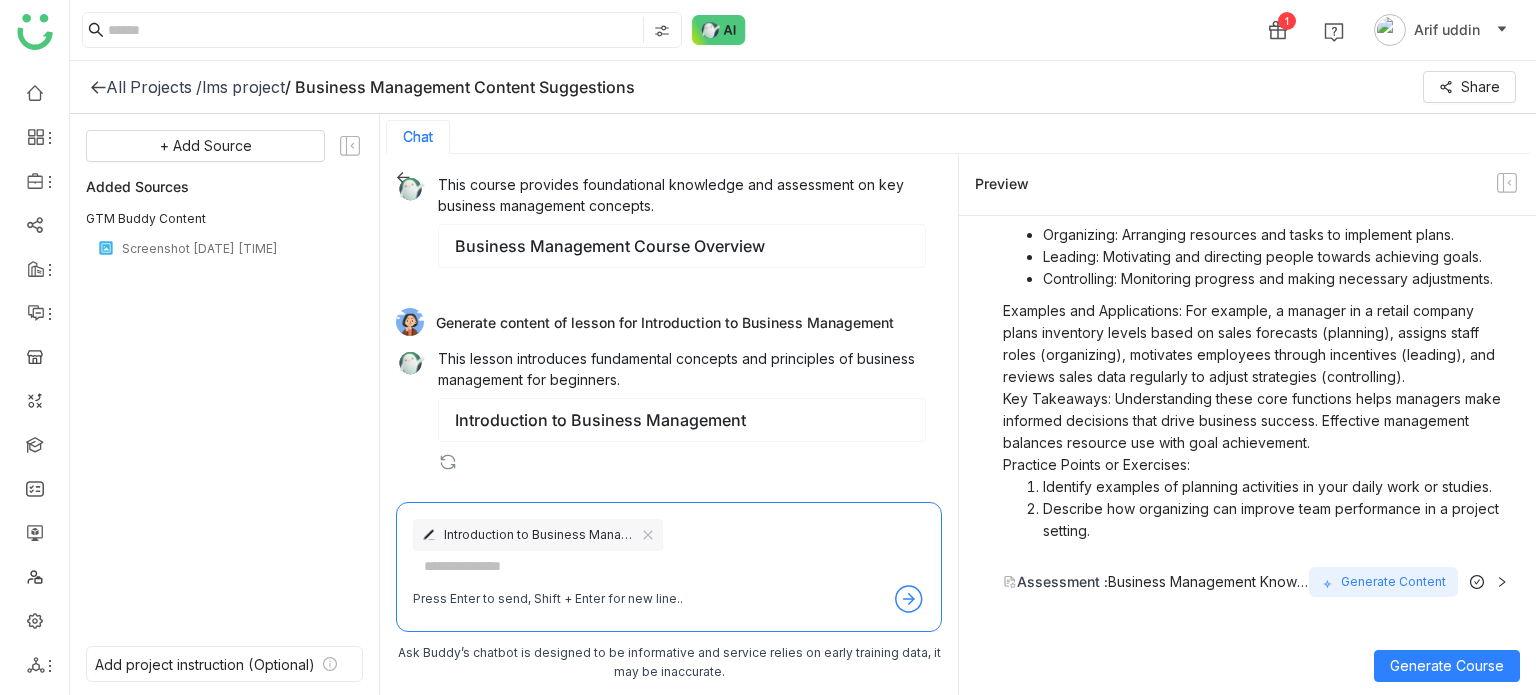 click 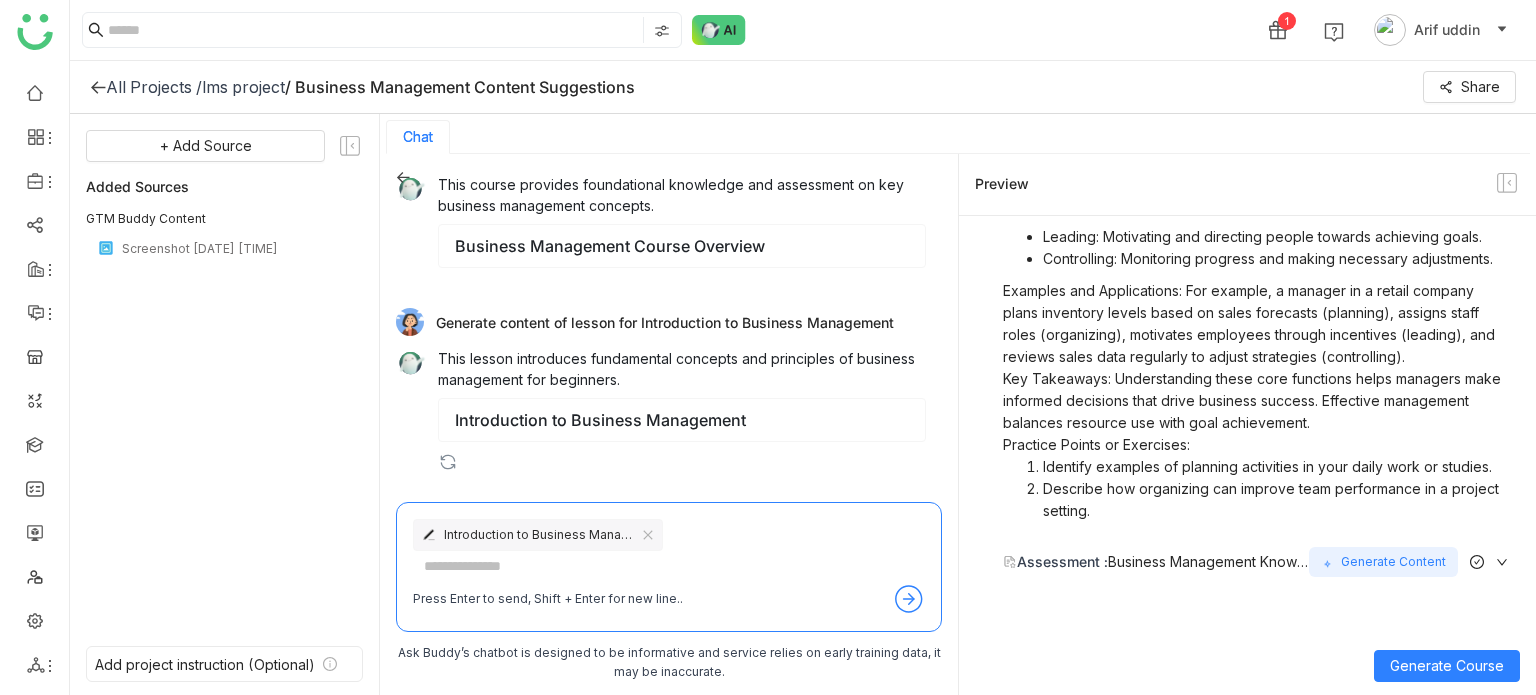 click on "Generate Content" at bounding box center (1383, 562) 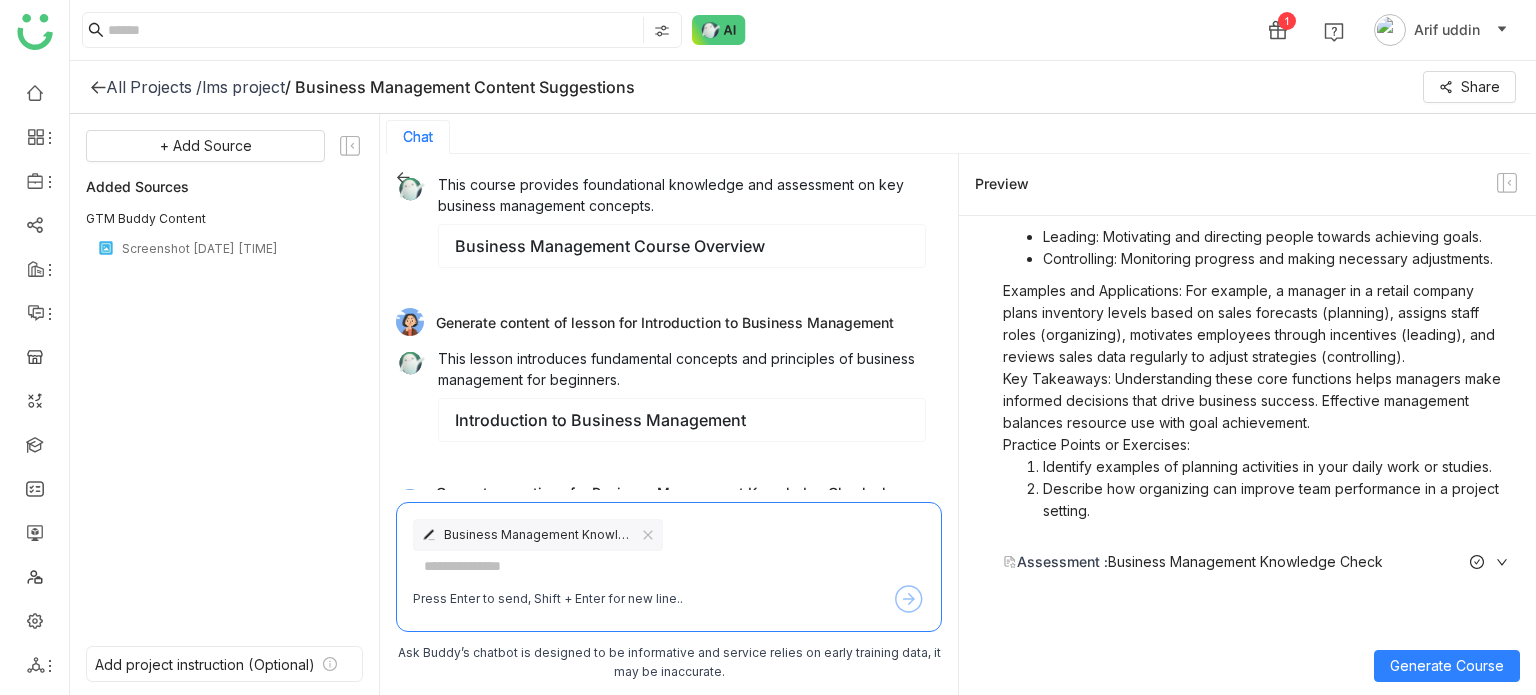 scroll, scrollTop: 141, scrollLeft: 0, axis: vertical 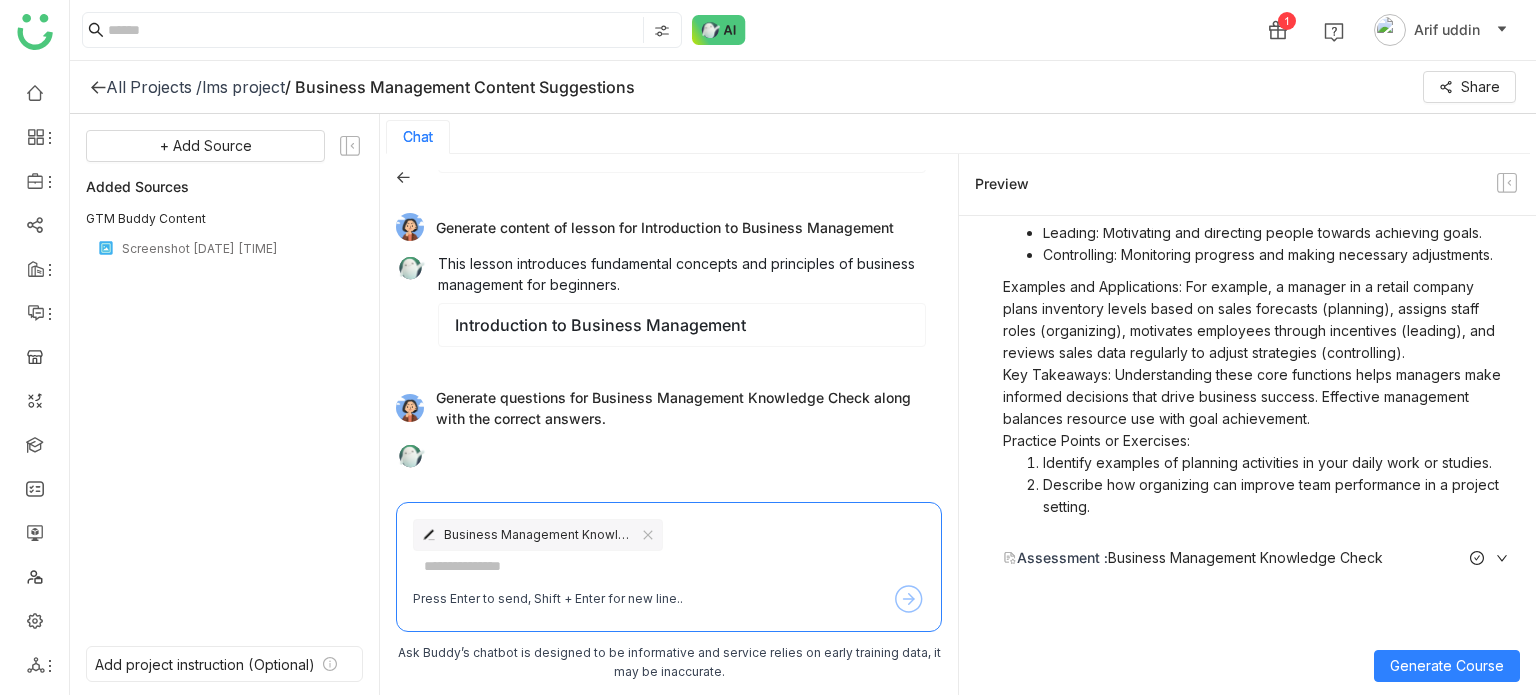 click 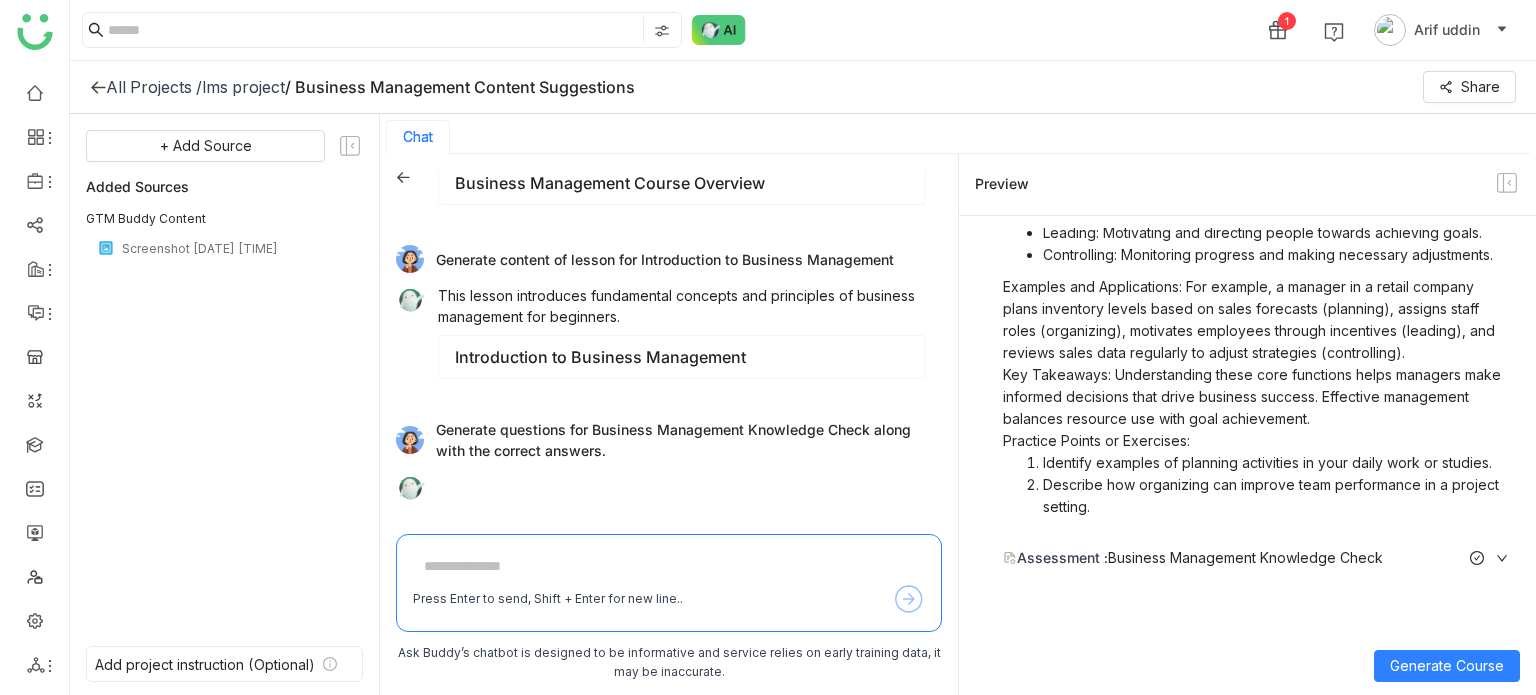 scroll, scrollTop: 0, scrollLeft: 0, axis: both 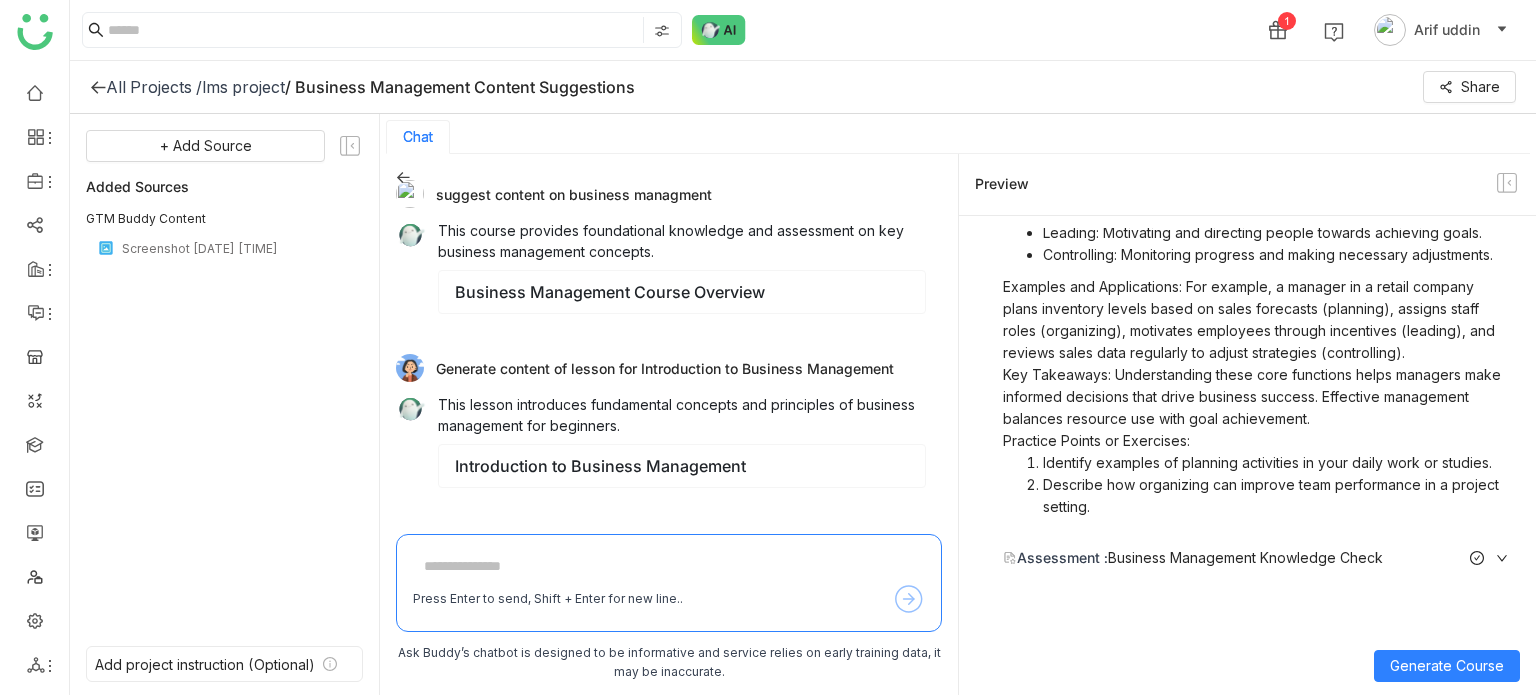 click on "suggest content on business managment
This course provides foundational knowledge and assessment on key business management concepts.
Business Management Course Overview
Generate content of lesson for Introduction to Business Management
This lesson introduces fundamental concepts and principles of business management for beginners.
Introduction to Business Management
Generate questions for Business Management Knowledge Check along with the correct answers." at bounding box center (669, 346) 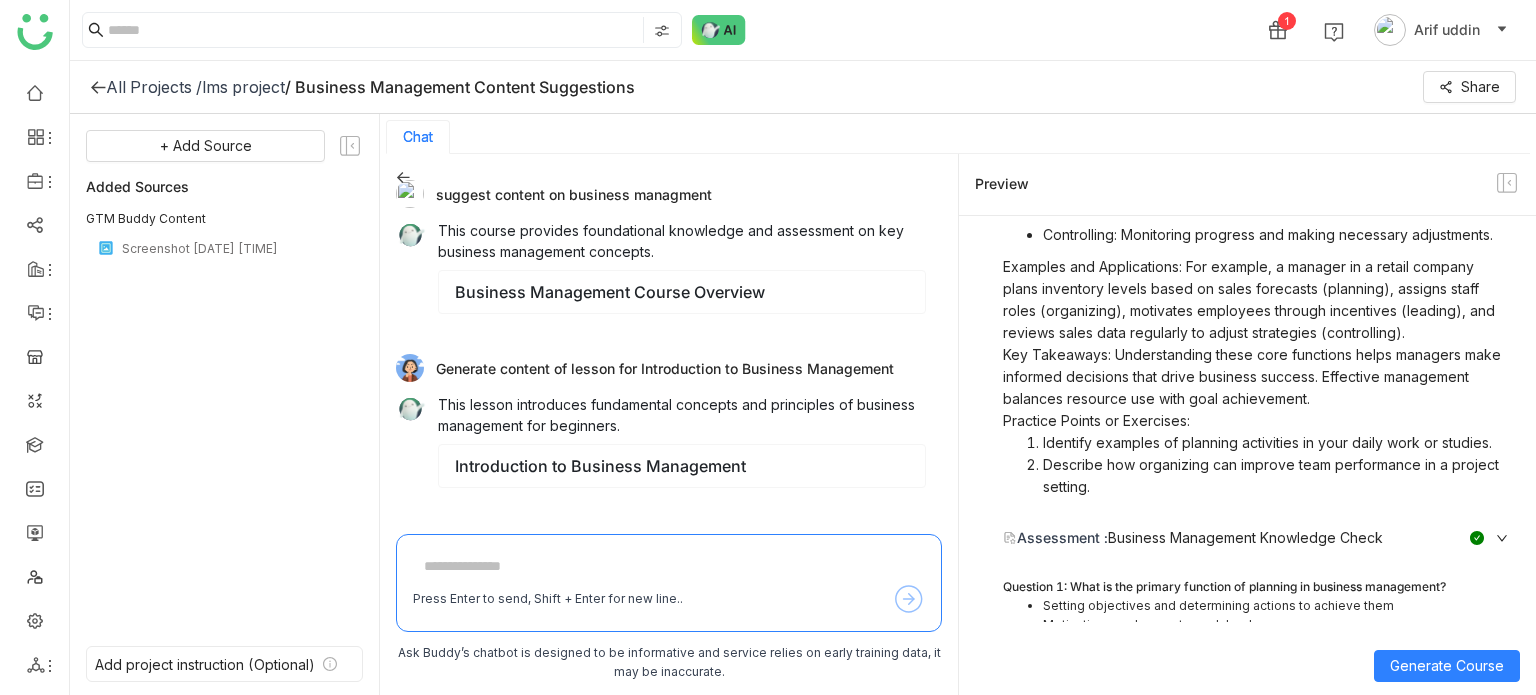 scroll, scrollTop: 0, scrollLeft: 0, axis: both 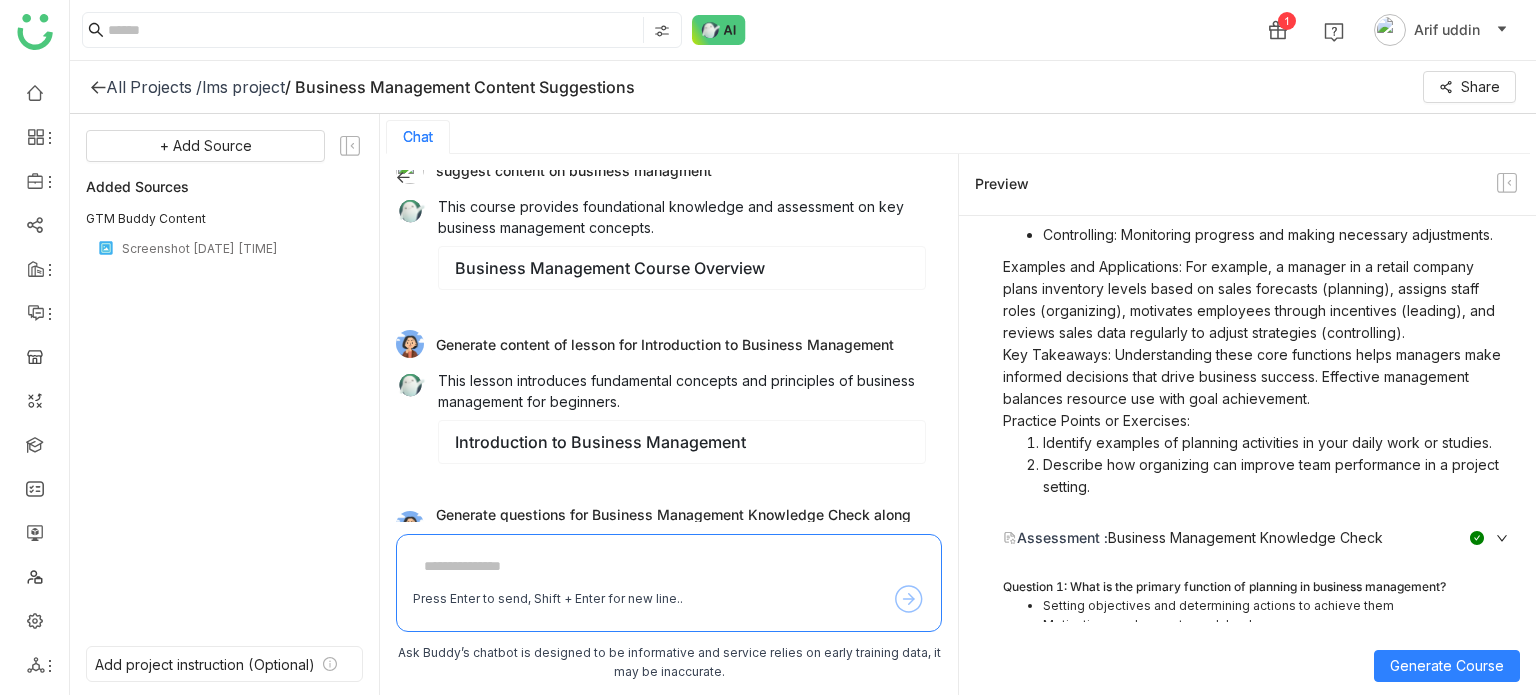 click 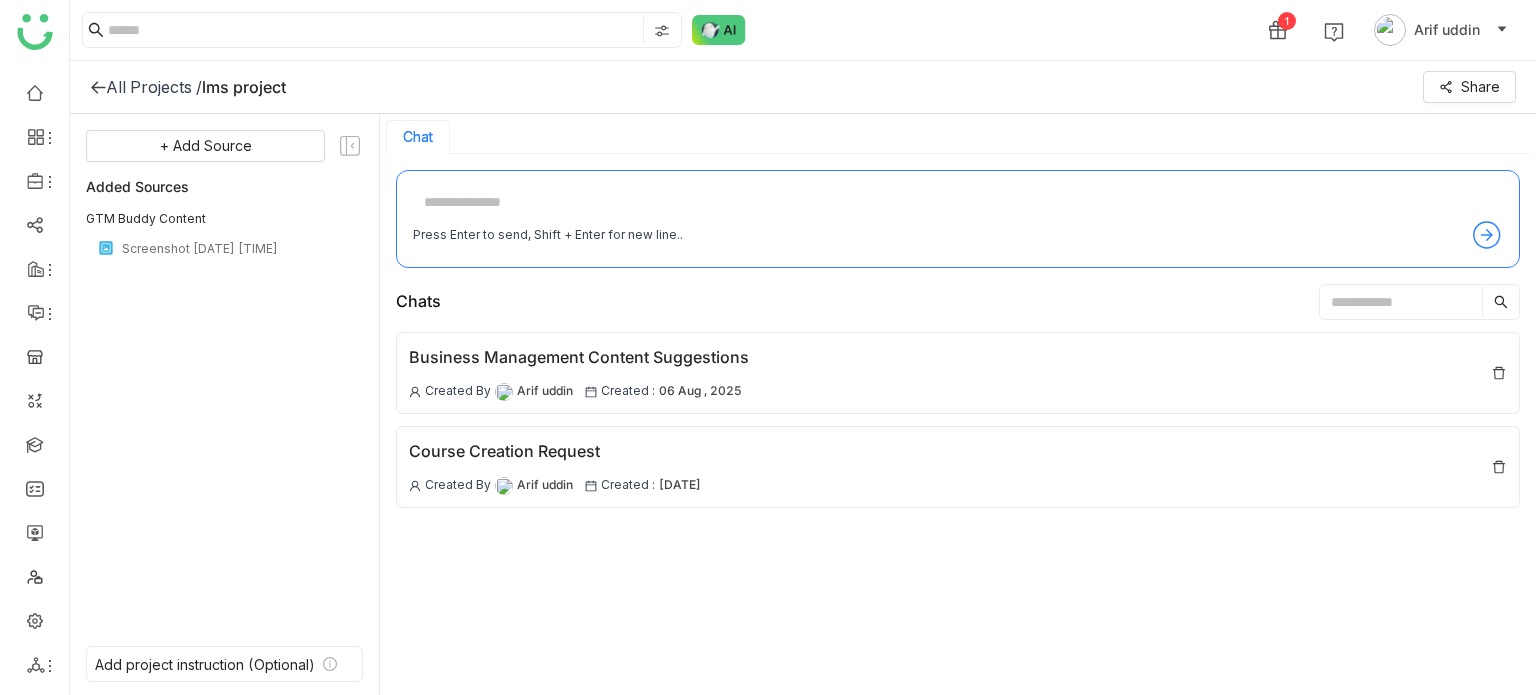 click at bounding box center [958, 203] 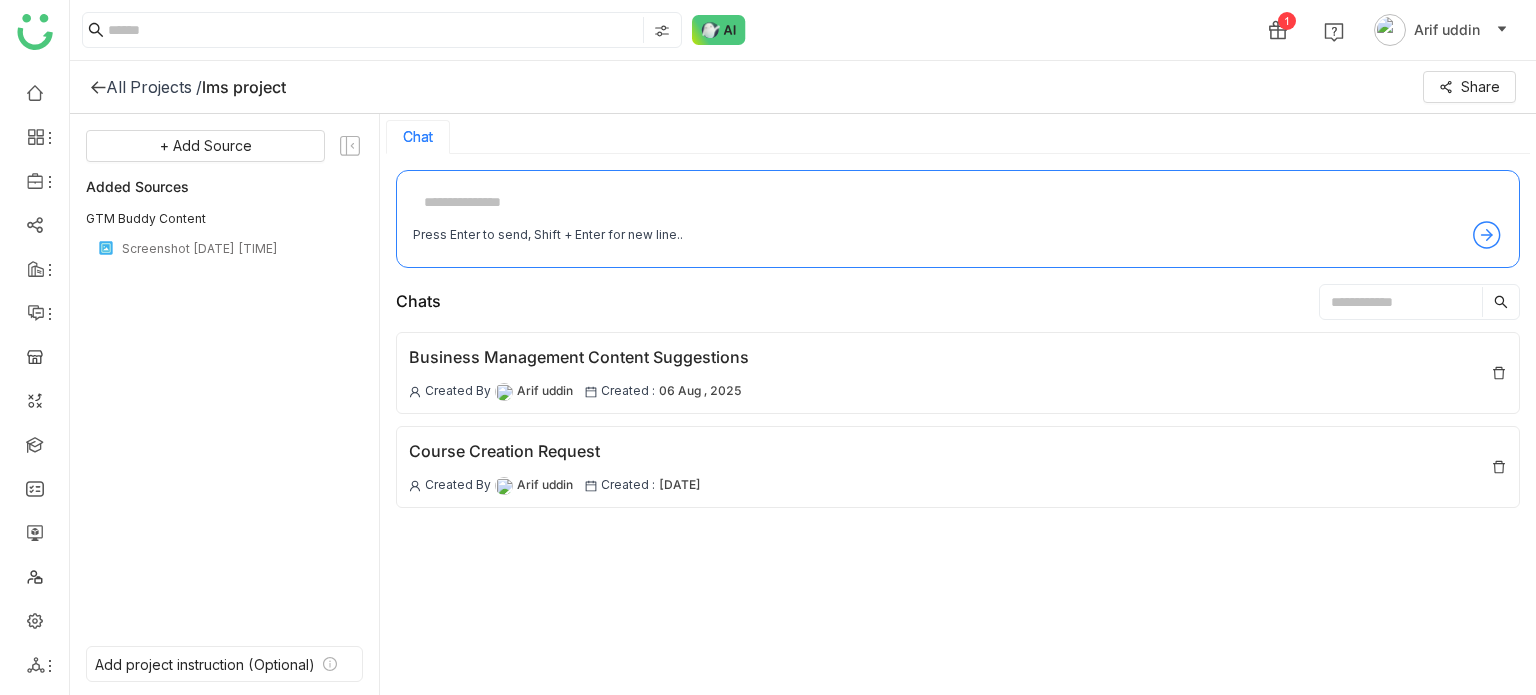 click at bounding box center (1401, 302) 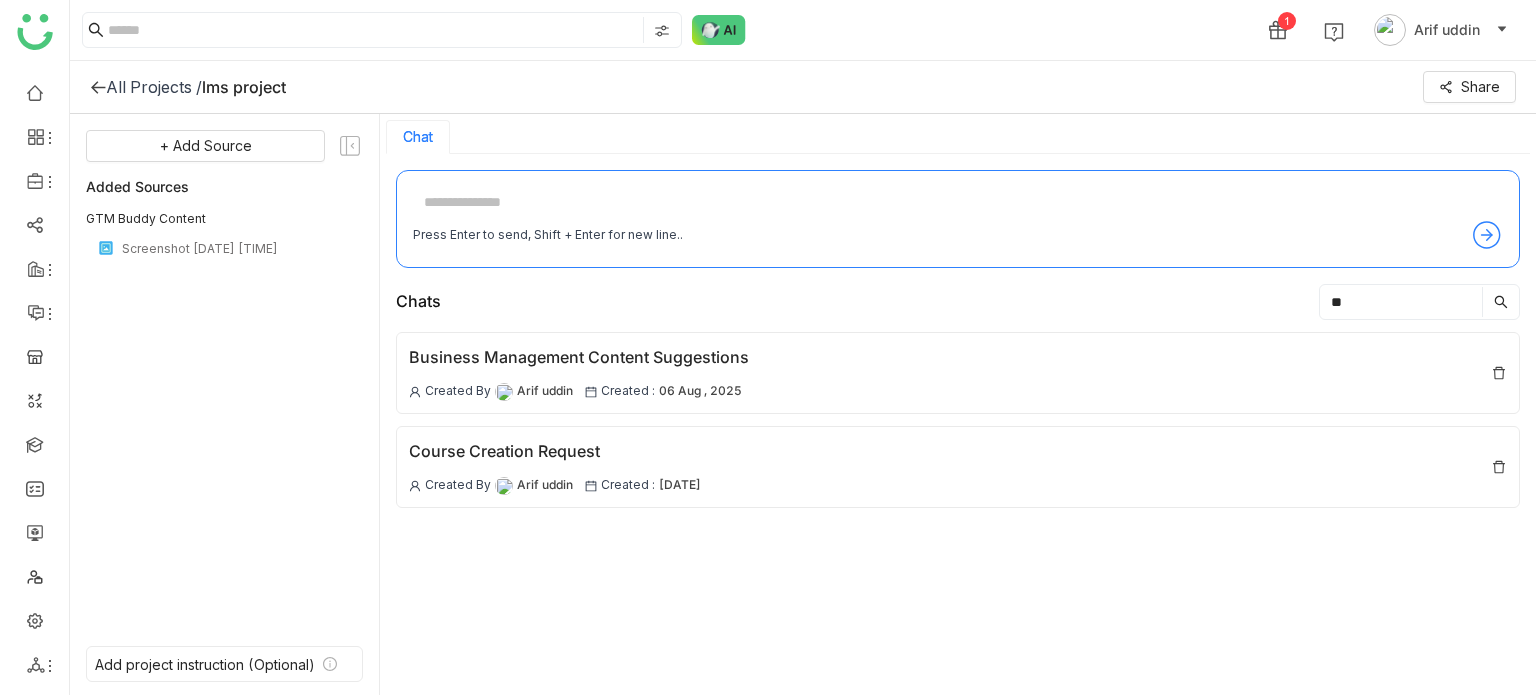 type on "*" 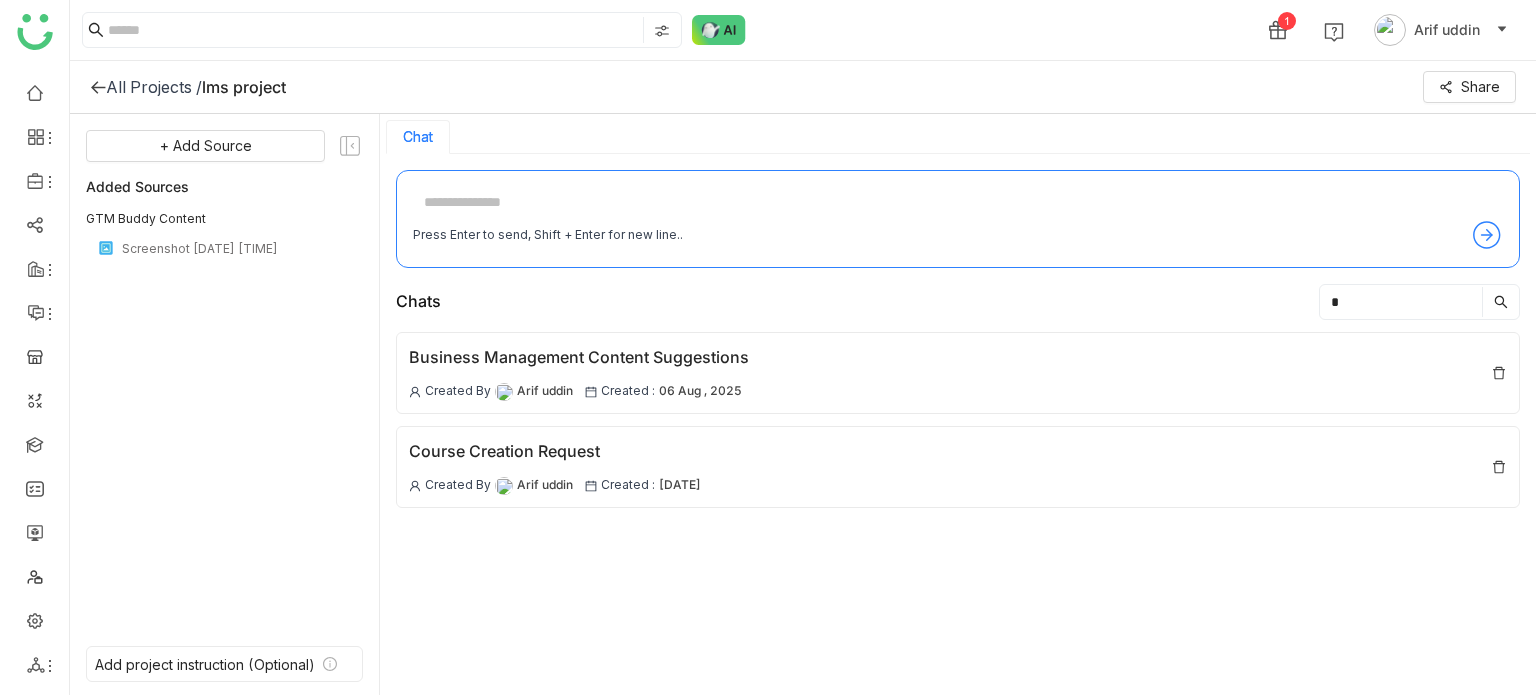 type 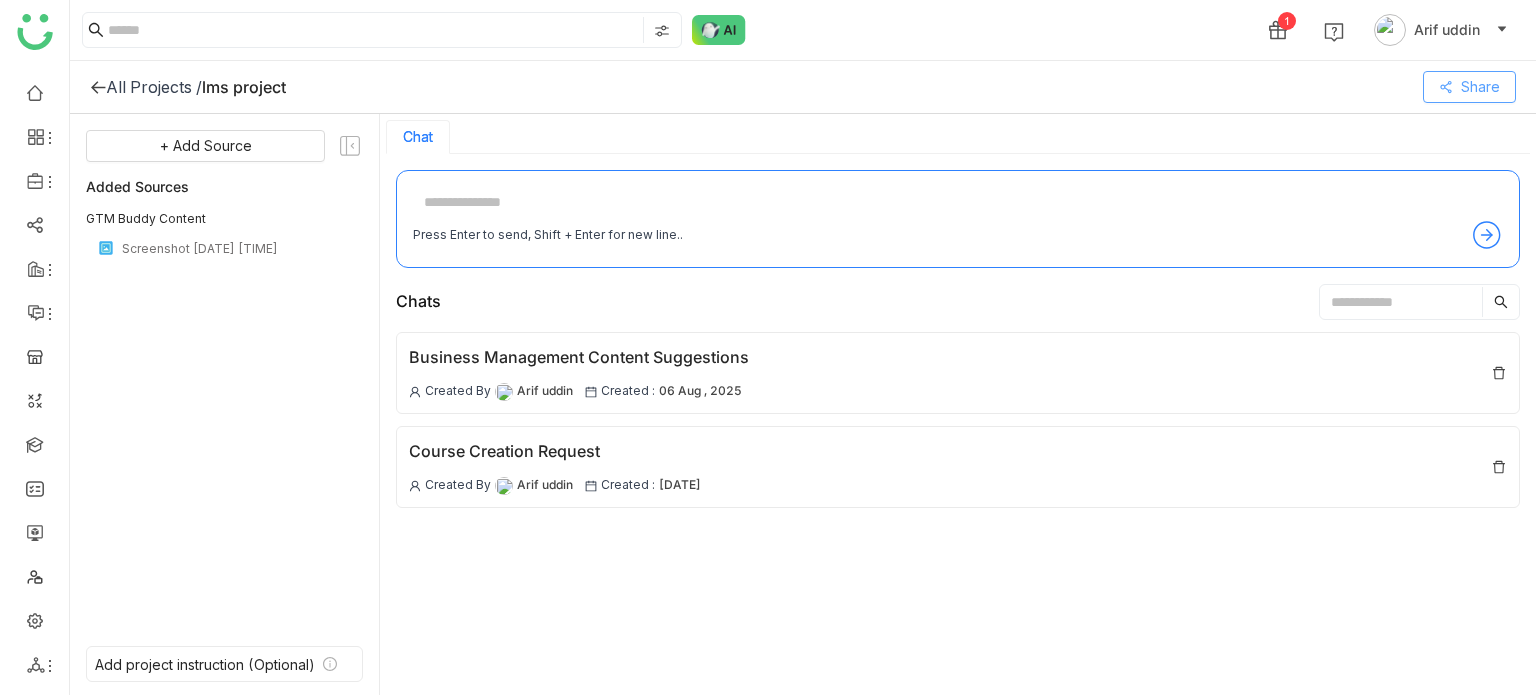 click on "Share" 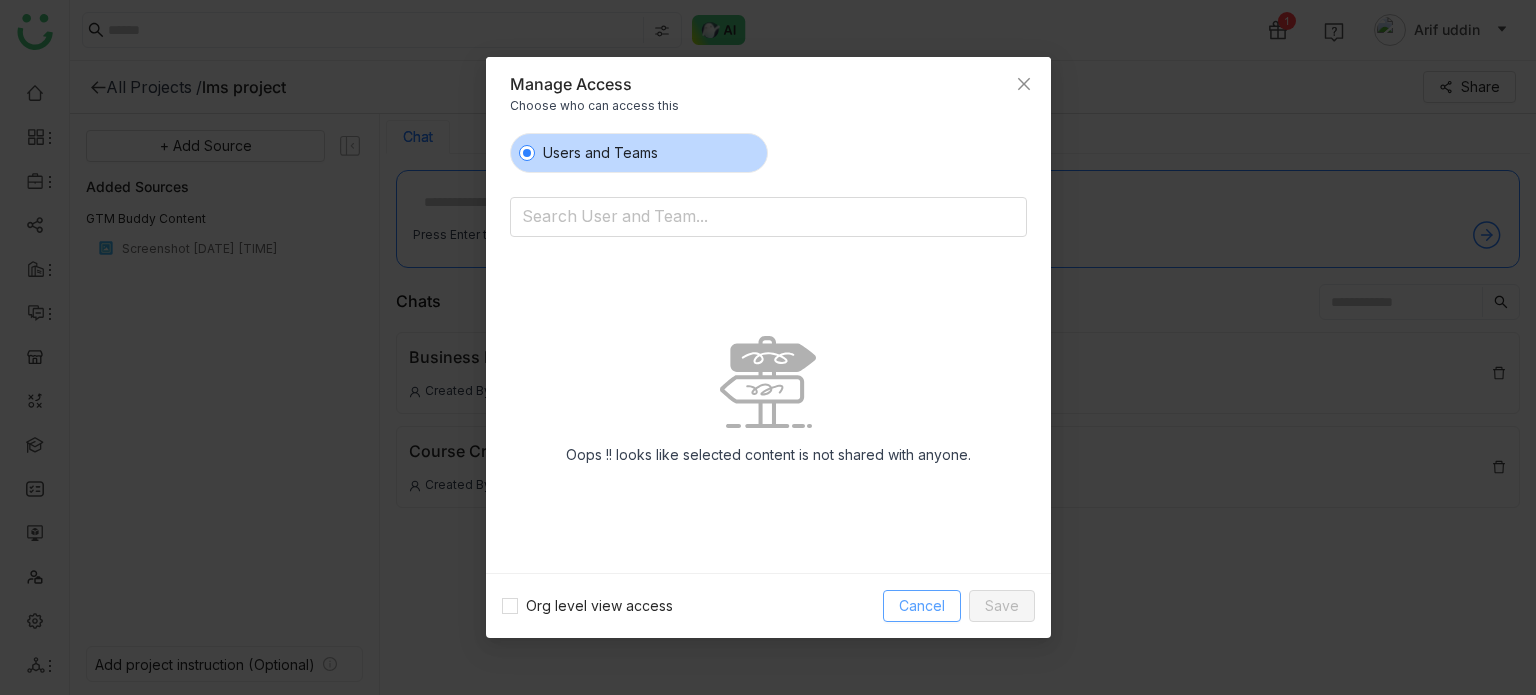 click on "Cancel" at bounding box center [922, 606] 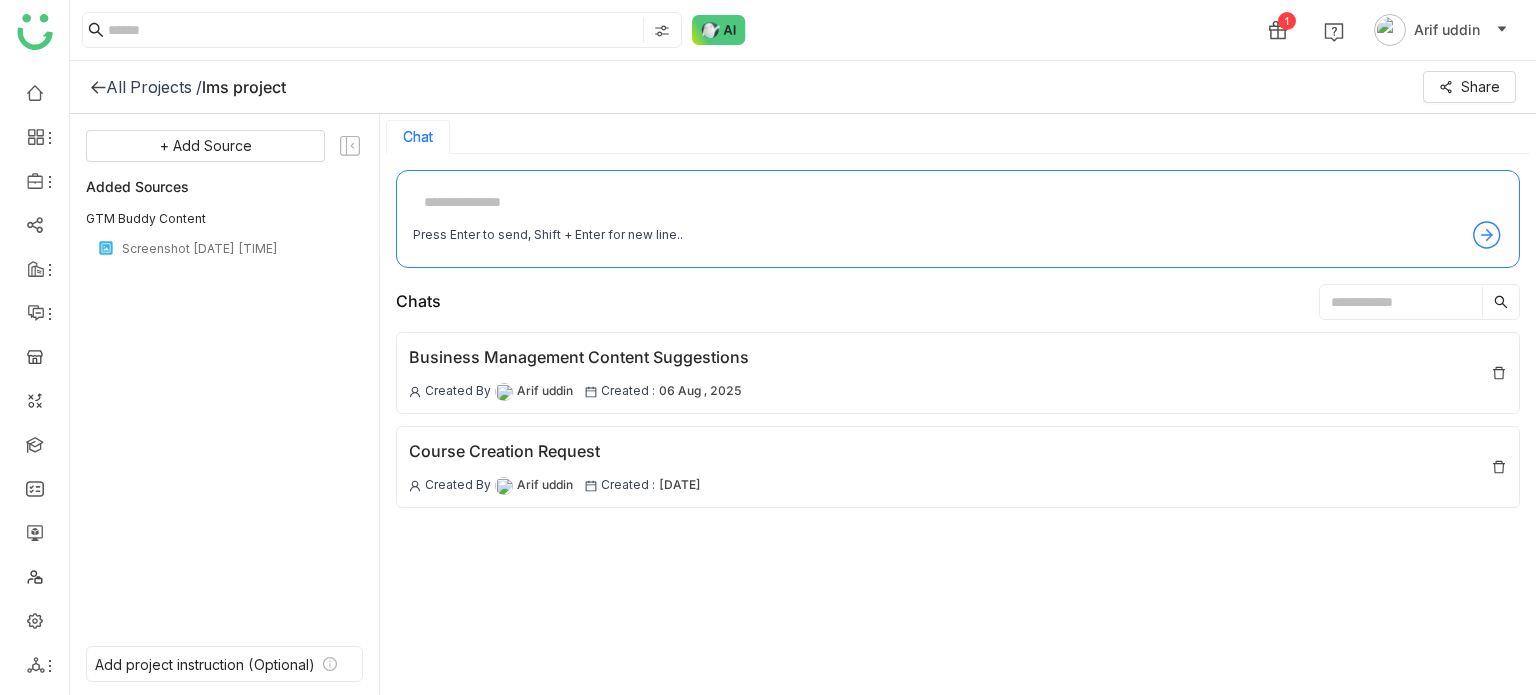 click on "Chat" at bounding box center (418, 137) 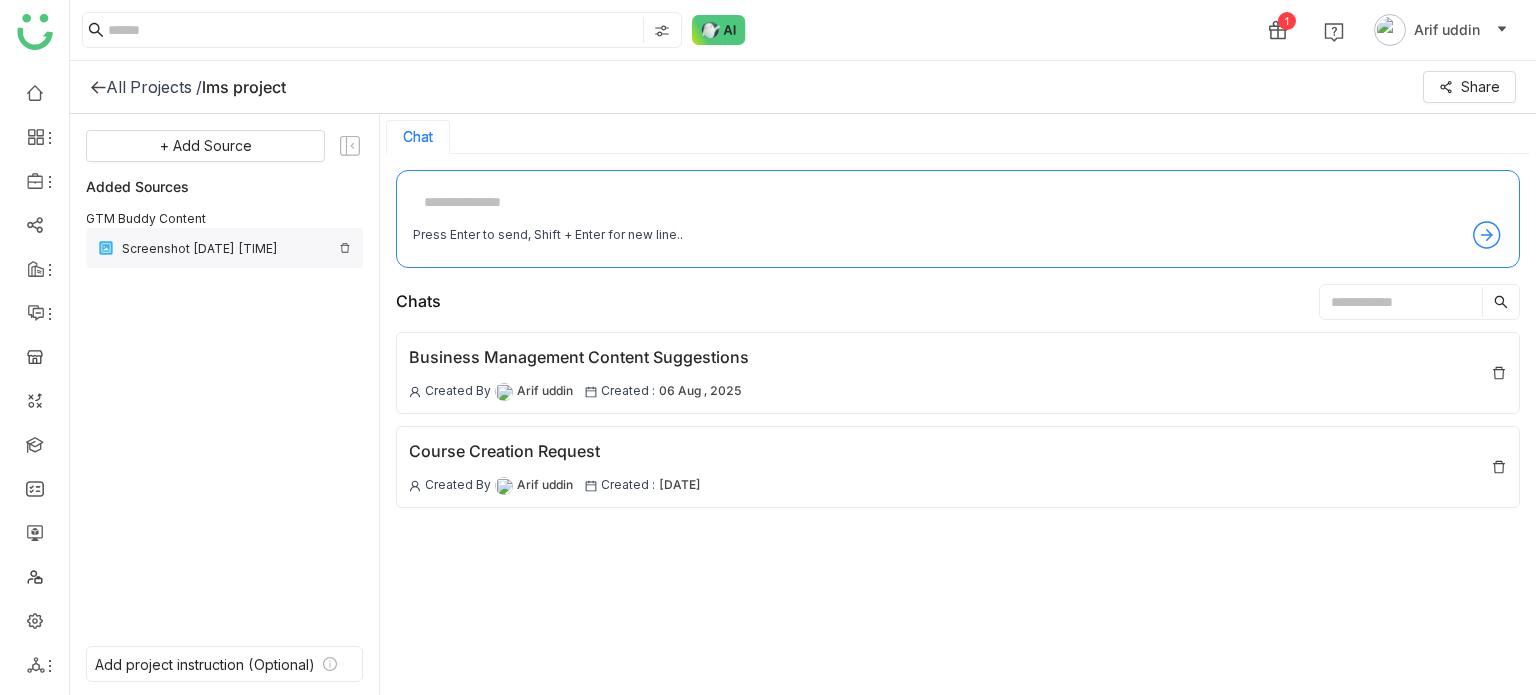 click on "Screenshot 2025-06-15 at 10.42.27 AM" 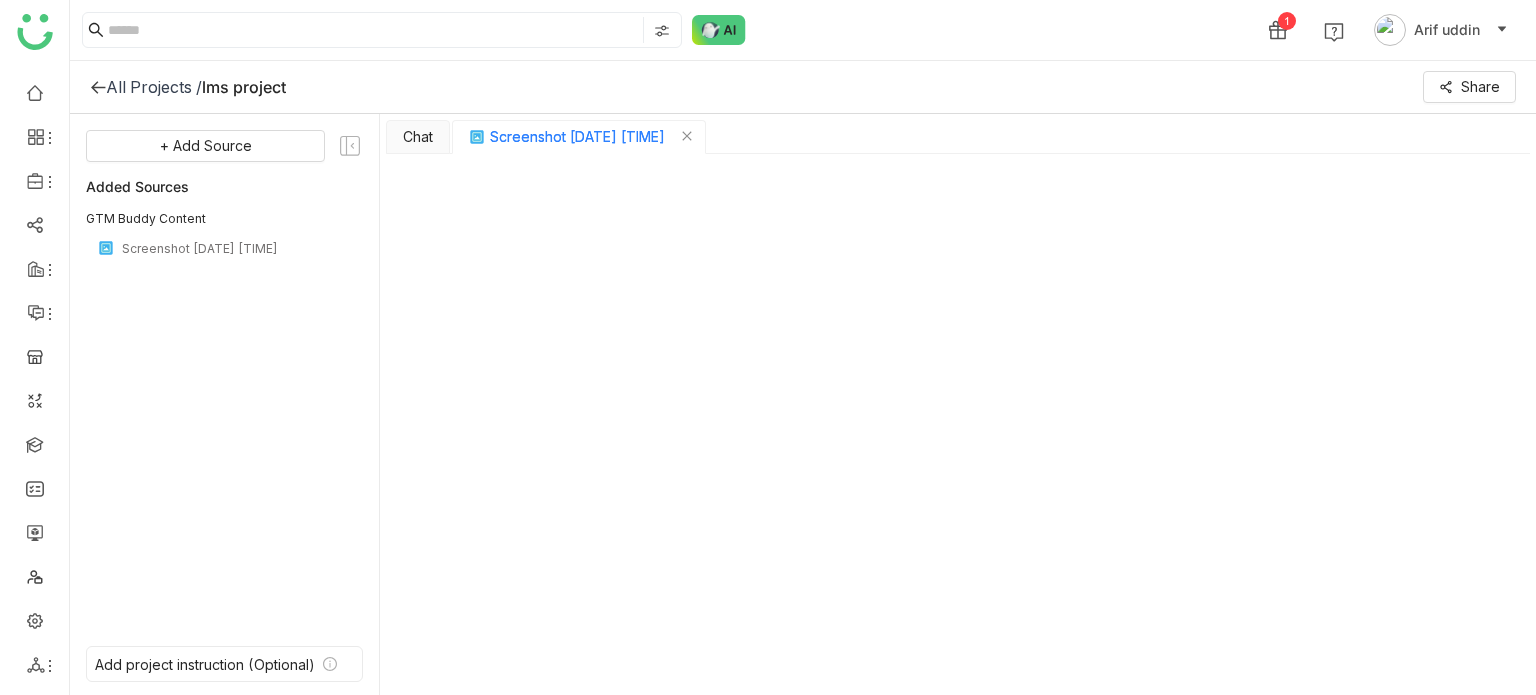 click on "All Projects /" 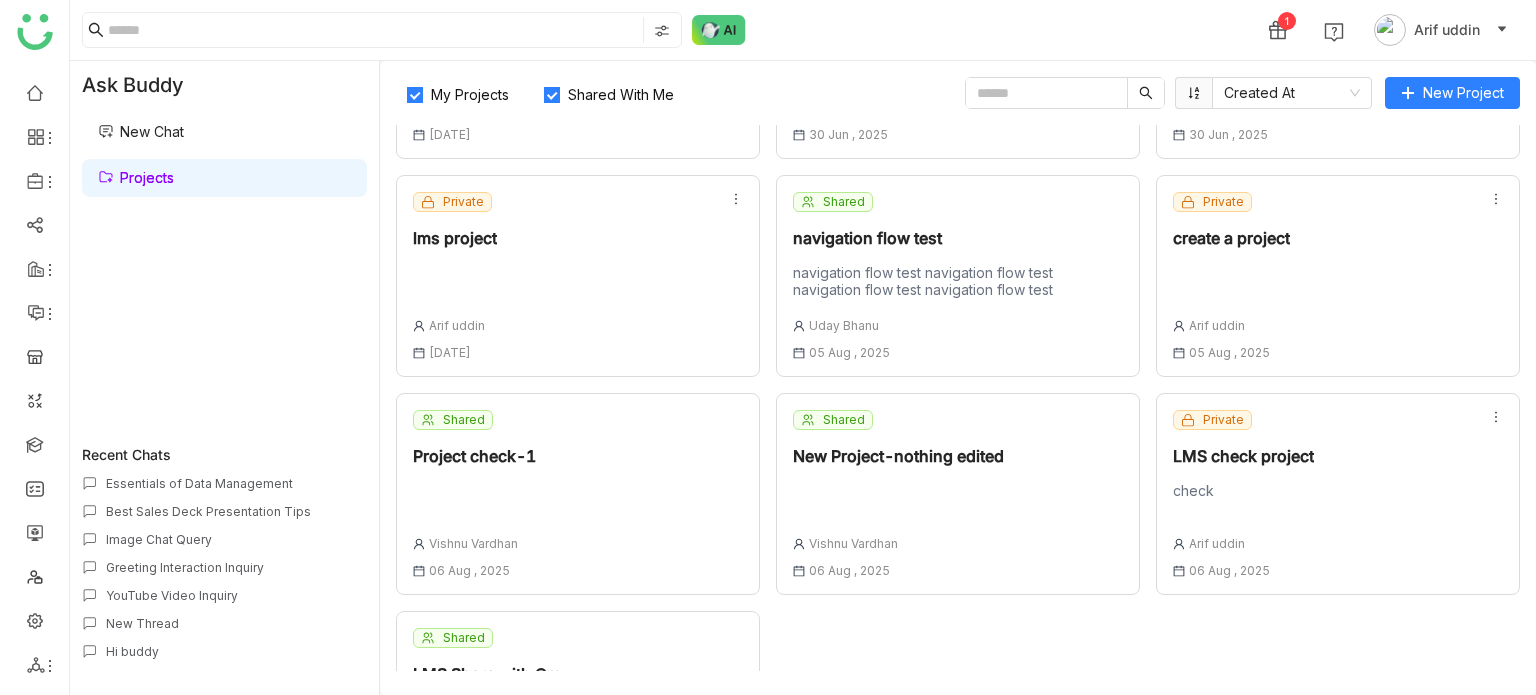 scroll, scrollTop: 165, scrollLeft: 0, axis: vertical 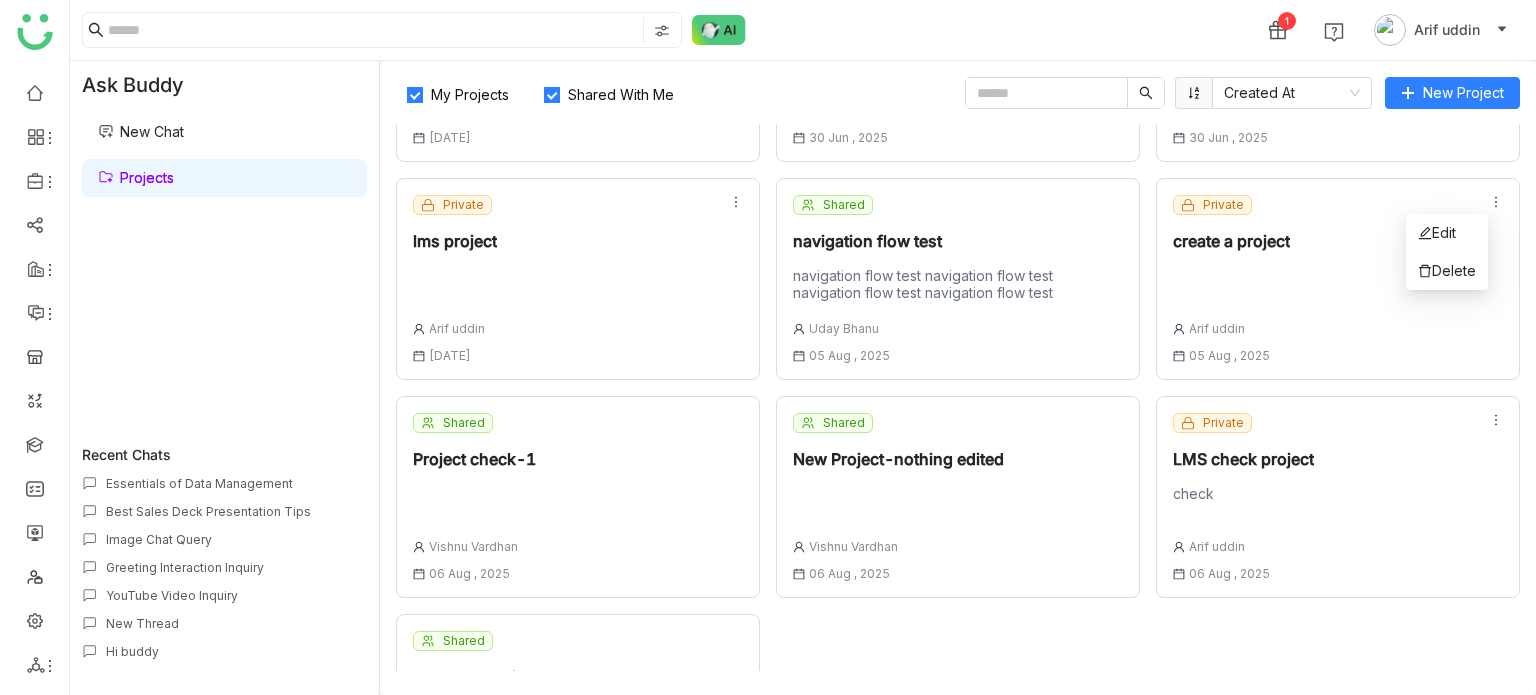 click 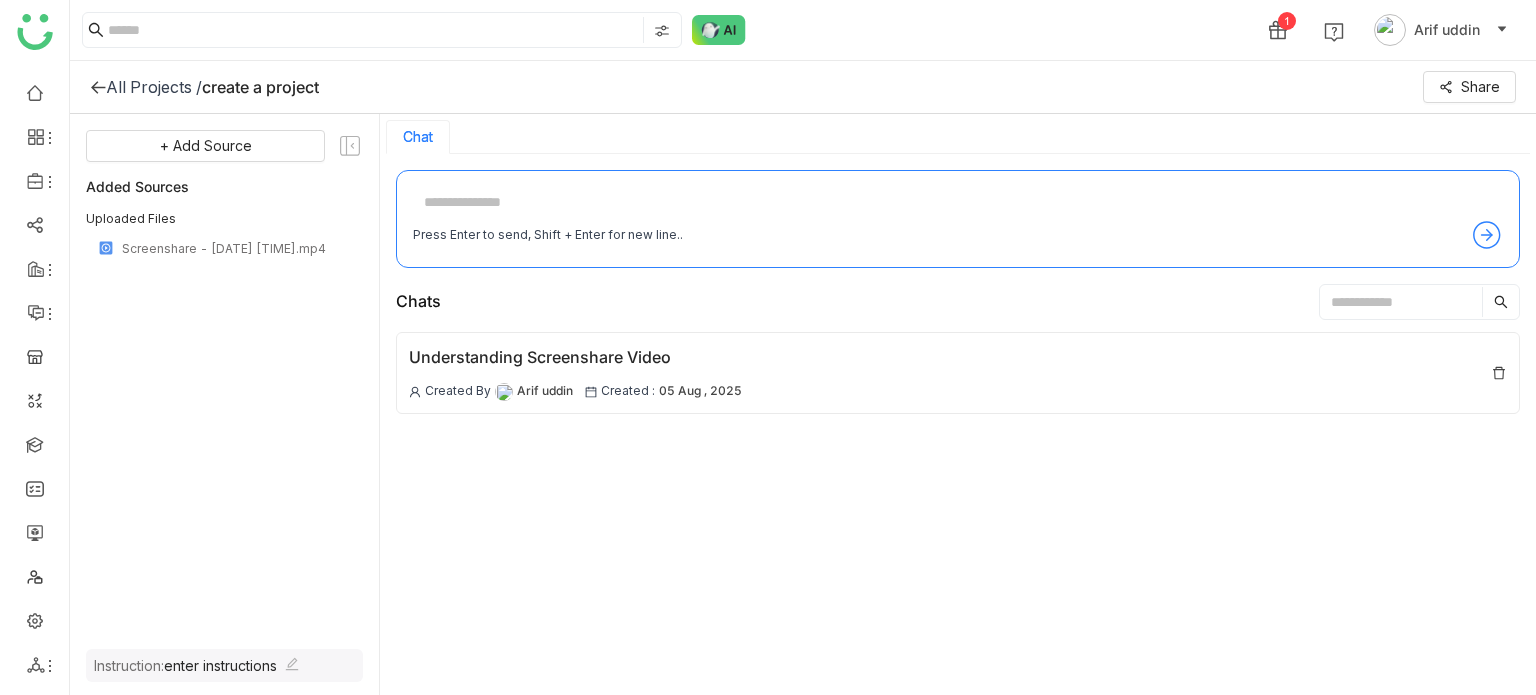 click on "Chat" 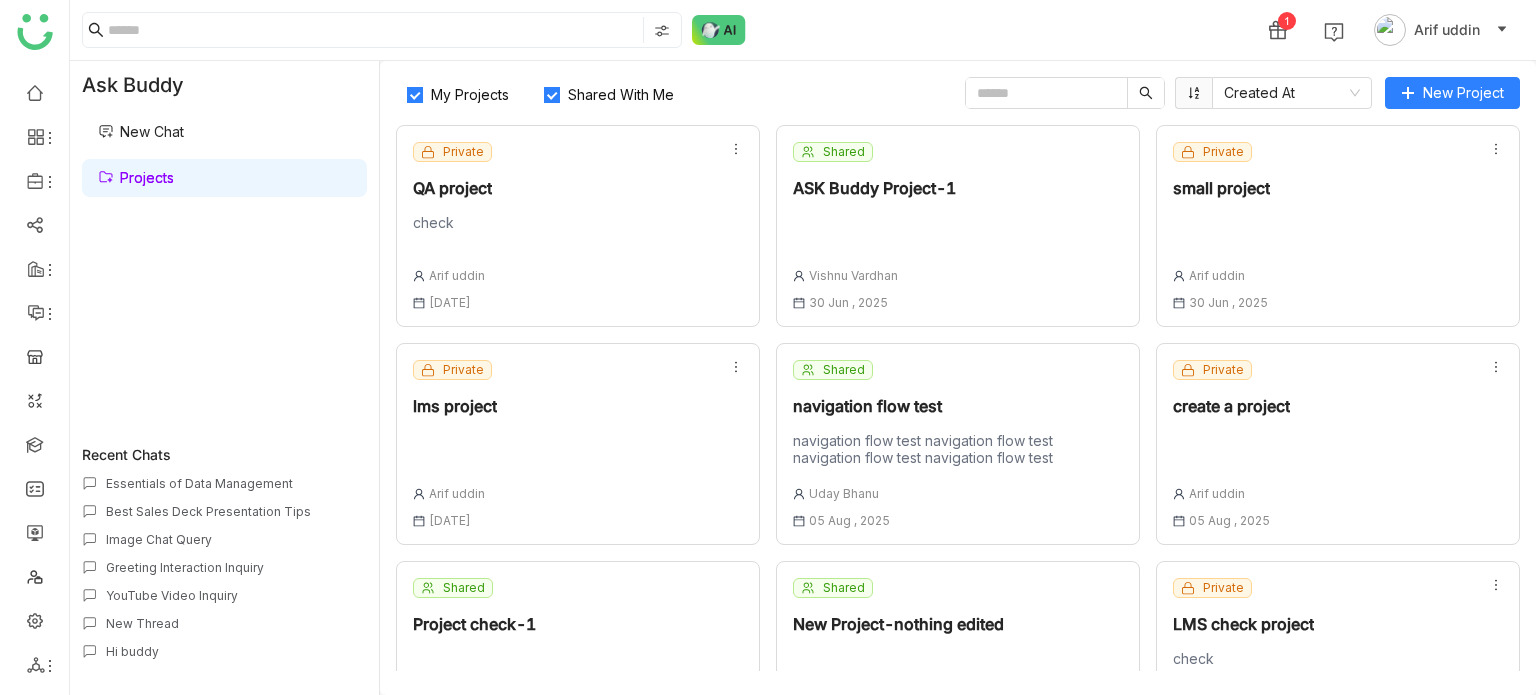 click on "navigation flow test navigation flow test navigation flow test navigation flow test" 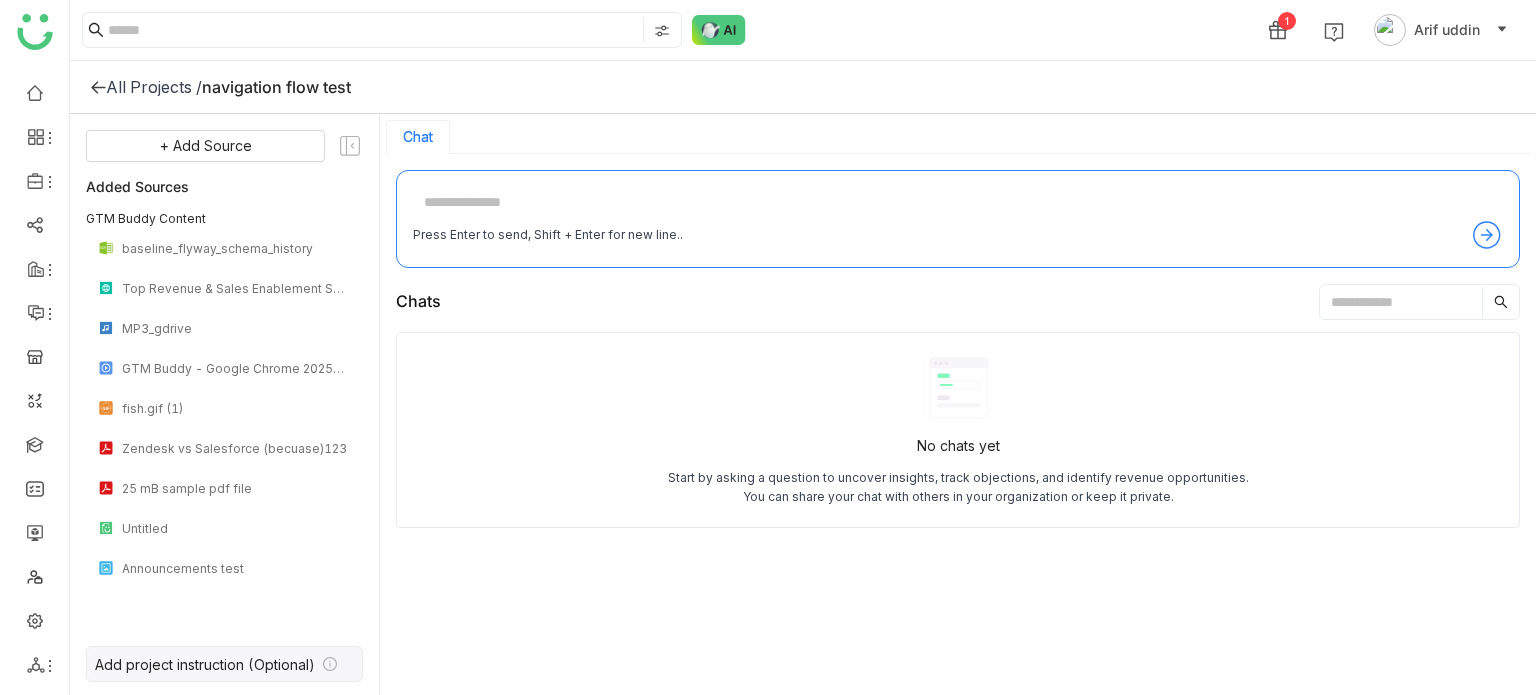 click 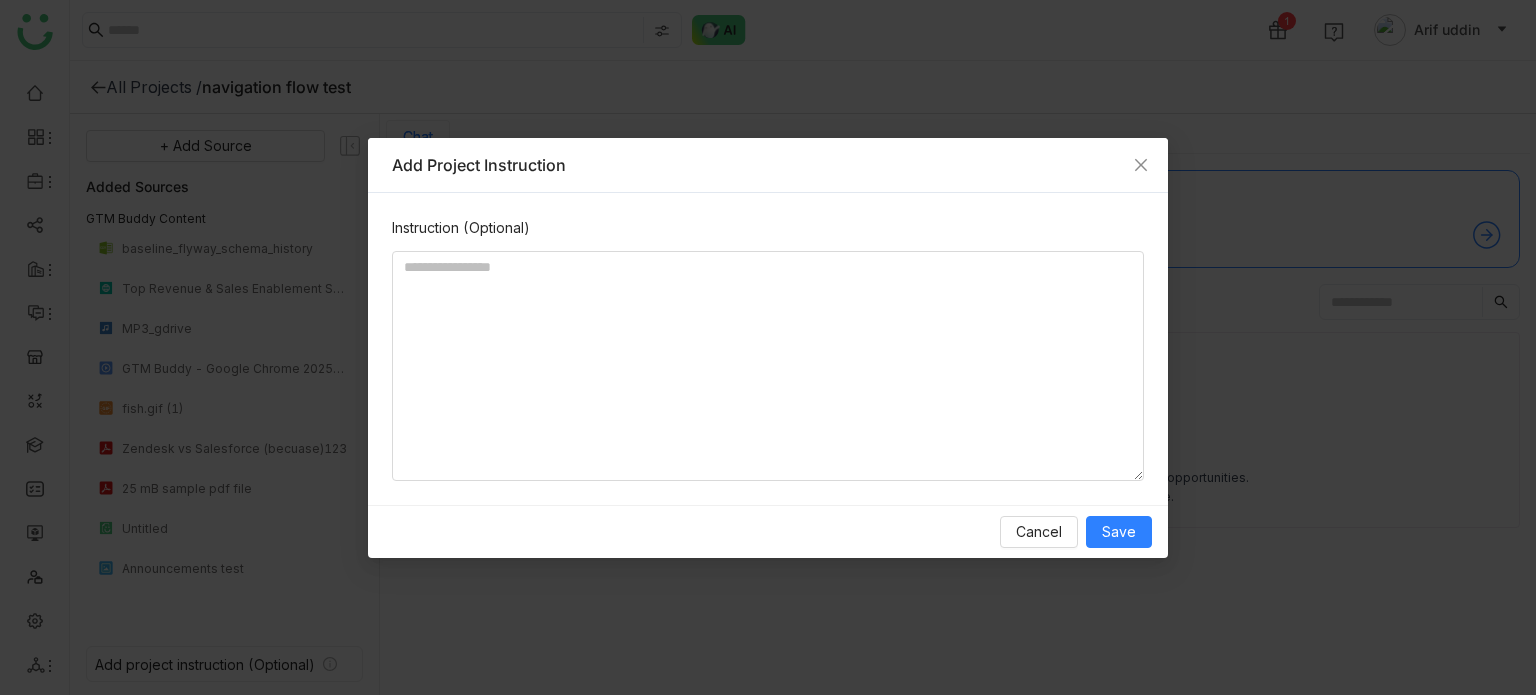 click on "Instruction (Optional)" at bounding box center [768, 228] 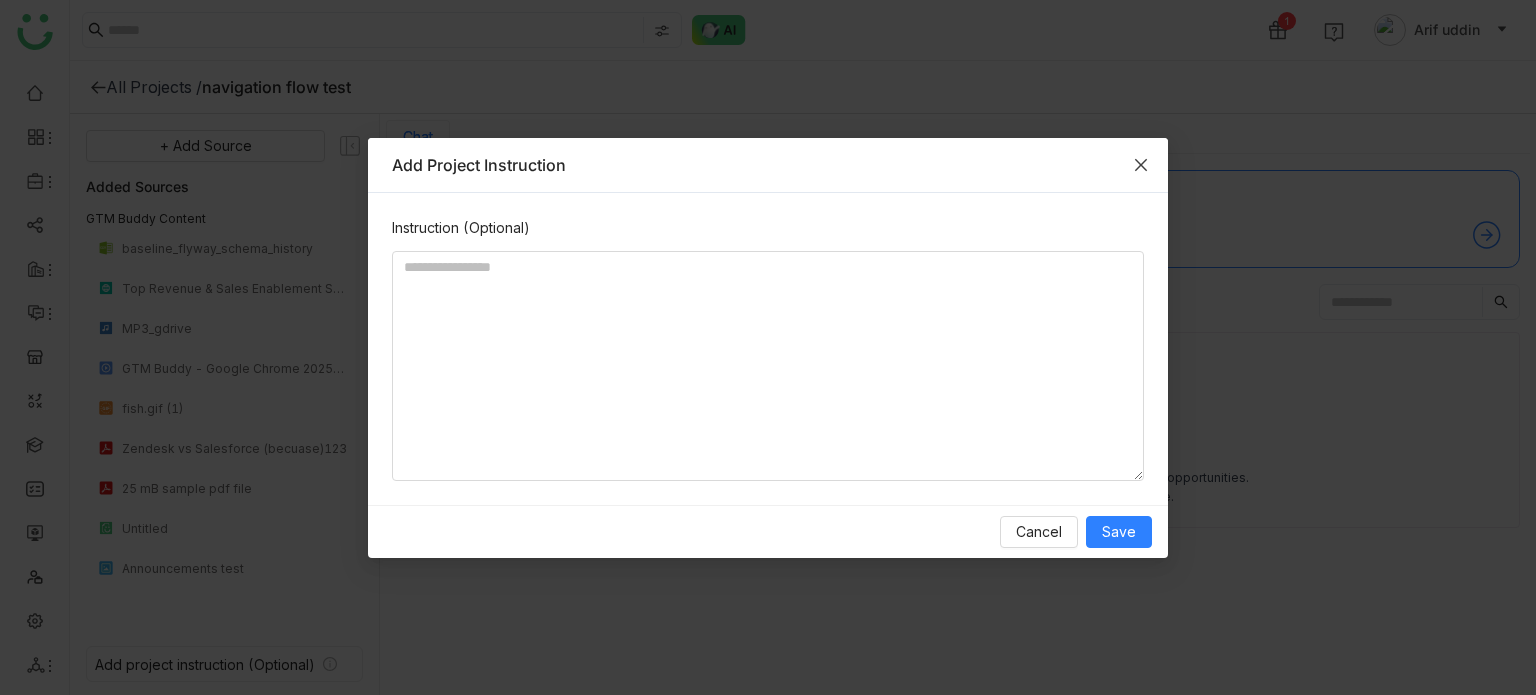 click 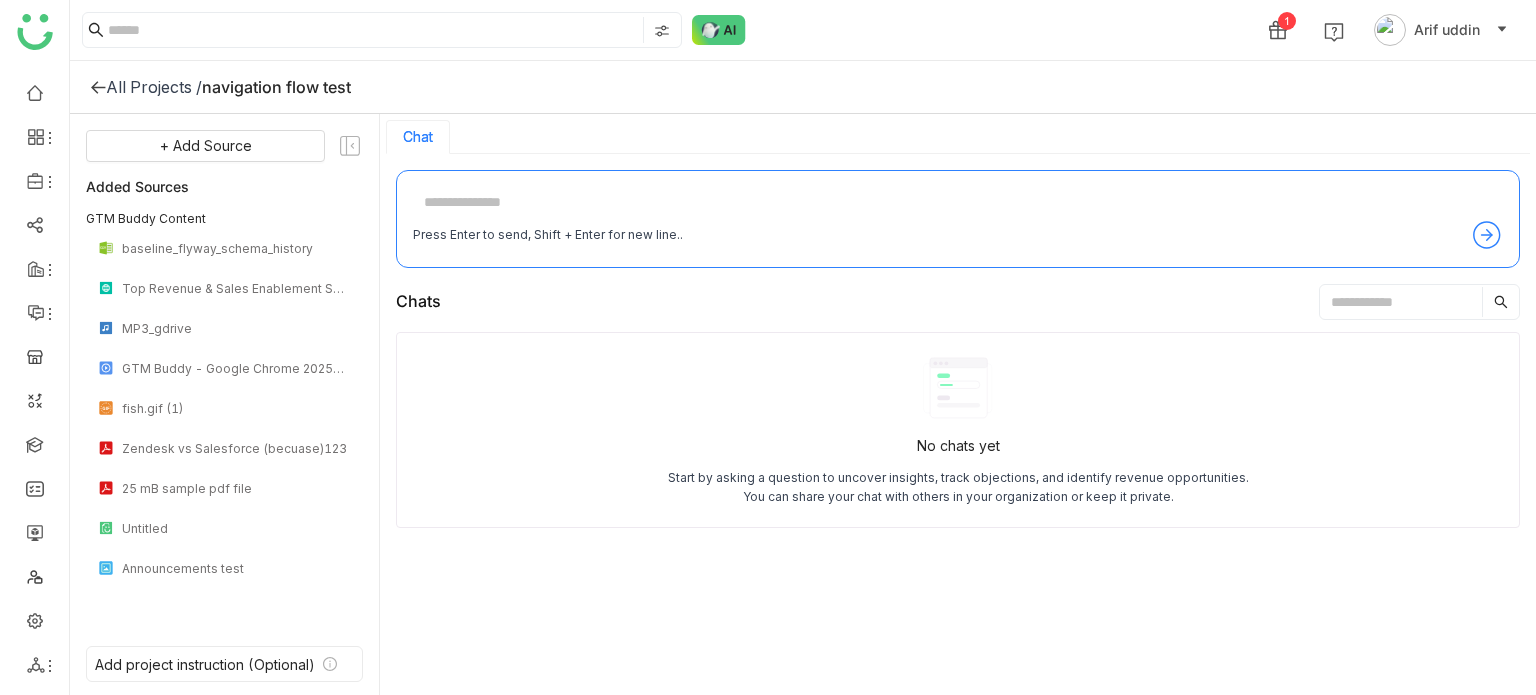 click at bounding box center [1401, 302] 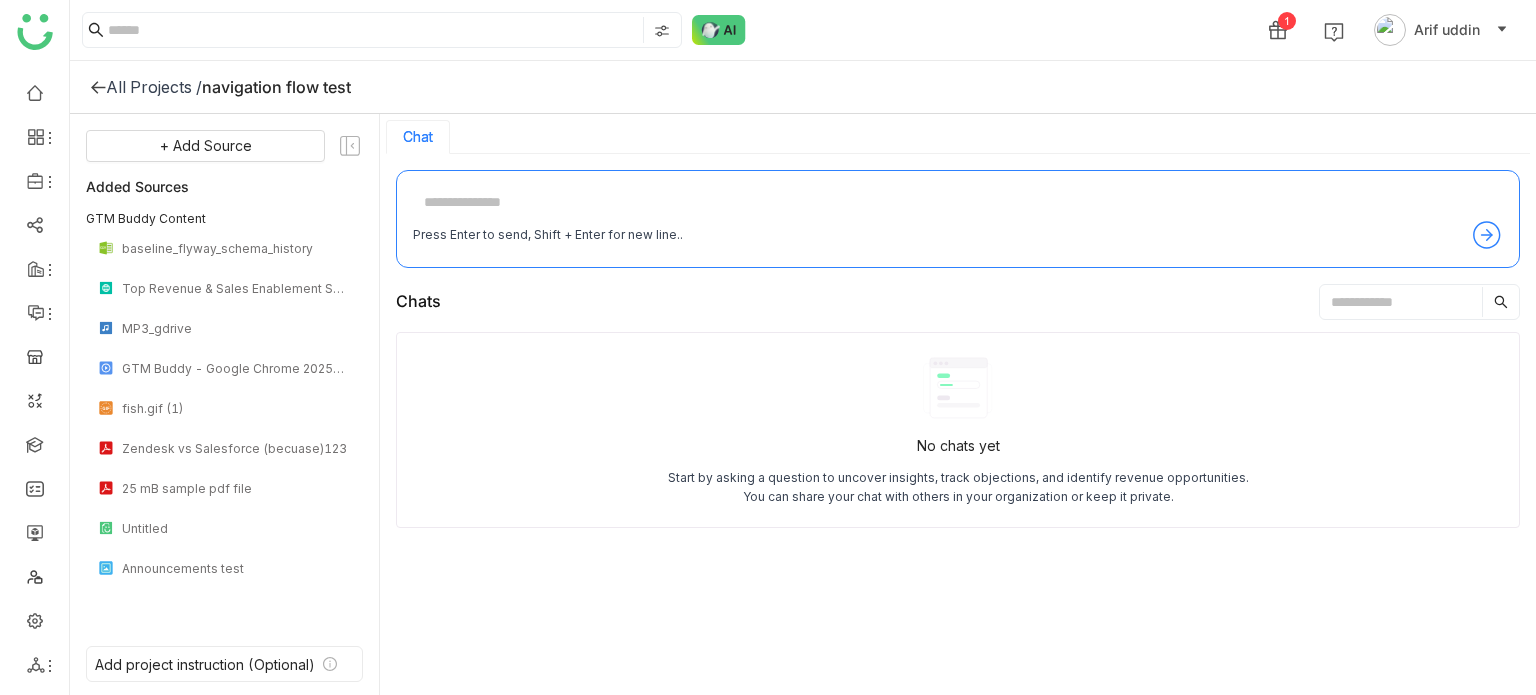 click at bounding box center [958, 203] 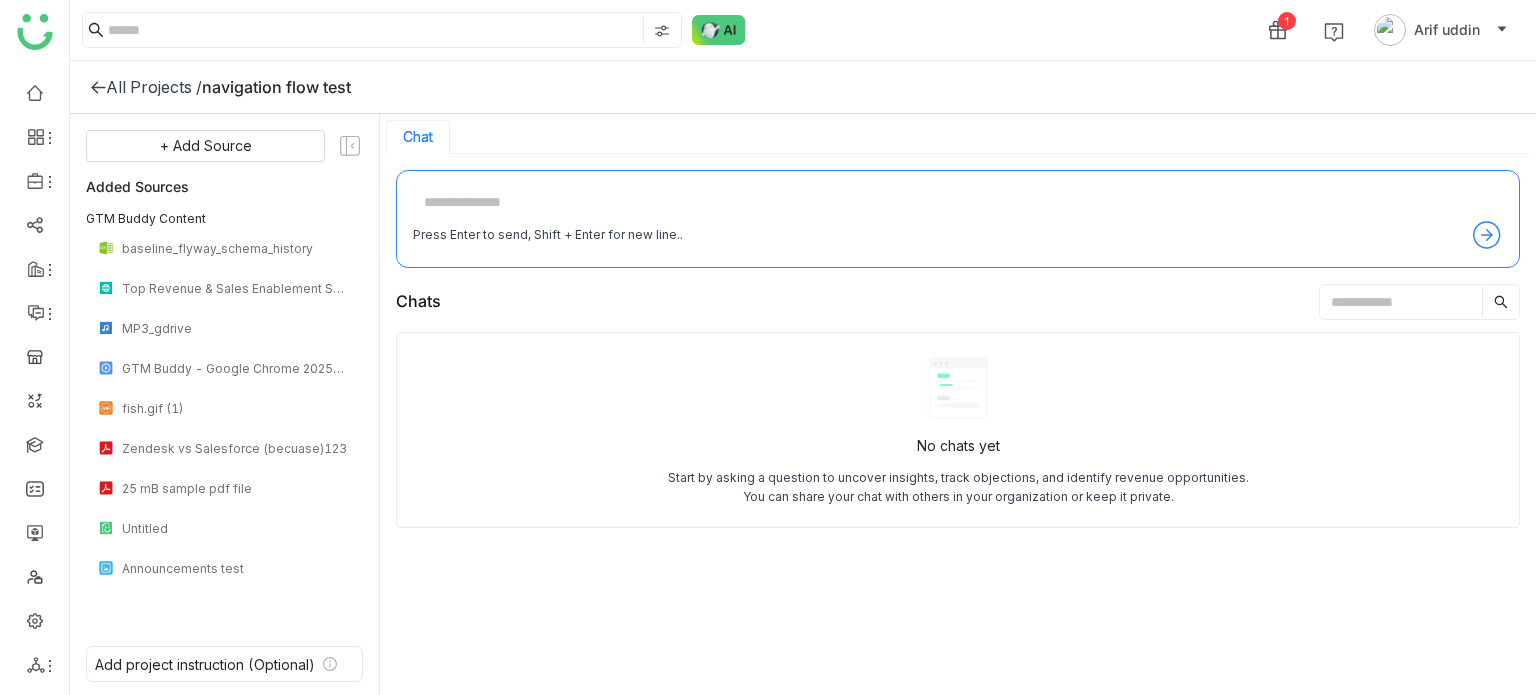 click at bounding box center [958, 203] 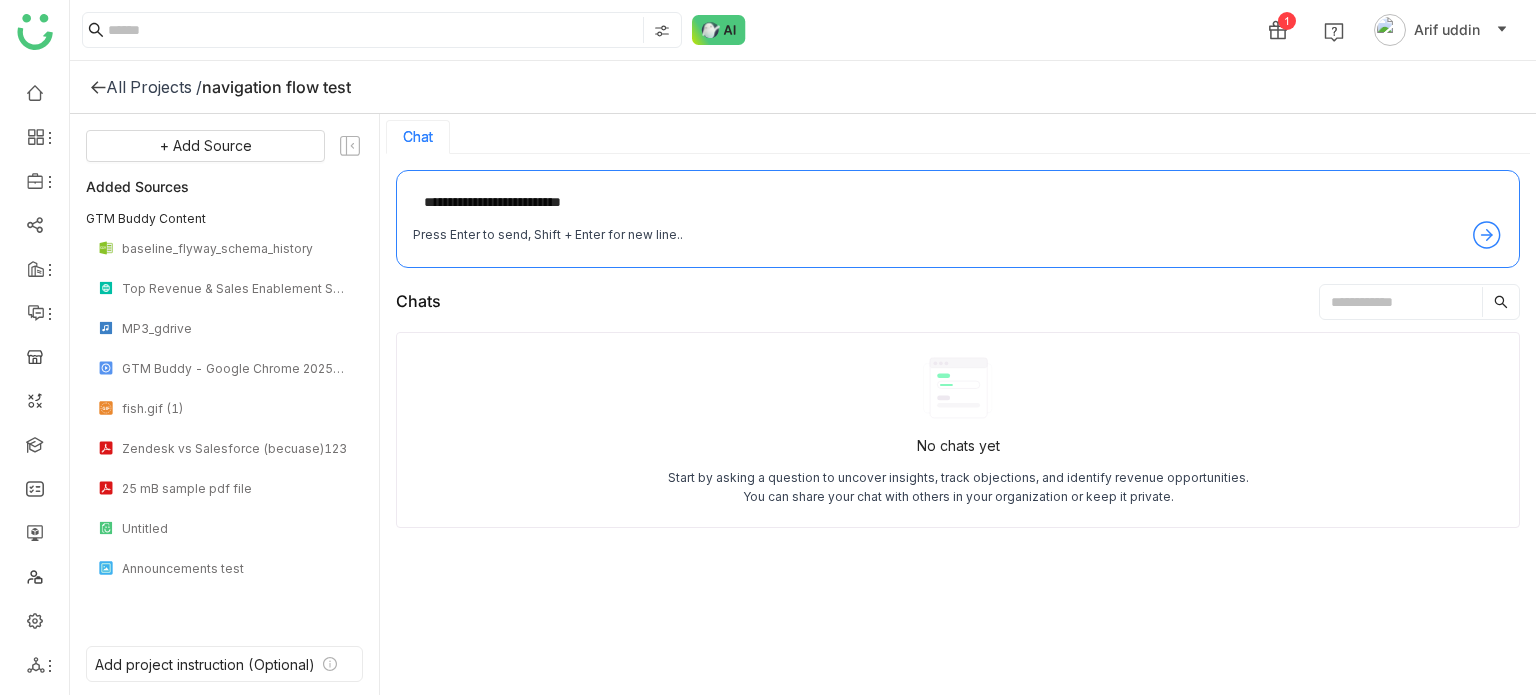 type on "**********" 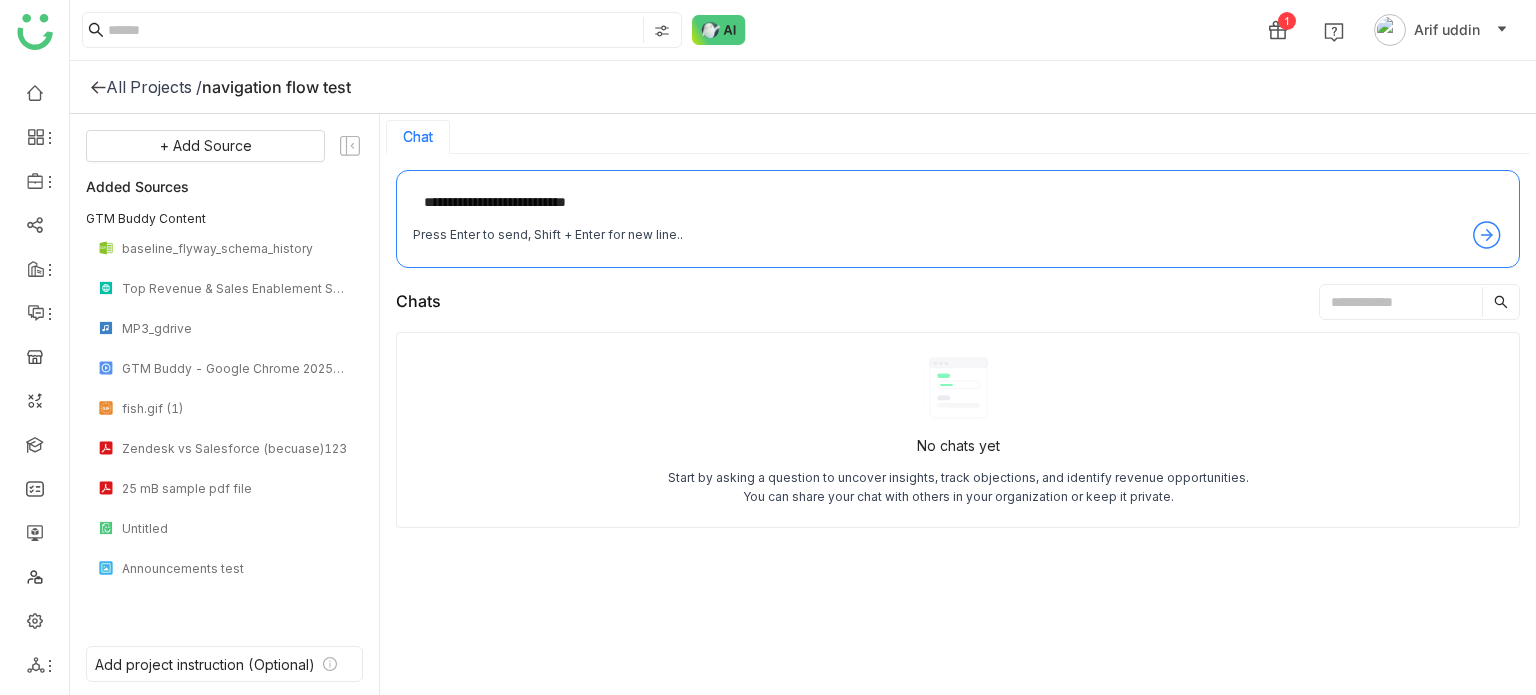 type 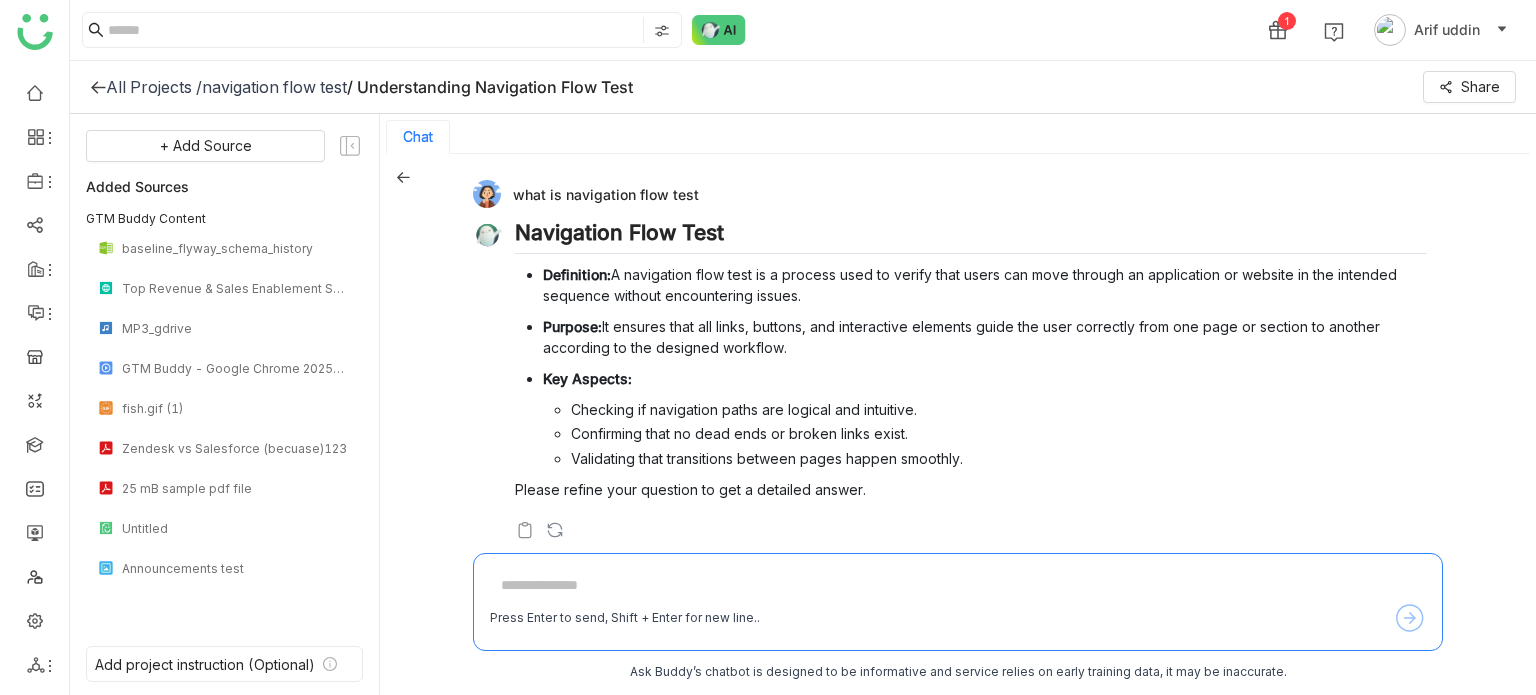 scroll, scrollTop: 16, scrollLeft: 0, axis: vertical 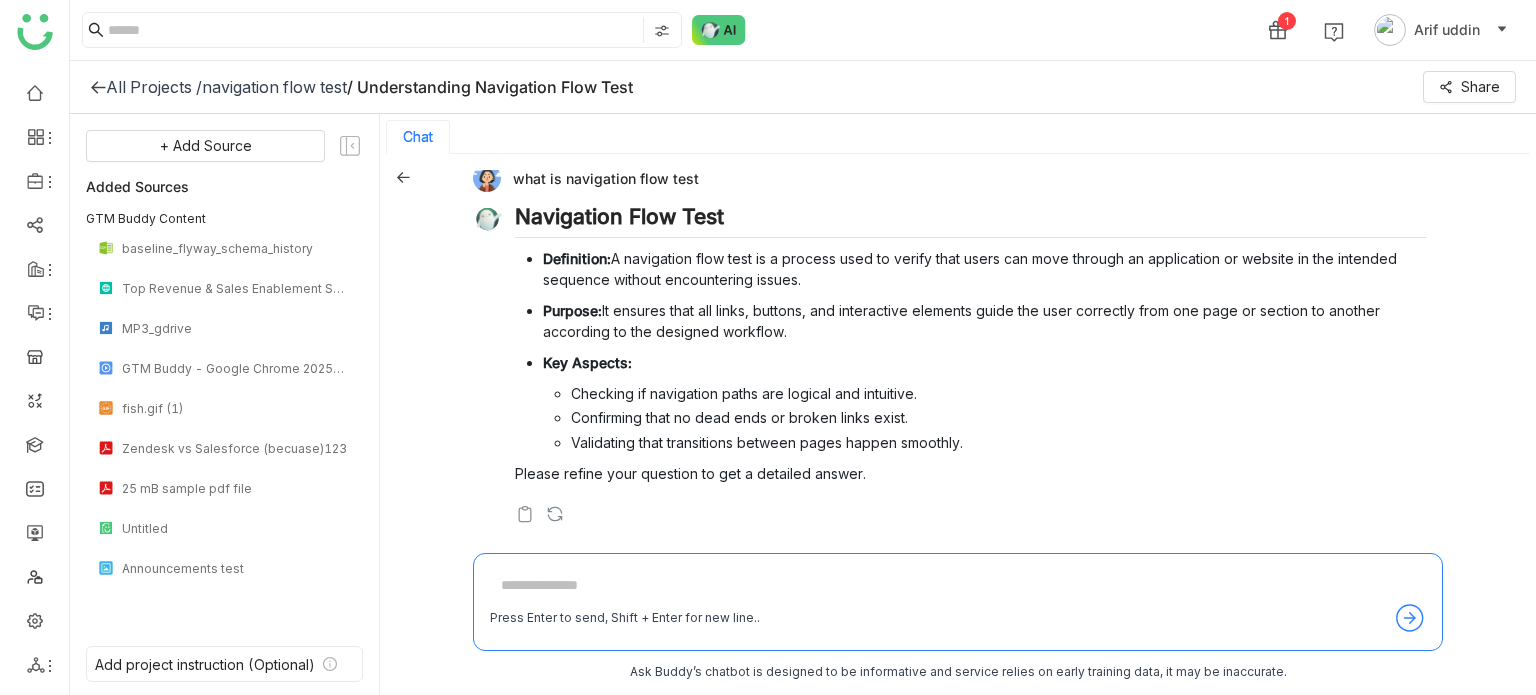 click 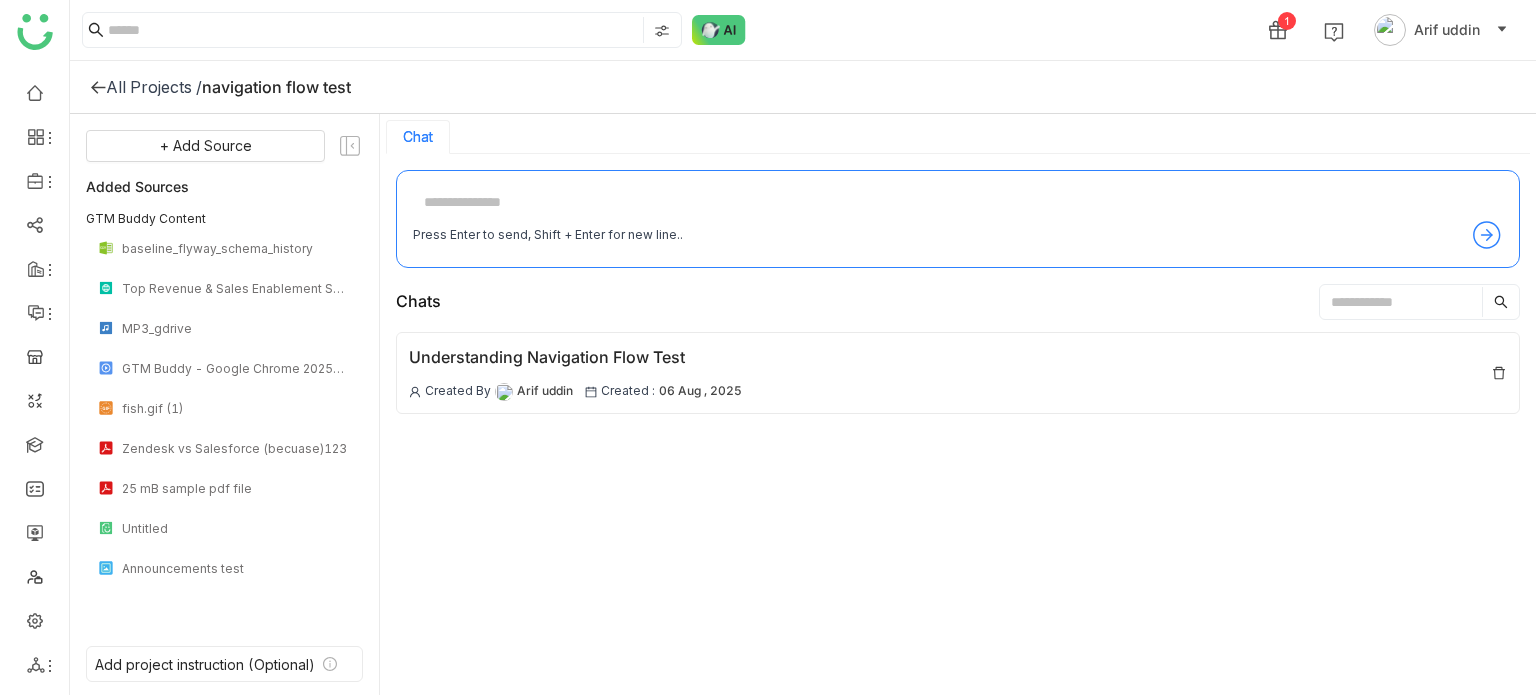 click 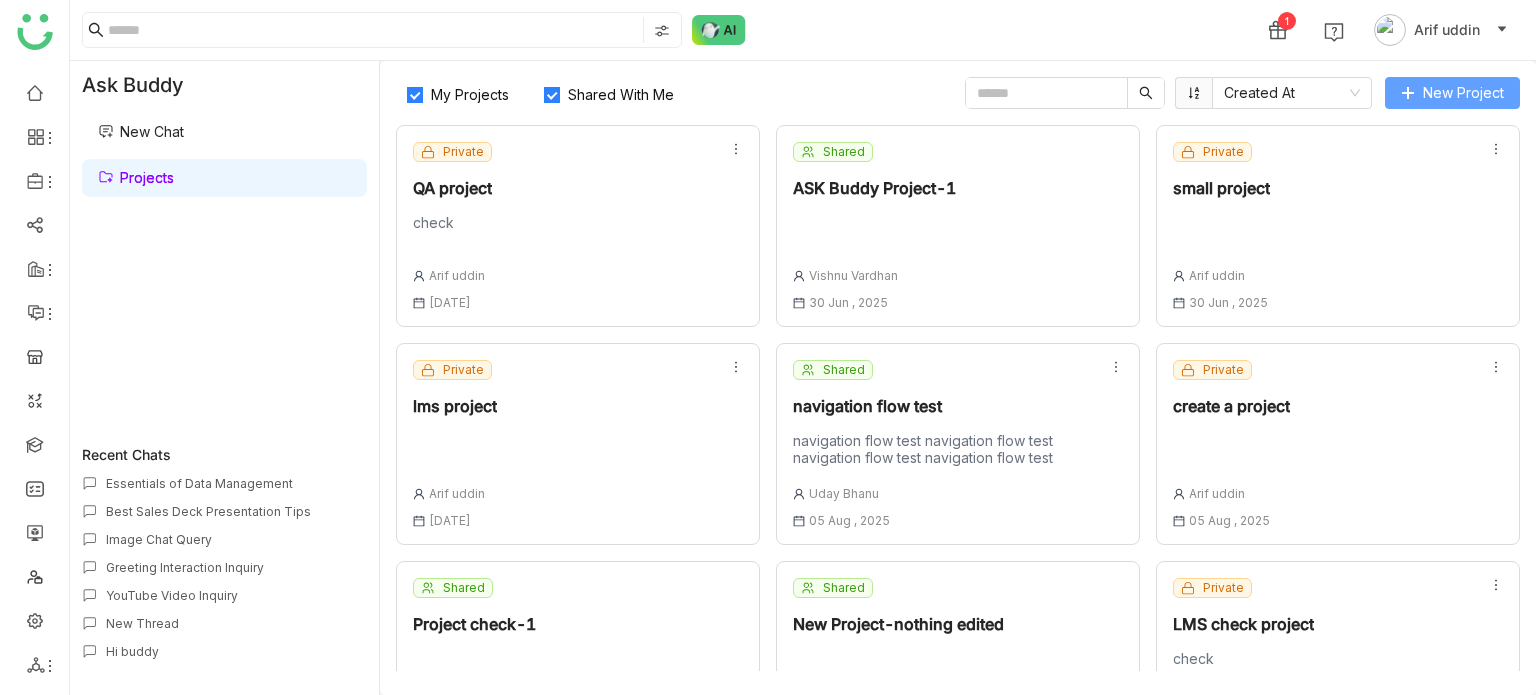 click on "New Project" 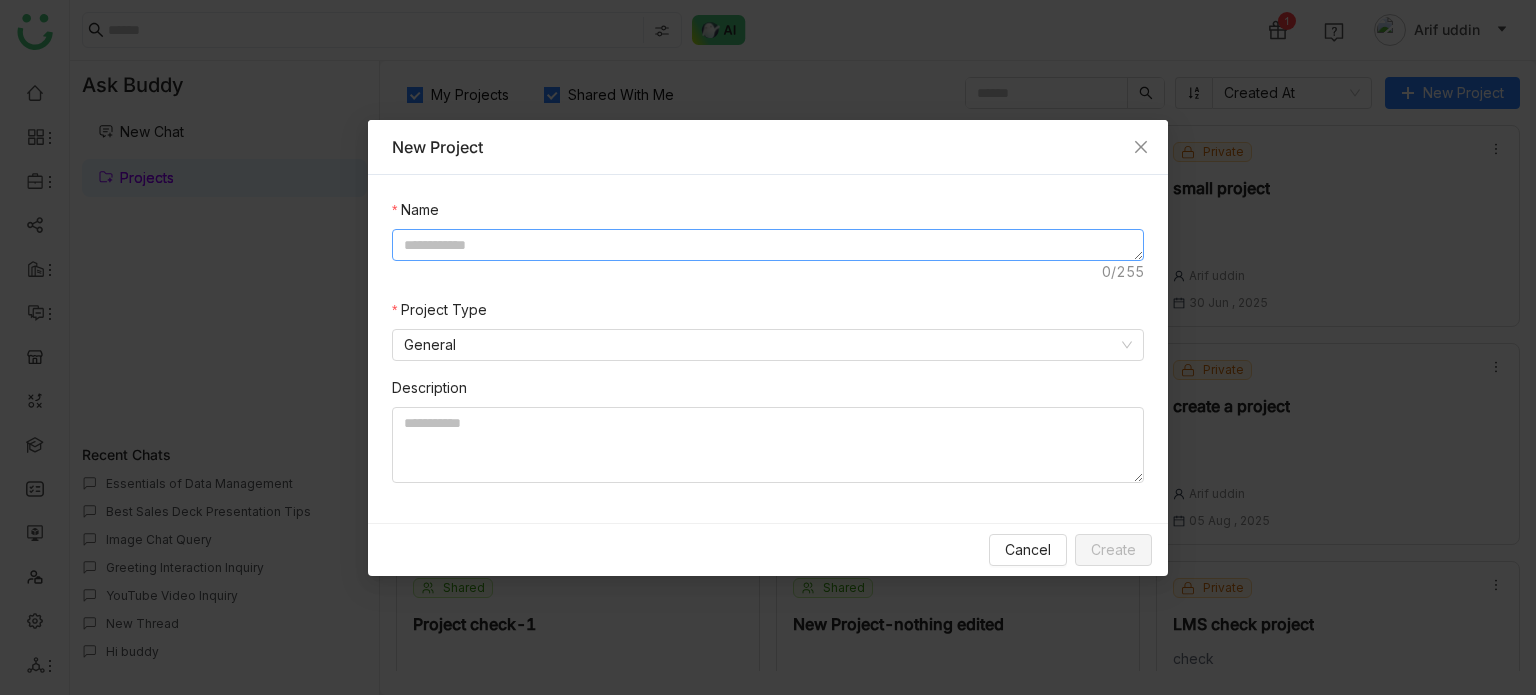 click 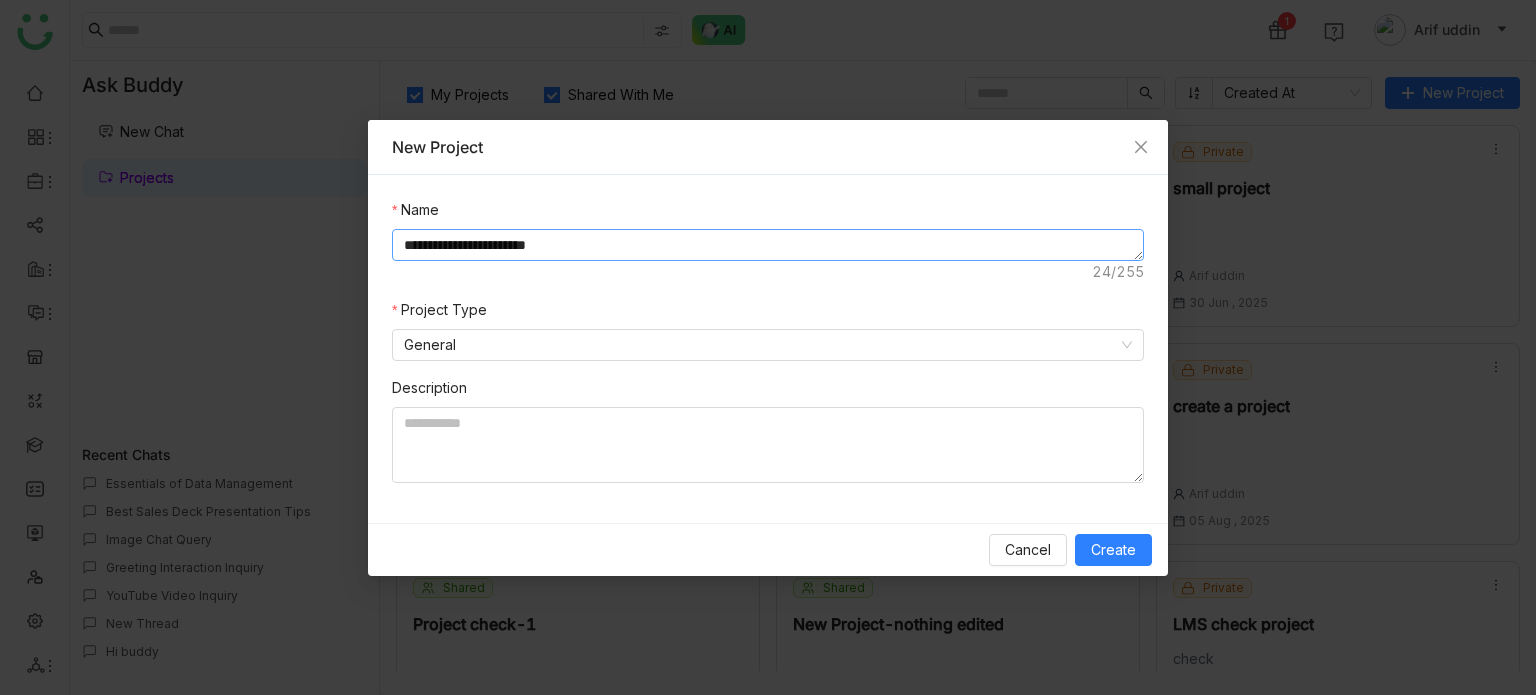 click on "**********" 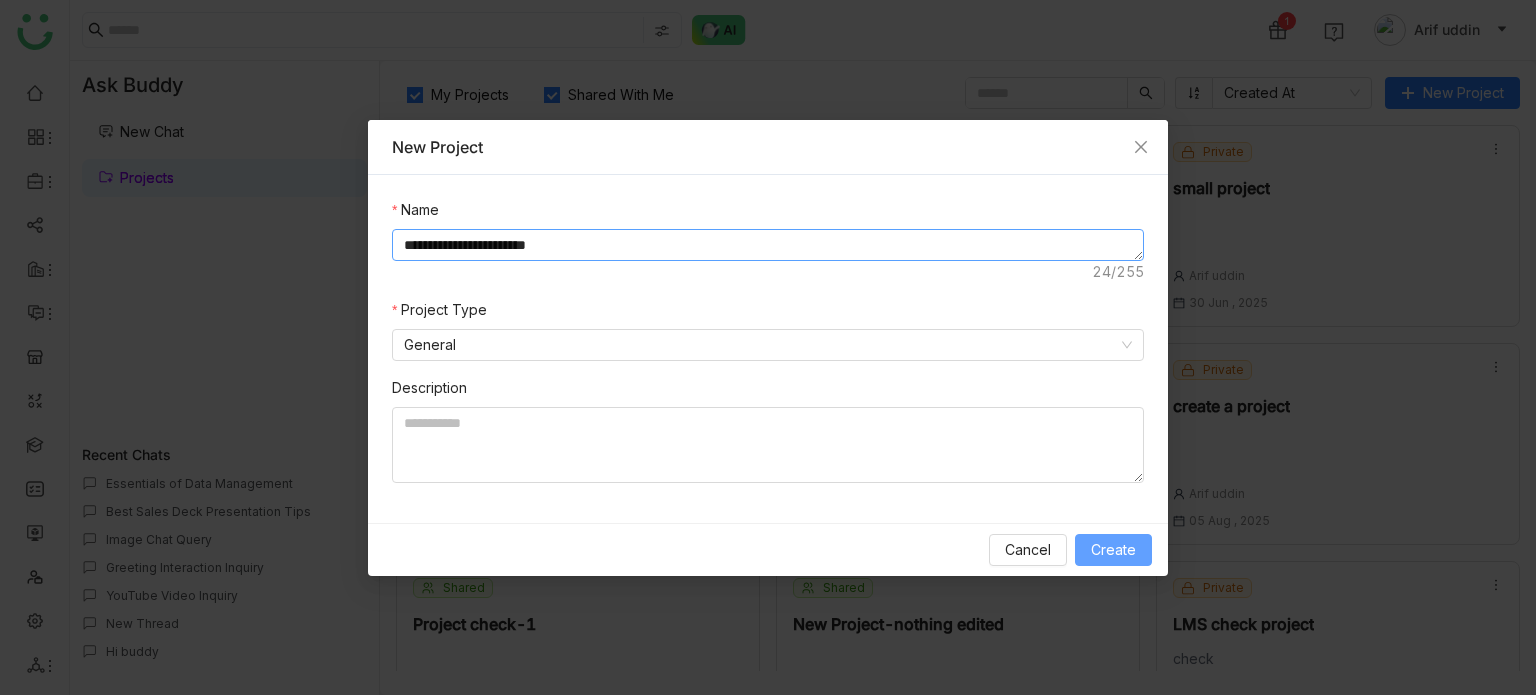 type on "**********" 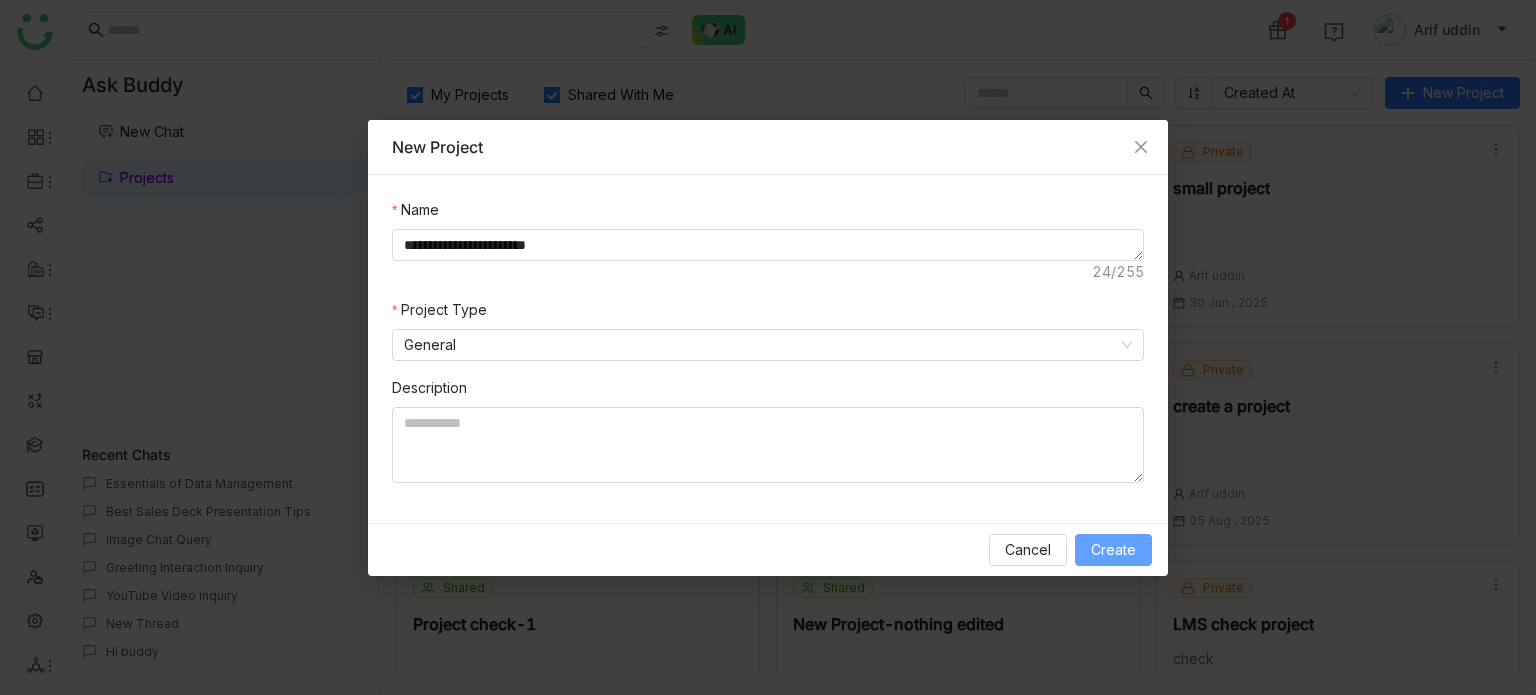 click on "Create" at bounding box center [1113, 550] 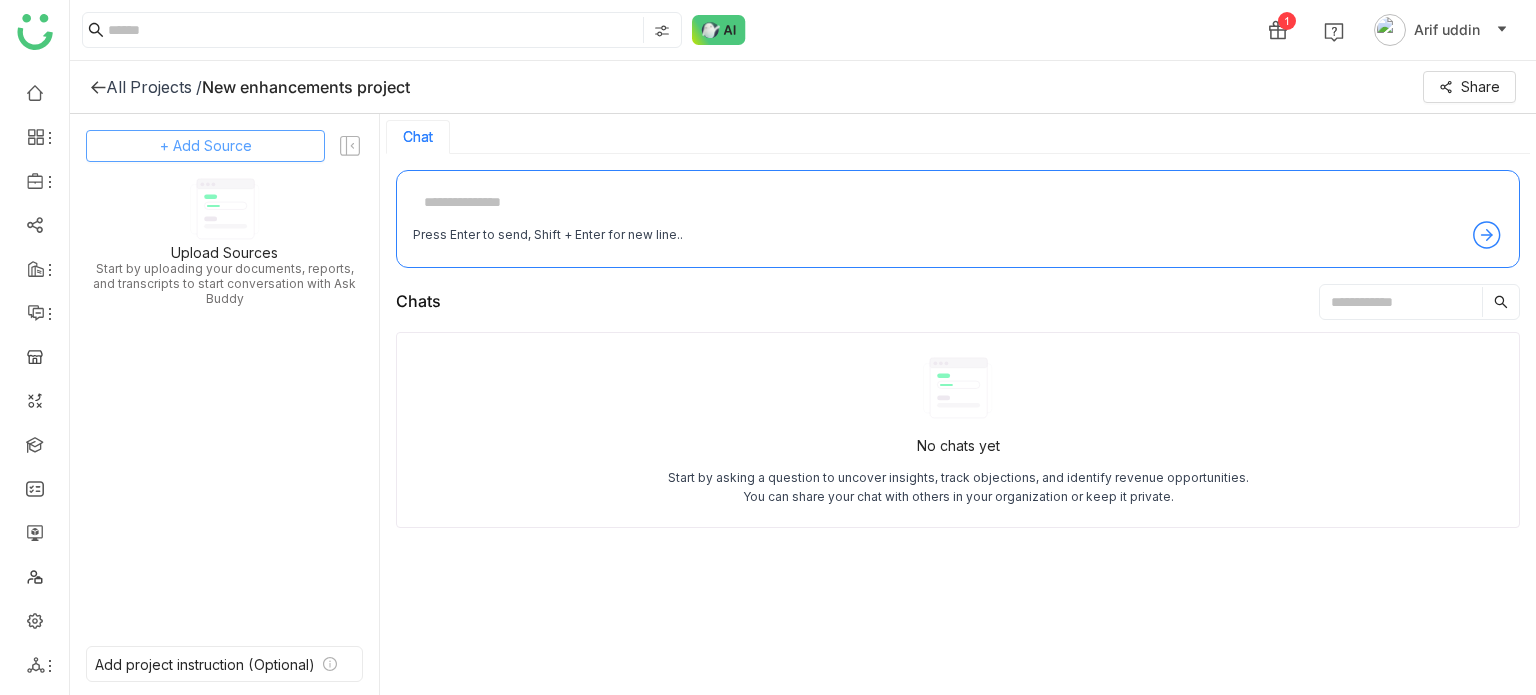 click on "+ Add Source" 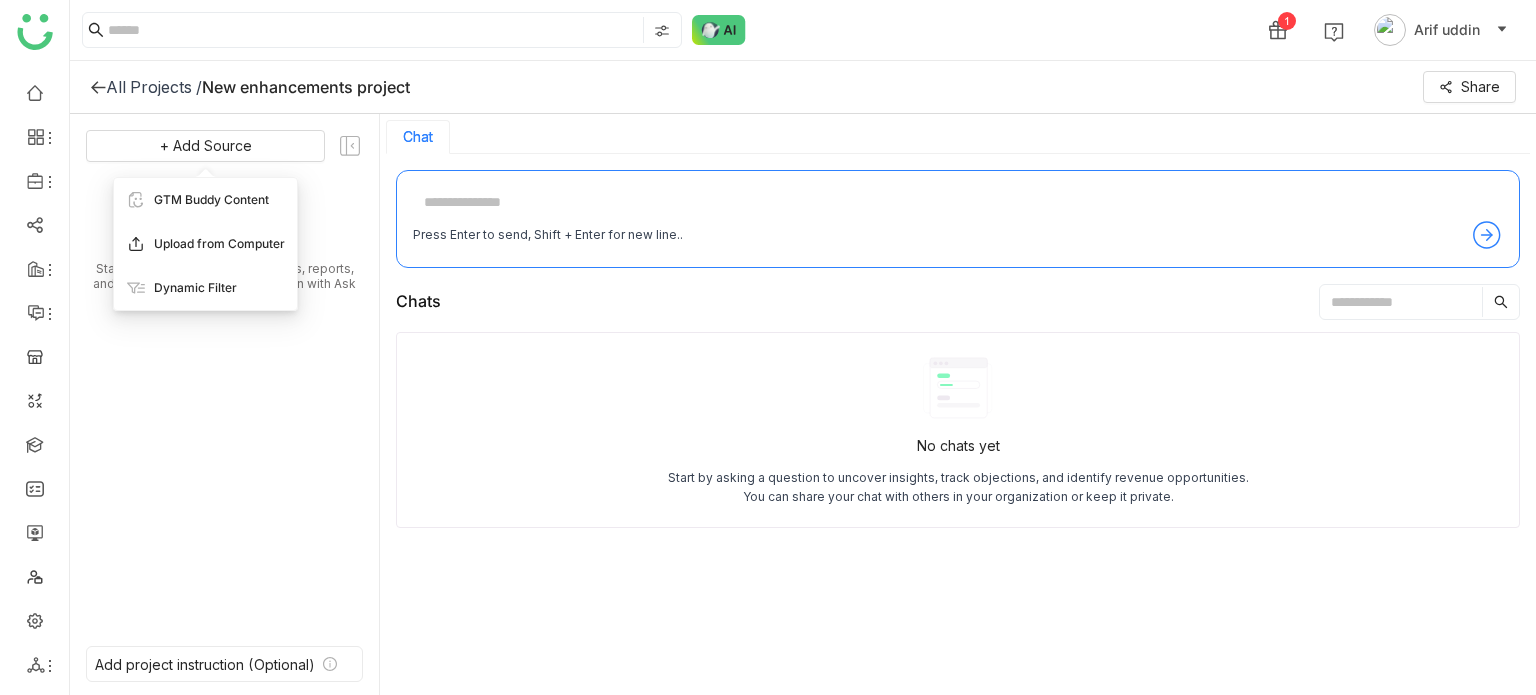 click on "Upload from Computer" at bounding box center [219, 244] 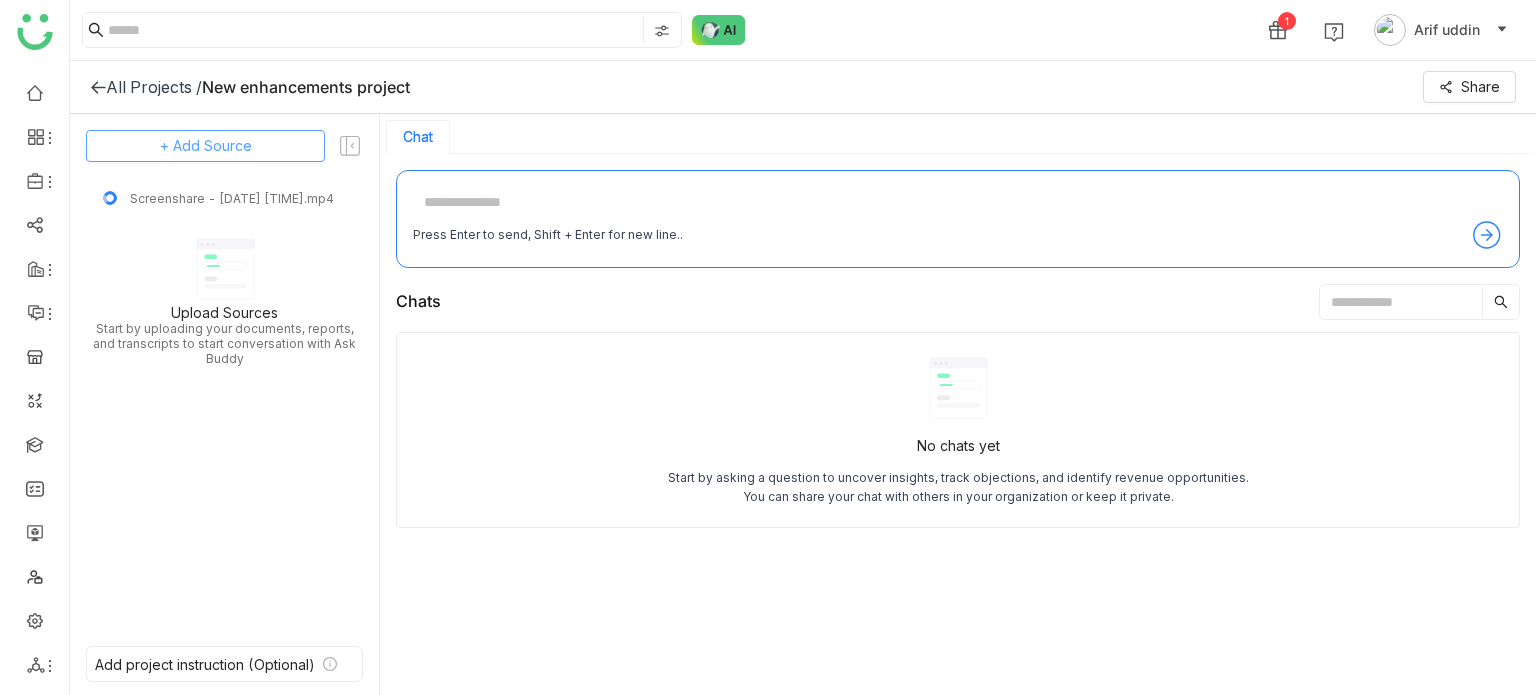 click on "+ Add Source" 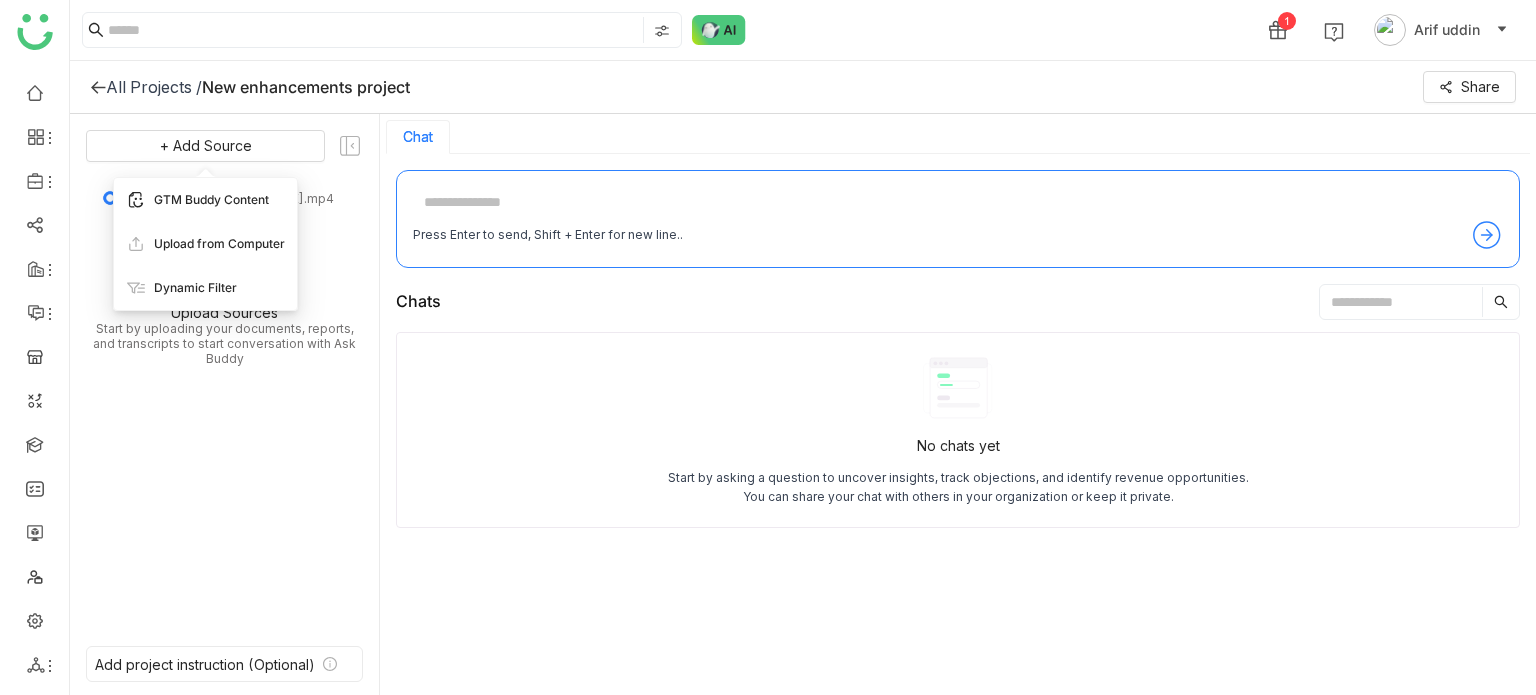 click on "GTM Buddy Content" at bounding box center [211, 200] 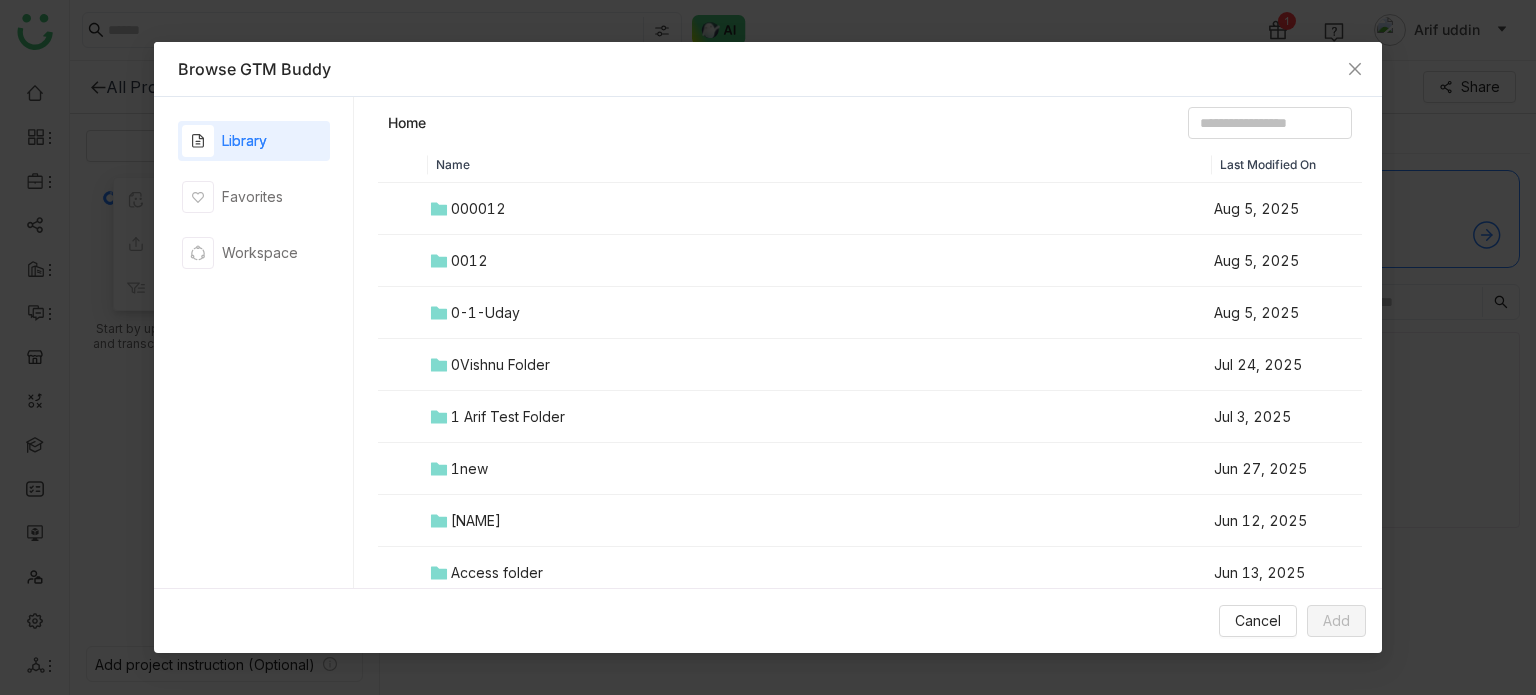 click on "1 Arif Test Folder" at bounding box center [508, 417] 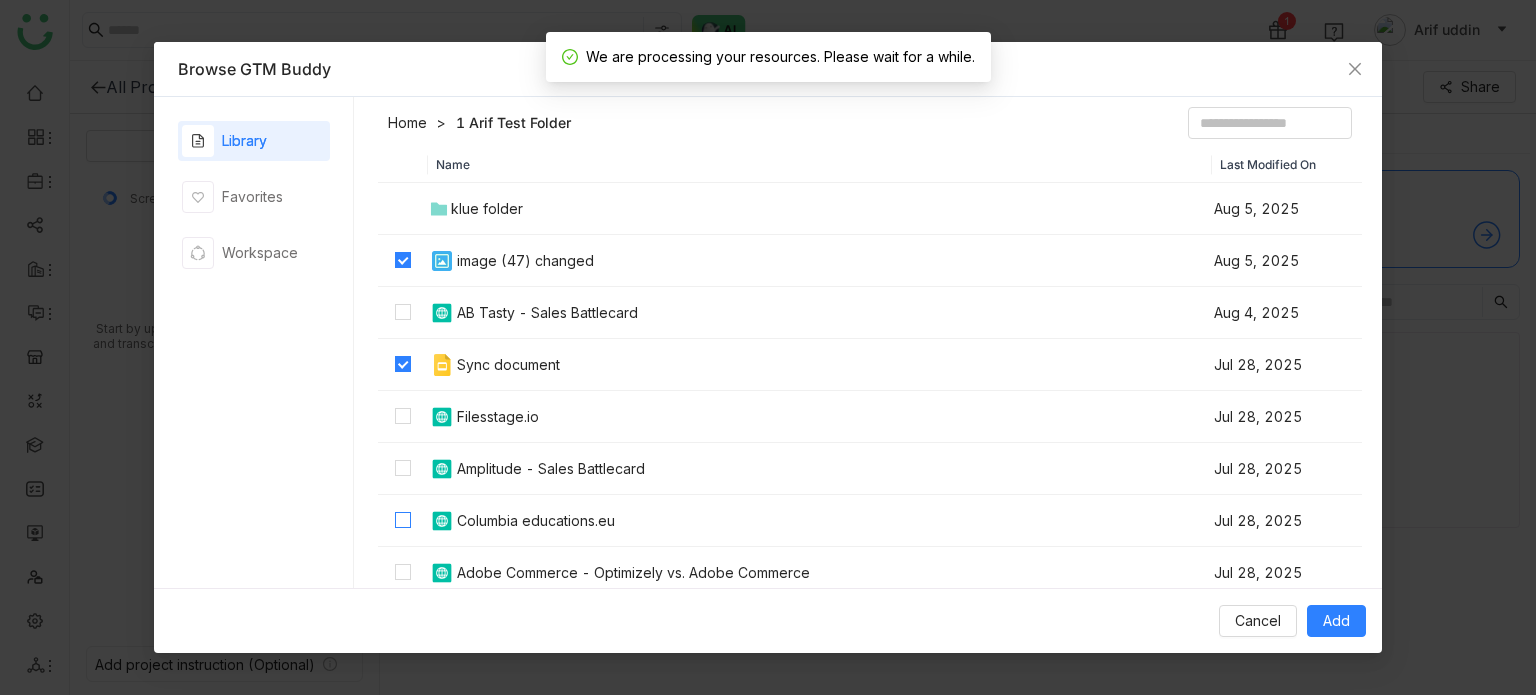 scroll, scrollTop: 156, scrollLeft: 0, axis: vertical 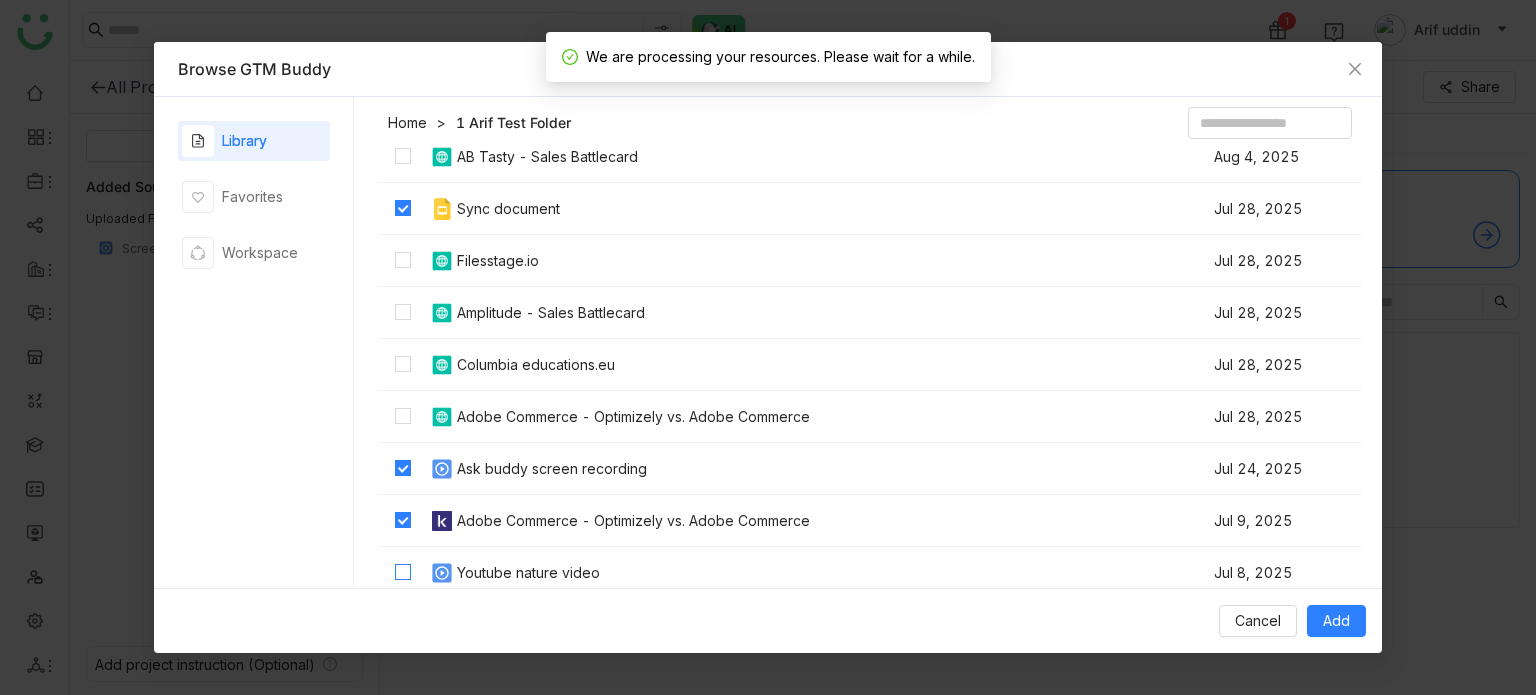 click at bounding box center (403, 573) 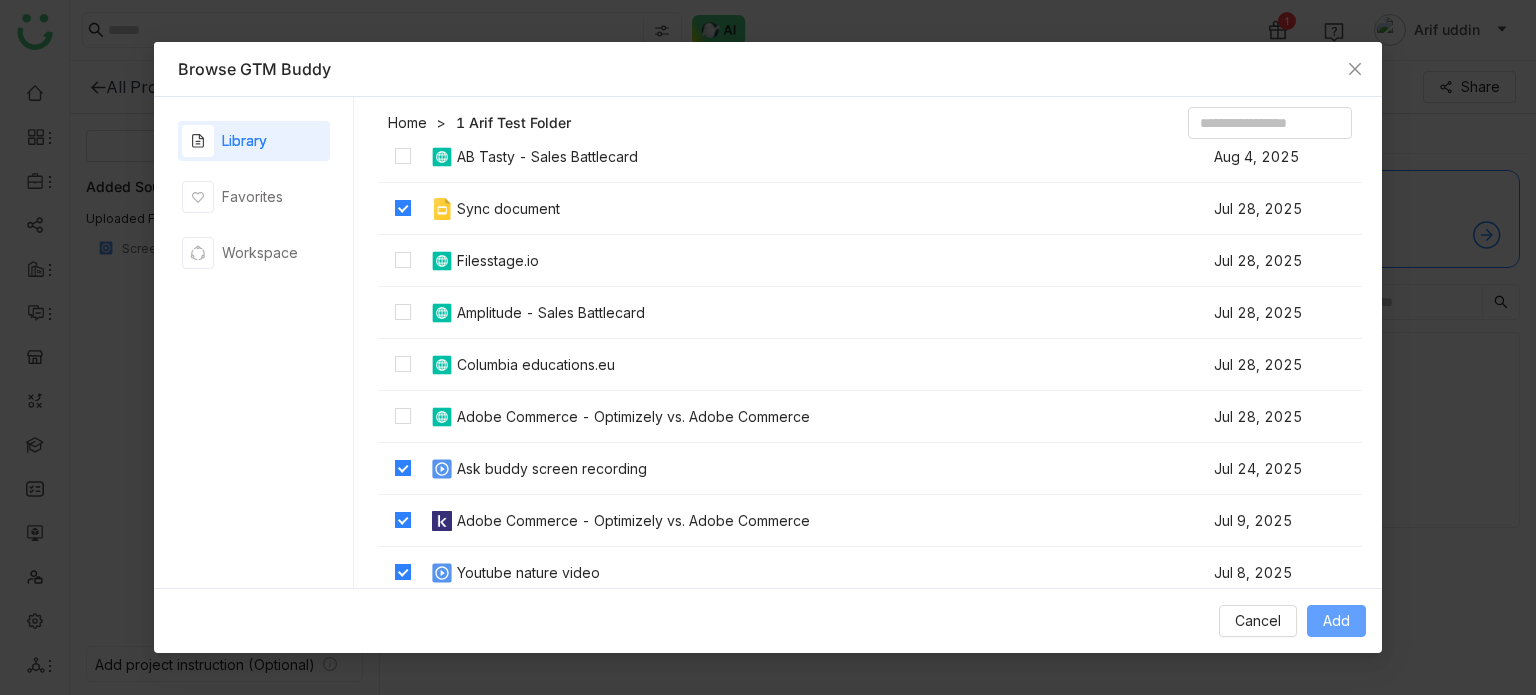 click on "Add" at bounding box center (1336, 621) 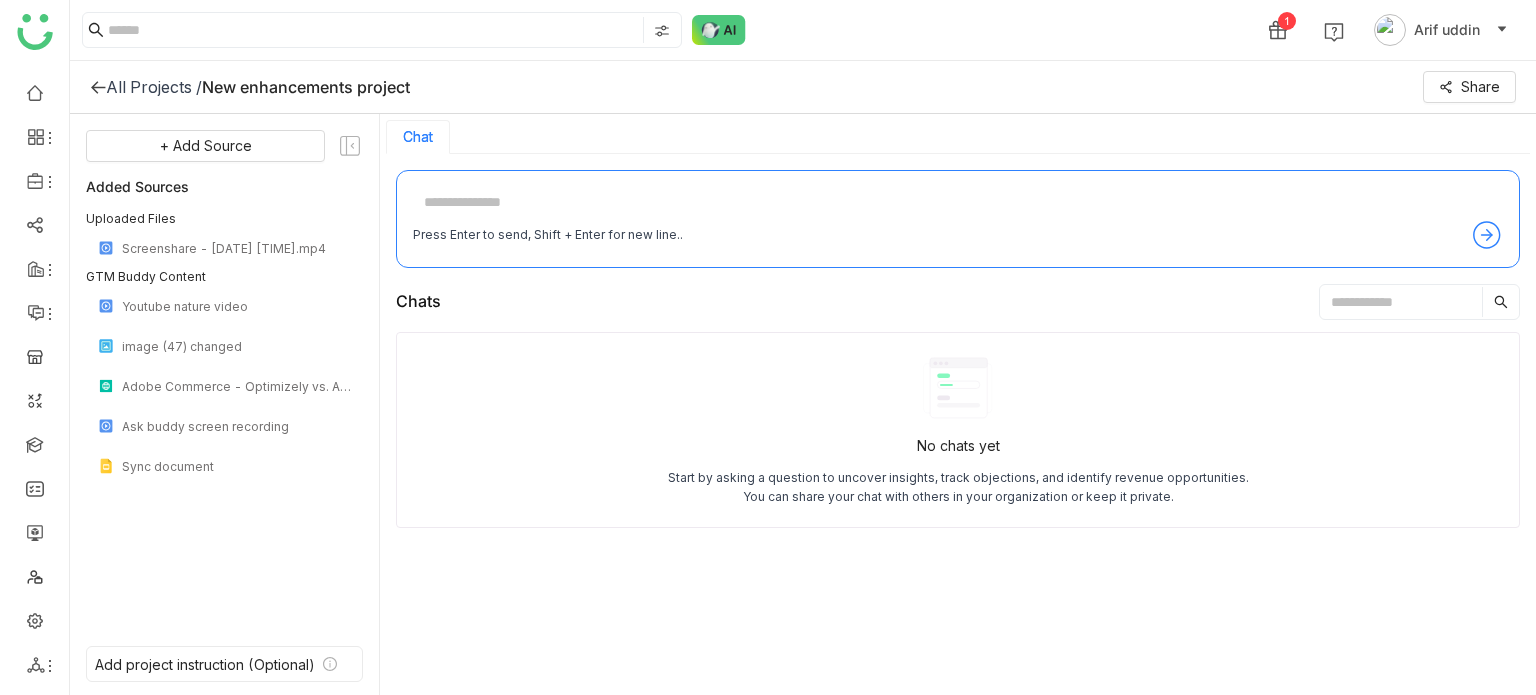 click at bounding box center [958, 203] 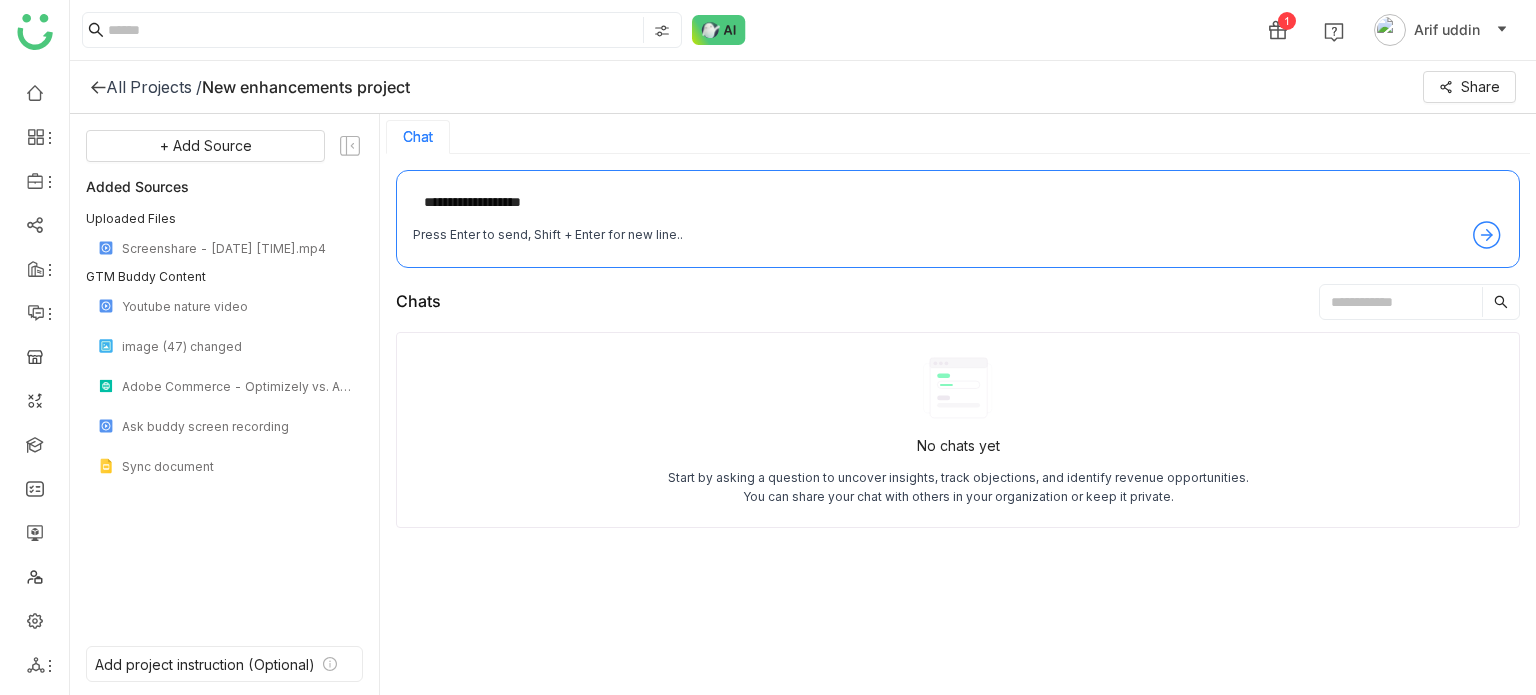 type on "**********" 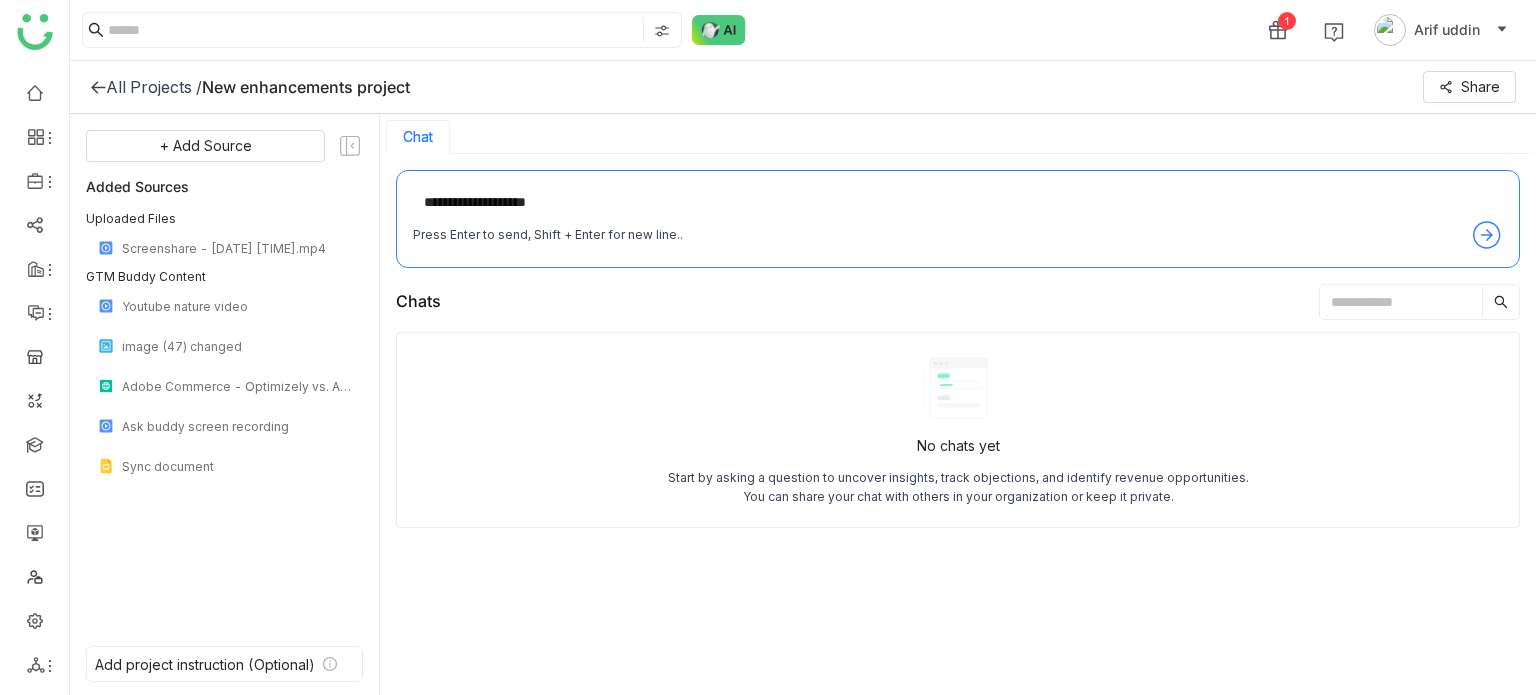 type 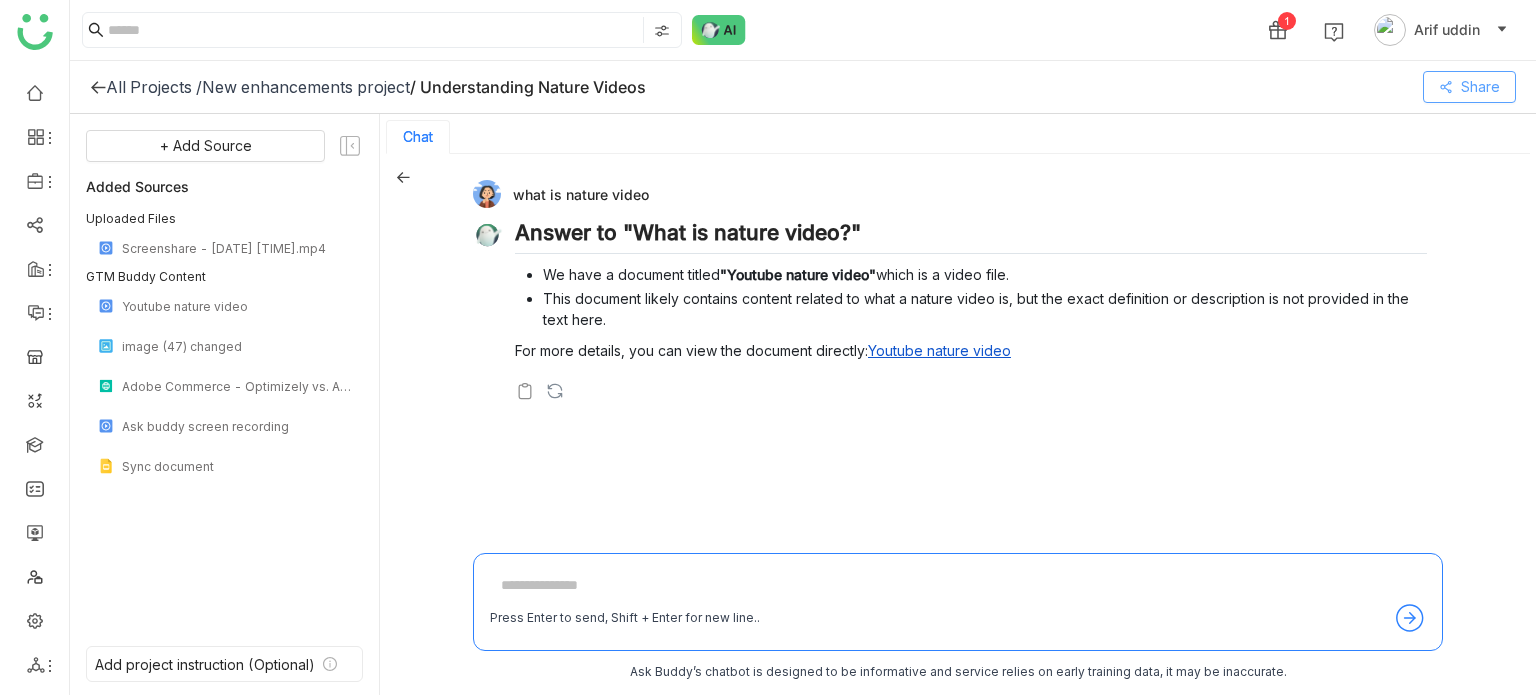 click on "Share" 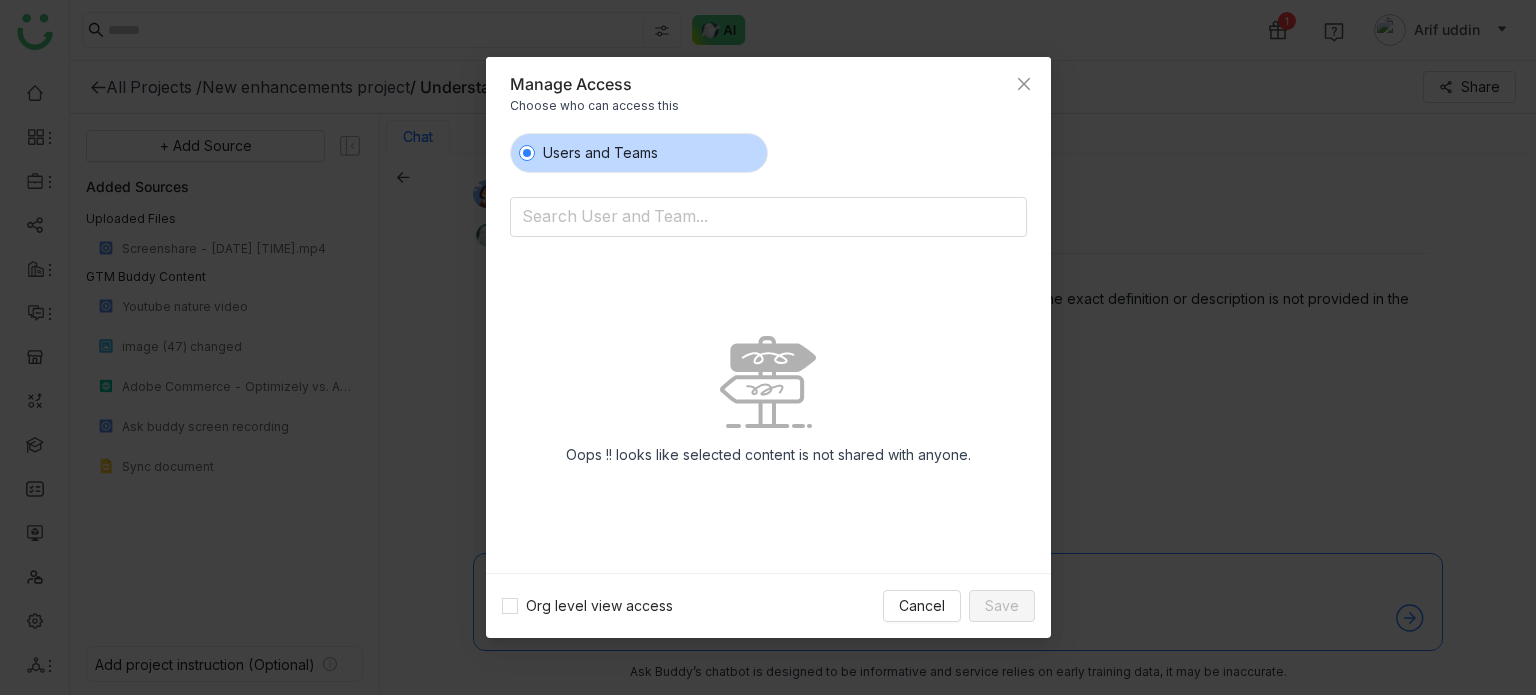 click on "Manage Access   Choose who can access this   Users and Teams    Search User and Team...   Oops !! looks like selected content is not shared with anyone.  Org level view access  Cancel   Save" at bounding box center [768, 347] 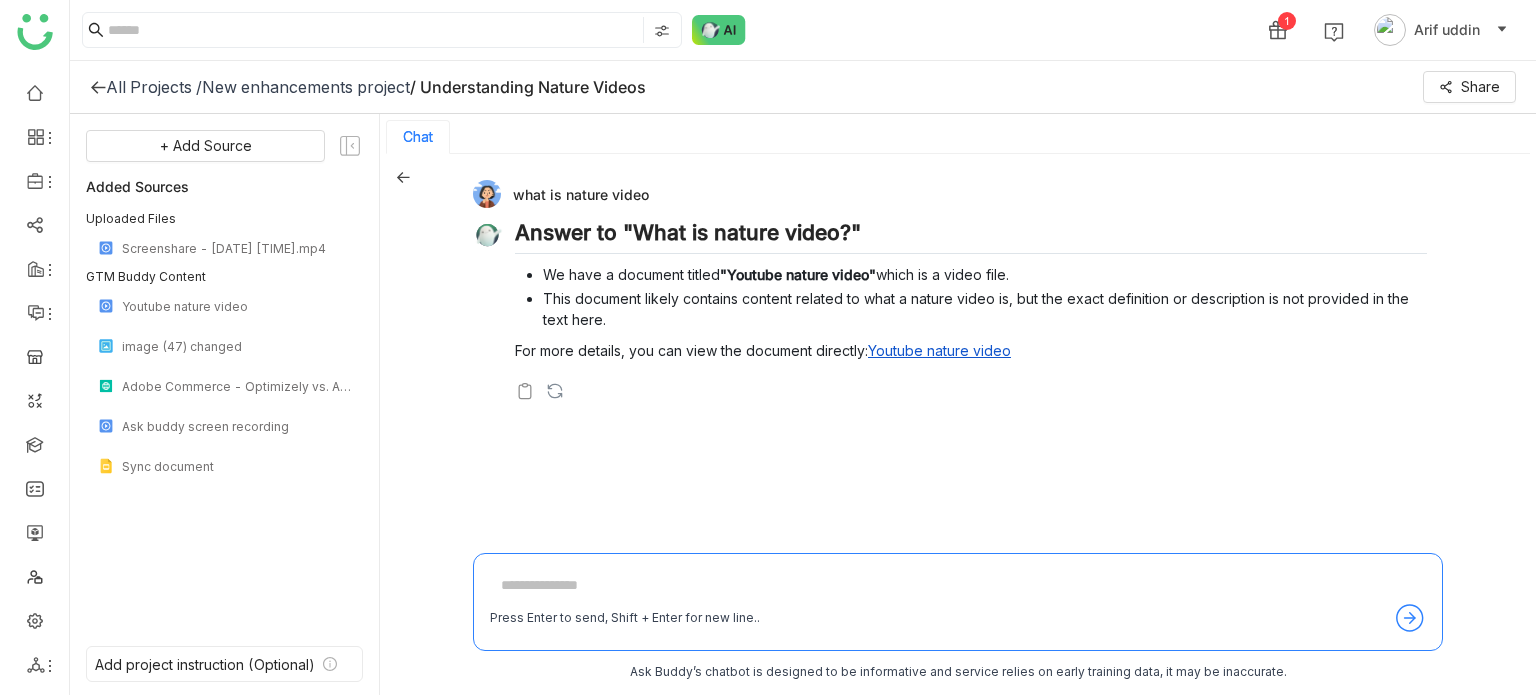 click 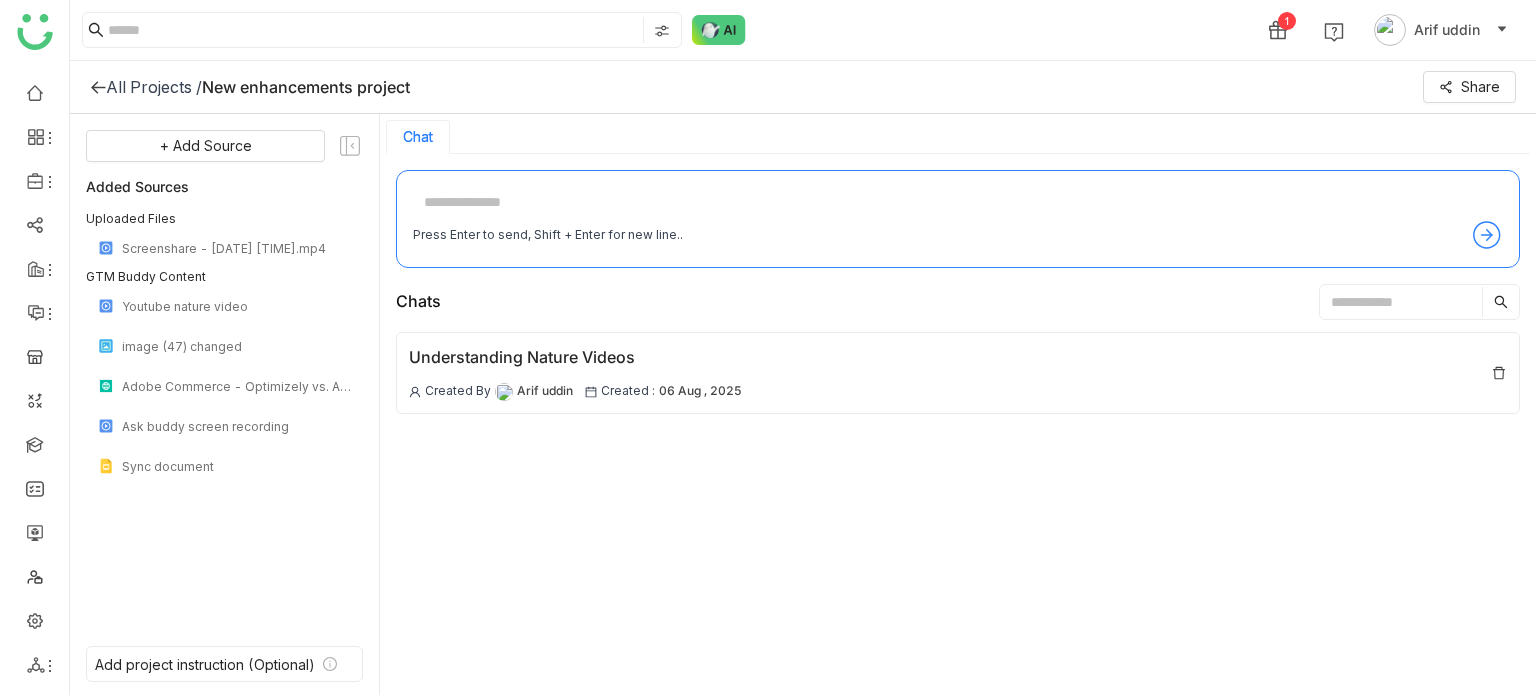 click 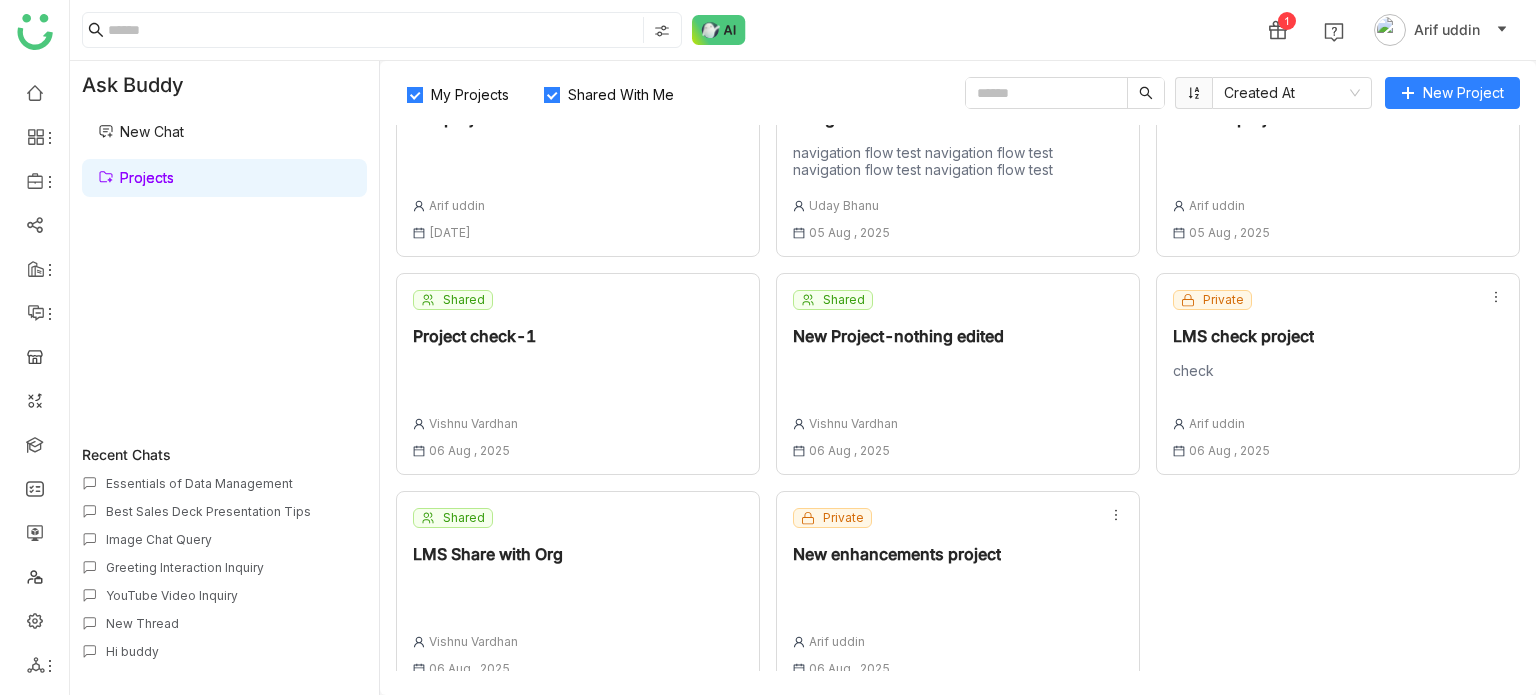 scroll, scrollTop: 288, scrollLeft: 0, axis: vertical 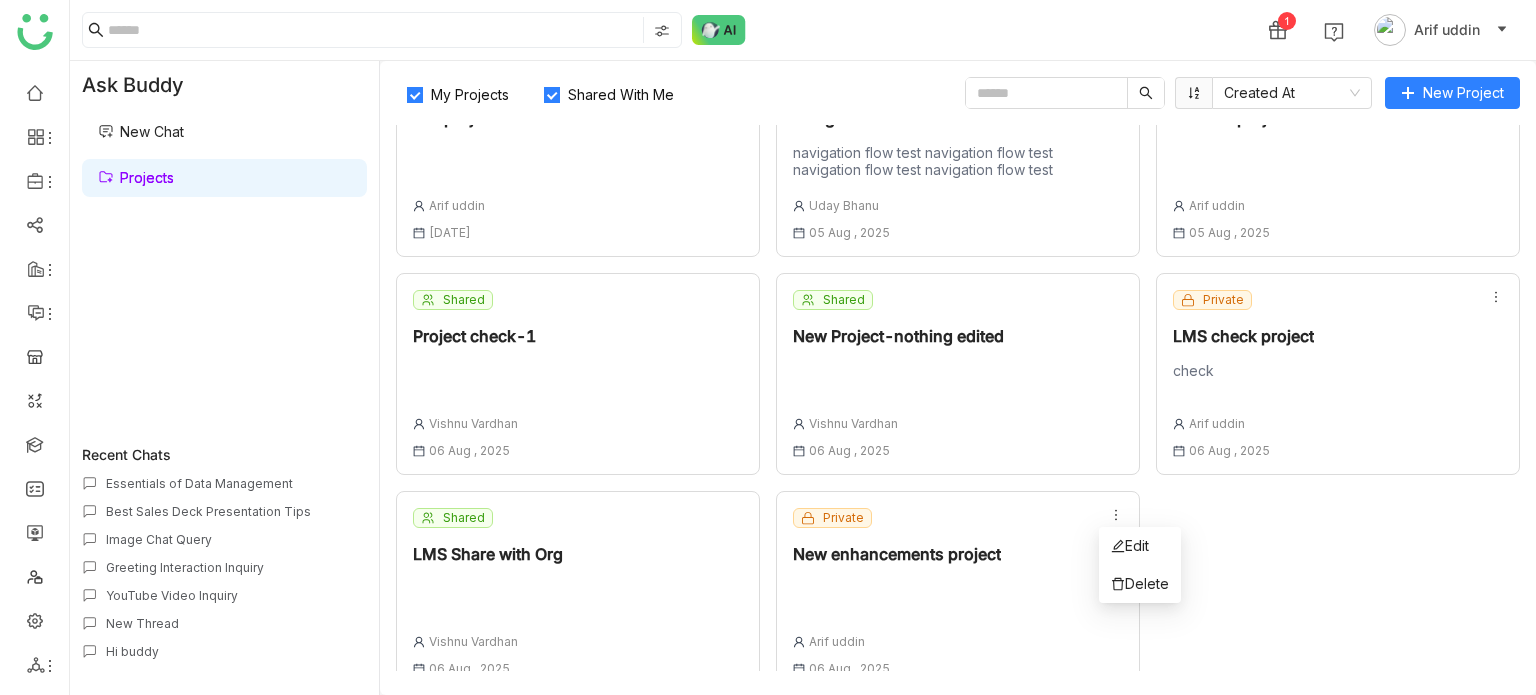 click 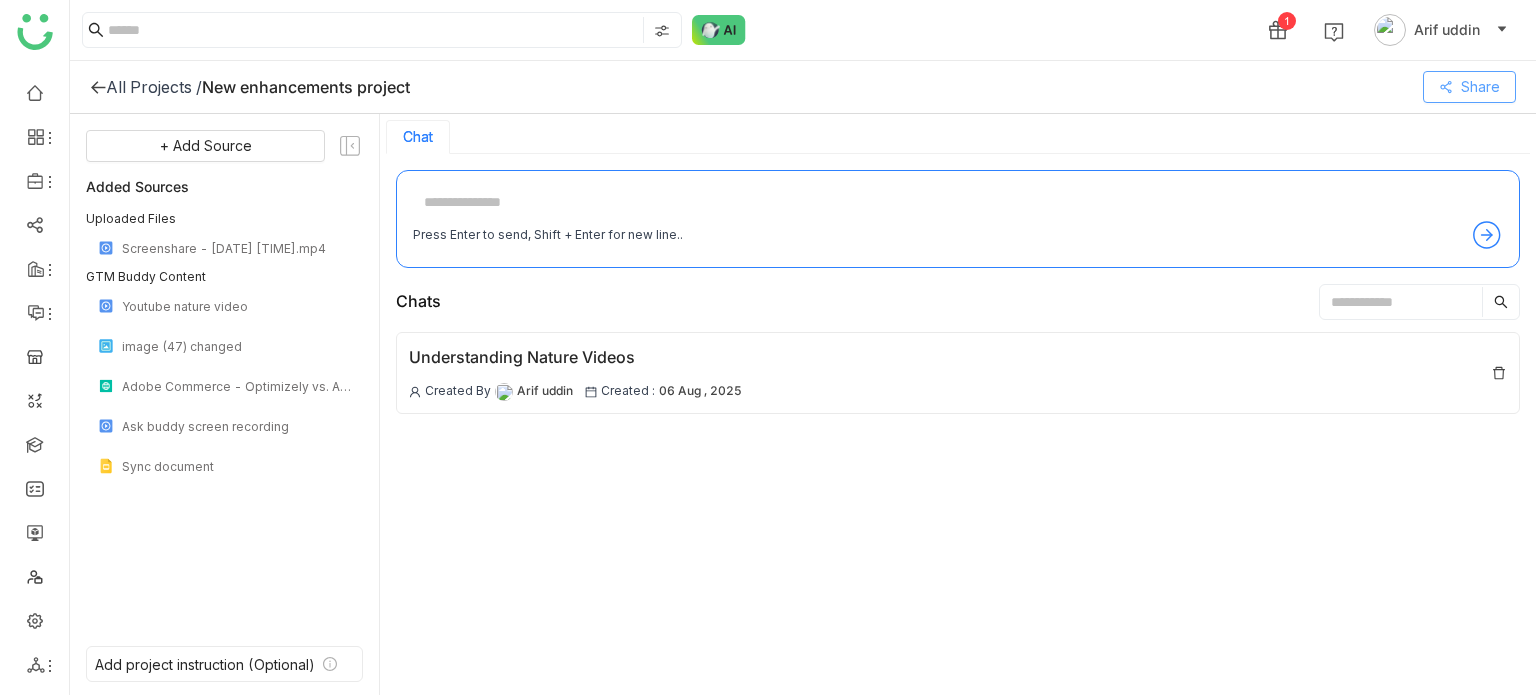 click on "Share" 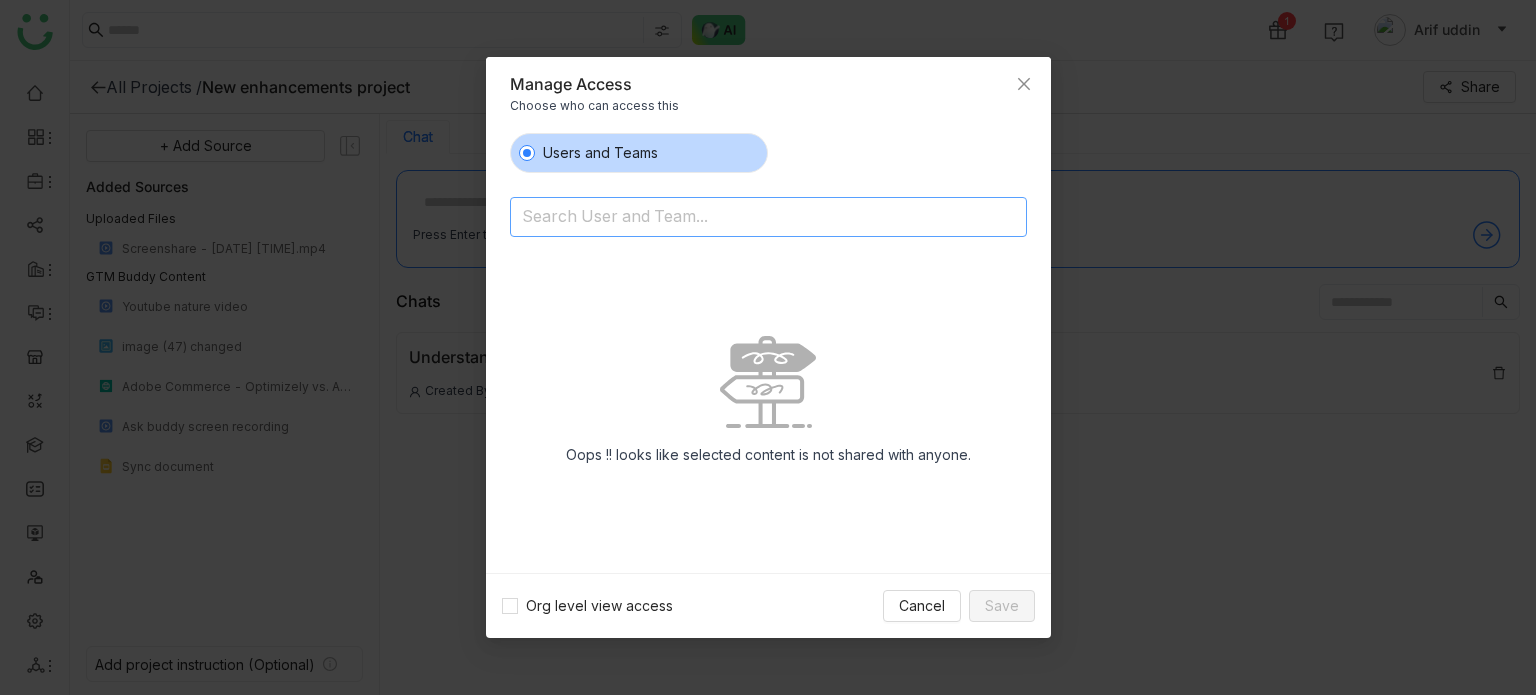 click at bounding box center [717, 219] 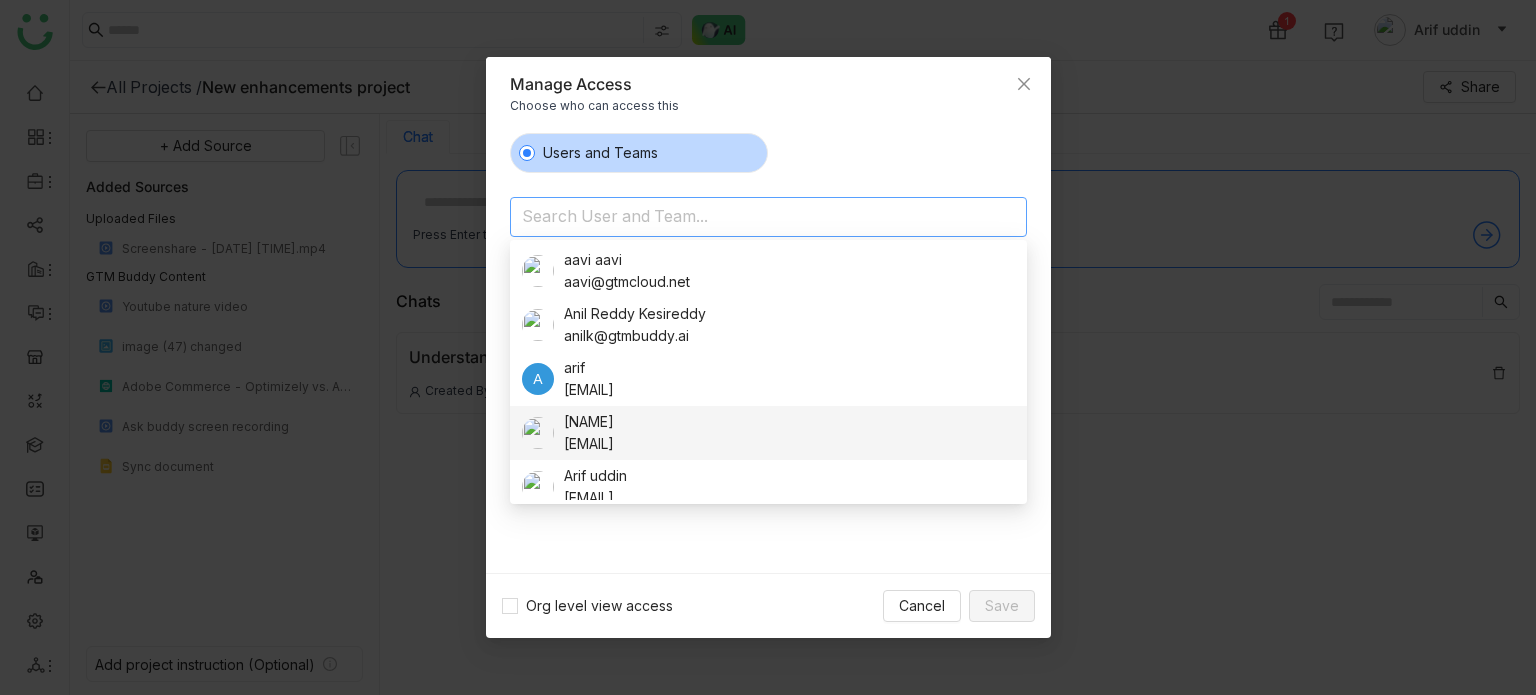 click on "bugtest1mail@gmail.com" at bounding box center (589, 444) 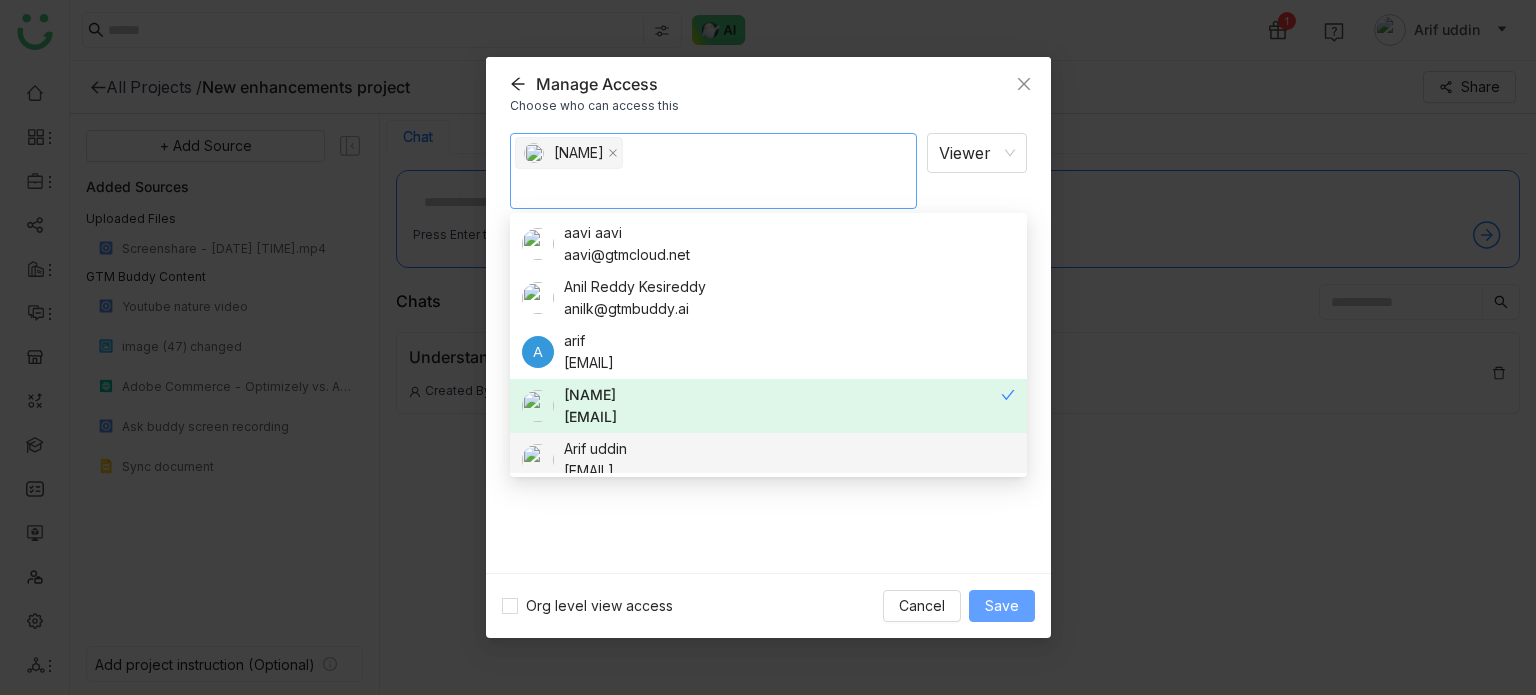 click on "Save" at bounding box center (1002, 606) 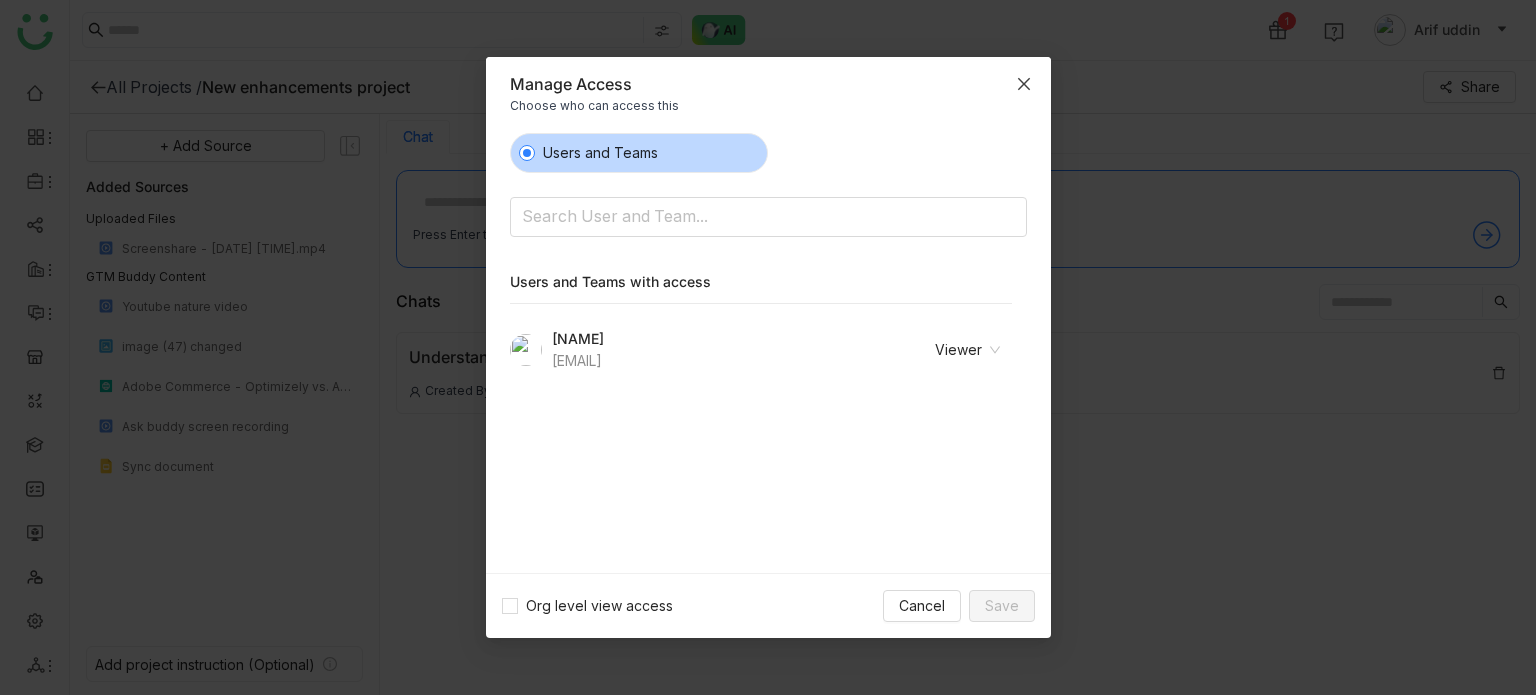 click at bounding box center (1024, 84) 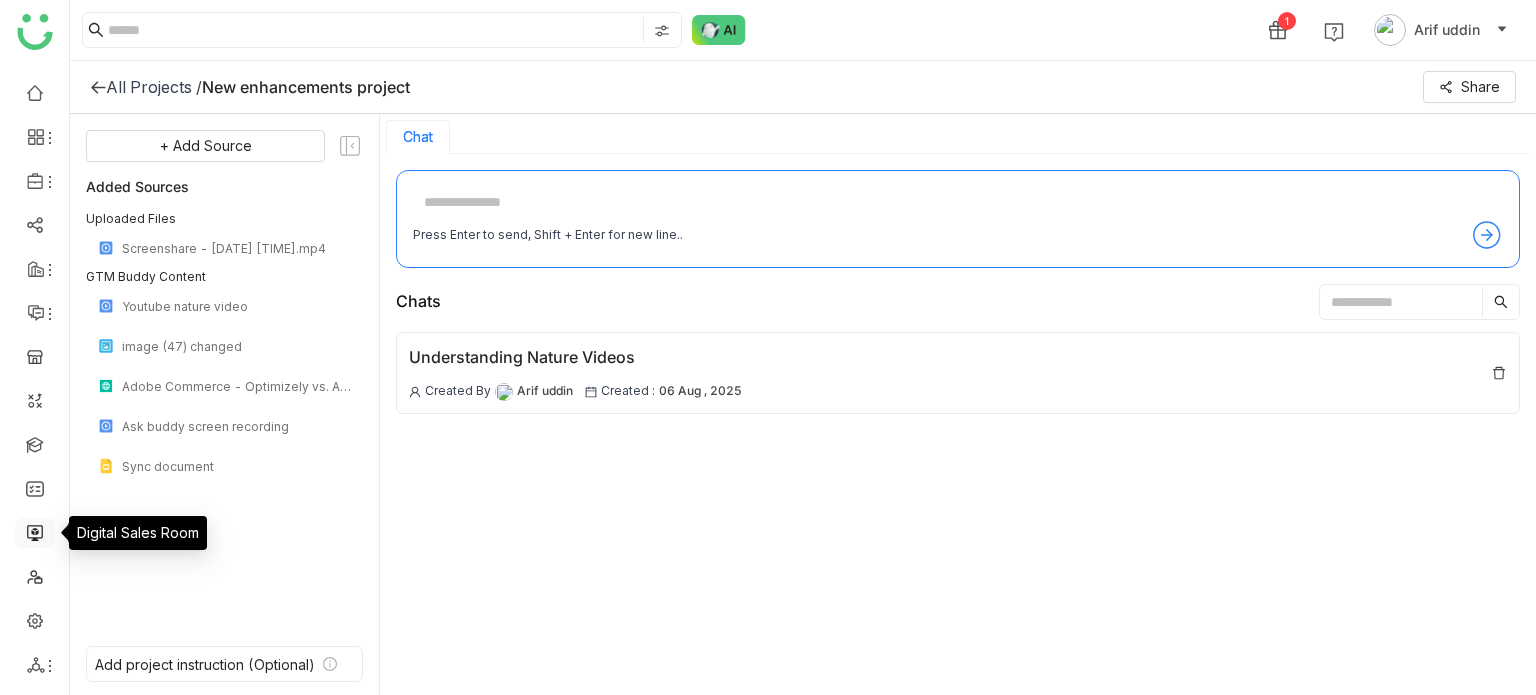click at bounding box center (35, 531) 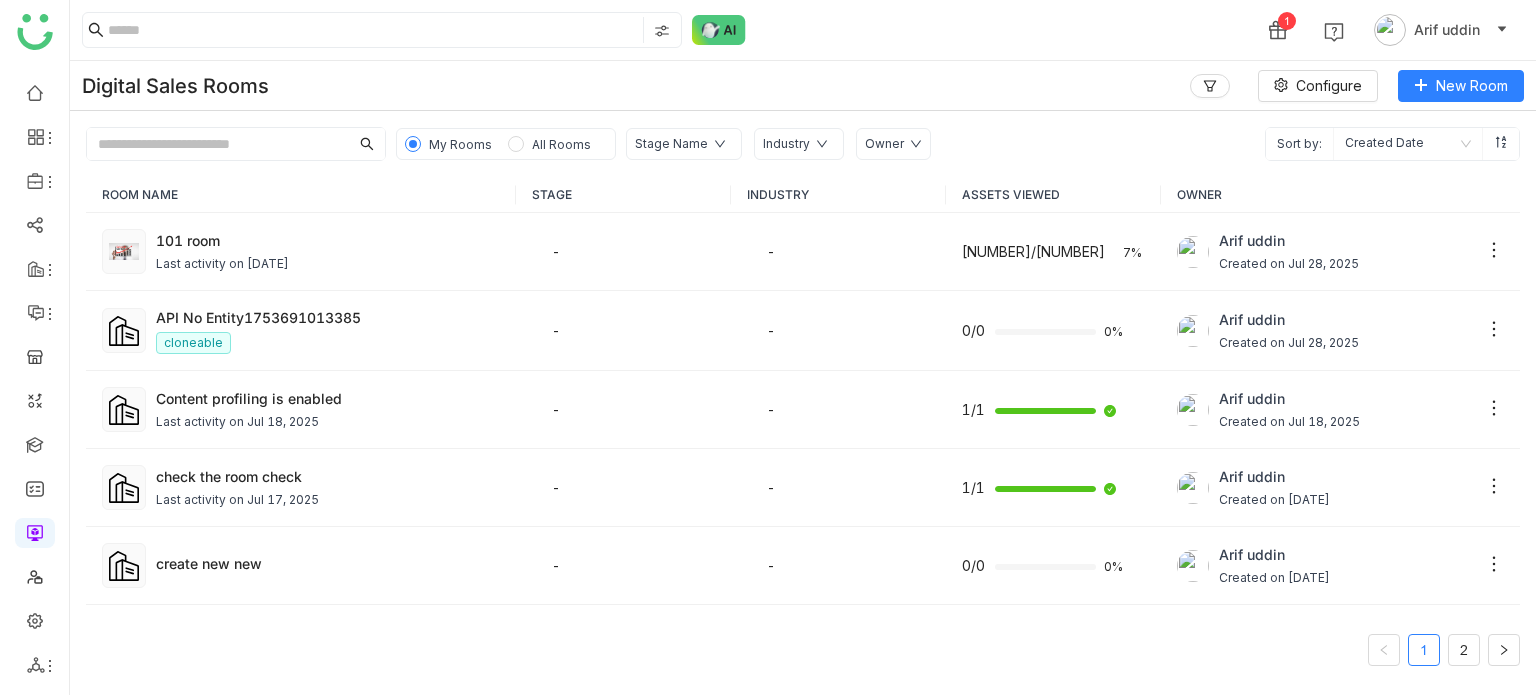 click on "My Rooms All Rooms Stage Name Industry Owner Sort by:  Created Date" 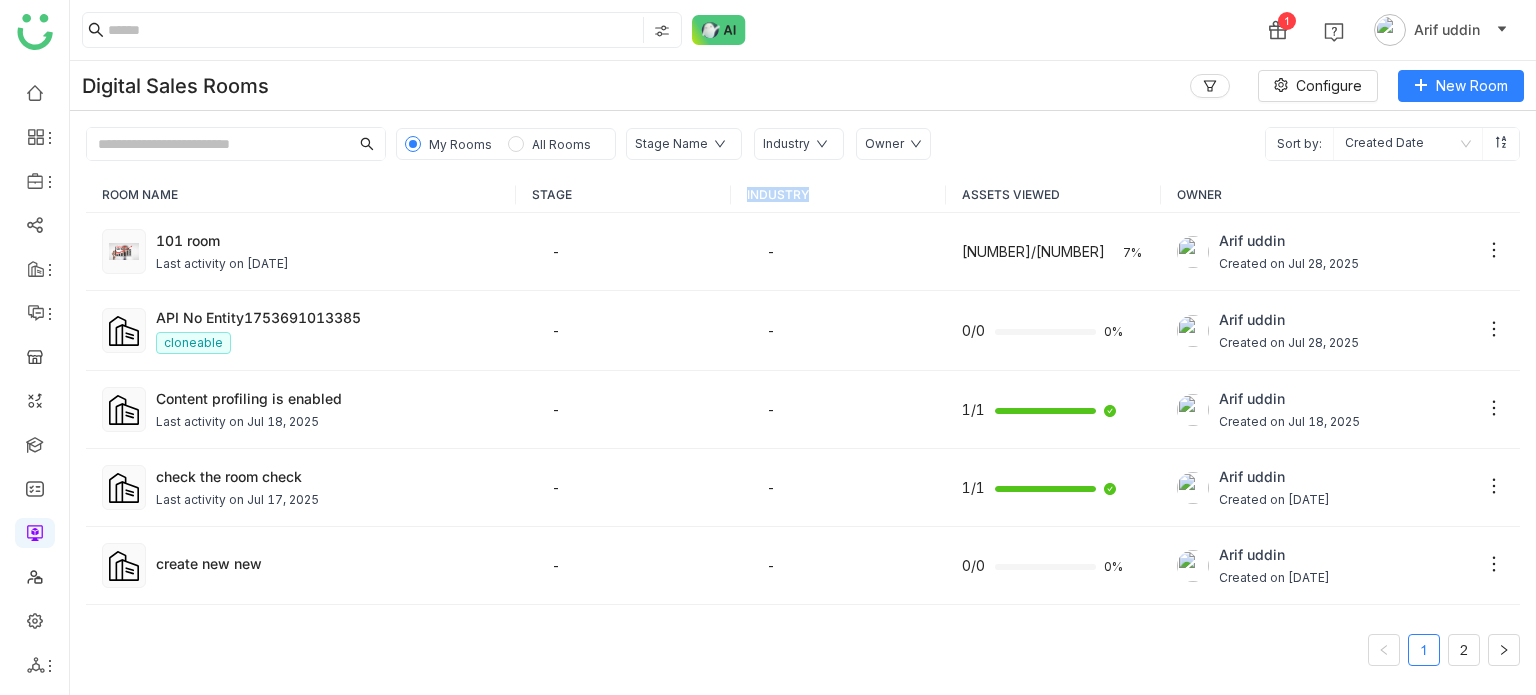 drag, startPoint x: 804, startPoint y: 192, endPoint x: 735, endPoint y: 198, distance: 69.260376 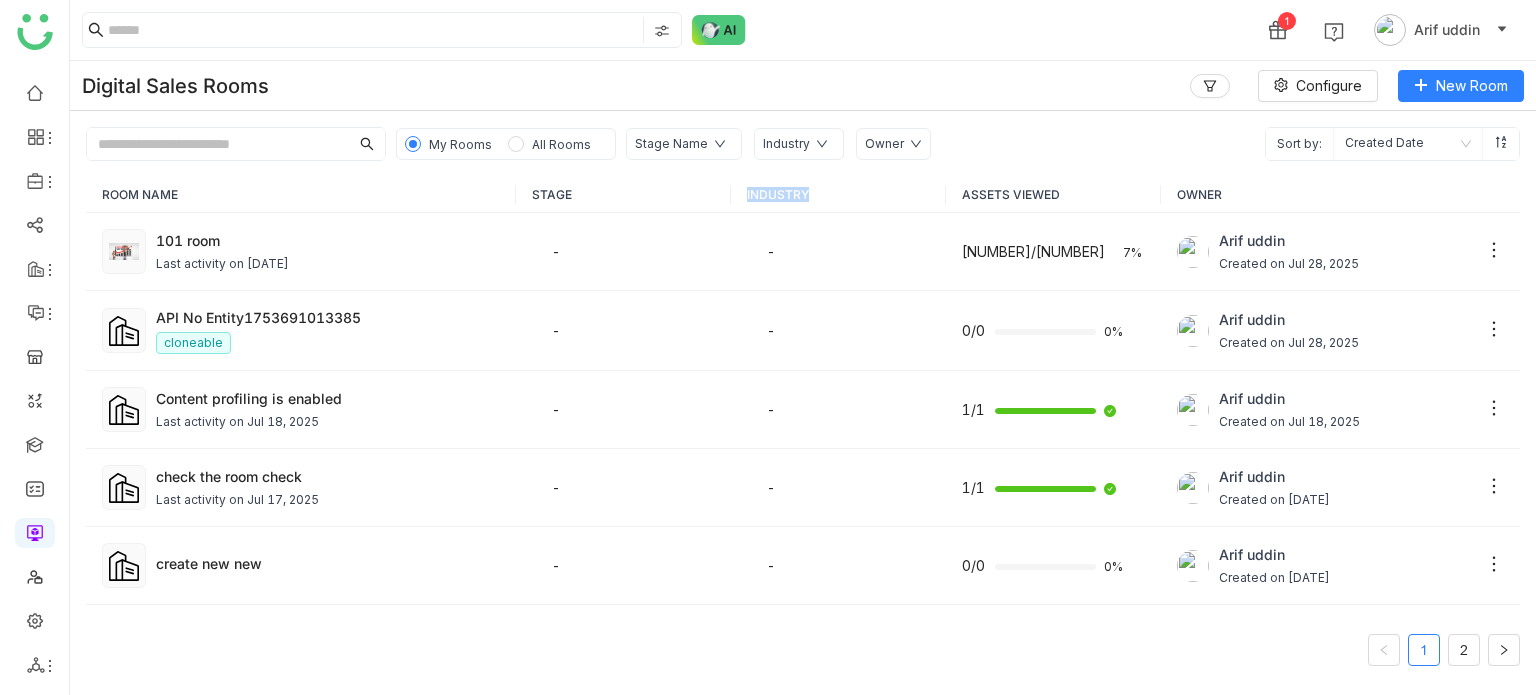 click on "INDUSTRY" 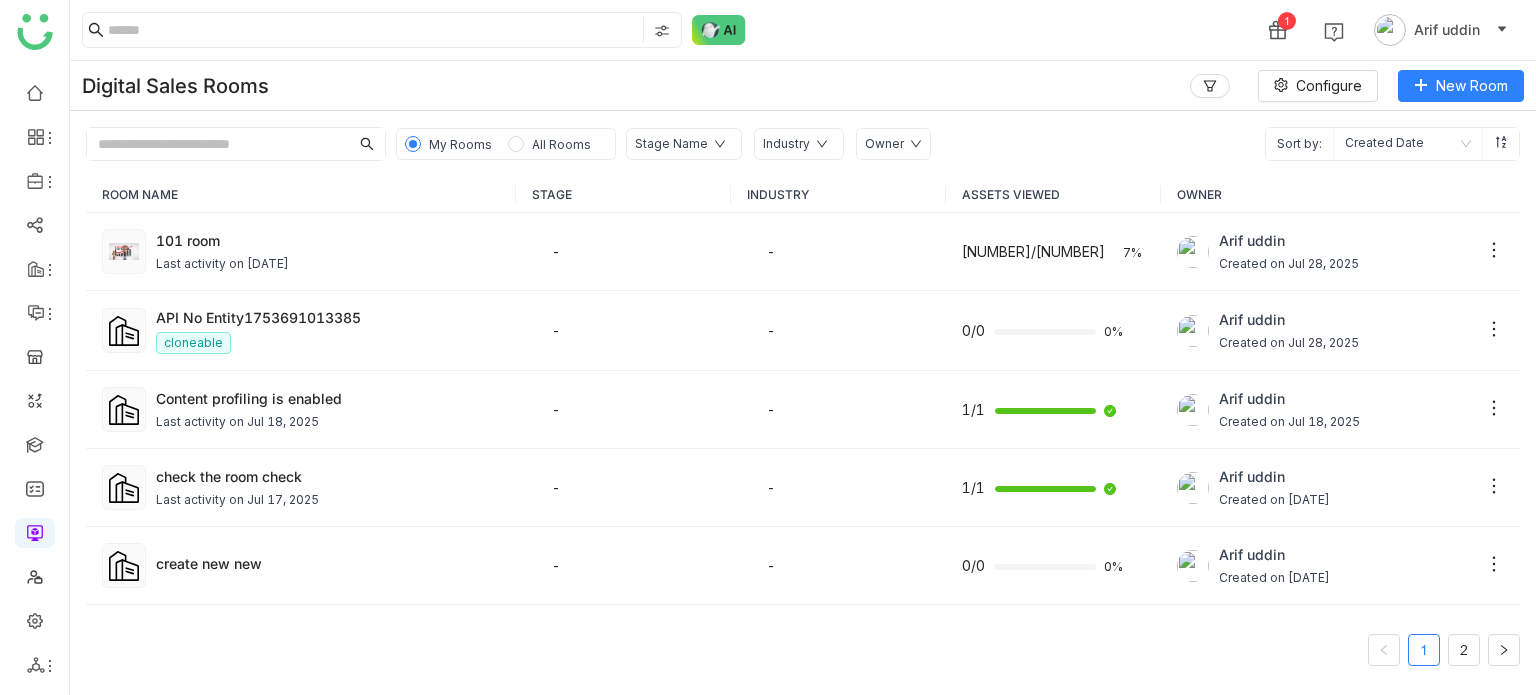 click on "STAGE" 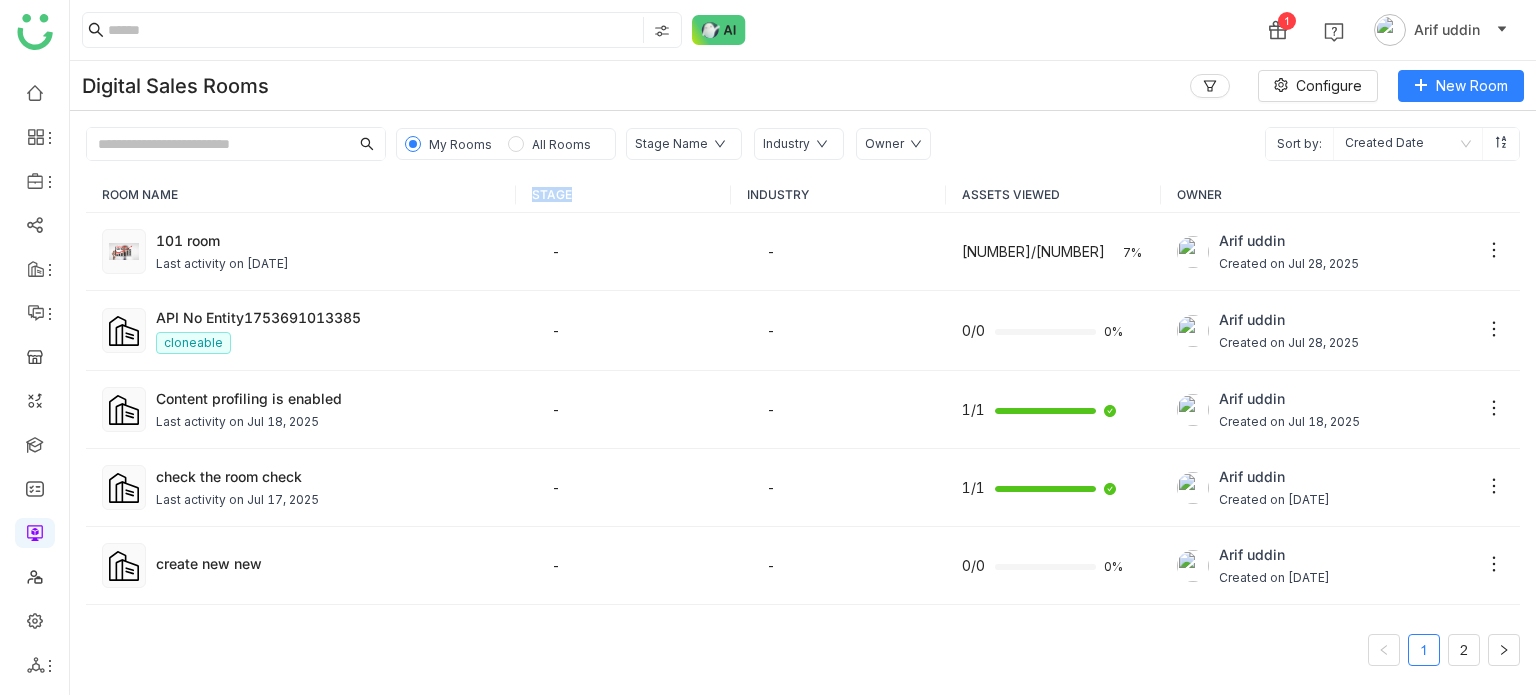 drag, startPoint x: 568, startPoint y: 191, endPoint x: 518, endPoint y: 192, distance: 50.01 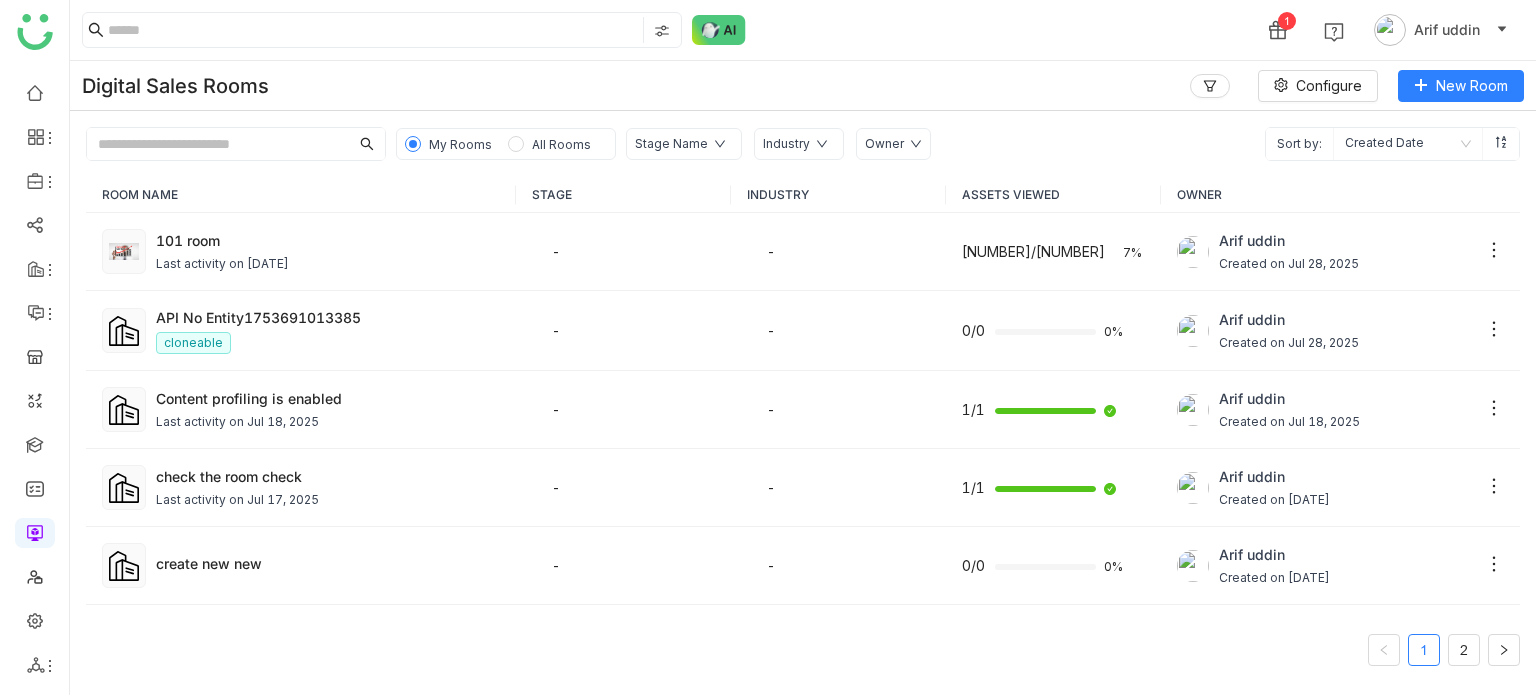 click on "Digital Sales Rooms   Configure   New Room" 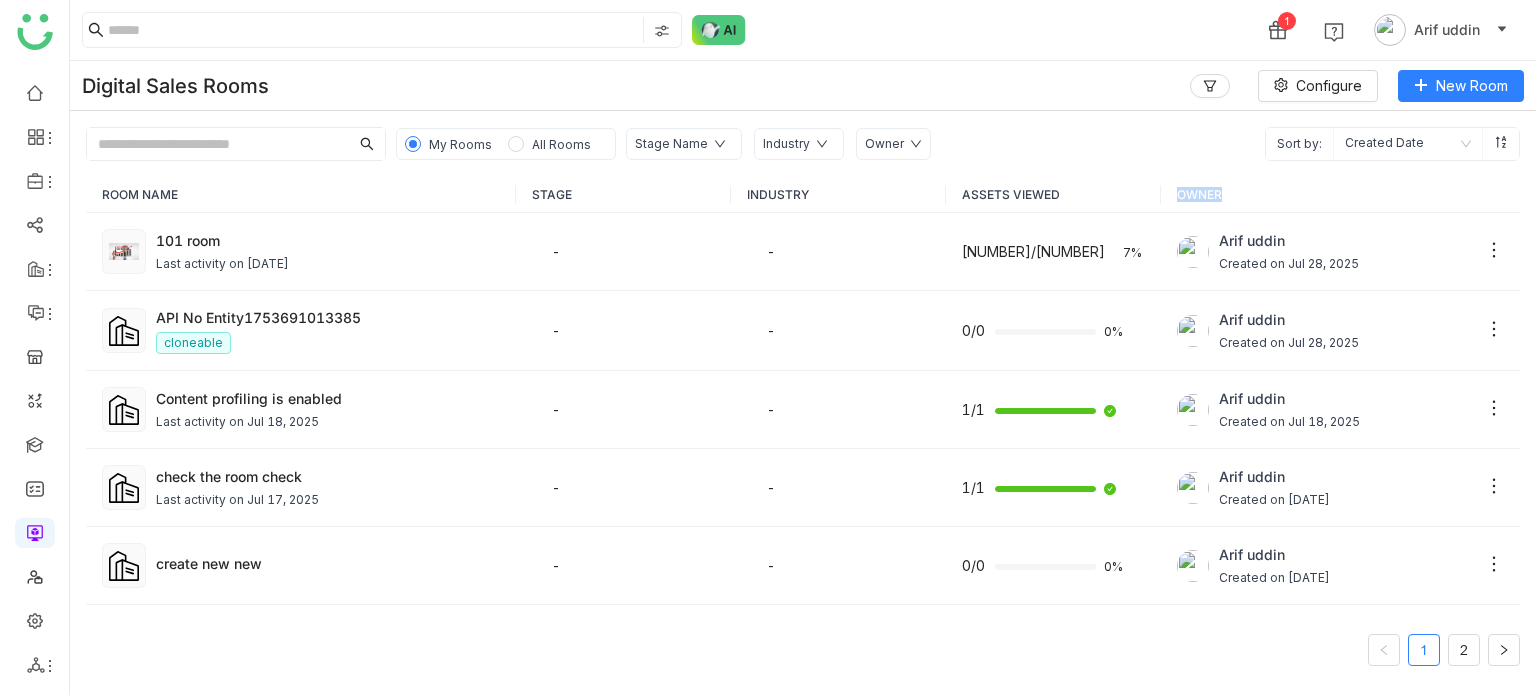 drag, startPoint x: 1212, startPoint y: 191, endPoint x: 1144, endPoint y: 191, distance: 68 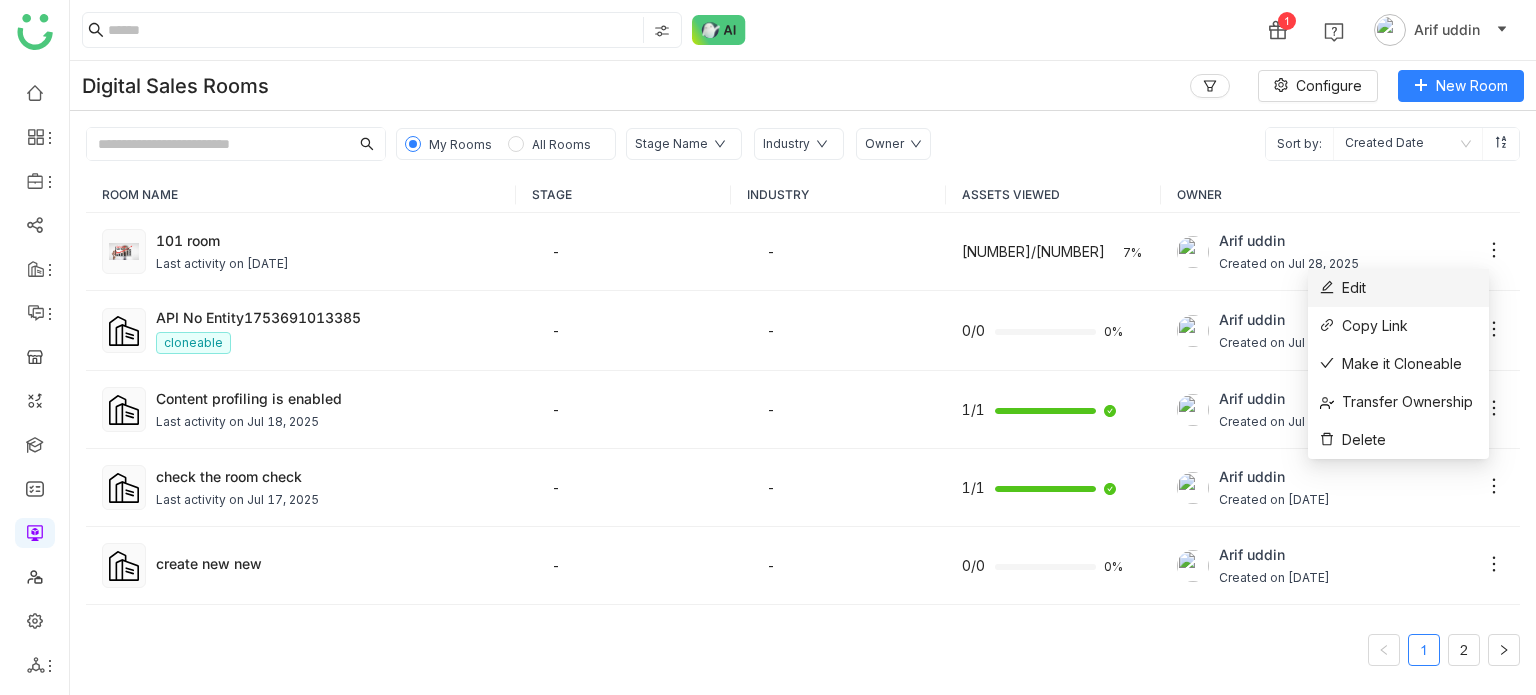 click on "Edit" at bounding box center (1398, 288) 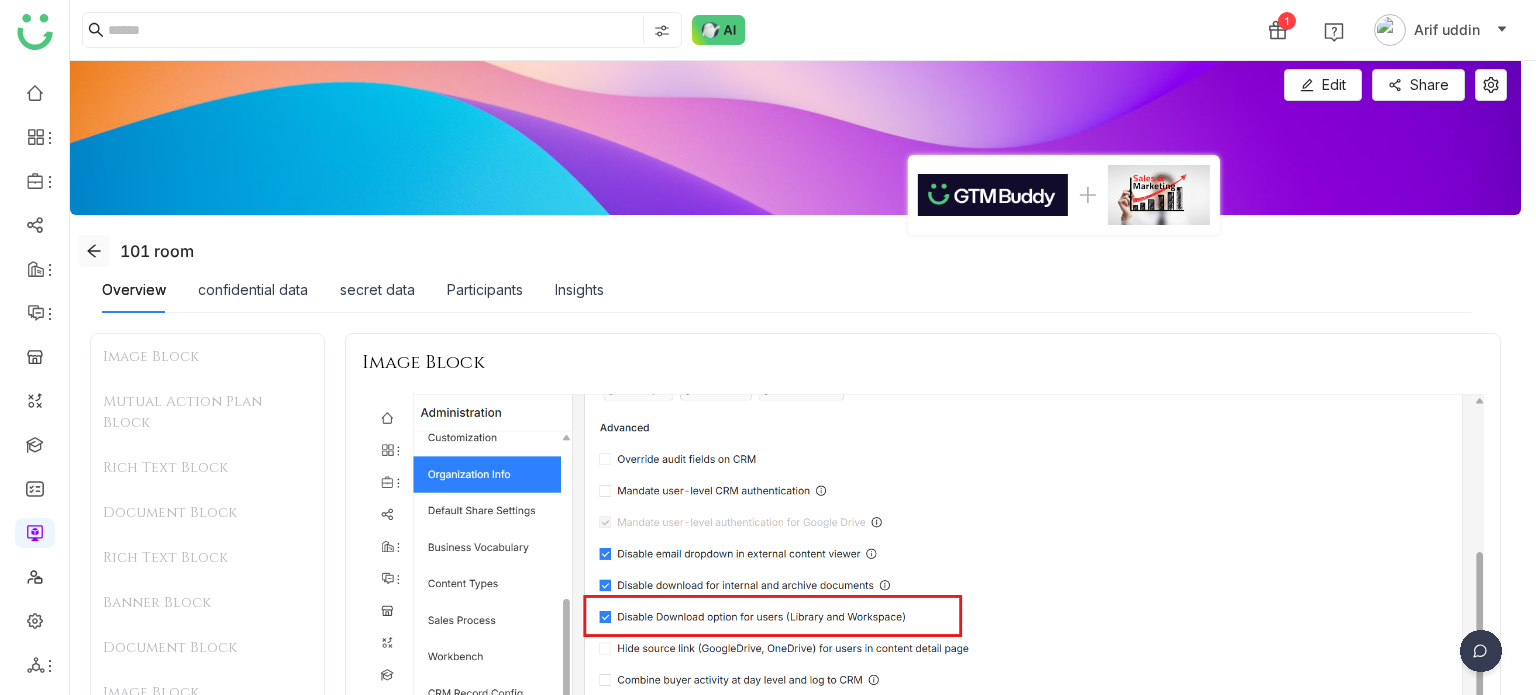click 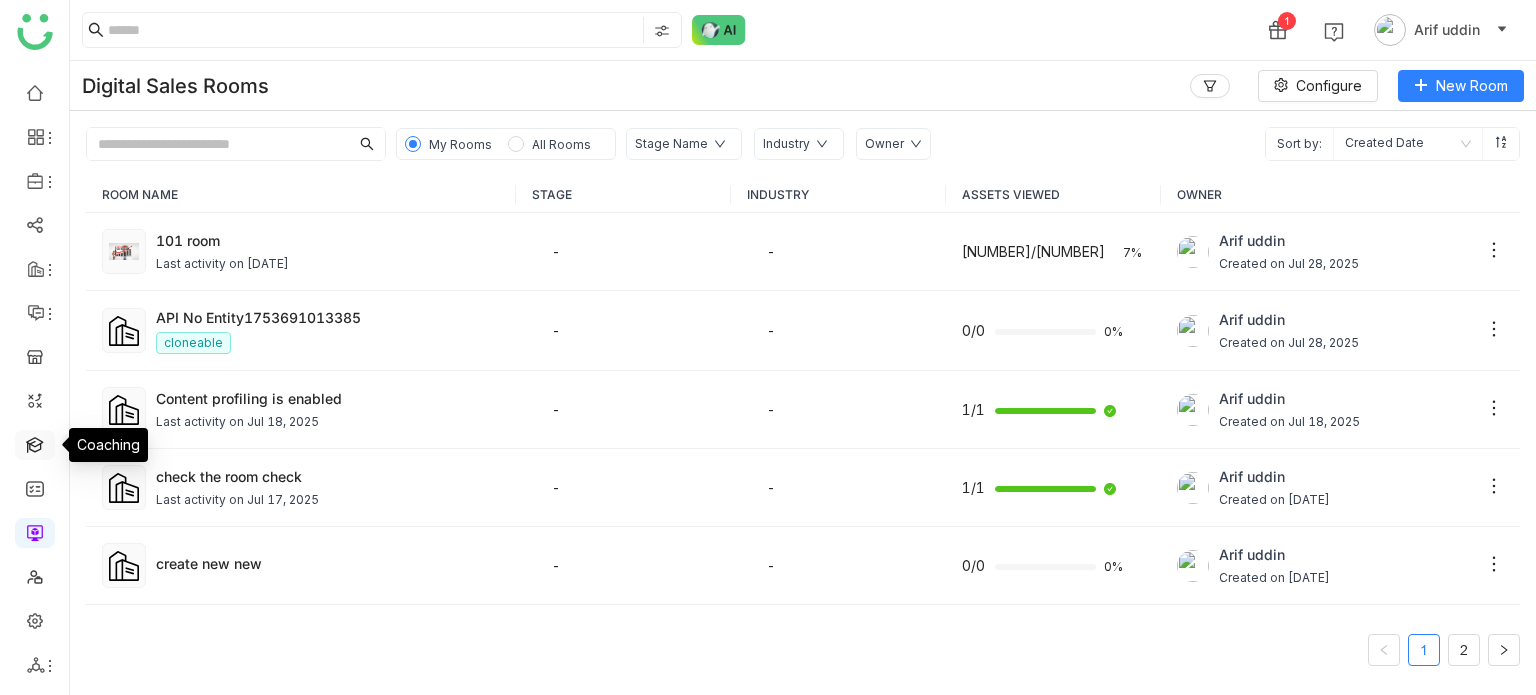 click at bounding box center [35, 443] 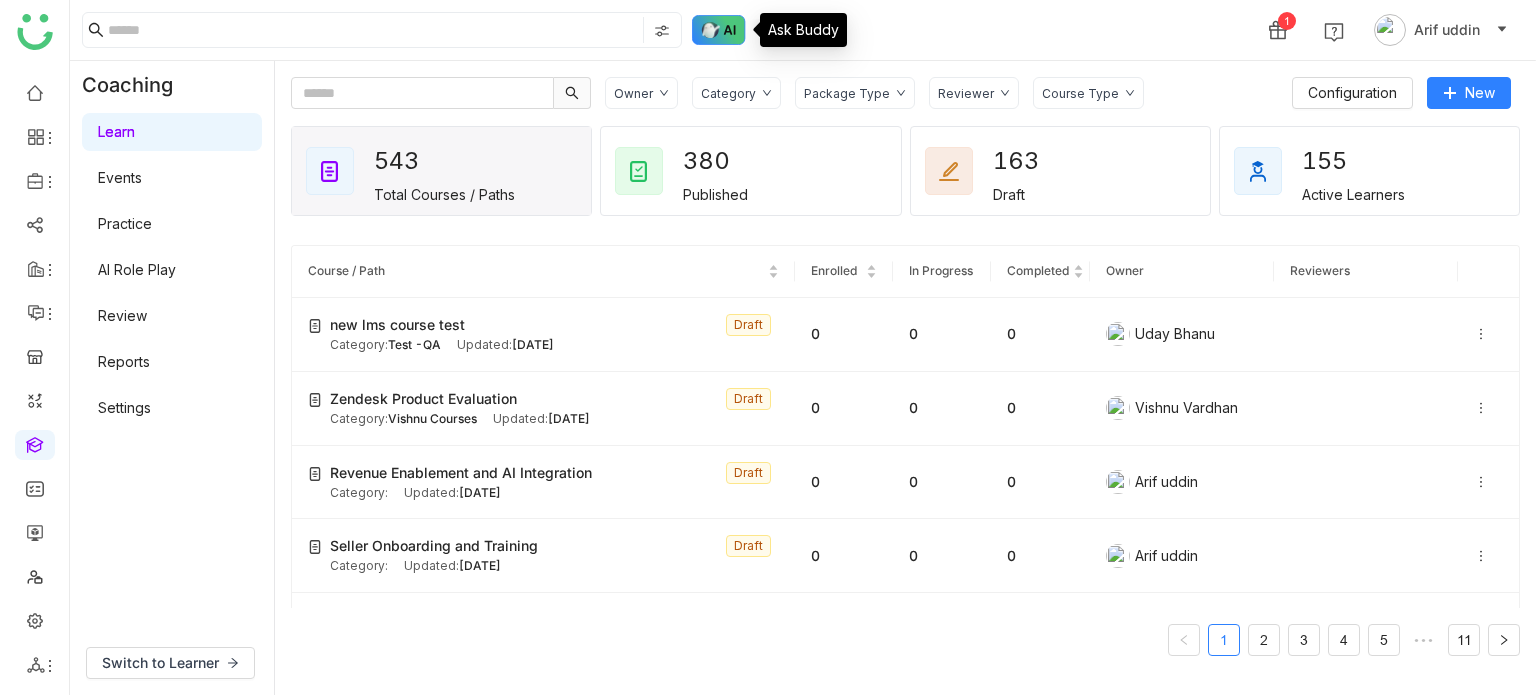 click 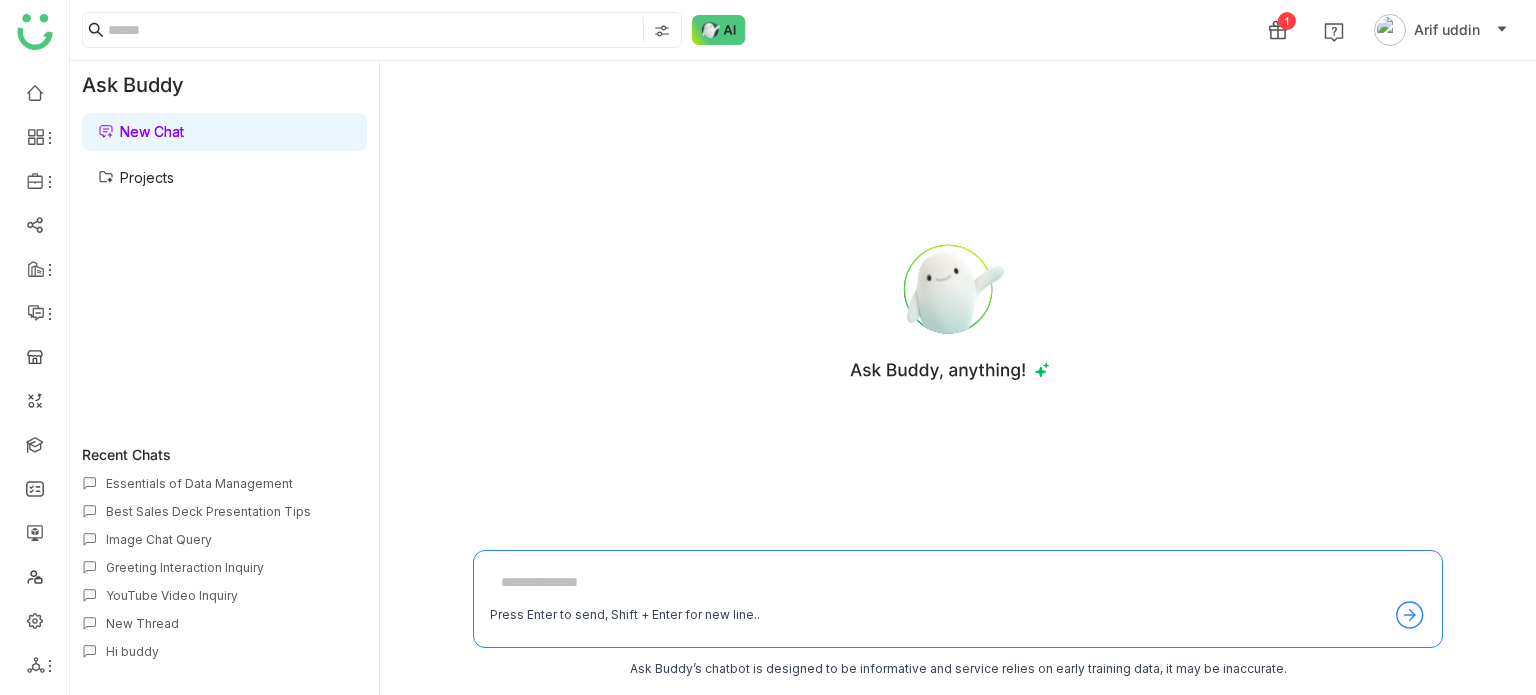 click on "Image Chat Query" at bounding box center [236, 539] 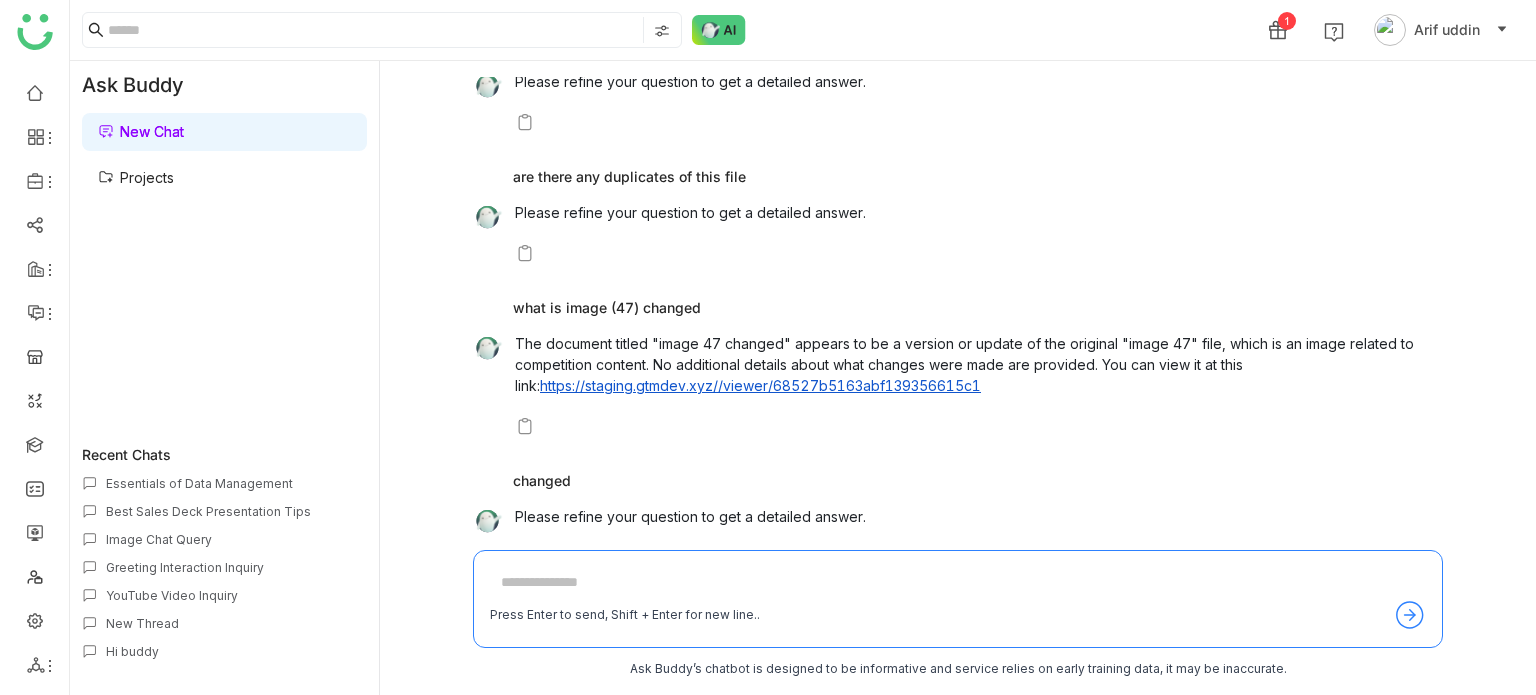 scroll, scrollTop: 277, scrollLeft: 0, axis: vertical 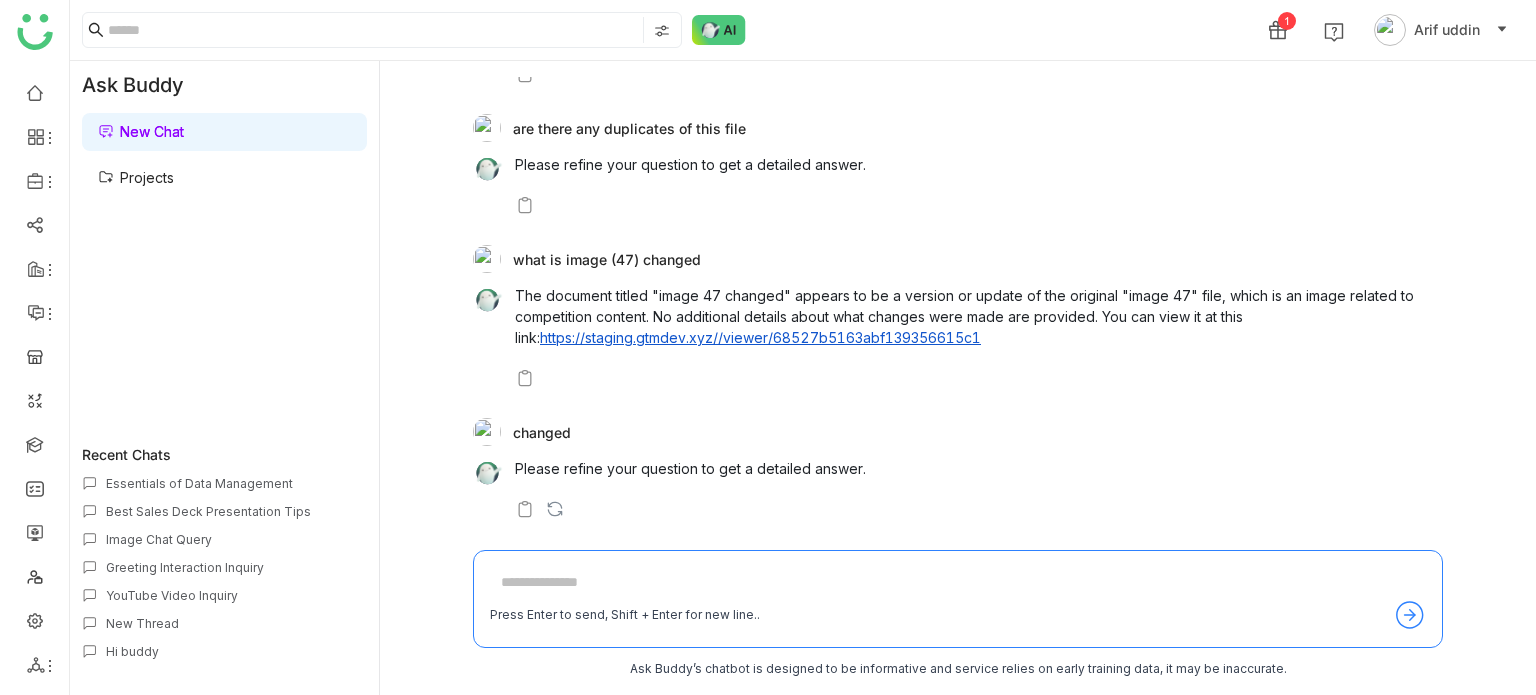 click on "Projects" at bounding box center [136, 177] 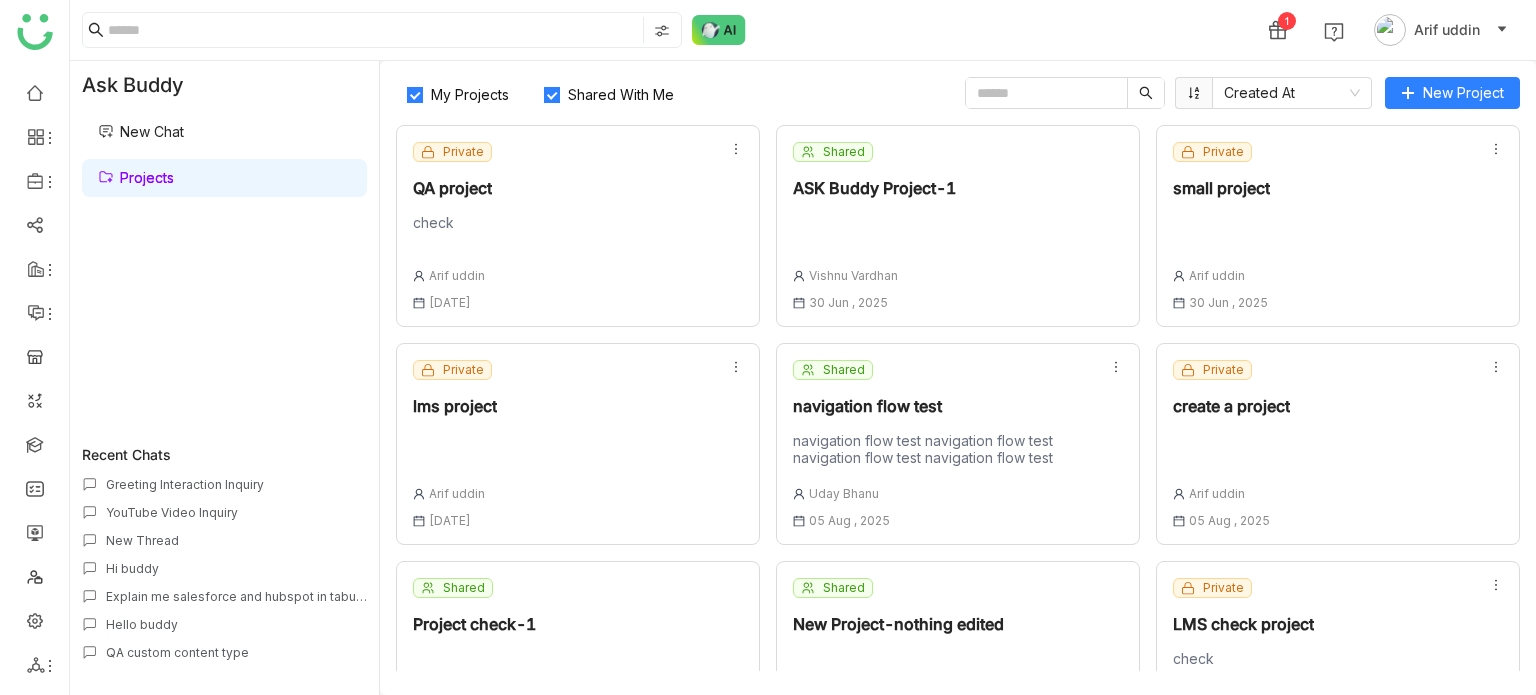 scroll, scrollTop: 0, scrollLeft: 0, axis: both 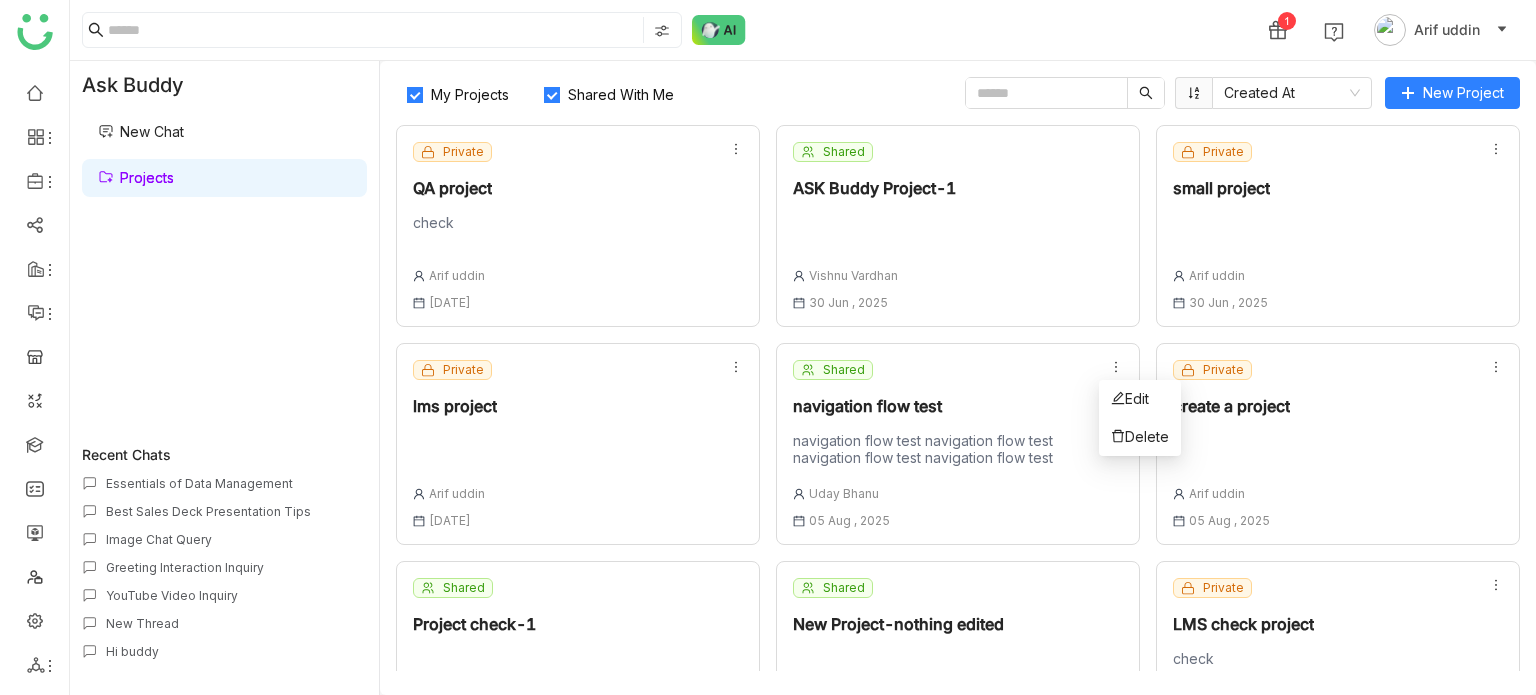 click 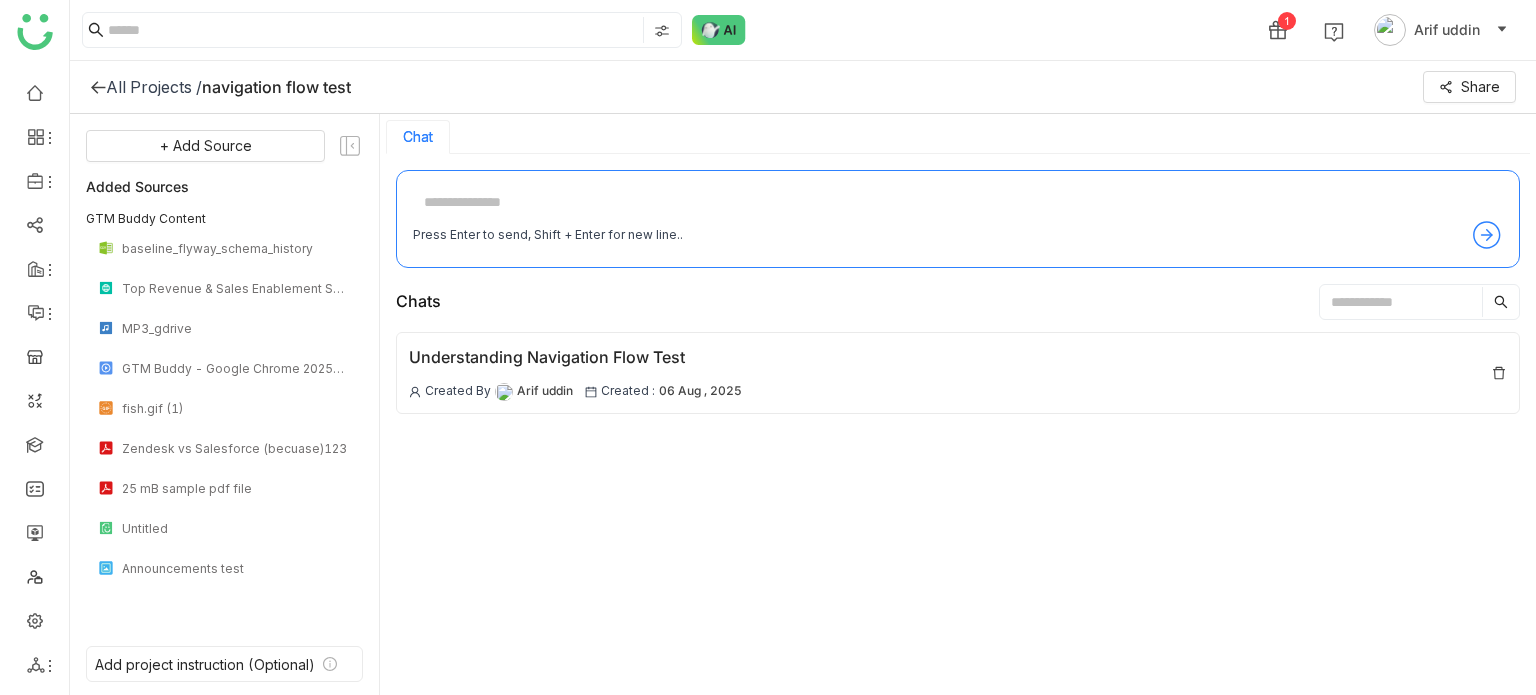 click on "All Projects /    navigation flow test    Share" 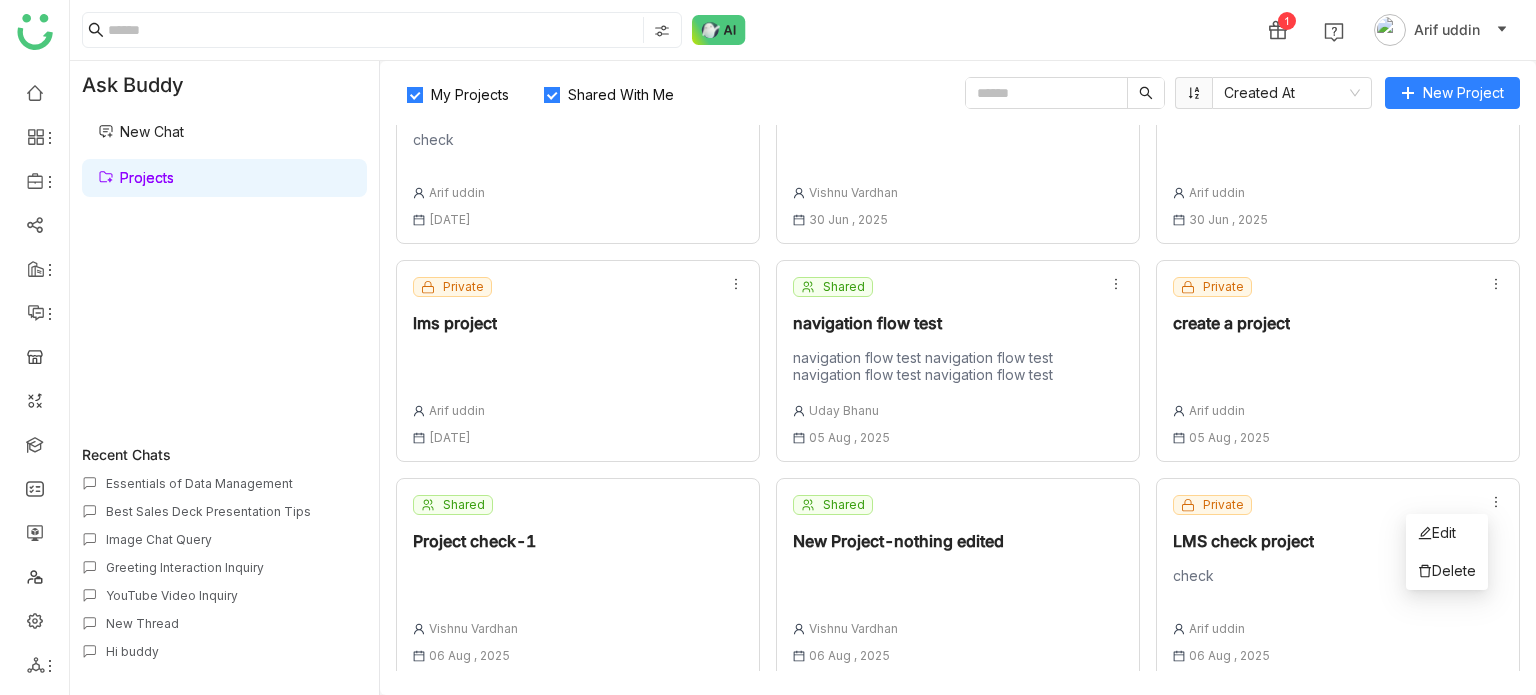 scroll, scrollTop: 309, scrollLeft: 0, axis: vertical 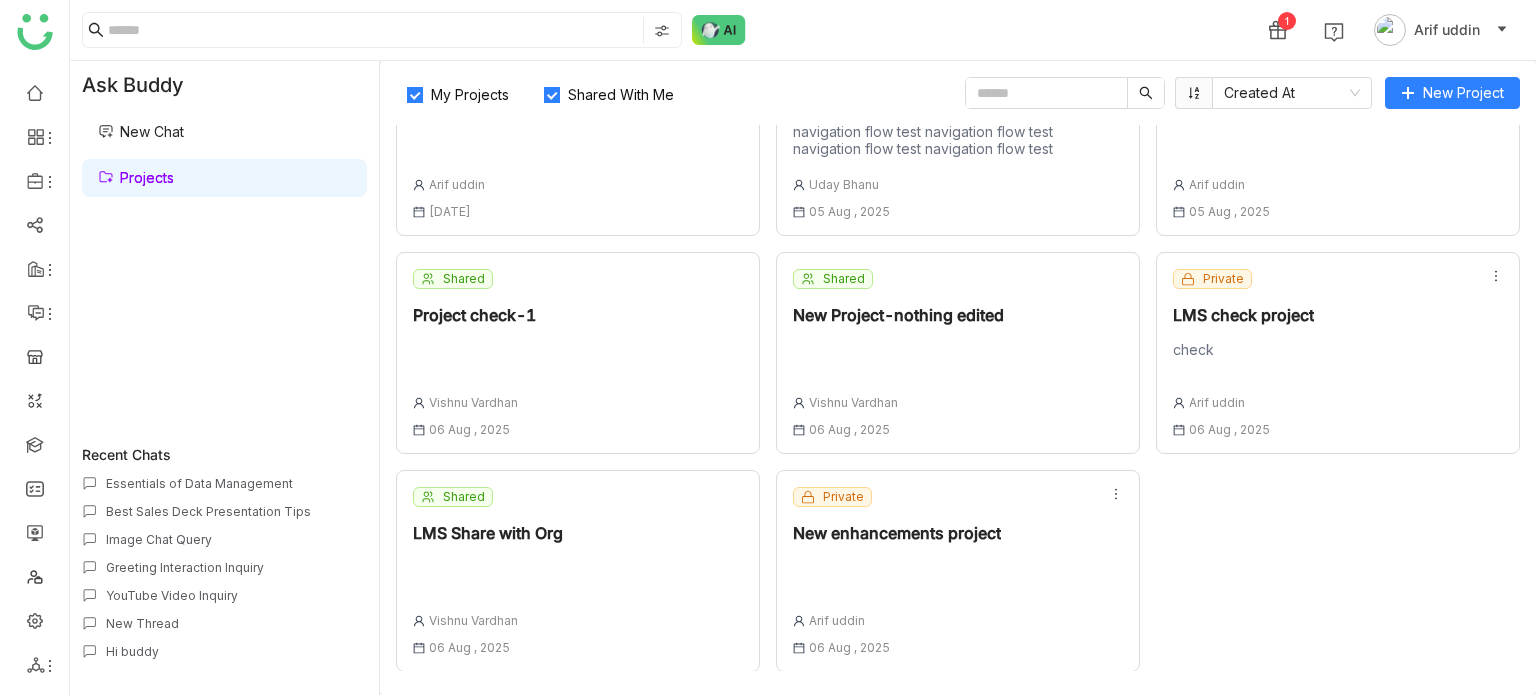 click on "Private  QA project   check Arif uddin 16 Jun , 2025
Shared  ASK Buddy Project-1  Vishnu Vardhan 30 Jun , 2025
Private  small project  Arif uddin 30 Jun , 2025
Private  lms project  Arif uddin 01 Jul , 2025
Shared  navigation flow test   navigation flow test navigation flow test navigation flow test navigation flow test  Uday Bhanu 05 Aug , 2025
Private  create a project  Arif uddin 05 Aug , 2025
Shared  Project check-1  Vishnu Vardhan 06 Aug , 2025
Shared  New Project-nothing edited
Vishnu Vardhan 06 Aug , 2025
Private  LMS check project  check  Arif uddin 06 Aug , 2025
Shared  LMS Share with Org  Vishnu Vardhan 06 Aug , 2025
Private  New enhancements project  Arif uddin 06 Aug , 2025" 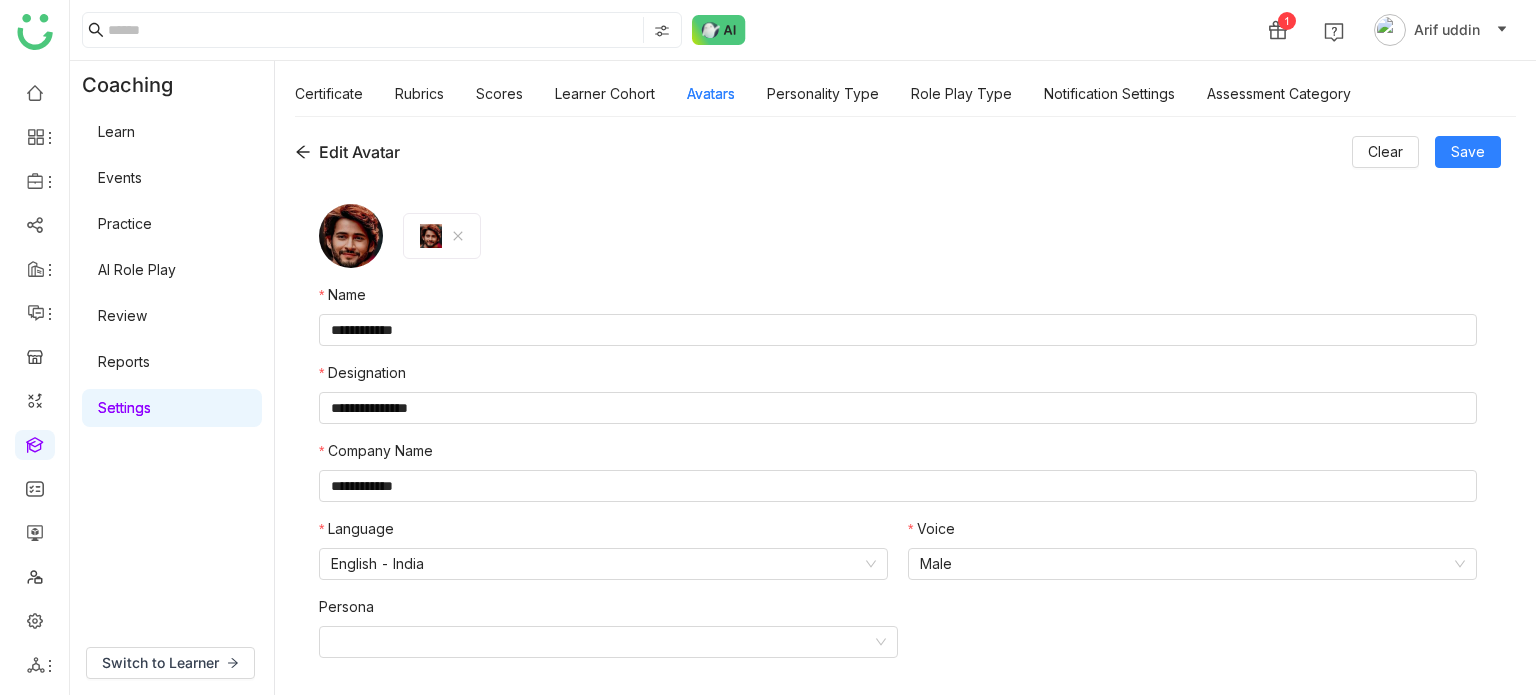 scroll, scrollTop: 0, scrollLeft: 0, axis: both 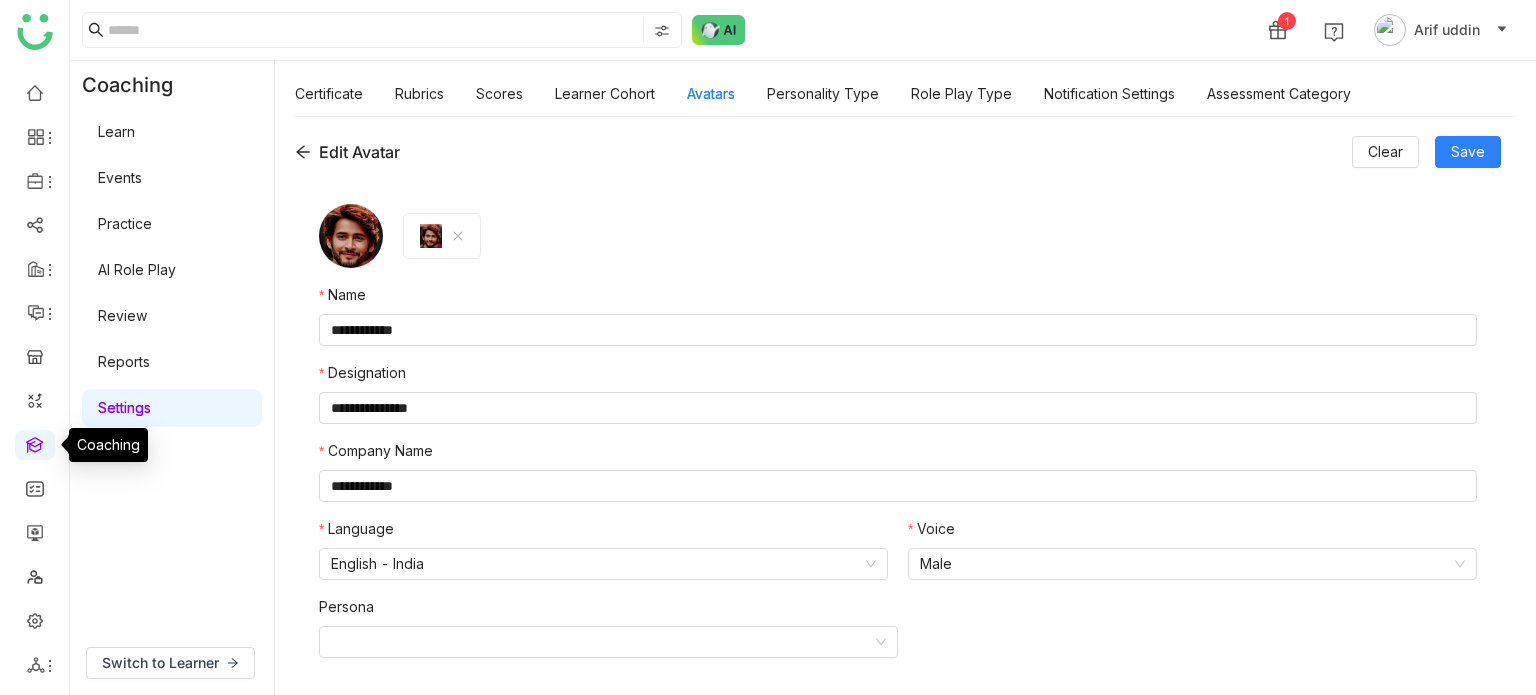 click at bounding box center [35, 443] 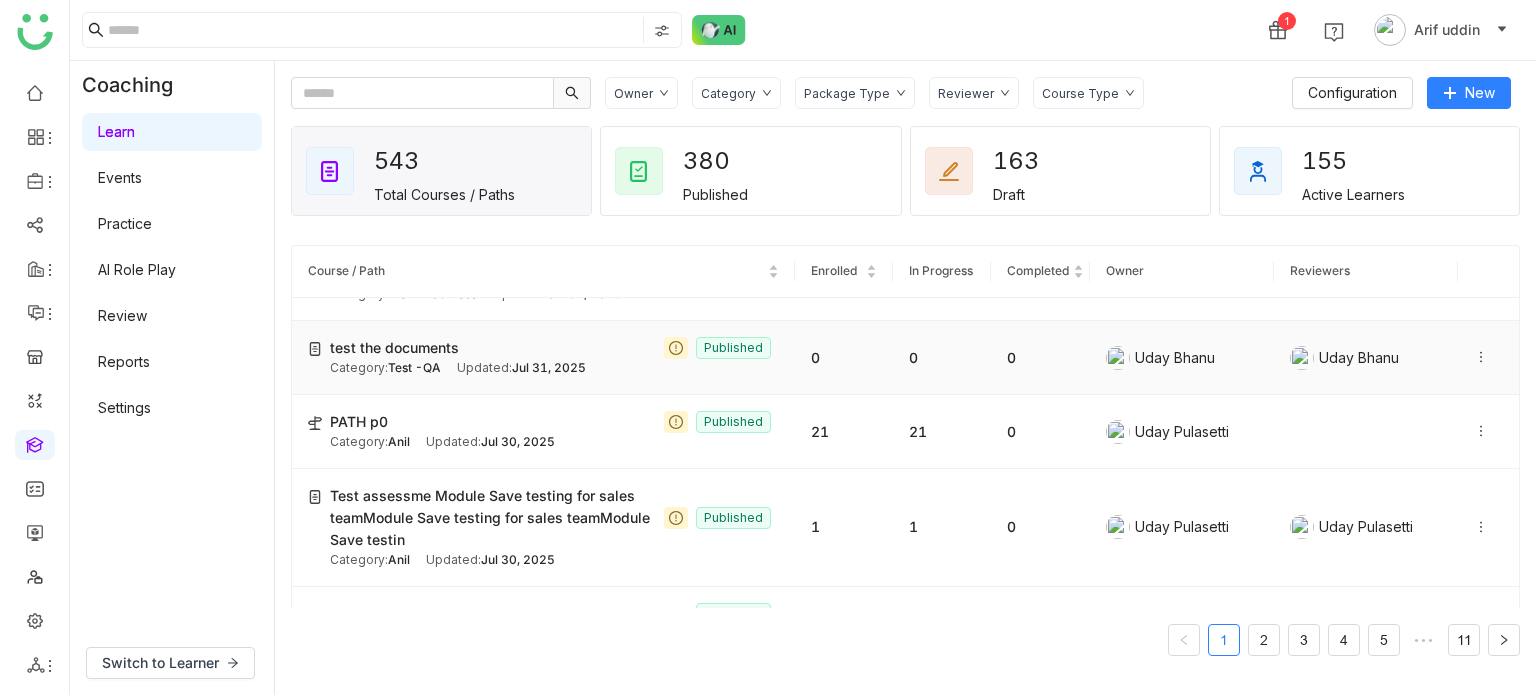 scroll, scrollTop: 767, scrollLeft: 0, axis: vertical 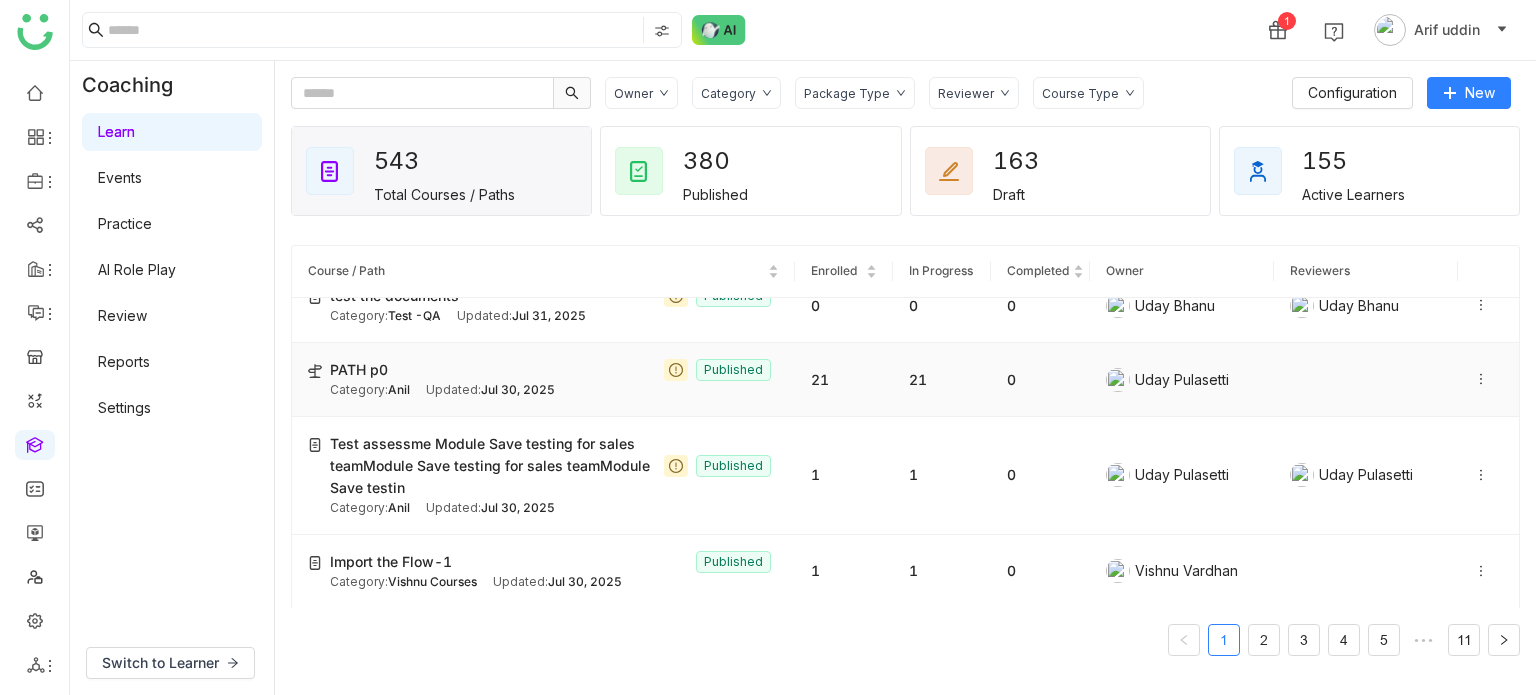 click 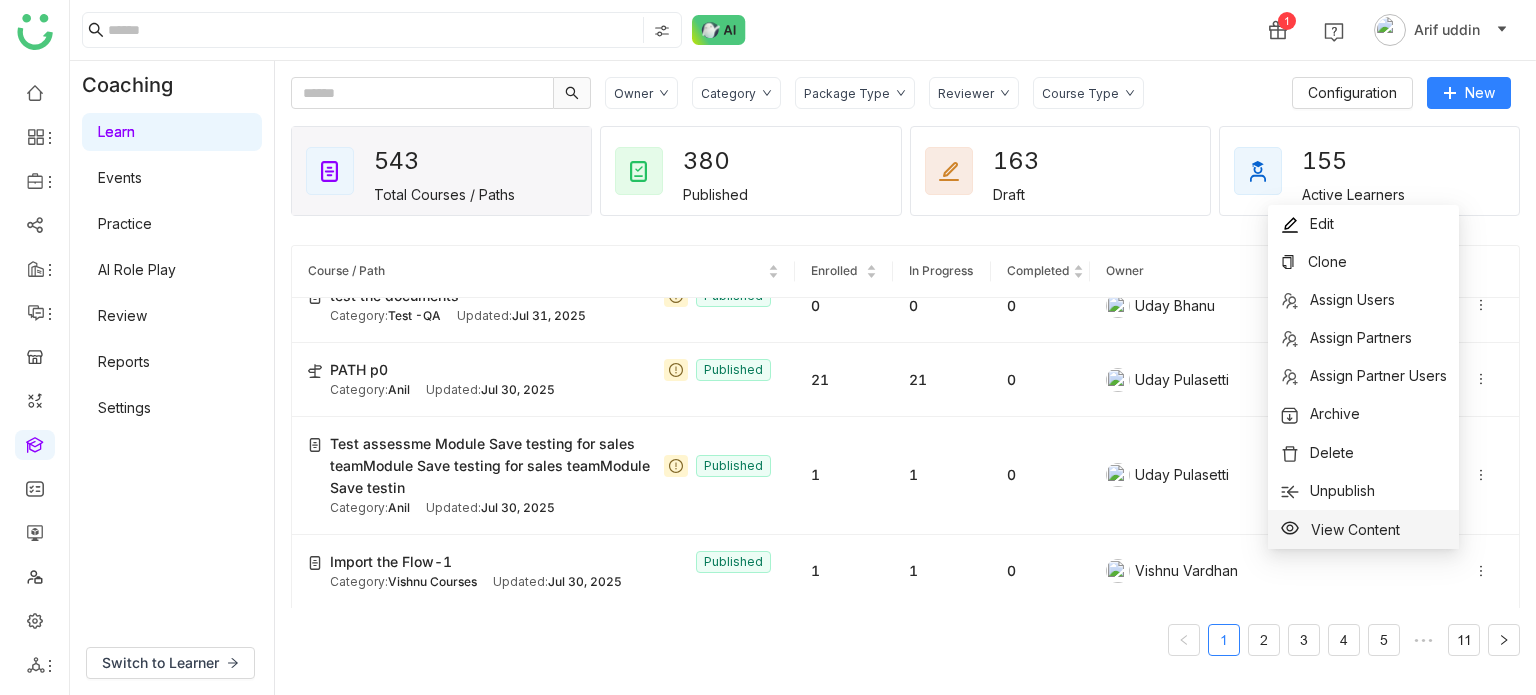 click on "View Content" at bounding box center [1355, 529] 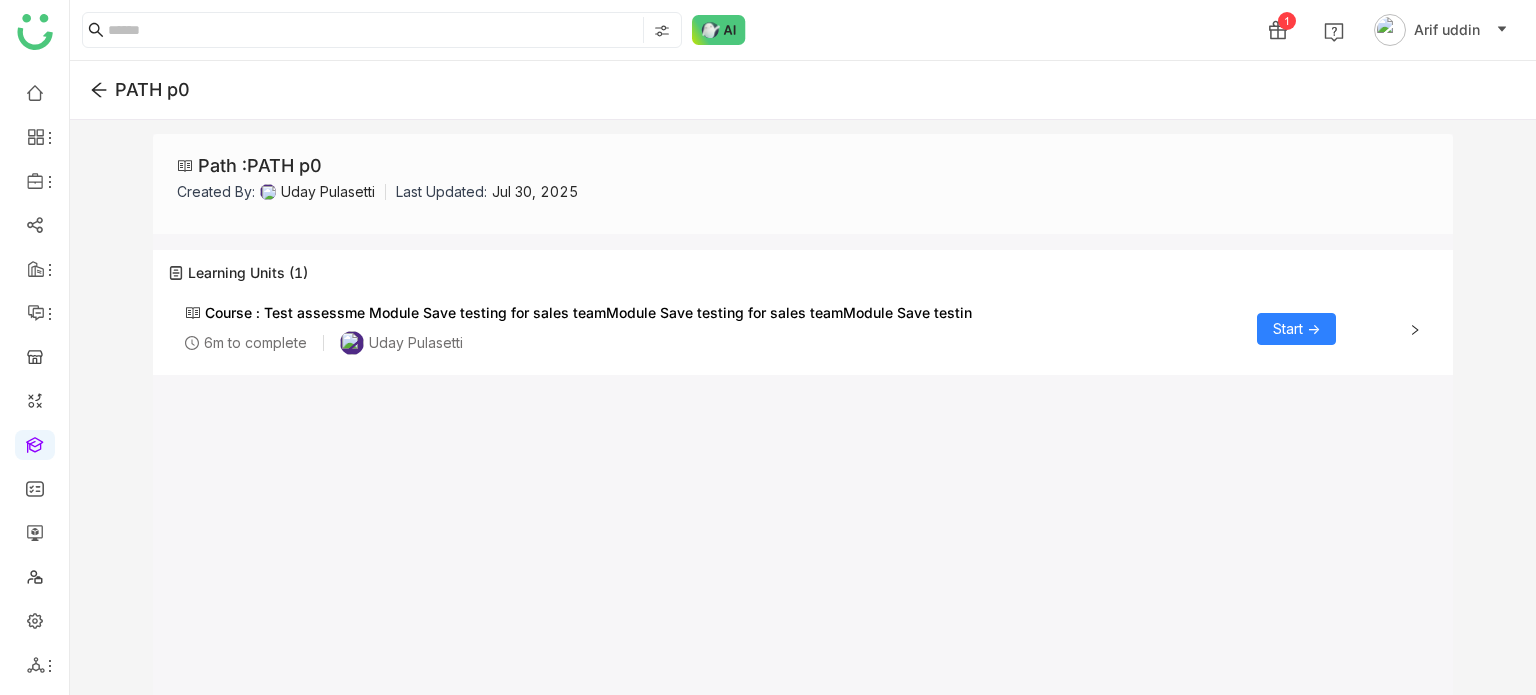 click 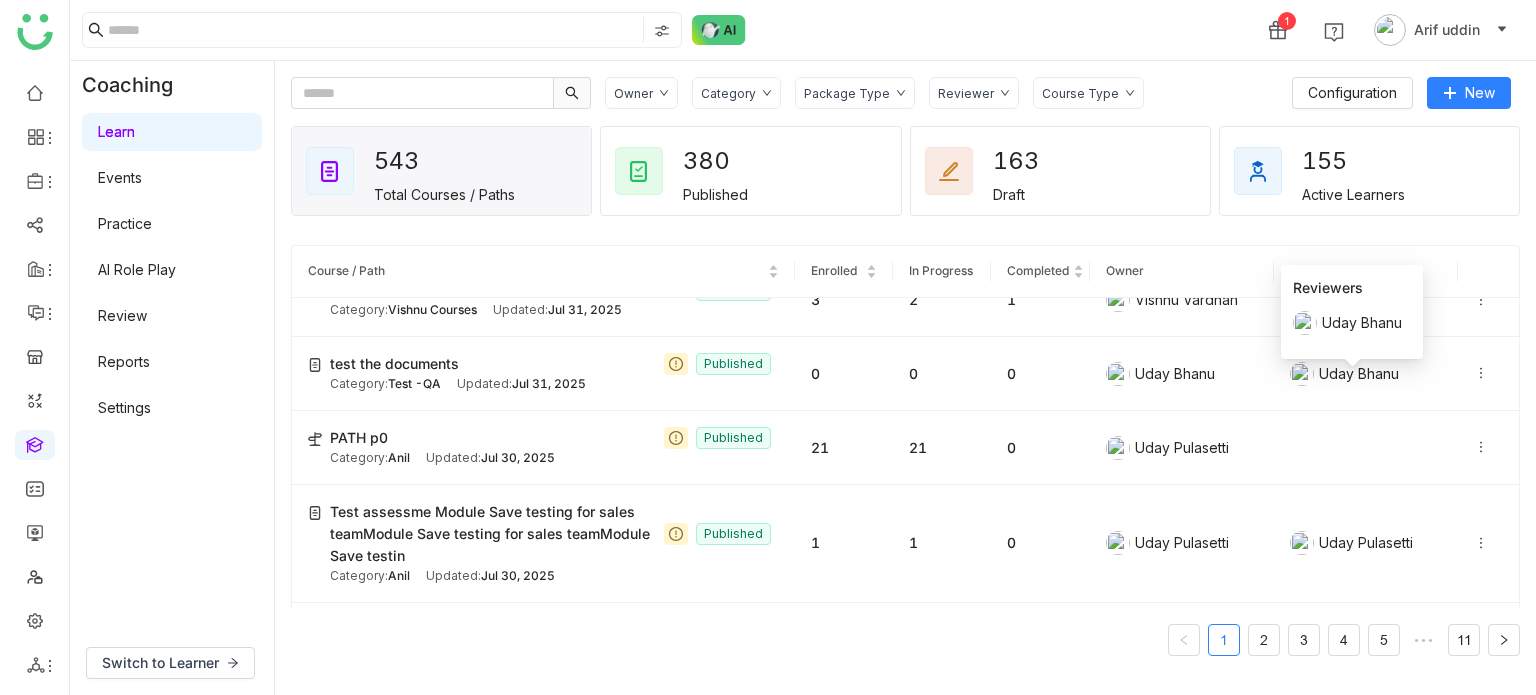 scroll, scrollTop: 700, scrollLeft: 0, axis: vertical 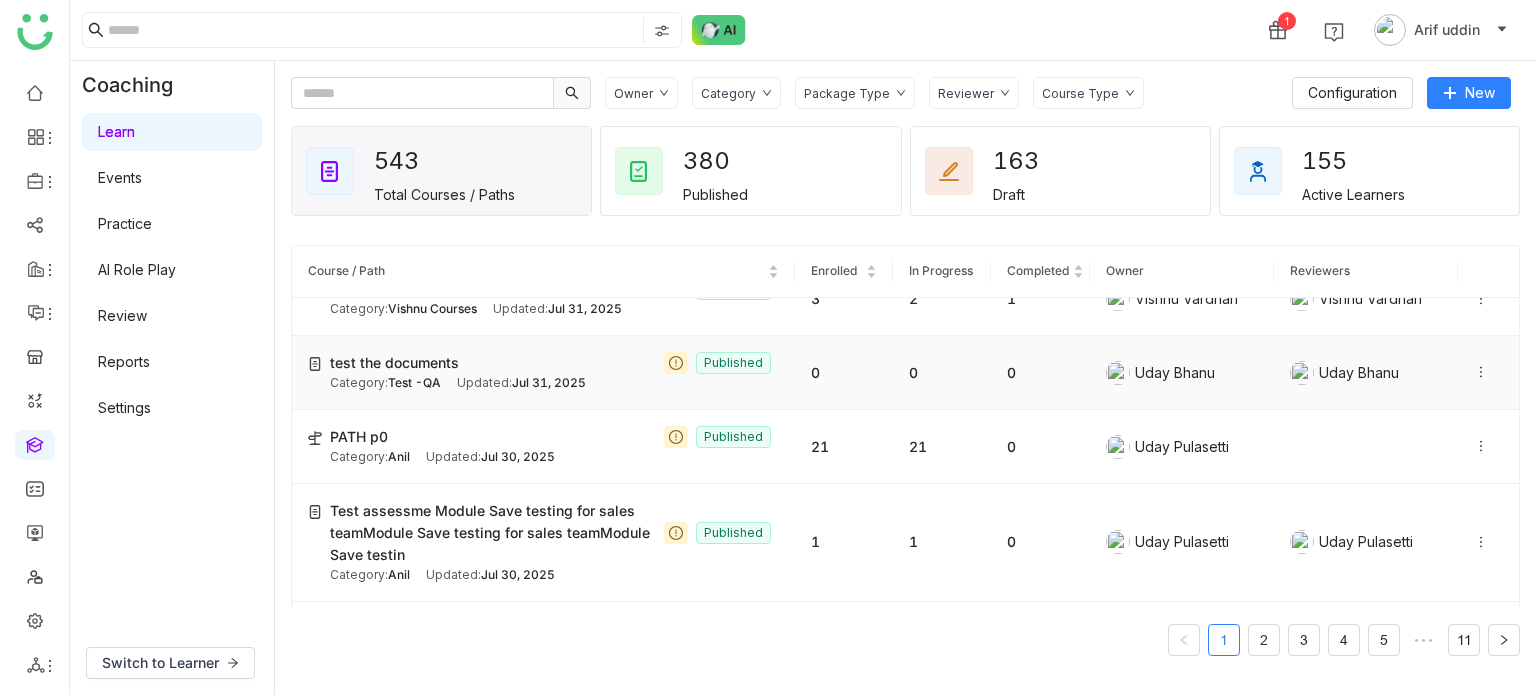 click 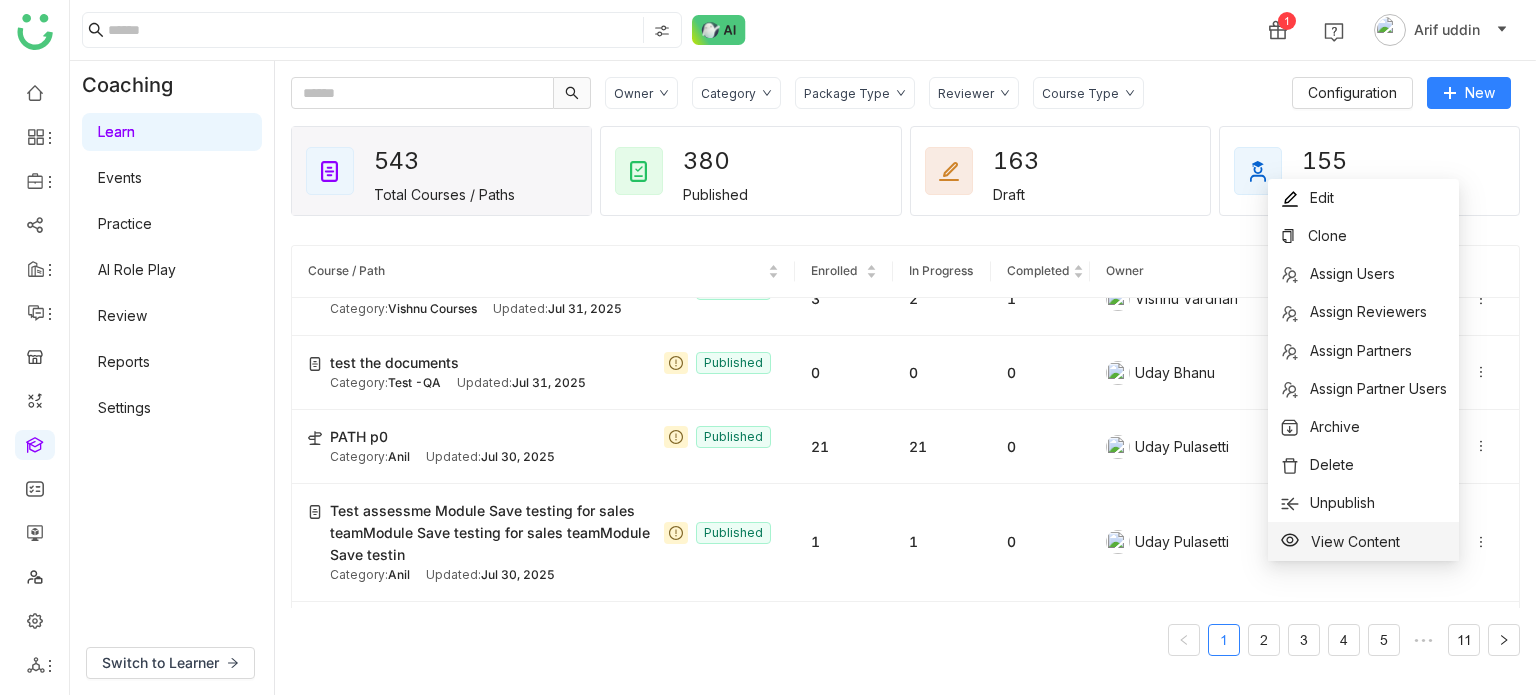 click on "View Content" at bounding box center [1340, 541] 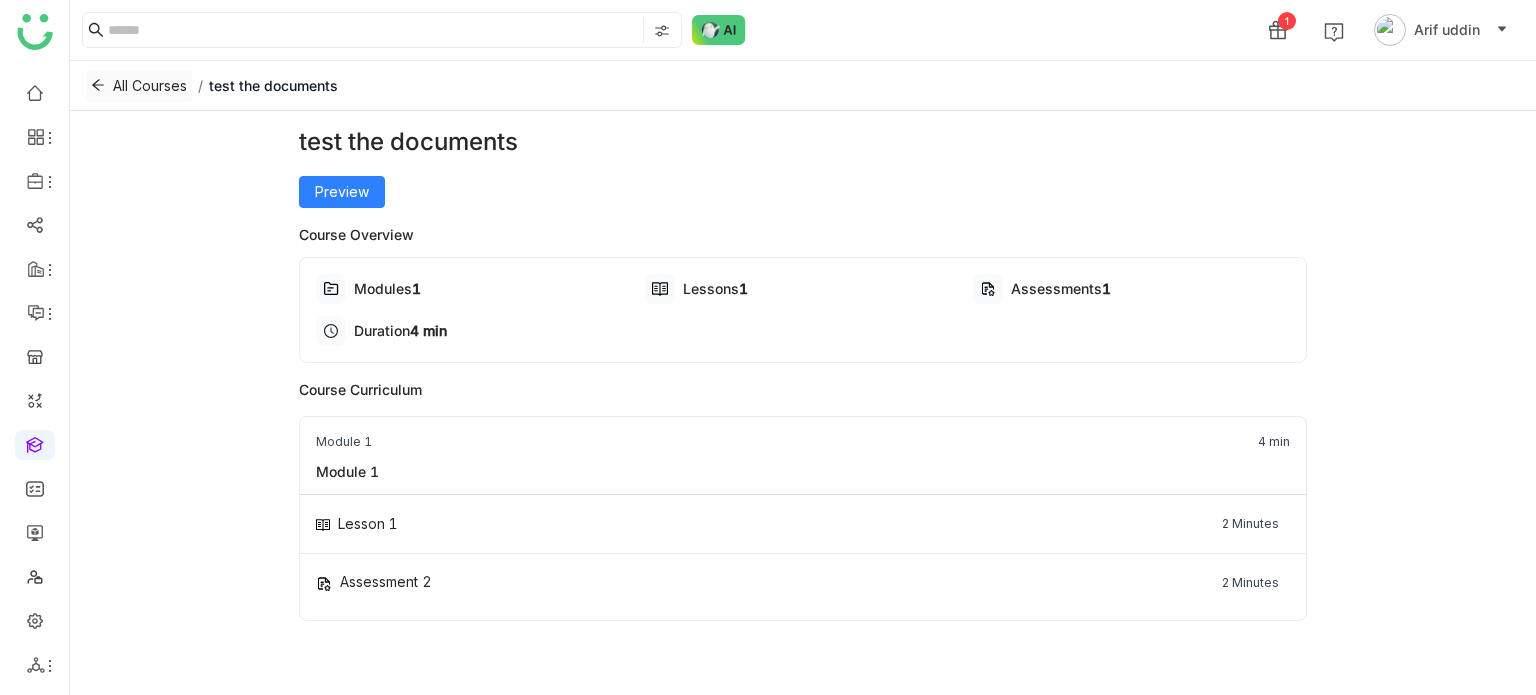 click 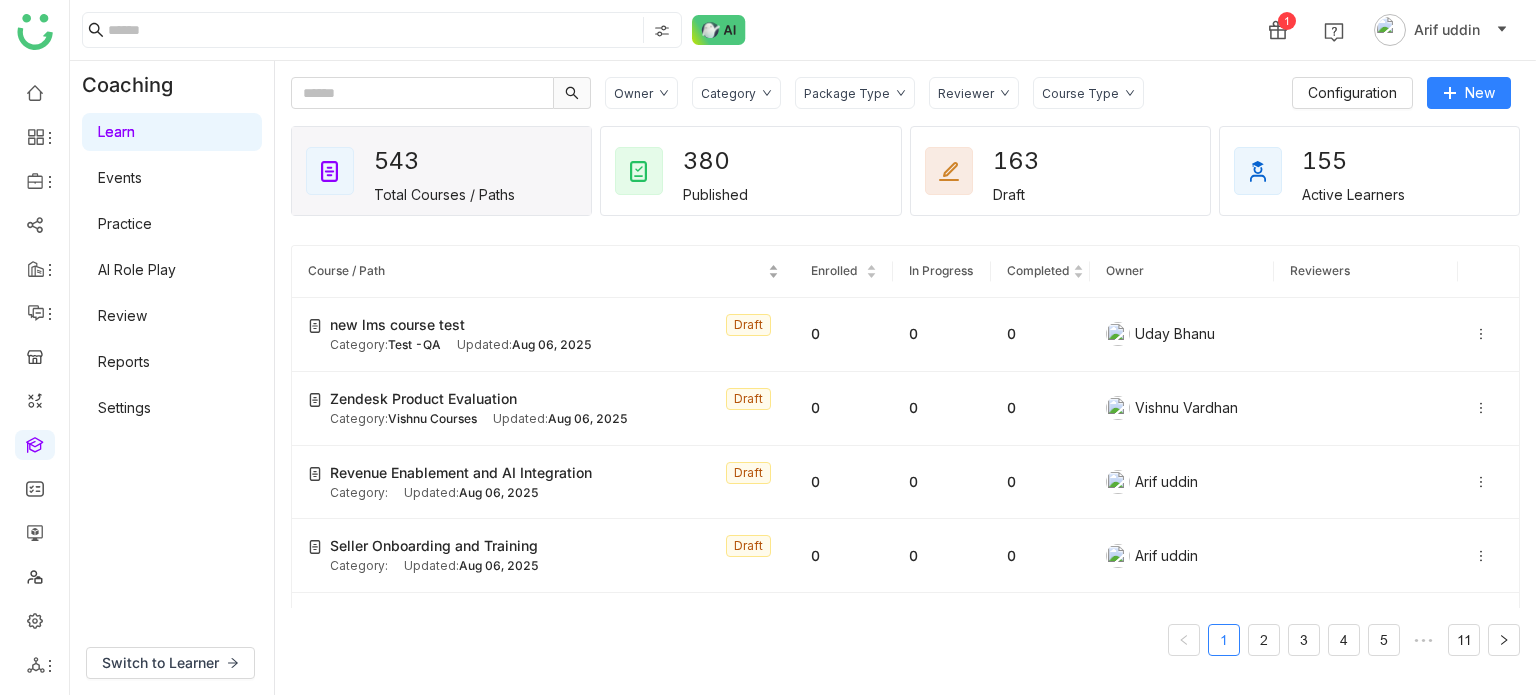 drag, startPoint x: 396, startPoint y: 272, endPoint x: 377, endPoint y: 272, distance: 19 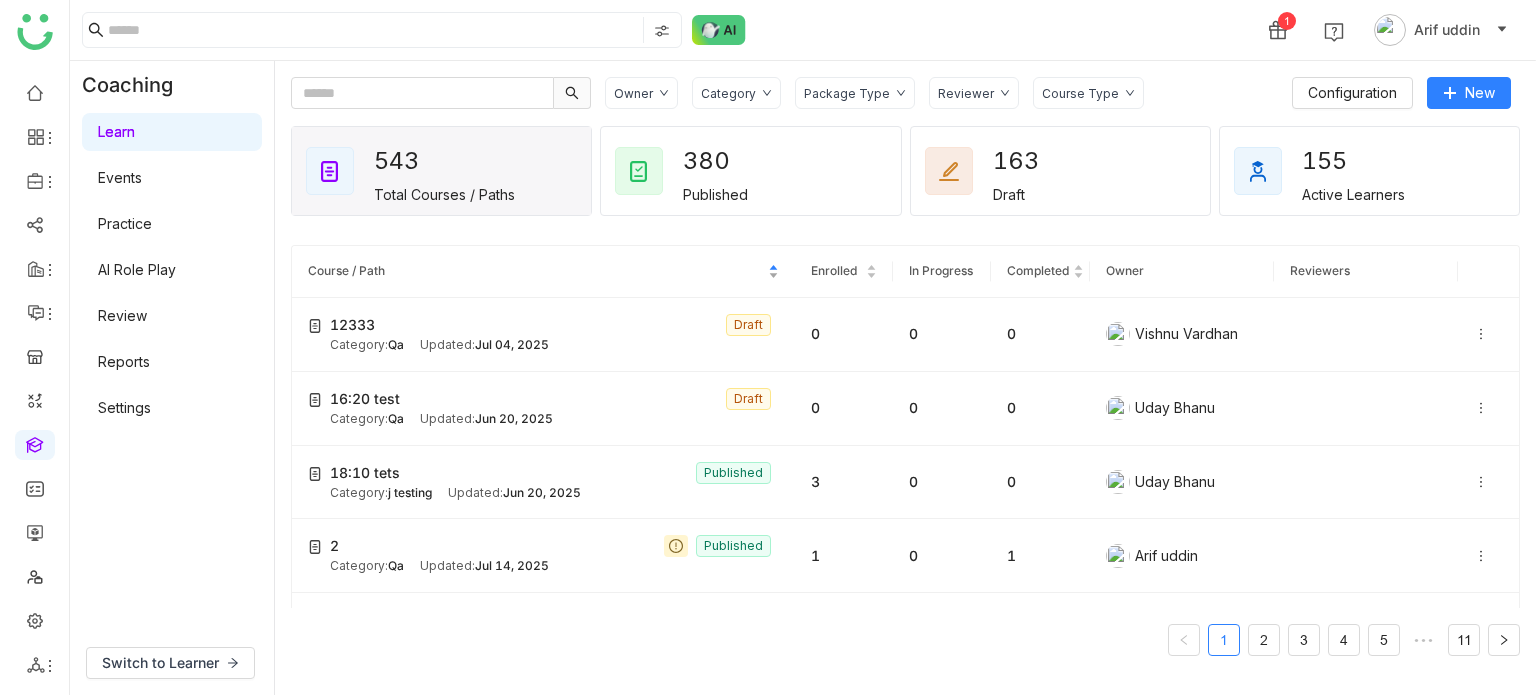 click on "Course / Path" 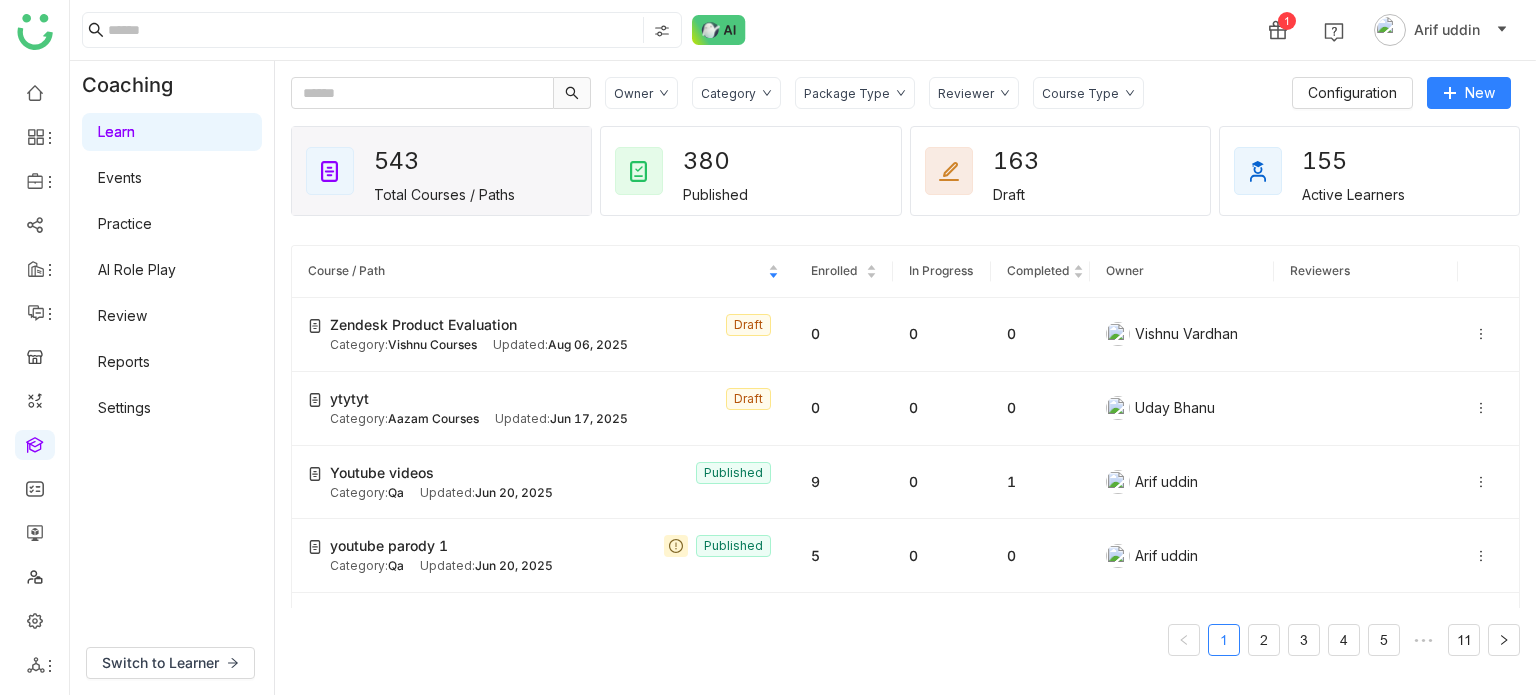 click on "Course / Path Enrolled In Progress Completed Owner Reviewers Zendesk Product Evaluation  Draft Category:  Vishnu Courses  Updated:   Aug 06, 2025 0 0 0  Vishnu Vardhan  ytytyt  Draft Category:  Aazam Courses Updated:   Jun 17, 2025 0 0 0  Uday Bhanu  Youtube videos  Published Category:  Qa Updated:   Jun 20, 2025 9 0 1  Arif uddin  youtube parody 1  Published Category:  Qa Updated:   Jun 20, 2025 5 0 0  Arif uddin  Youtube parody  Published Category:  Qa Updated:   Jun 20, 2025 4 0 0  Arif uddin  You people should be able to review it  Published Category:  Qa Updated:   Jun 17, 2025 6 0 1  Arif uddin   +1 others  Week 1 - Onboarding to Sales Enablement  Published Category:  Anil Updated:   Aug 05, 2025 12 4 3  Uday Pulasetti   M   Manager   +1  View Submission Auto And custom Check  Draft Category:  Vishnu Courses  Updated:   Jun 25, 2025 0 0 0  Vishnu Vardhan  Understanding Data in Motion and Legacy MDM  Draft Category:  Bhupen Updated:   Jun 27, 2025 0 0 0  Azam Hussain  unable to rename files   Draft Qa 0" 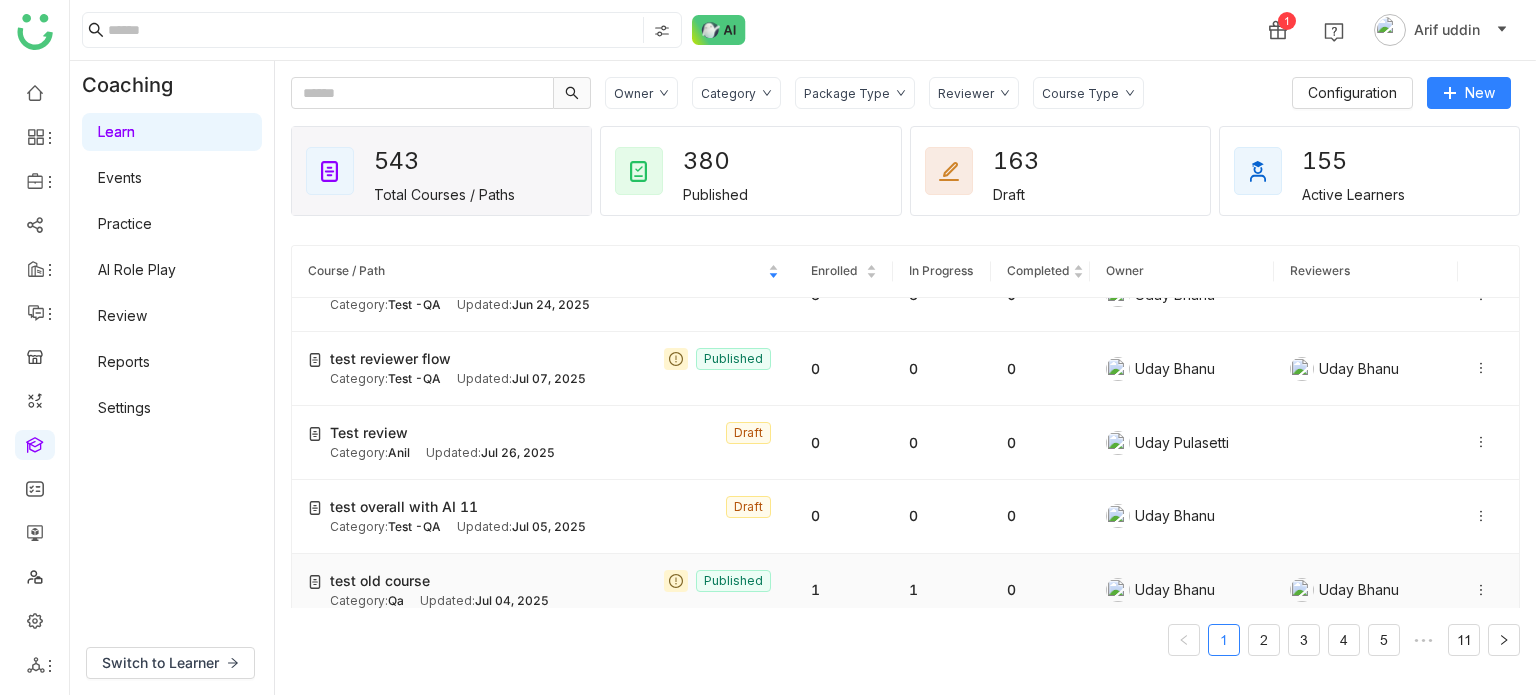 scroll, scrollTop: 3215, scrollLeft: 0, axis: vertical 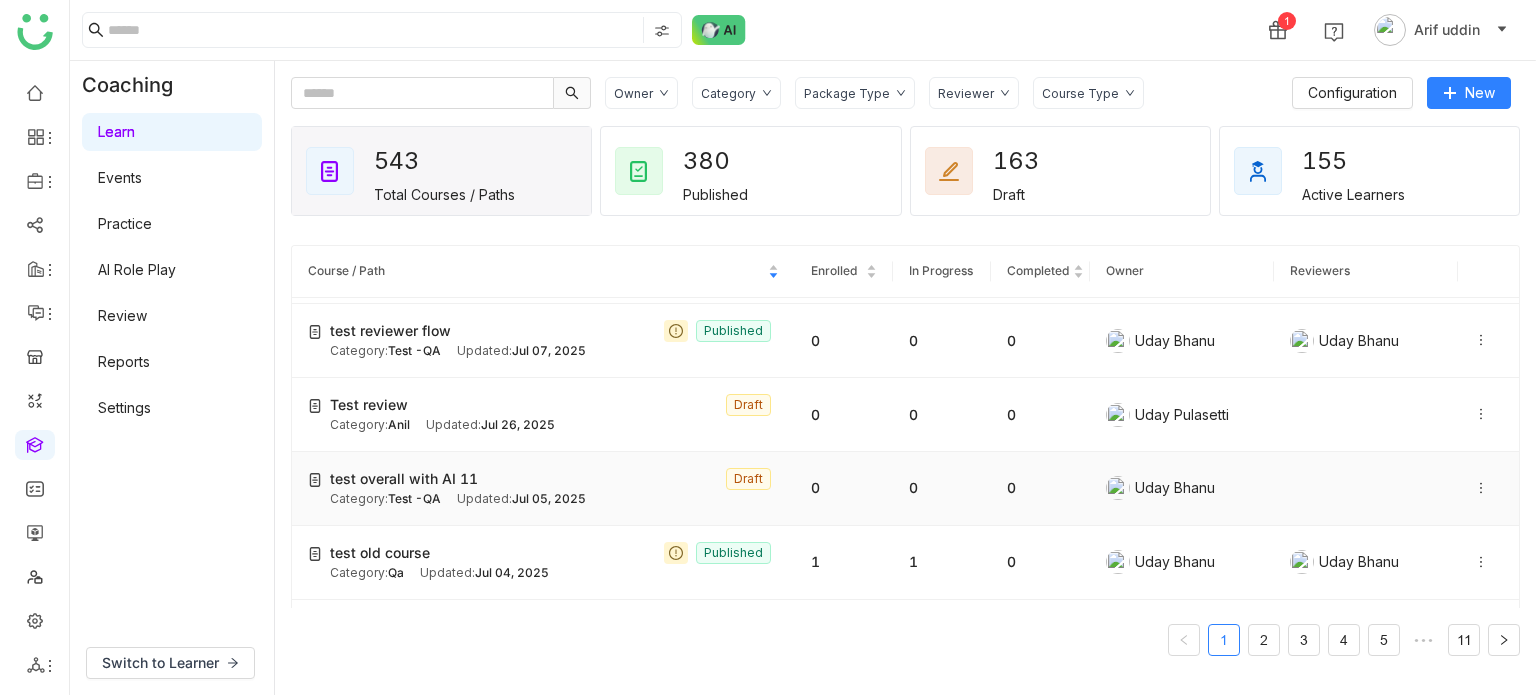 click 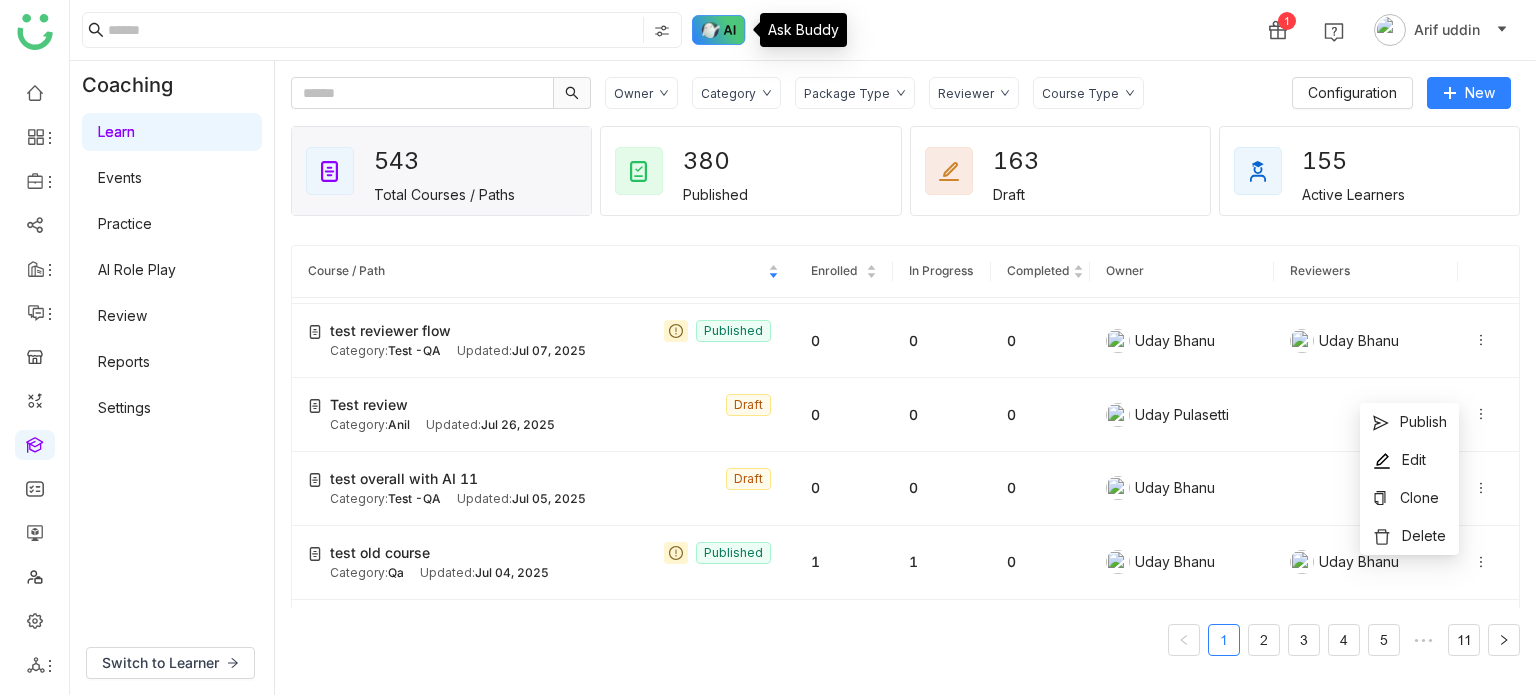 click 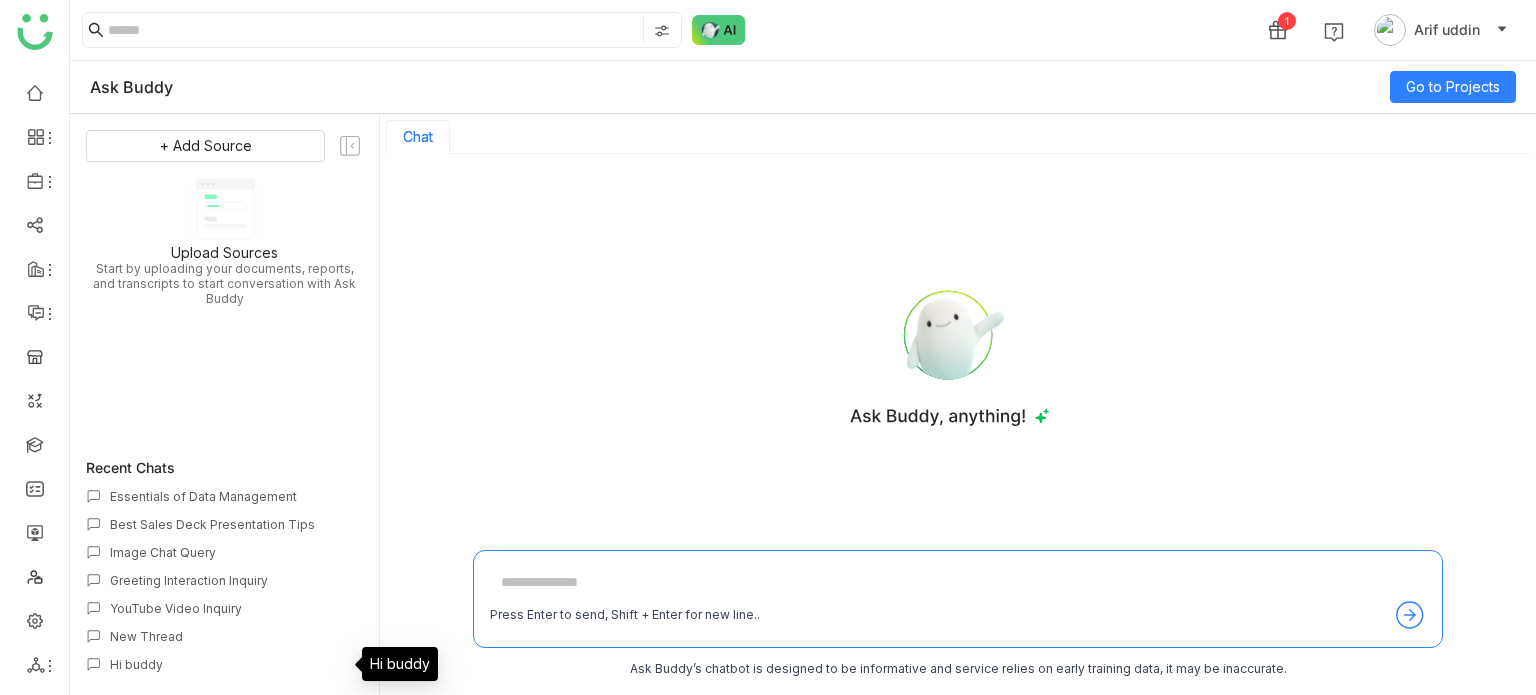click on "Hi buddy" 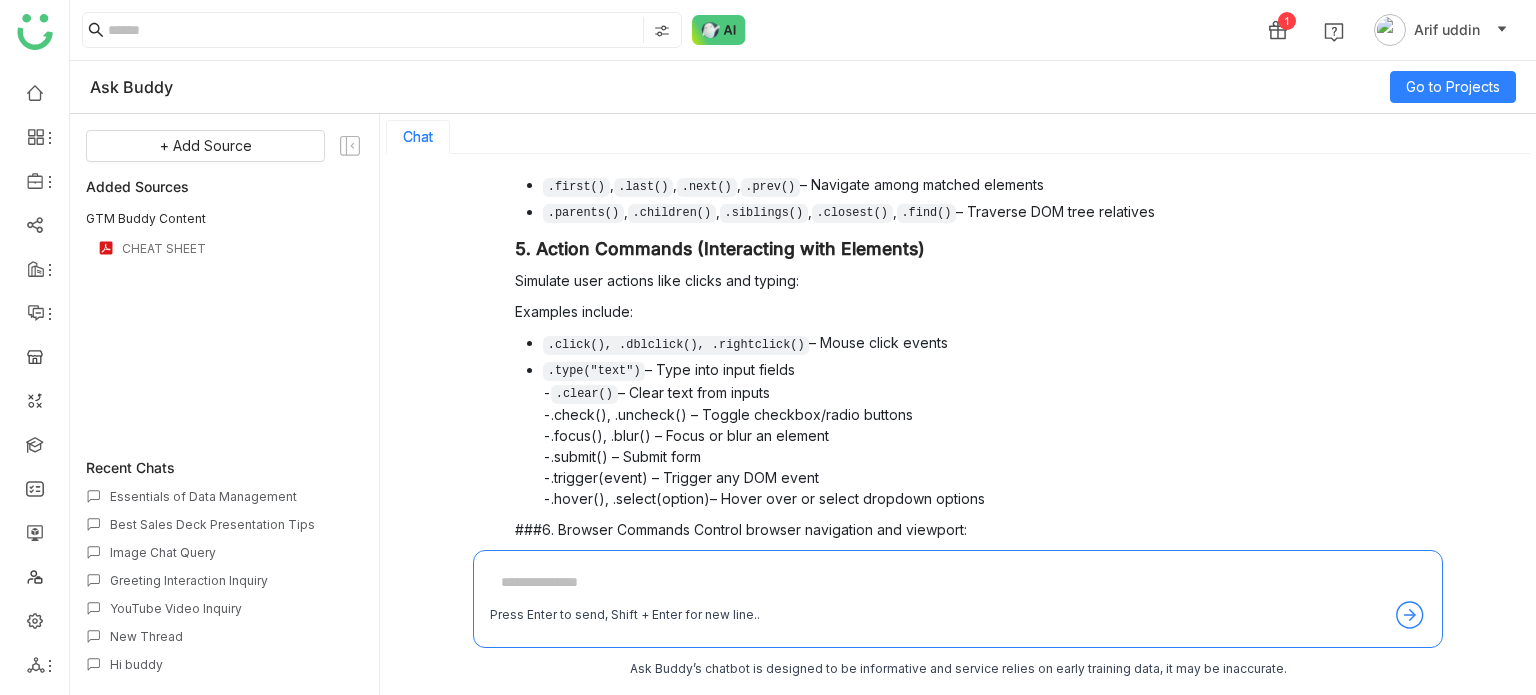 scroll, scrollTop: 1956, scrollLeft: 0, axis: vertical 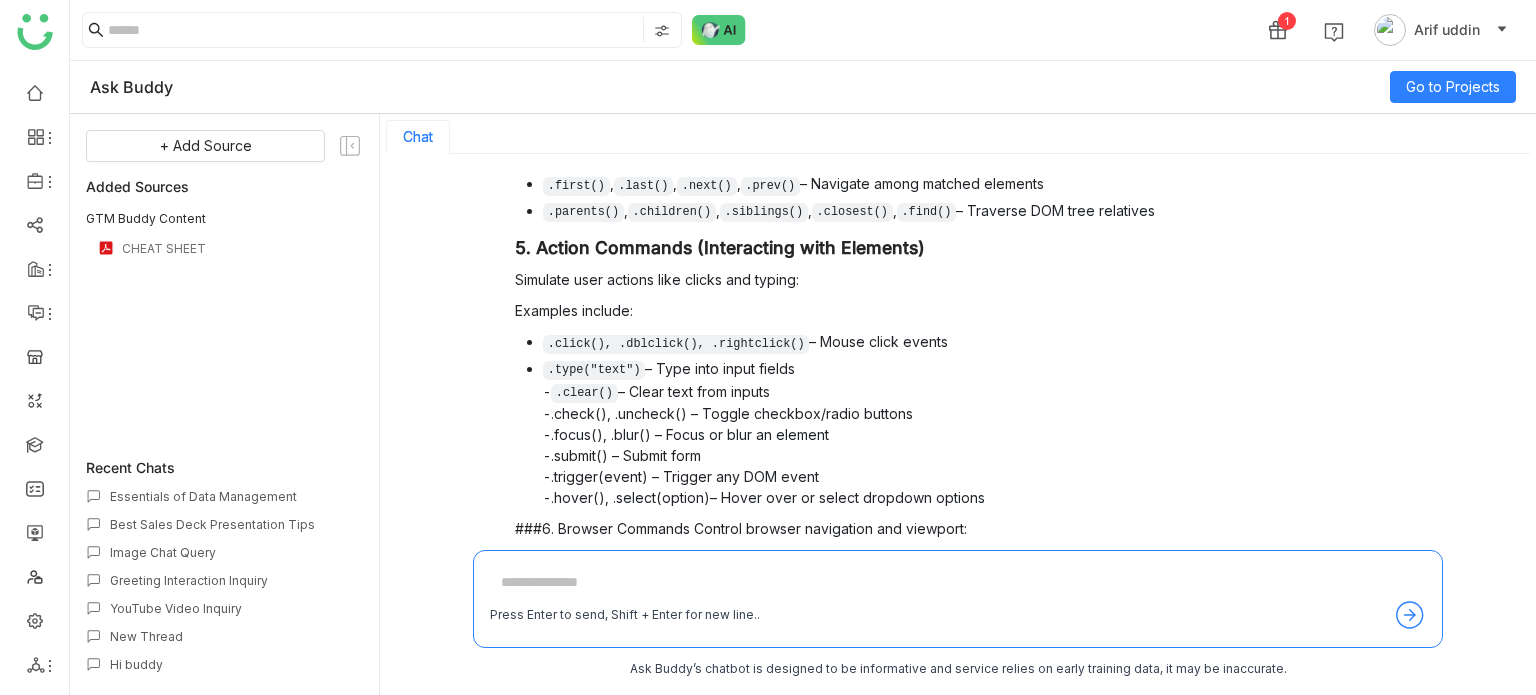 click on ".type("text")  – Type into input fields   - .clear()  – Clear text from inputs   -.check(), .uncheck() – Toggle checkbox/radio buttons    -.focus(), .blur() – Focus or blur an element    -.submit() – Submit form    -.trigger(event) – Trigger any DOM event    -.hover(), .select(option)– Hover over or select dropdown options" at bounding box center (985, 433) 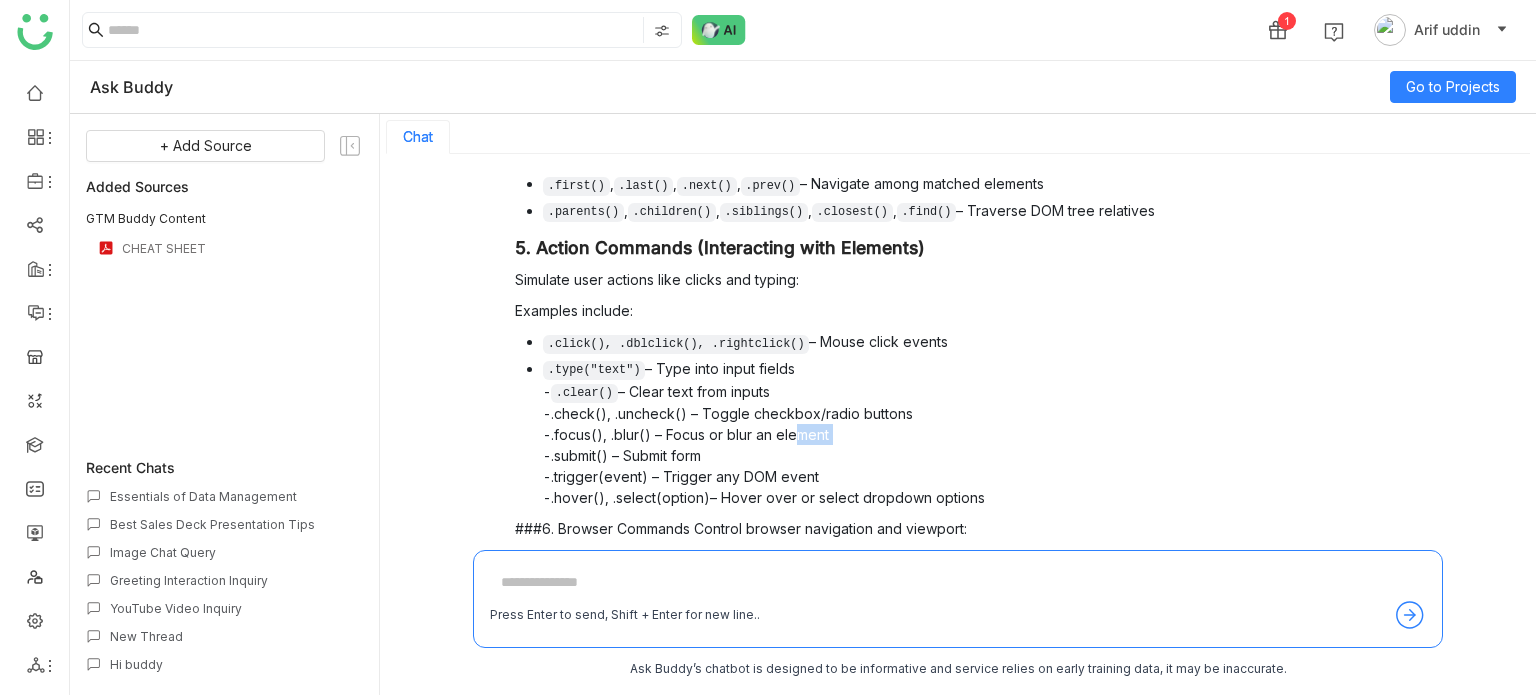 drag, startPoint x: 843, startPoint y: 394, endPoint x: 757, endPoint y: 391, distance: 86.05231 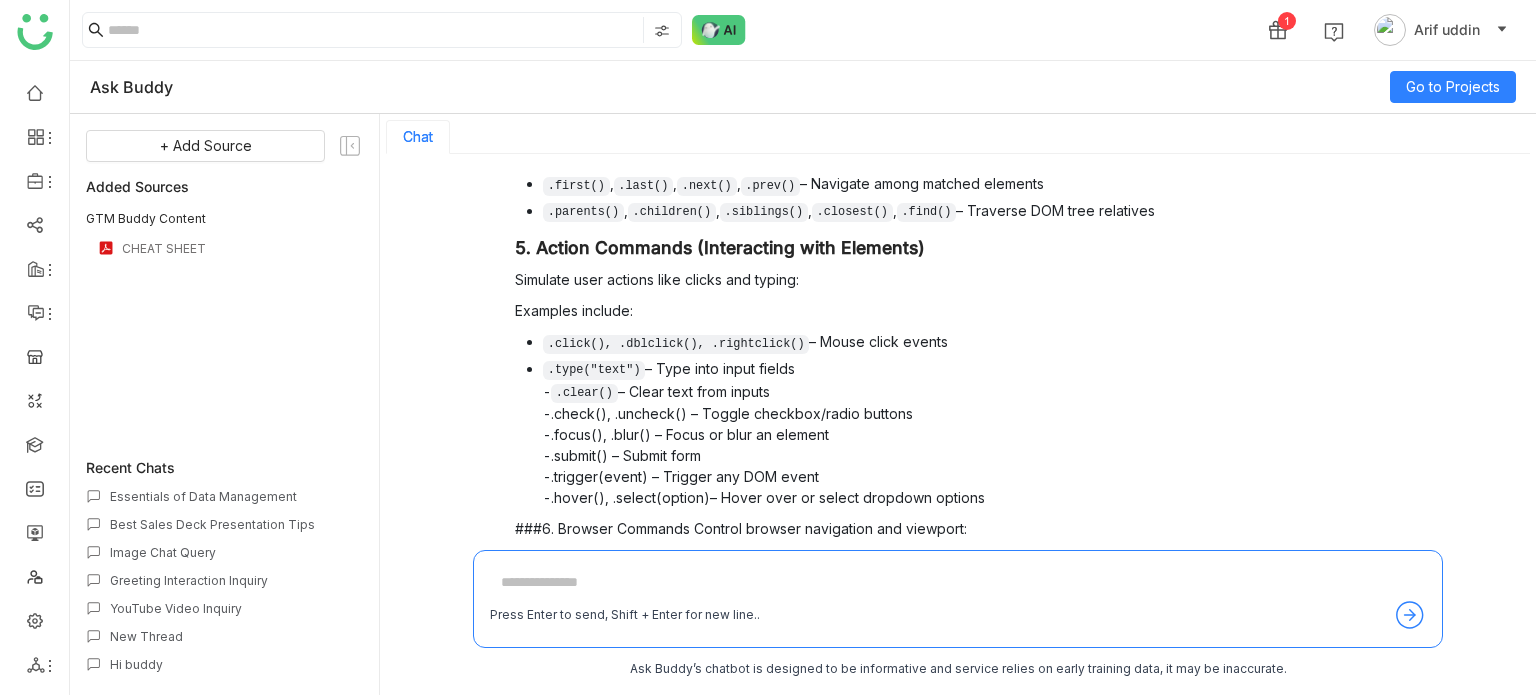 click on ".type("text")  – Type into input fields   - .clear()  – Clear text from inputs   -.check(), .uncheck() – Toggle checkbox/radio buttons    -.focus(), .blur() – Focus or blur an element    -.submit() – Submit form    -.trigger(event) – Trigger any DOM event    -.hover(), .select(option)– Hover over or select dropdown options" at bounding box center [985, 433] 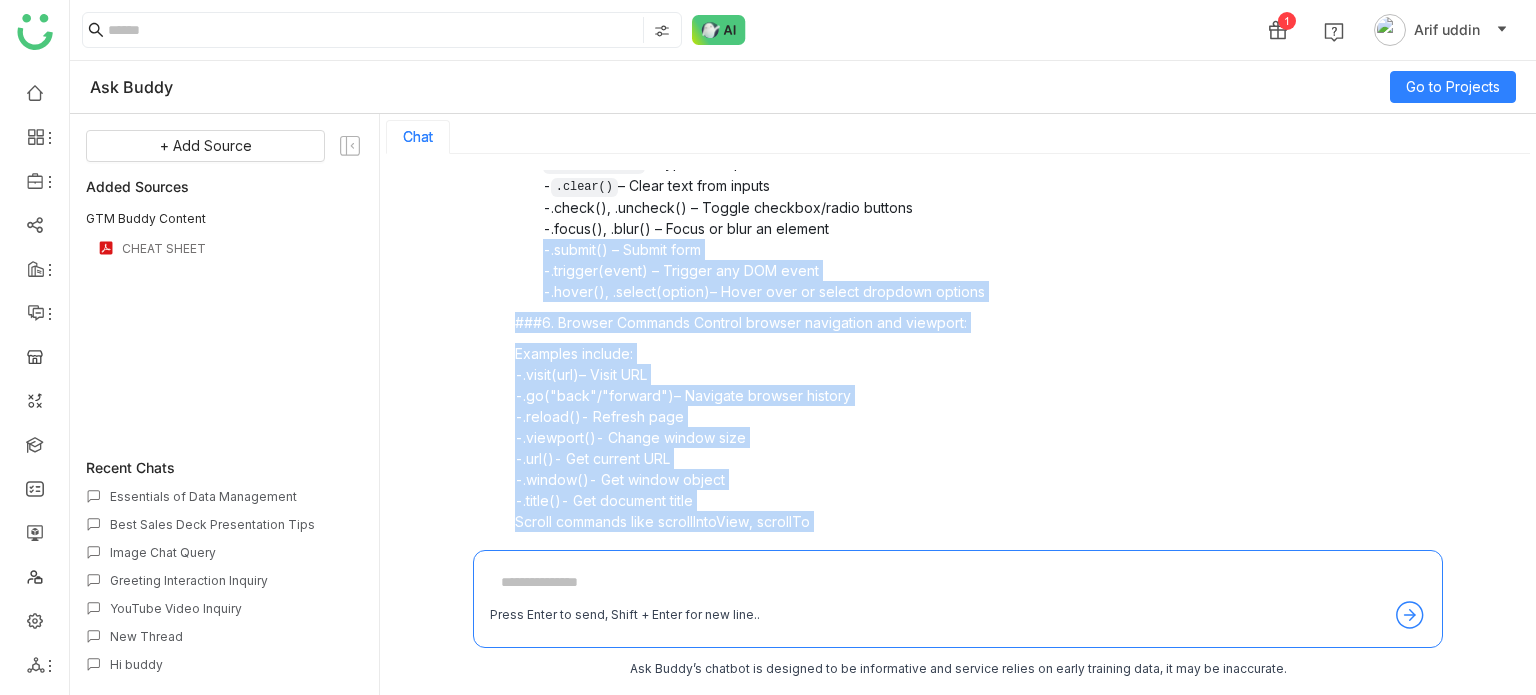 scroll, scrollTop: 2206, scrollLeft: 0, axis: vertical 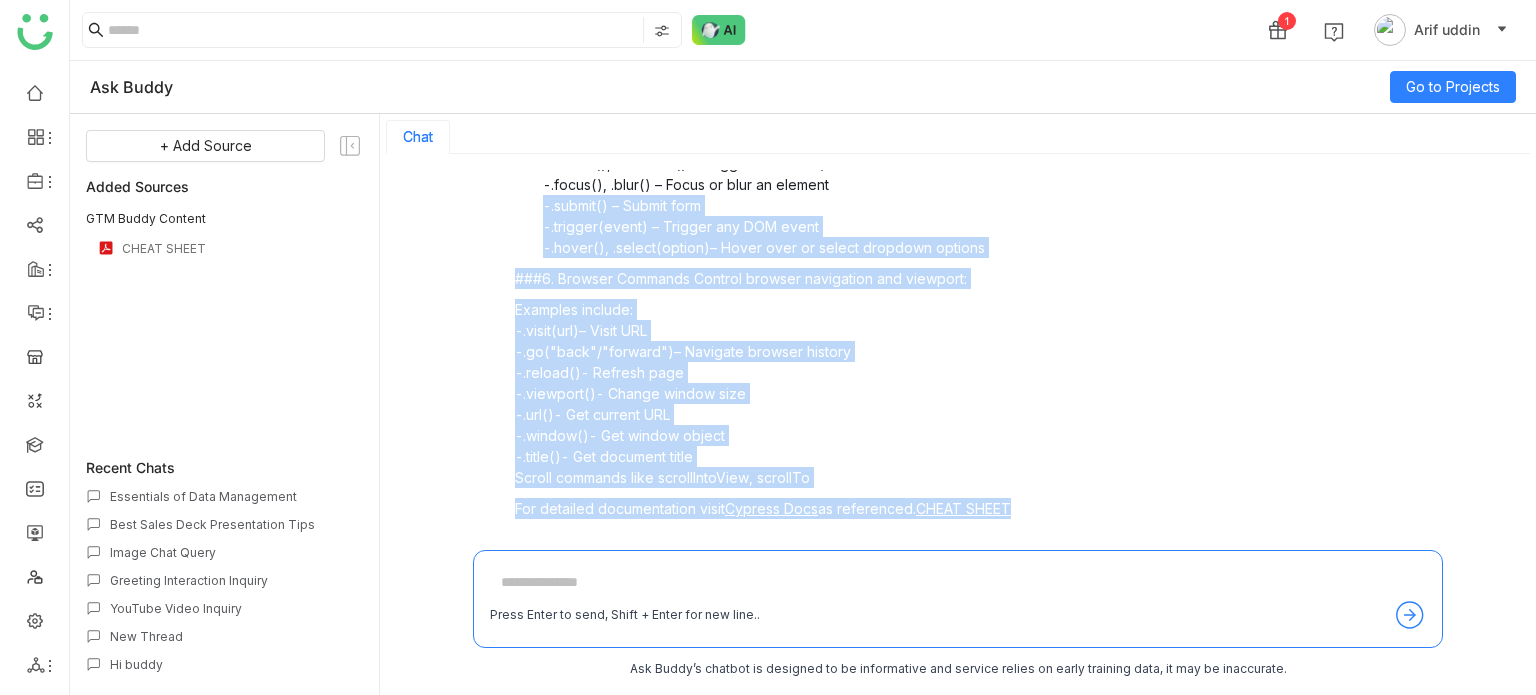 drag, startPoint x: 705, startPoint y: 423, endPoint x: 1045, endPoint y: 456, distance: 341.59772 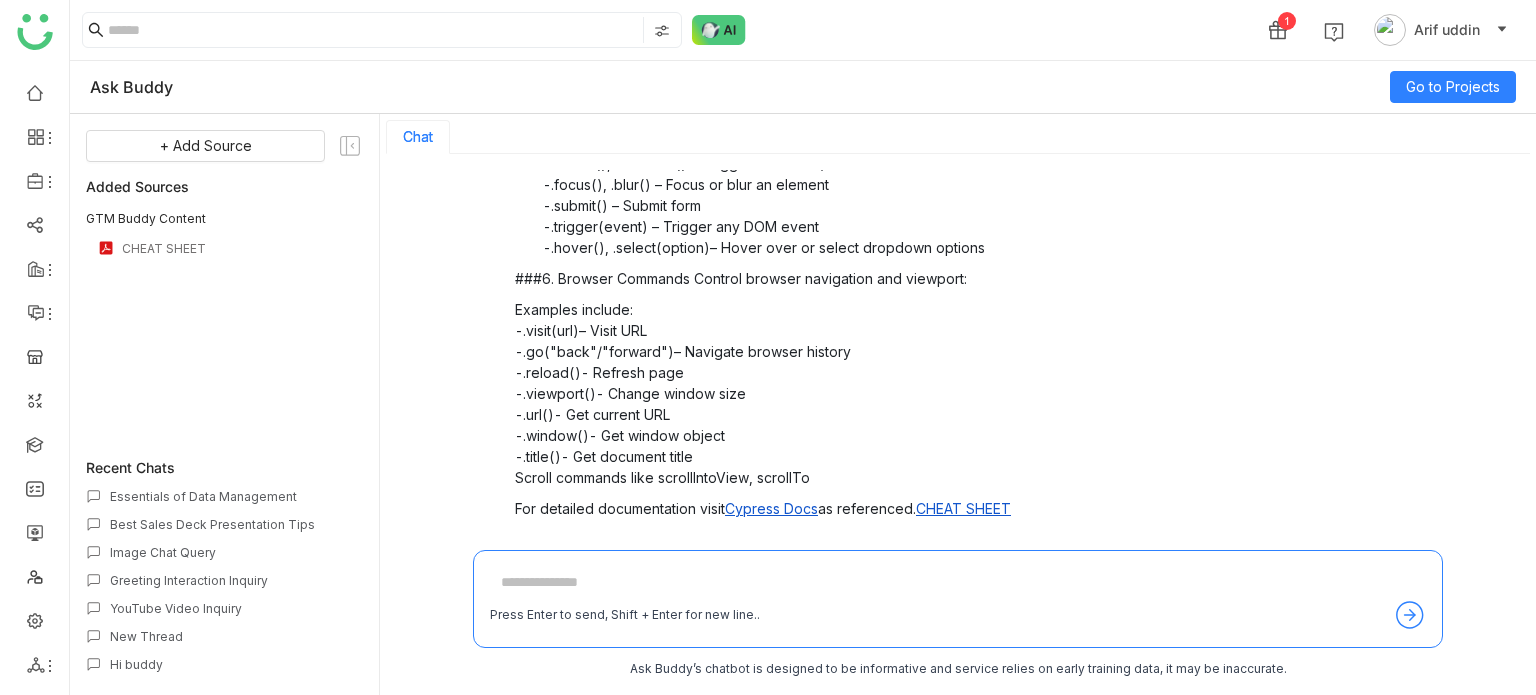 scroll, scrollTop: 0, scrollLeft: 0, axis: both 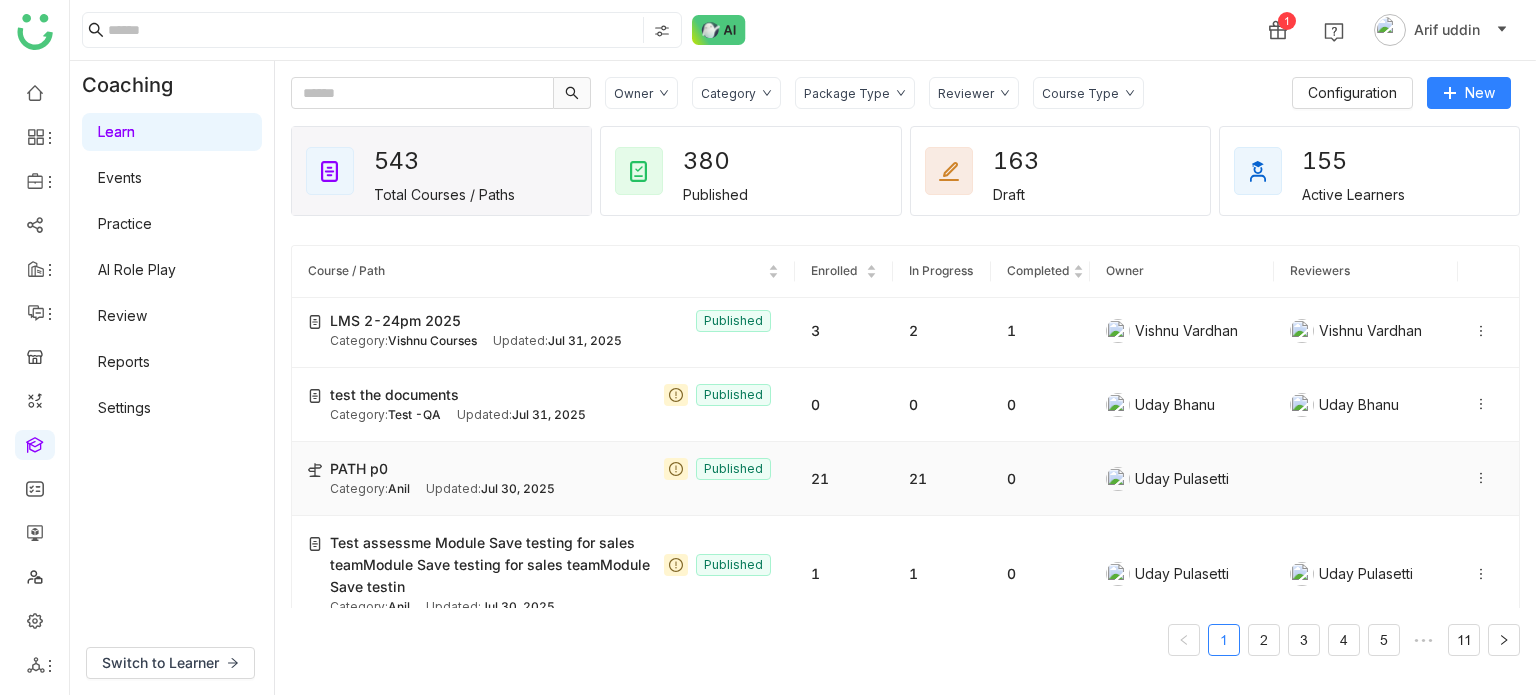 click on "PATH p0  Published" 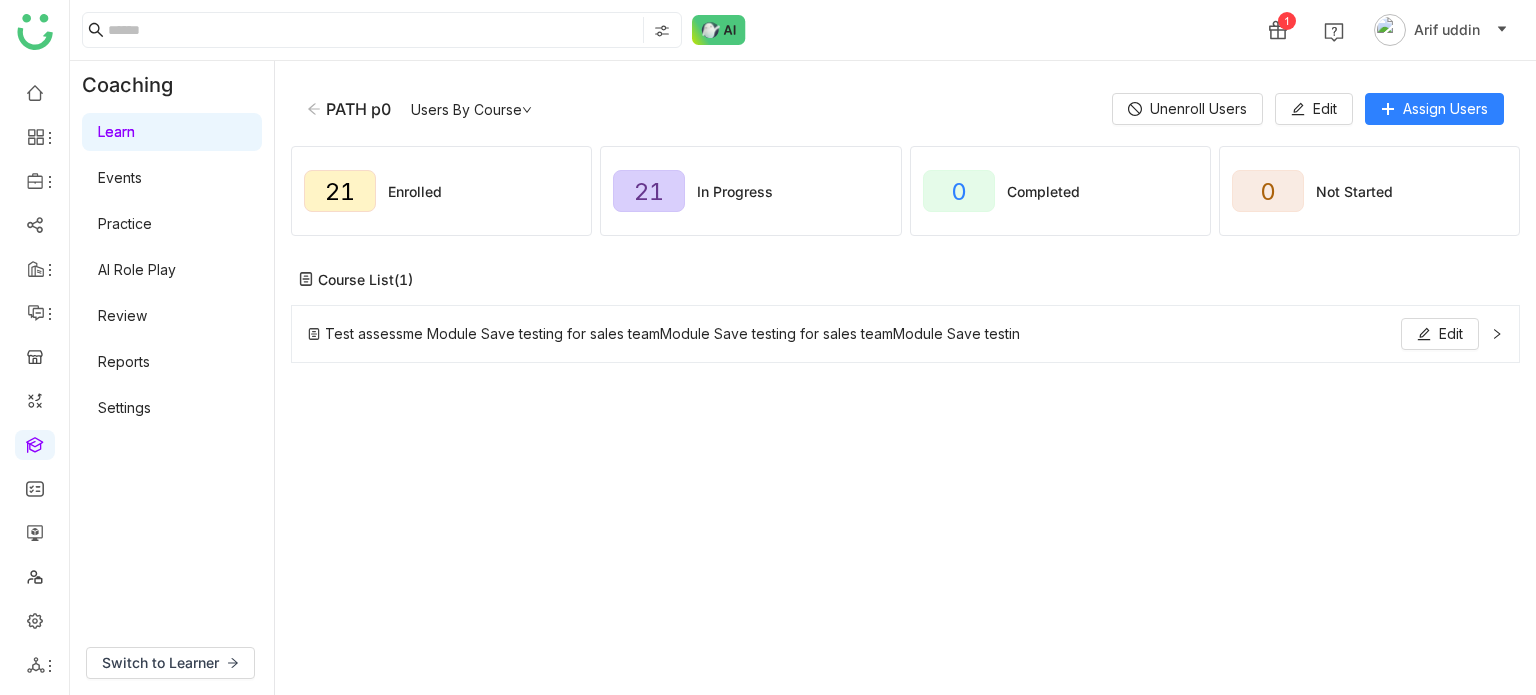 click on "Test assessme Module Save testing for sales teamModule Save testing for sales teamModule Save testin" 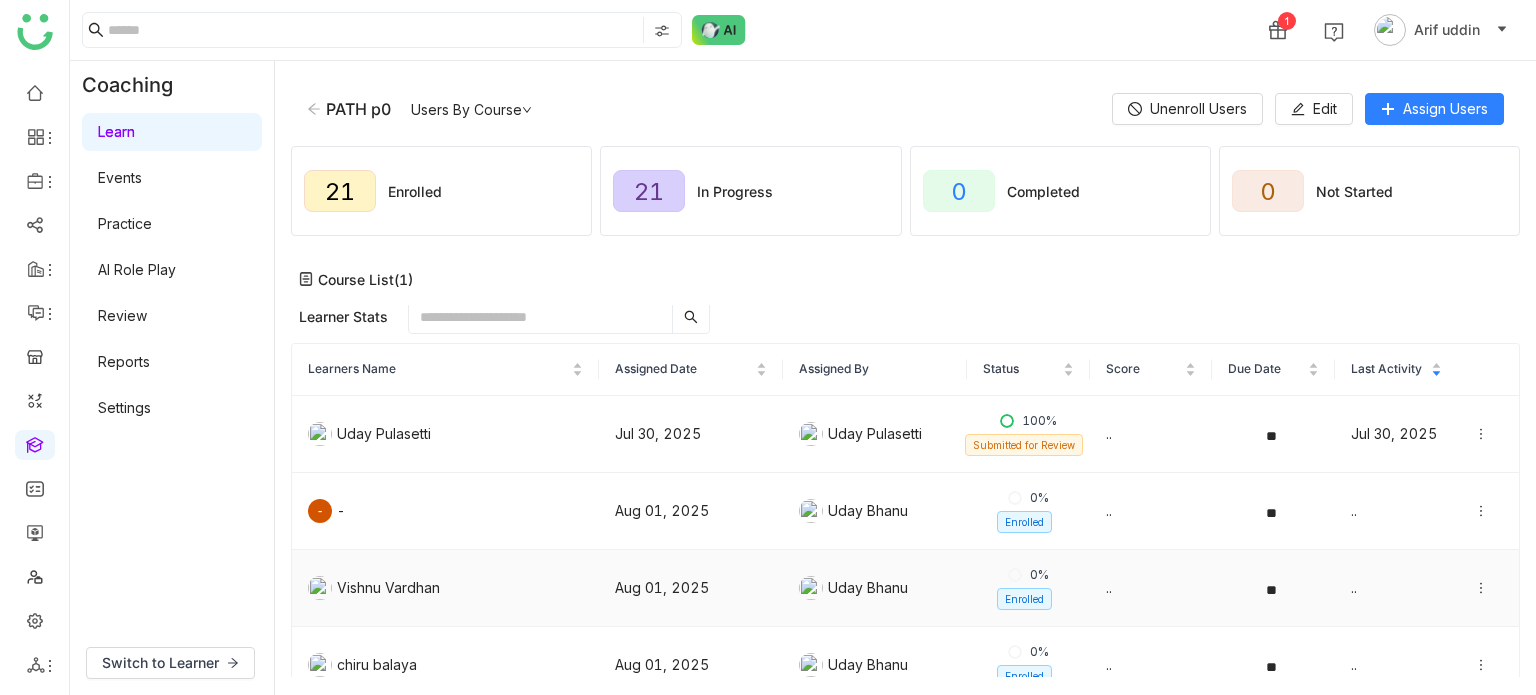 scroll, scrollTop: 183, scrollLeft: 0, axis: vertical 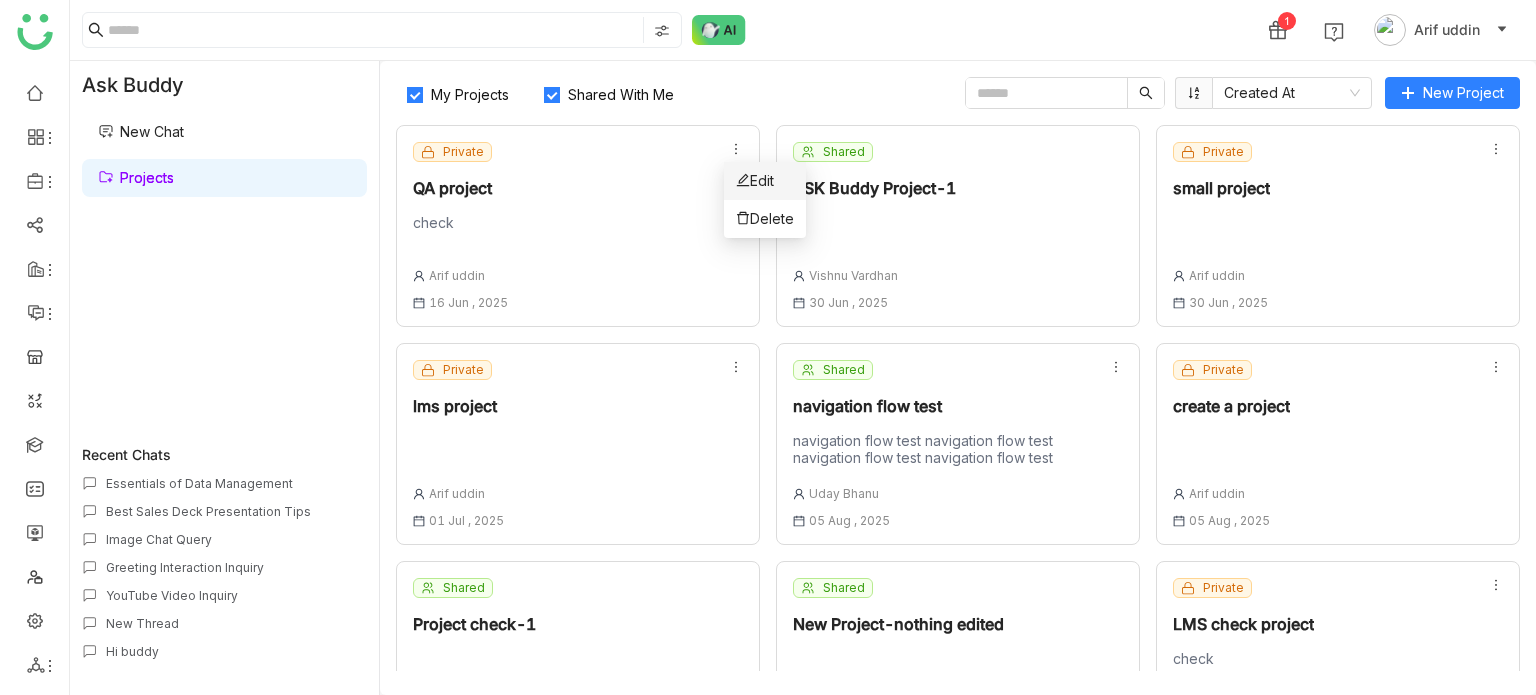 click on "Edit" at bounding box center [755, 181] 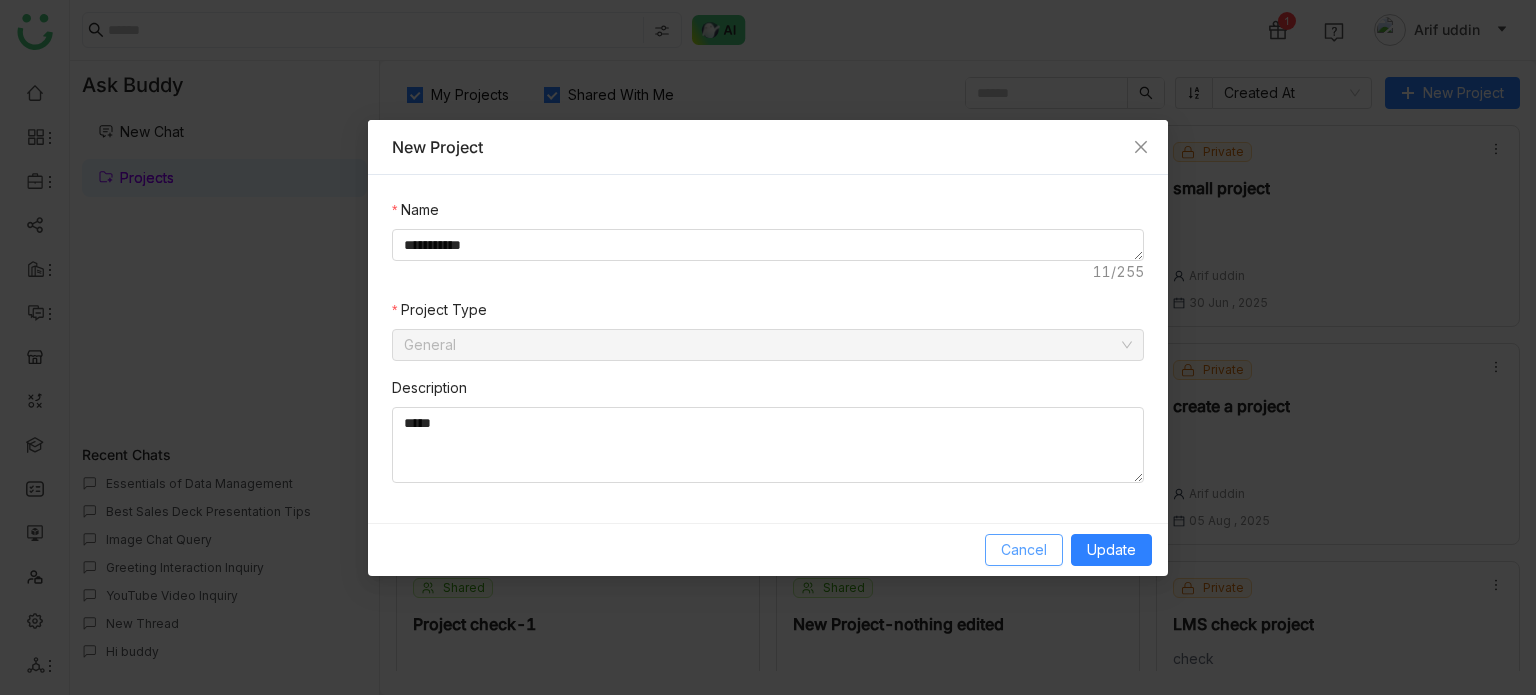 click on "Cancel" at bounding box center (1024, 550) 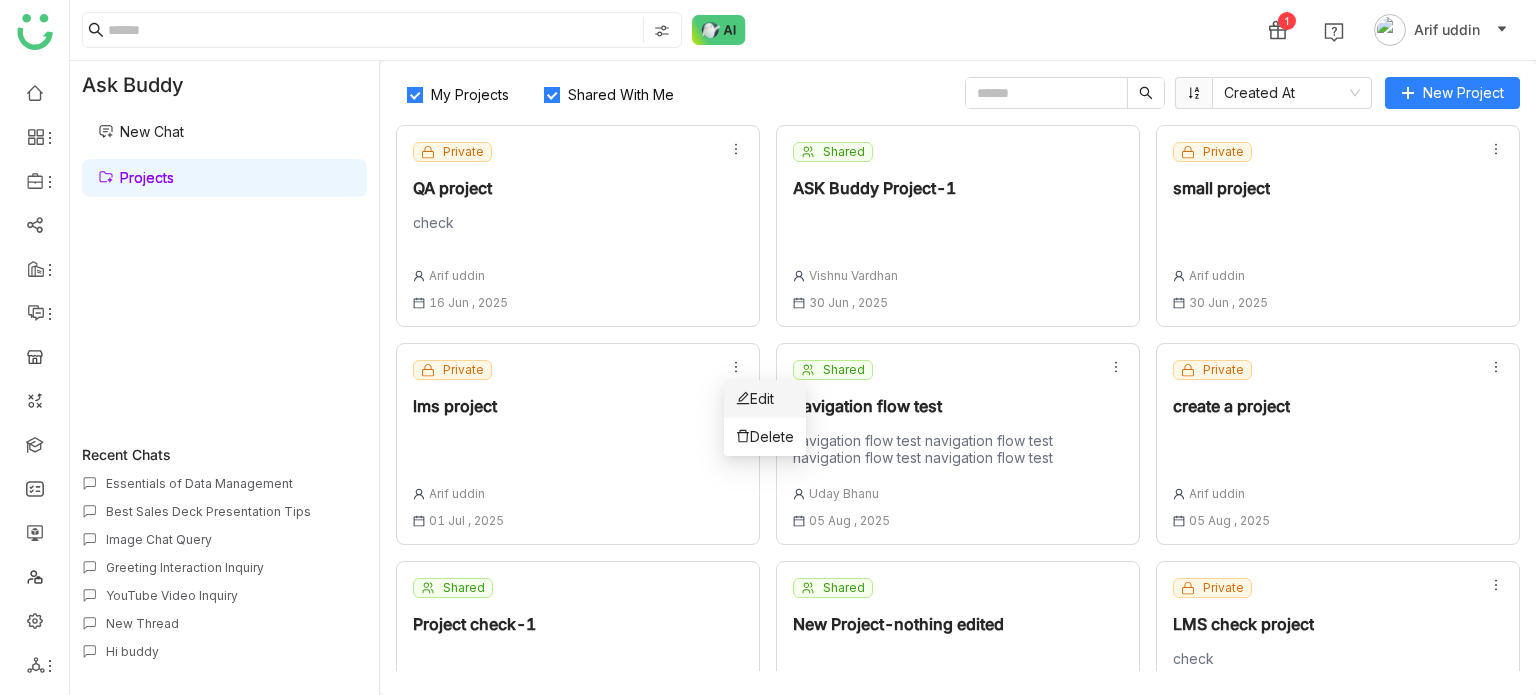 click on "Edit" at bounding box center [755, 399] 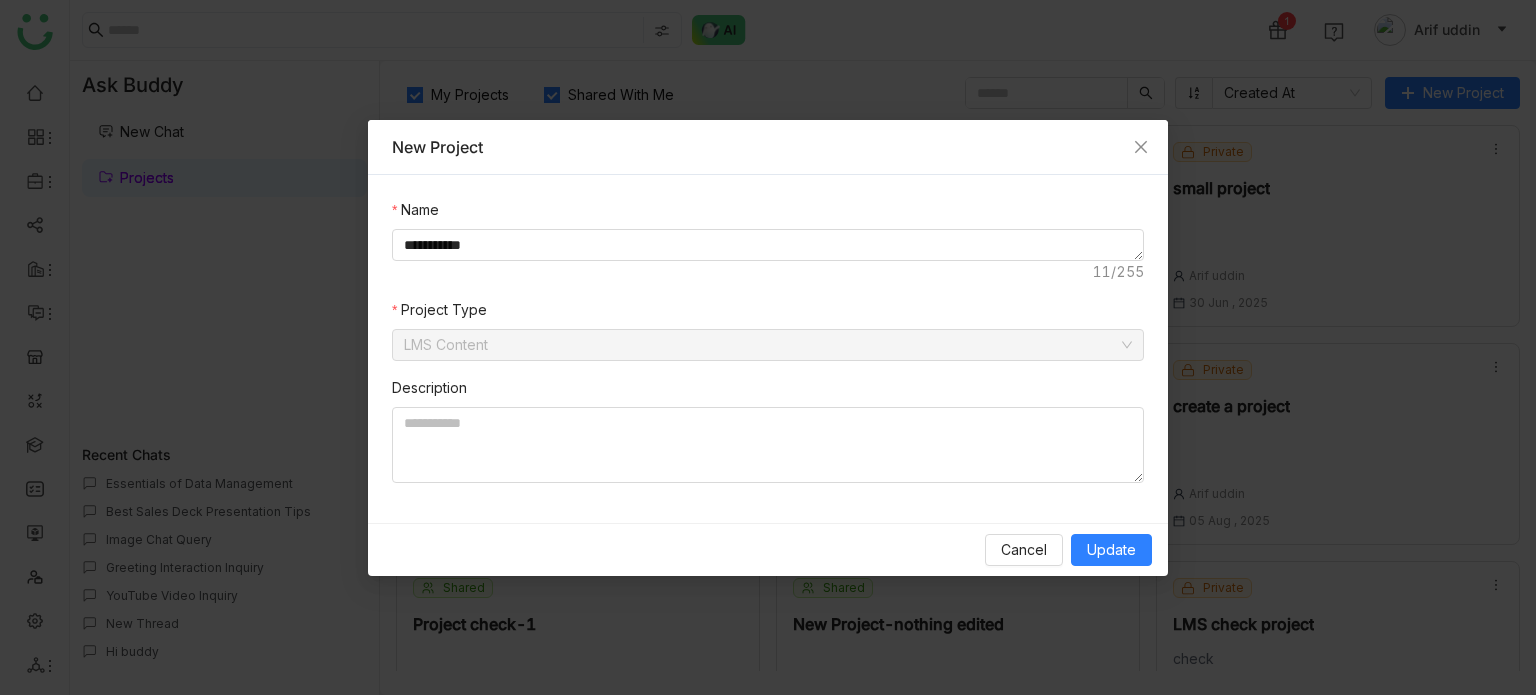 click on "Project Type  LMS Content" at bounding box center [768, 330] 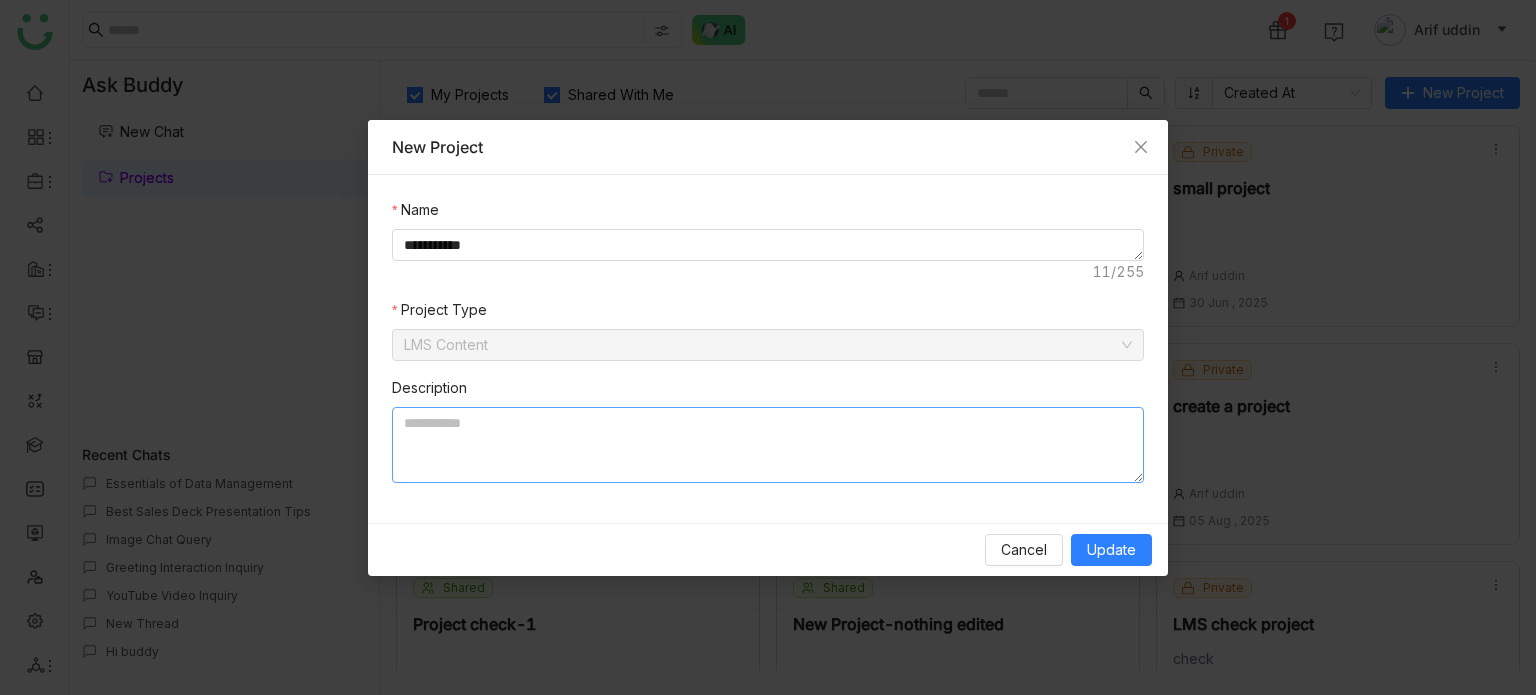 click 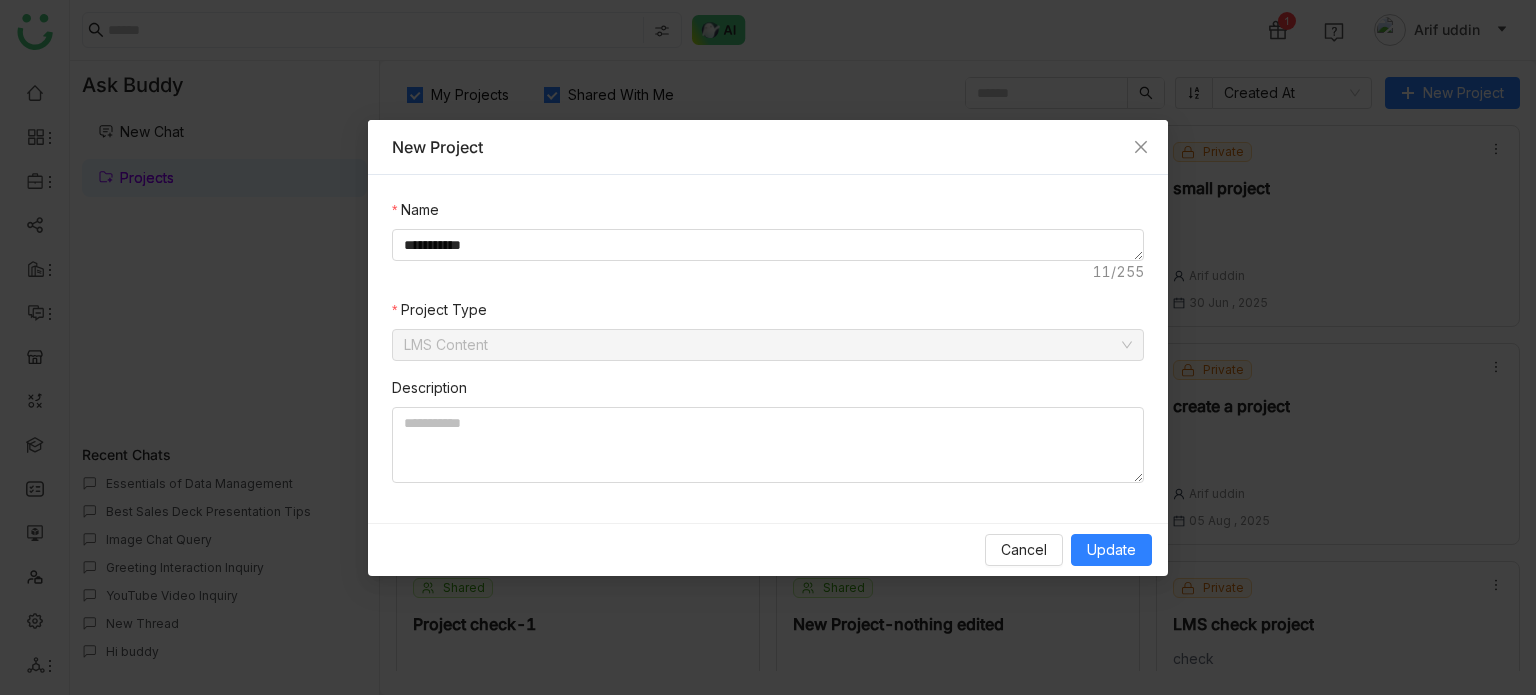 click on "**********" 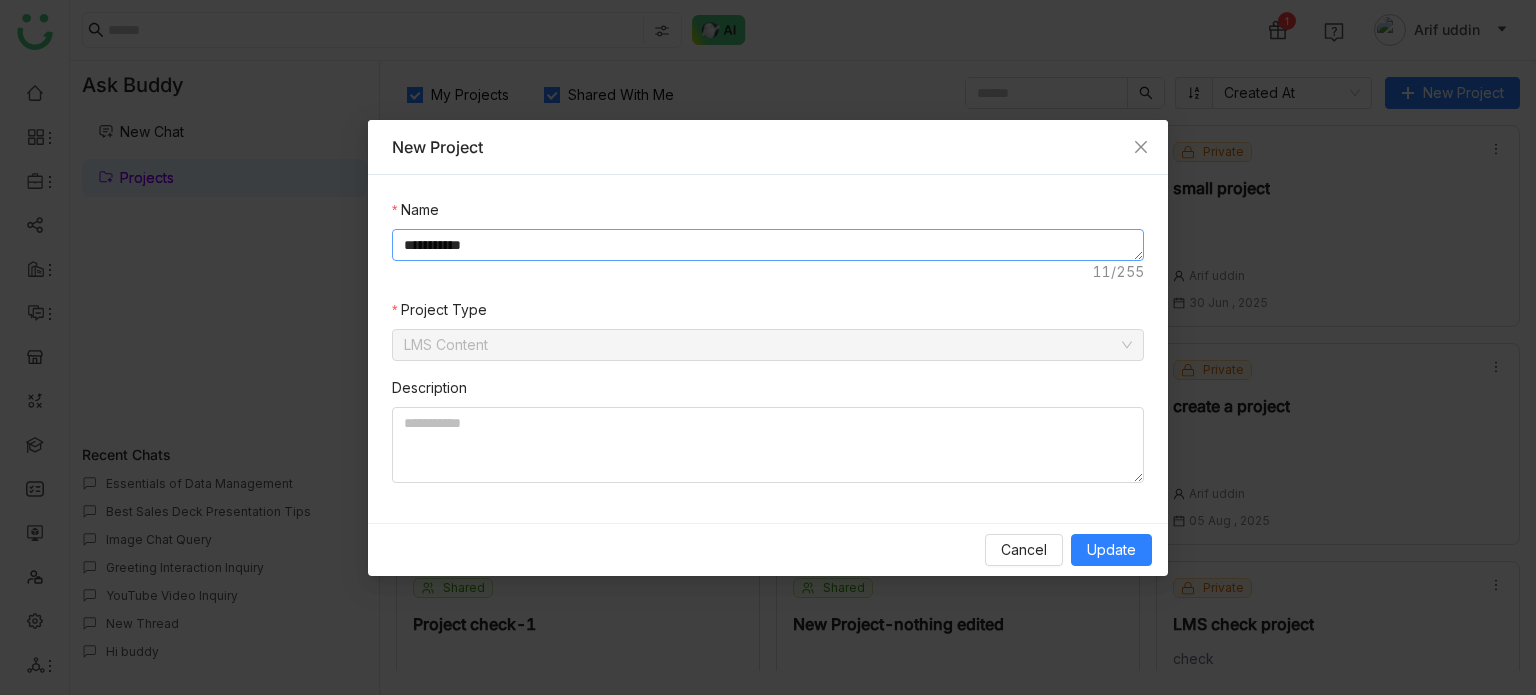 click on "**********" 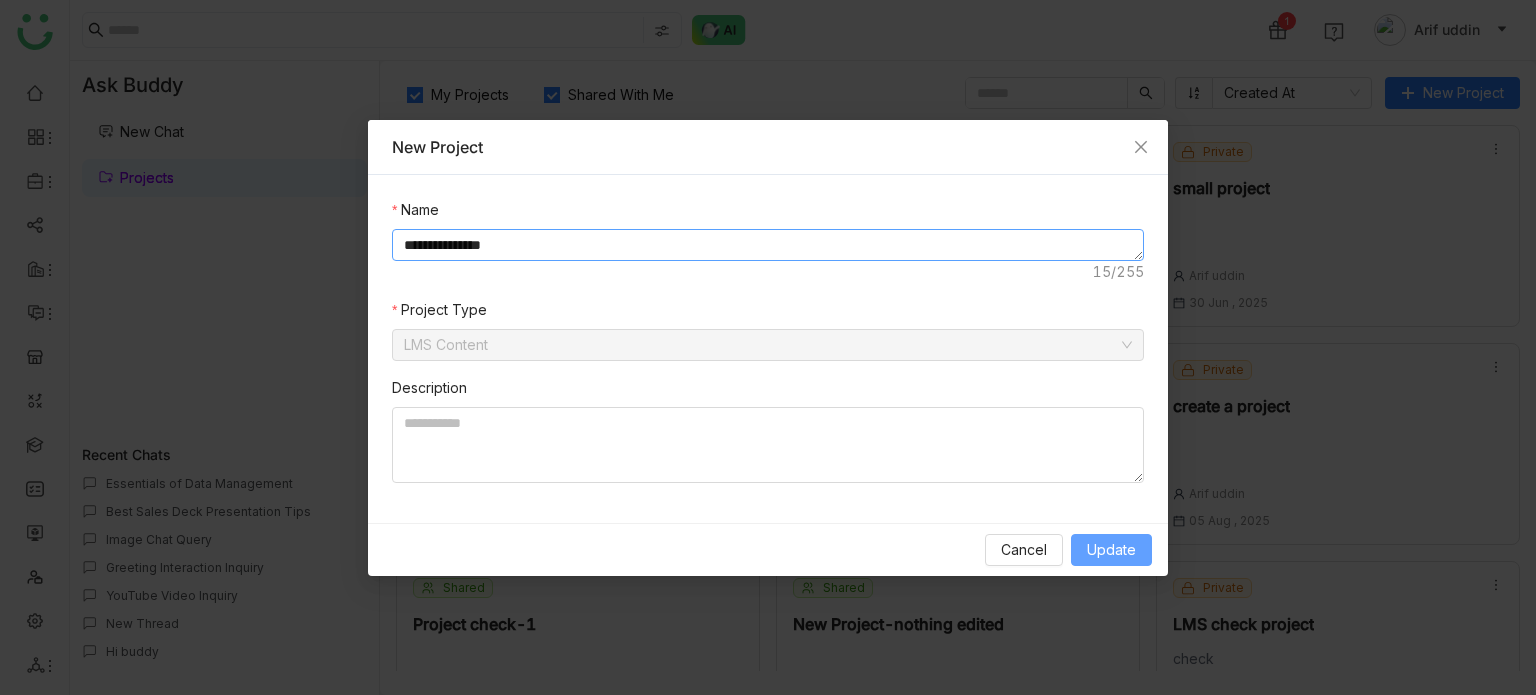 type on "**********" 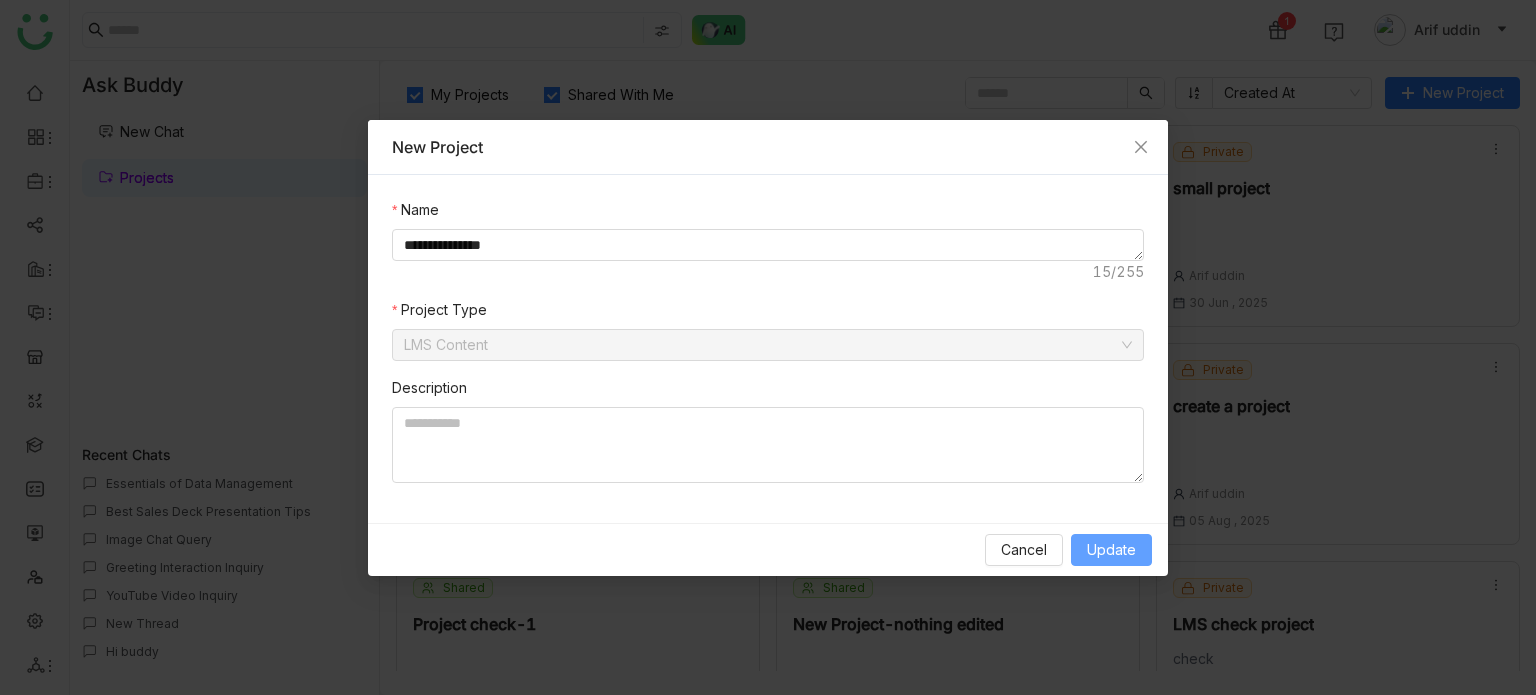 click on "Update" at bounding box center [1111, 550] 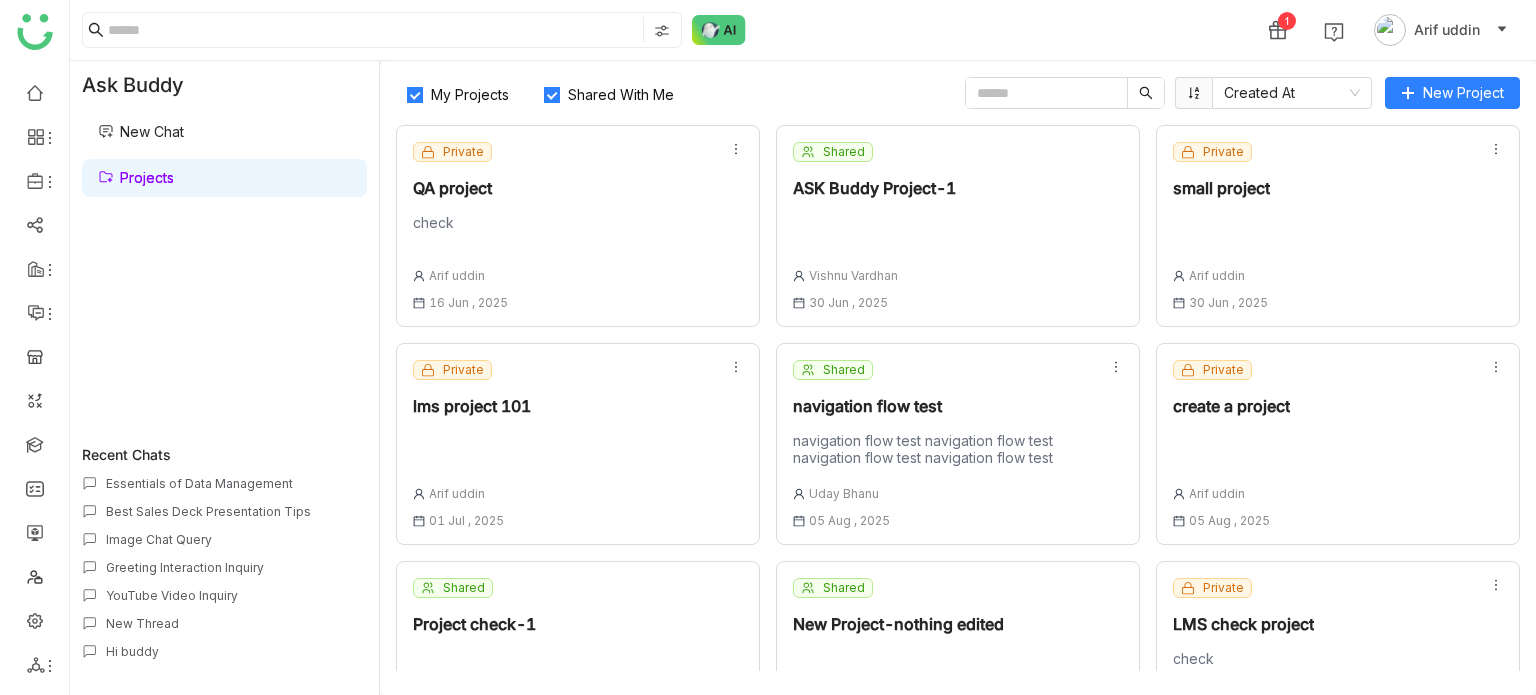 click 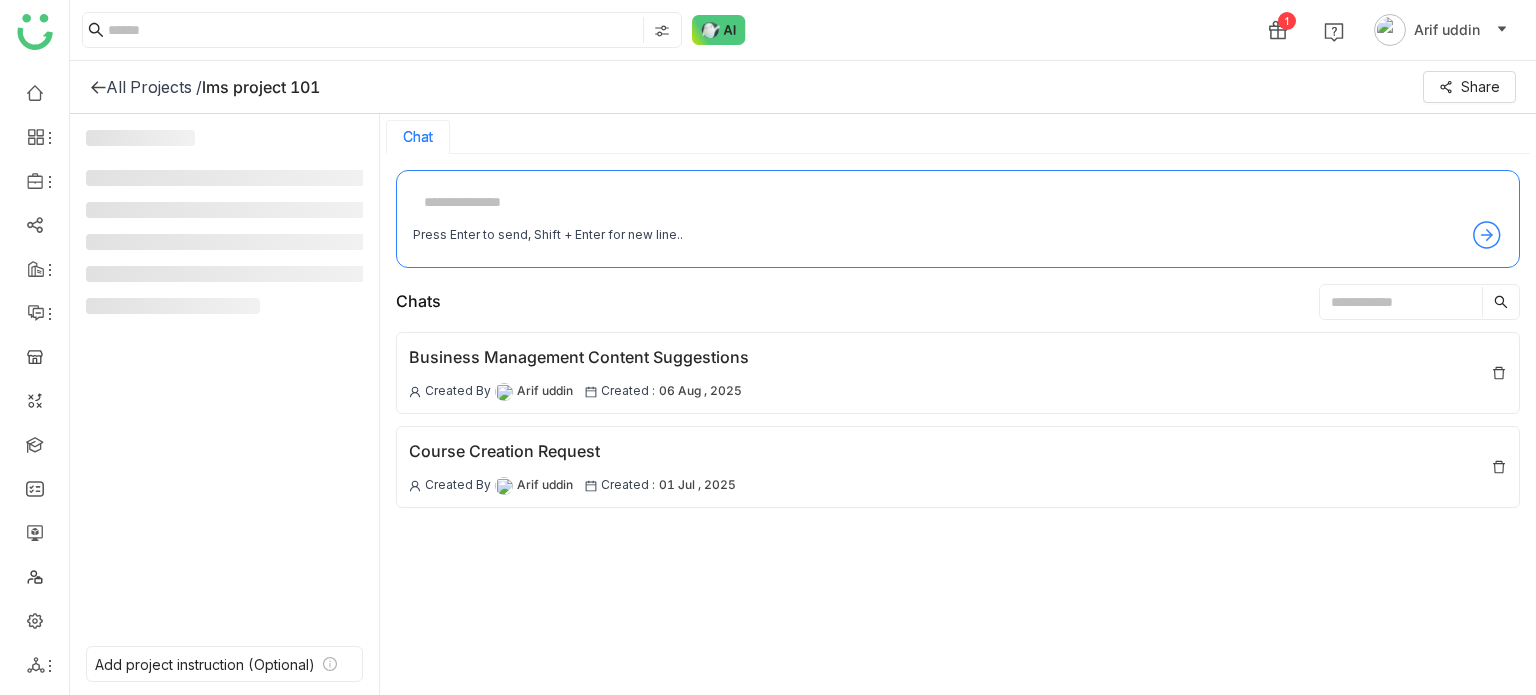 click on "All Projects /    lms project 101" 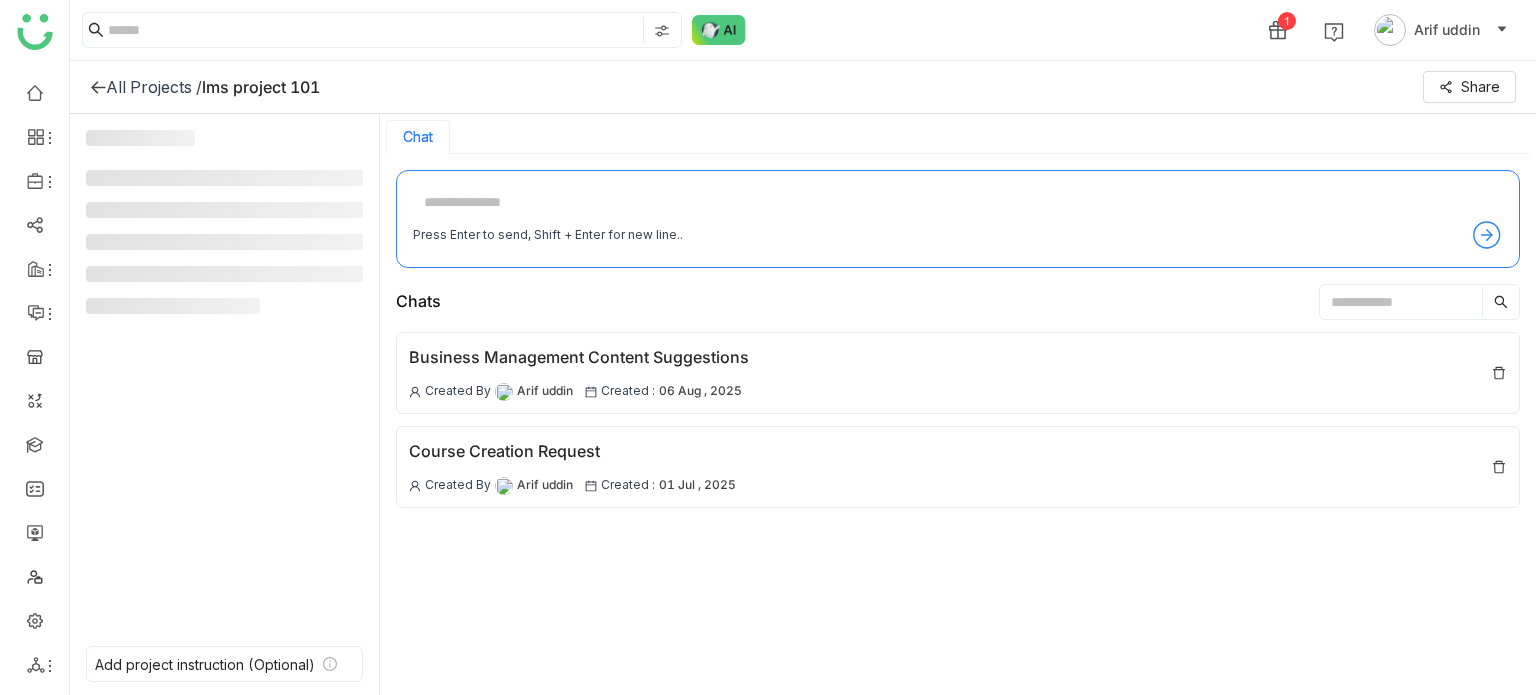 click on "All Projects /    lms project 101" 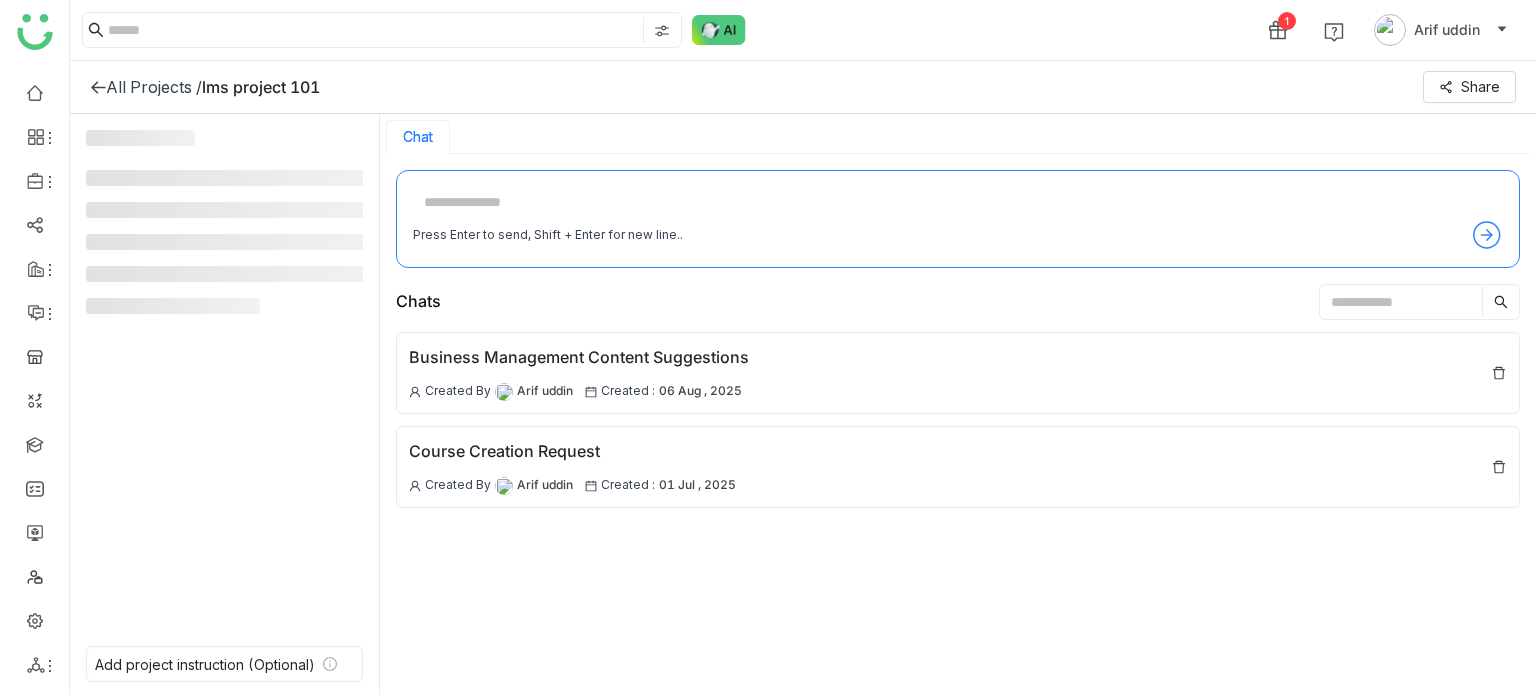 click on "All Projects /    lms project 101" 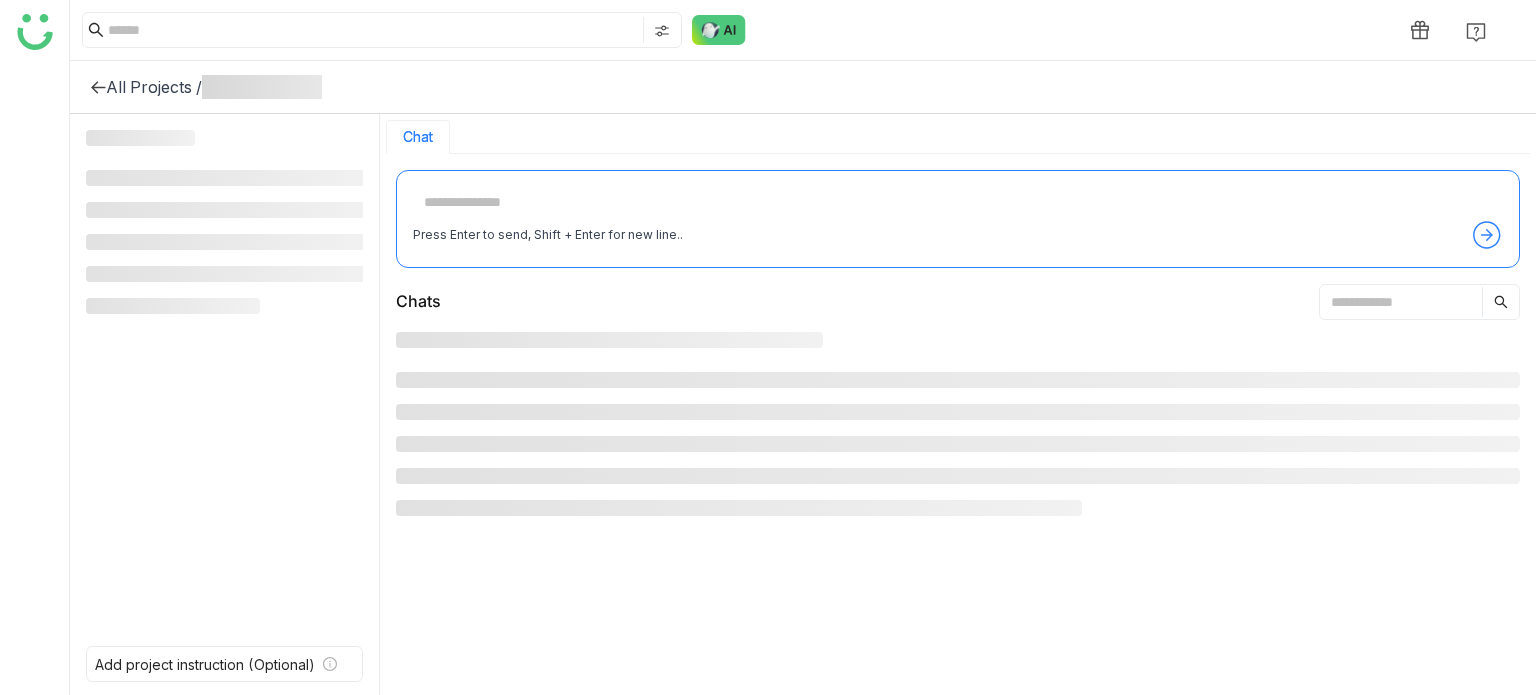 scroll, scrollTop: 0, scrollLeft: 0, axis: both 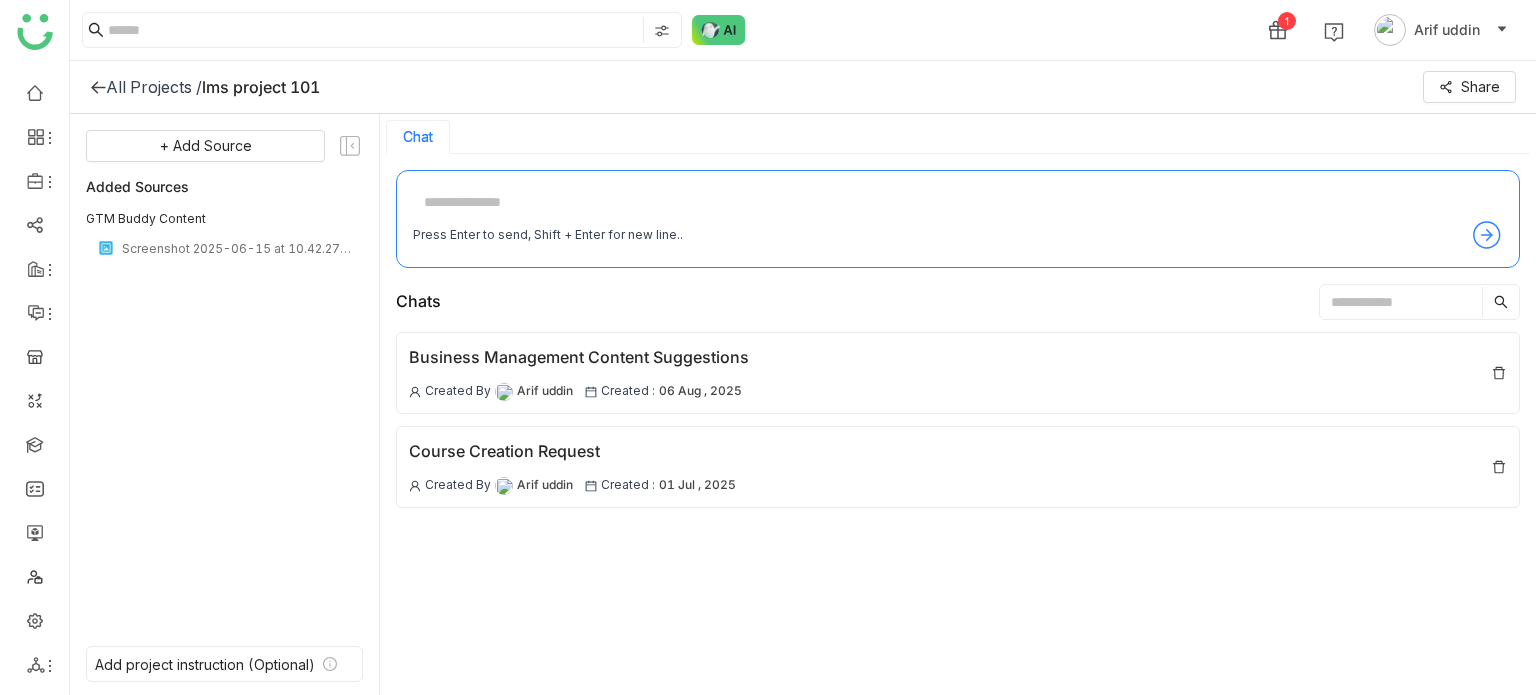 click on "lms project 101" 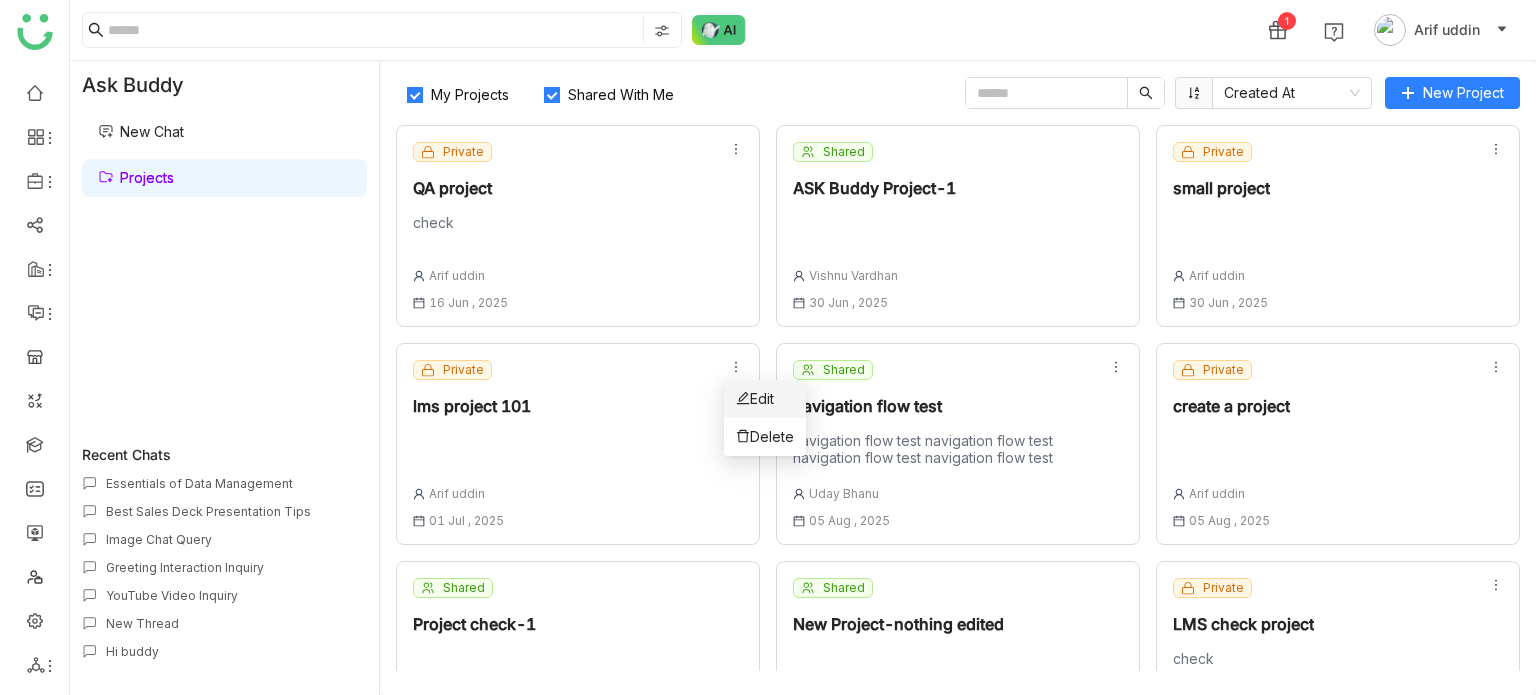 click 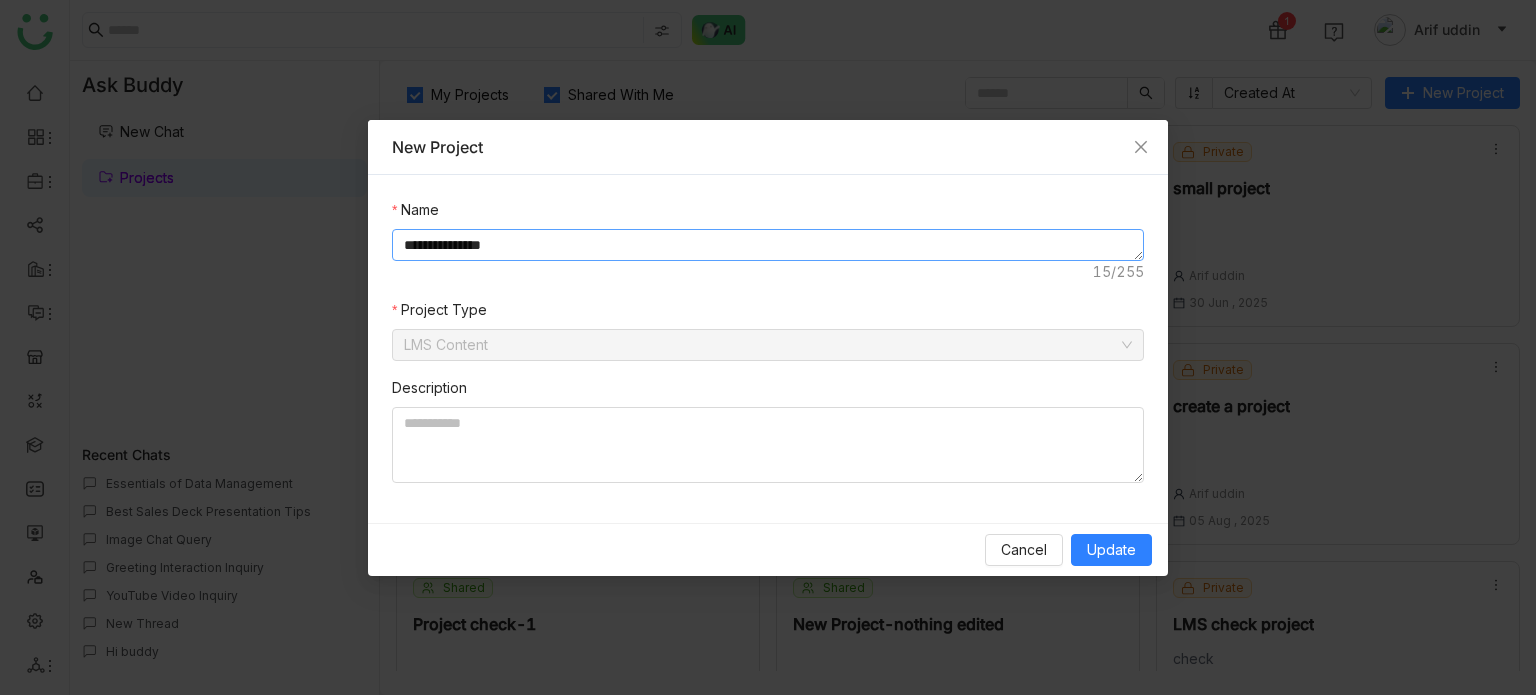 click on "**********" 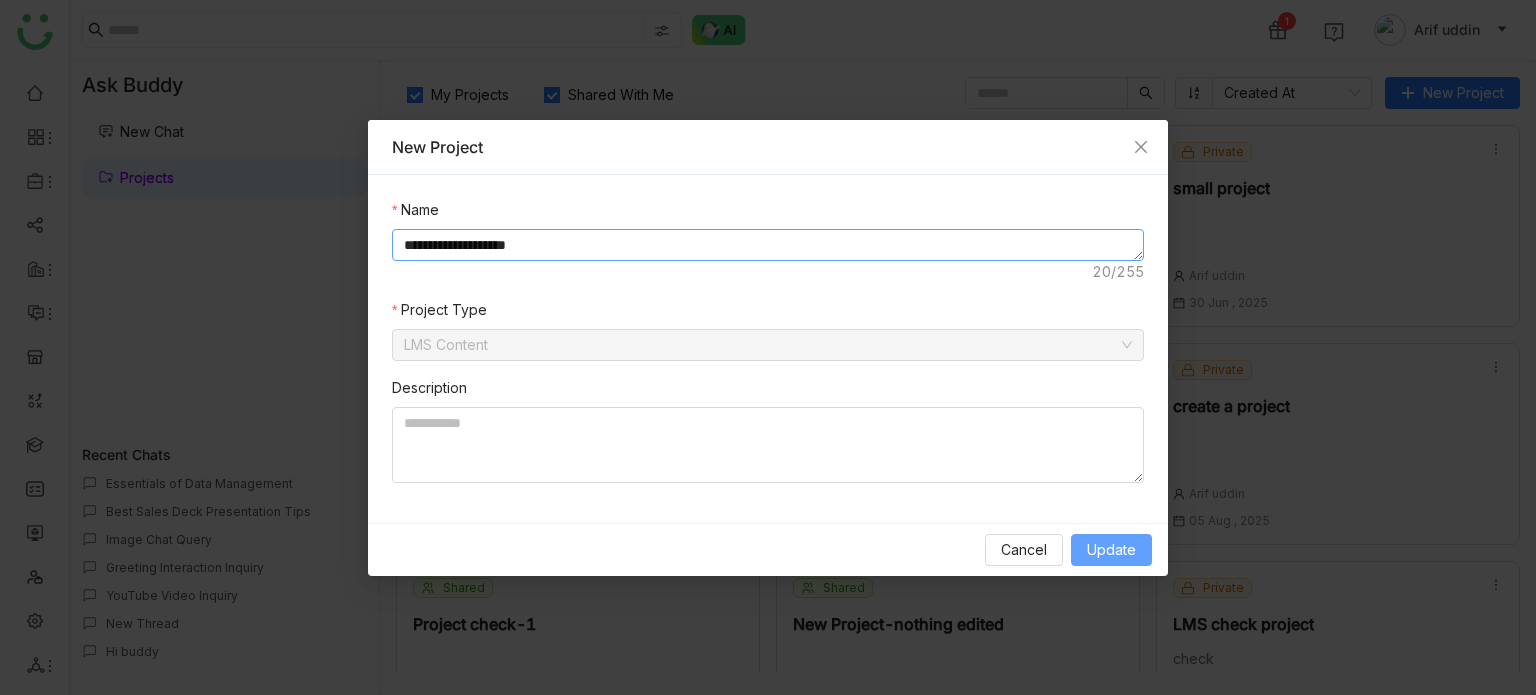 type on "**********" 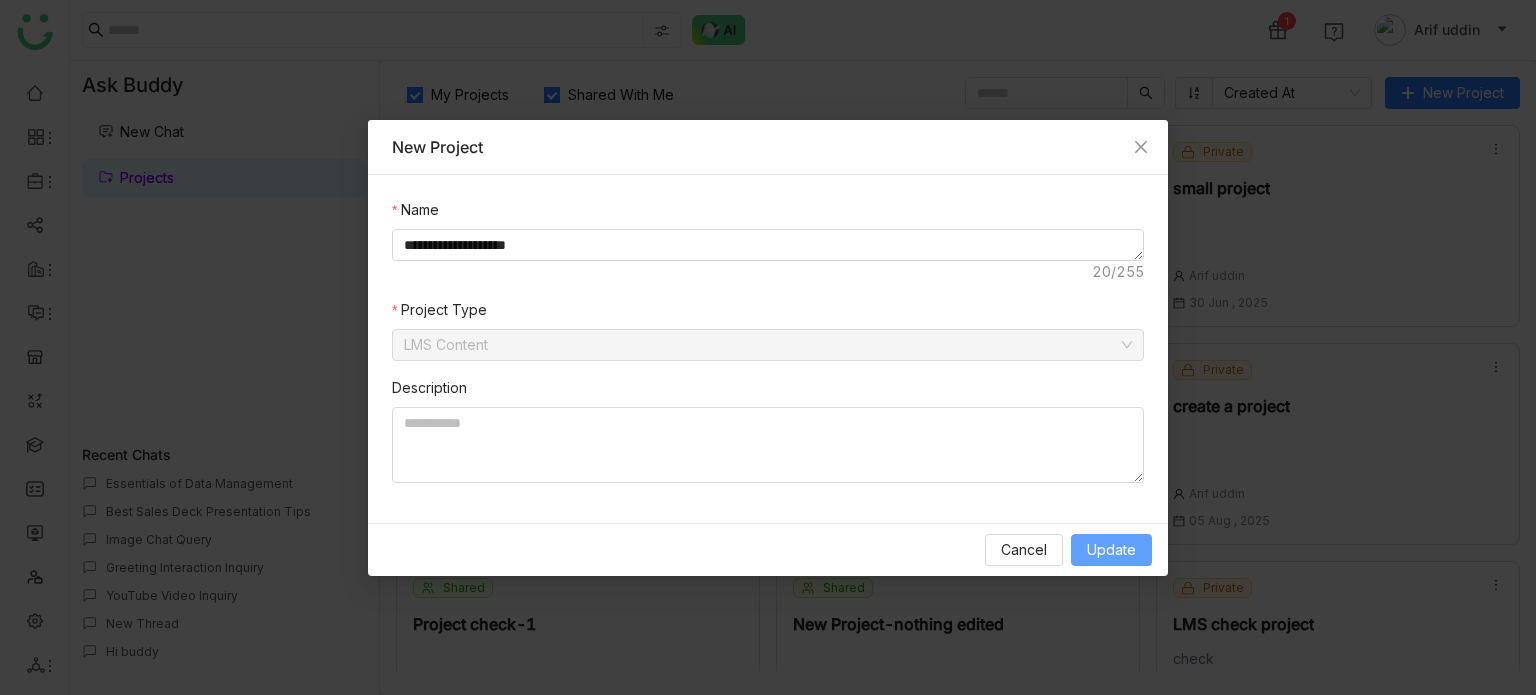 click on "Update" at bounding box center (1111, 550) 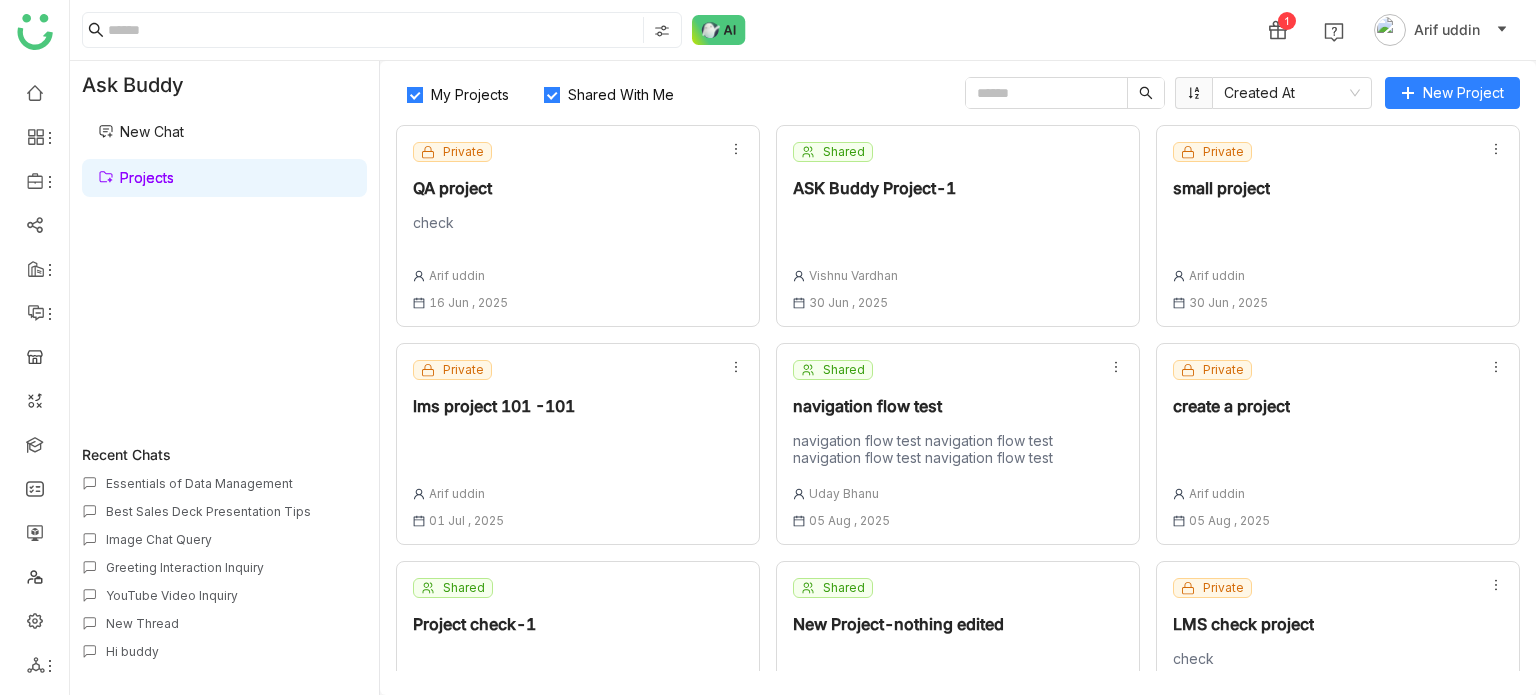 click on "Private  lms project 101 -101  [PERSON] [DATE]" 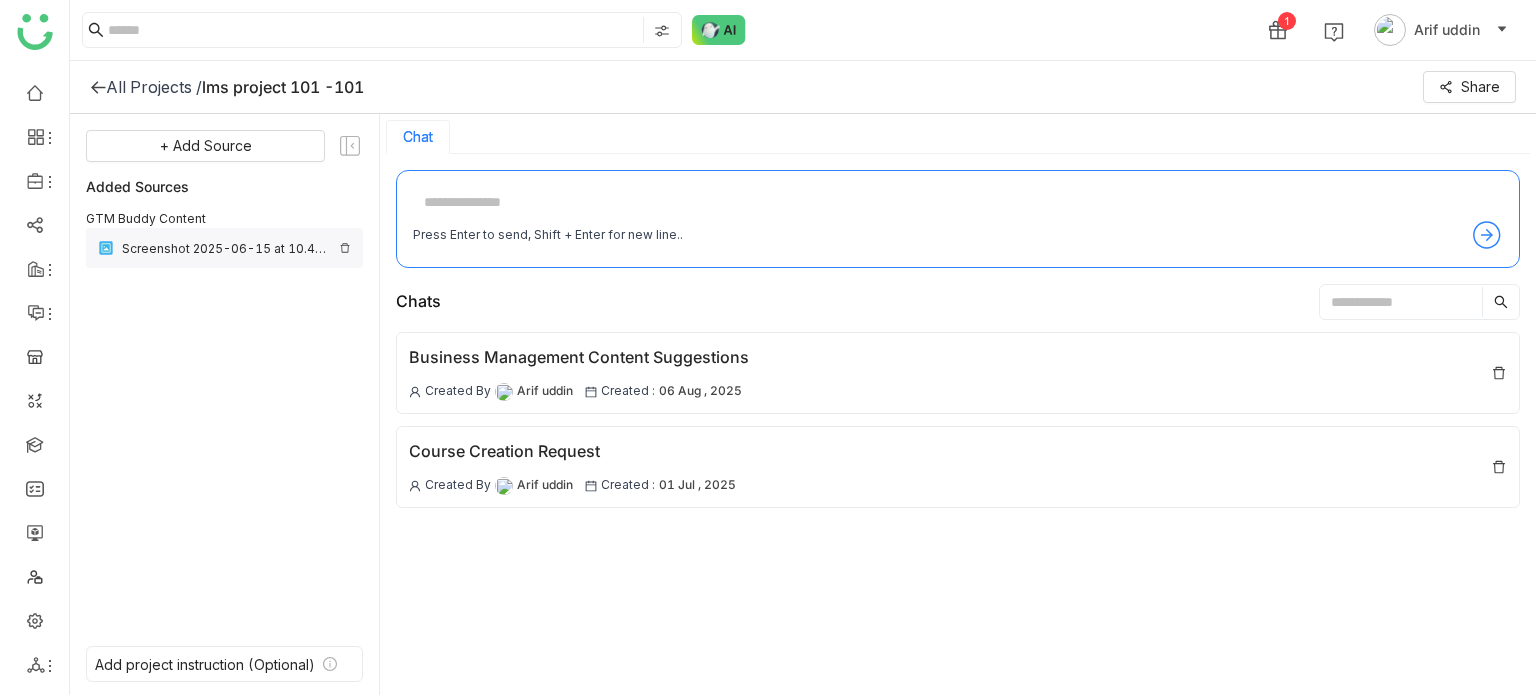 click 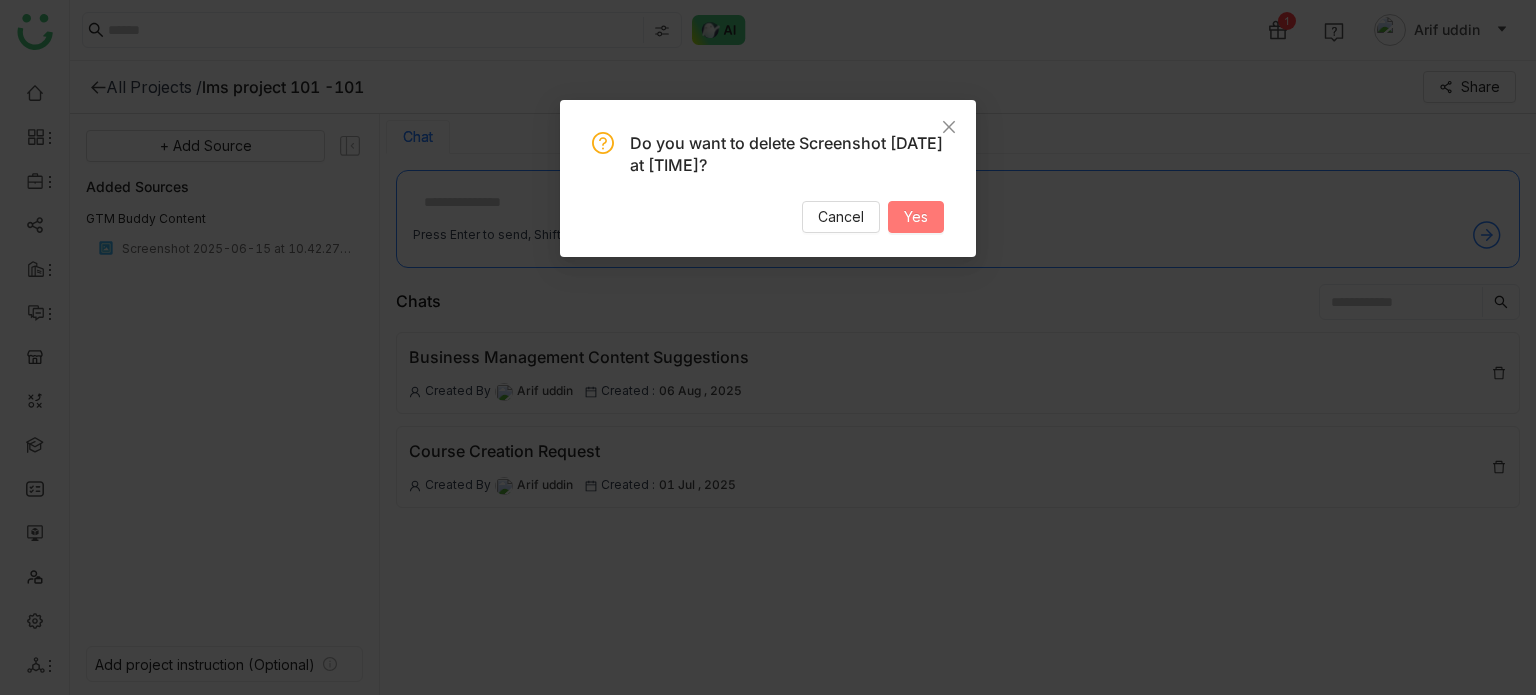 click on "Yes" at bounding box center (916, 217) 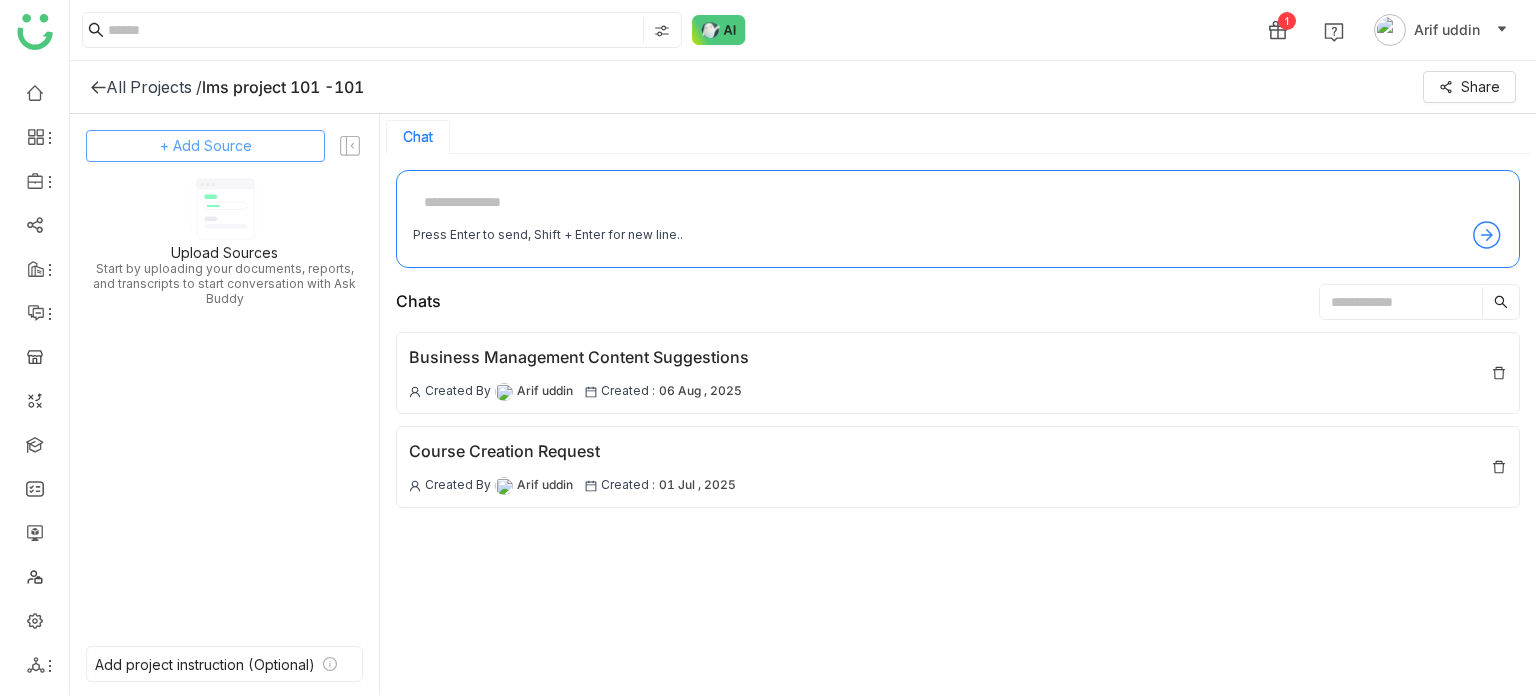 click on "+ Add Source" 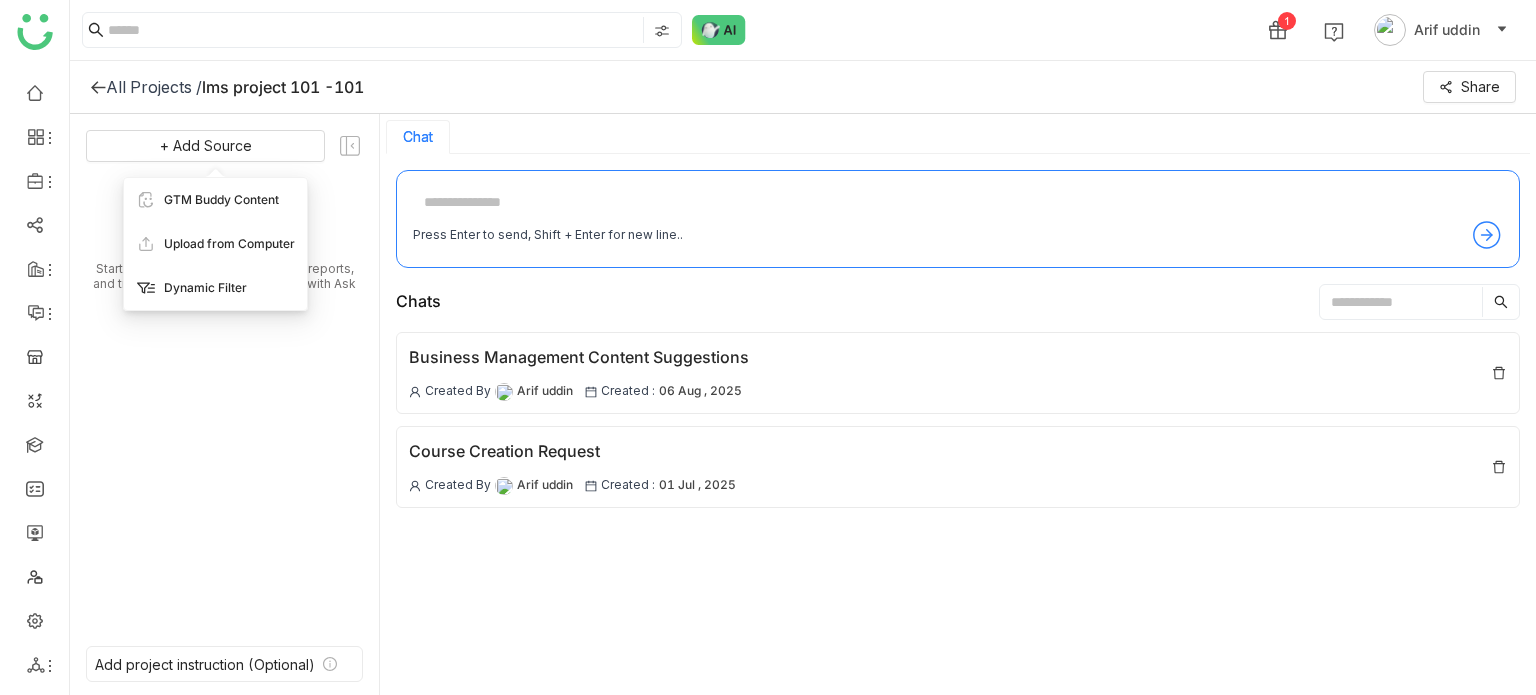 click on "Dynamic Filter" at bounding box center [215, 288] 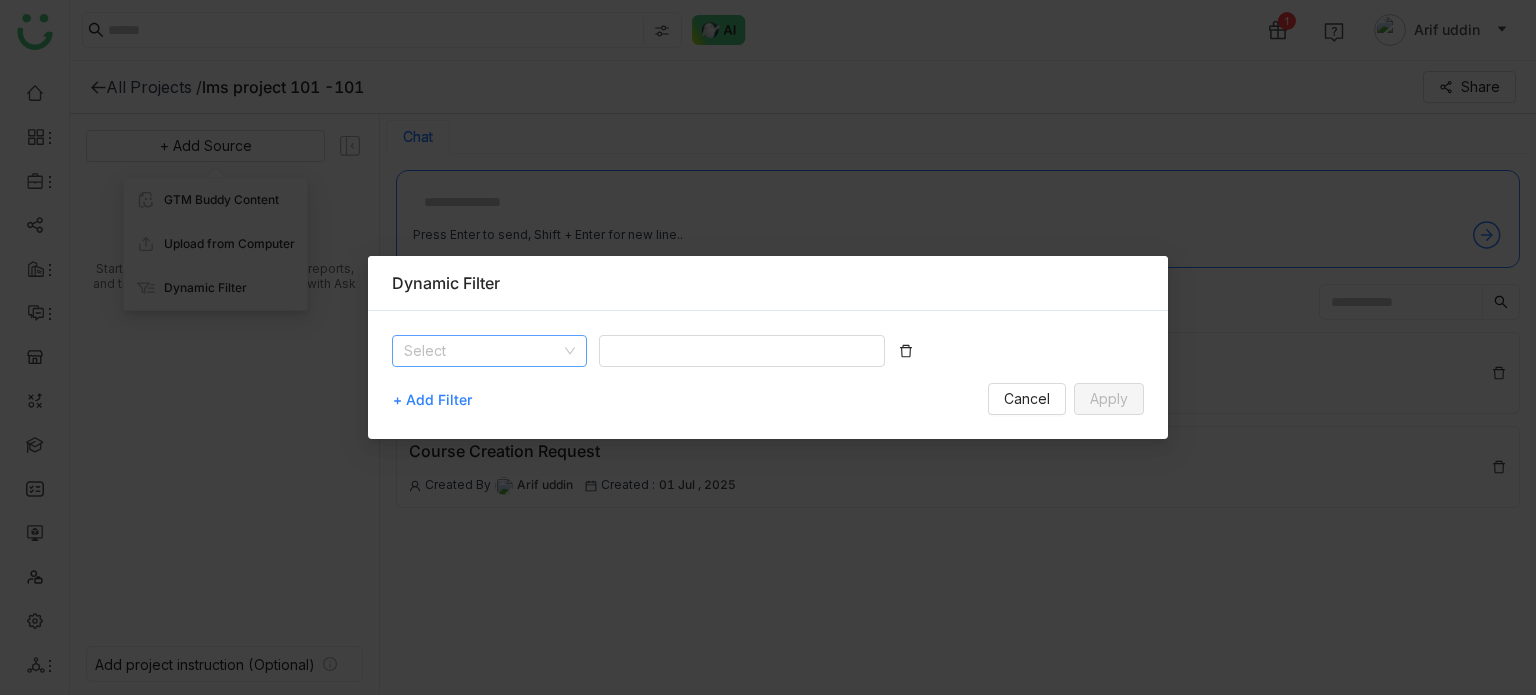 click on "Select" at bounding box center (768, 359) 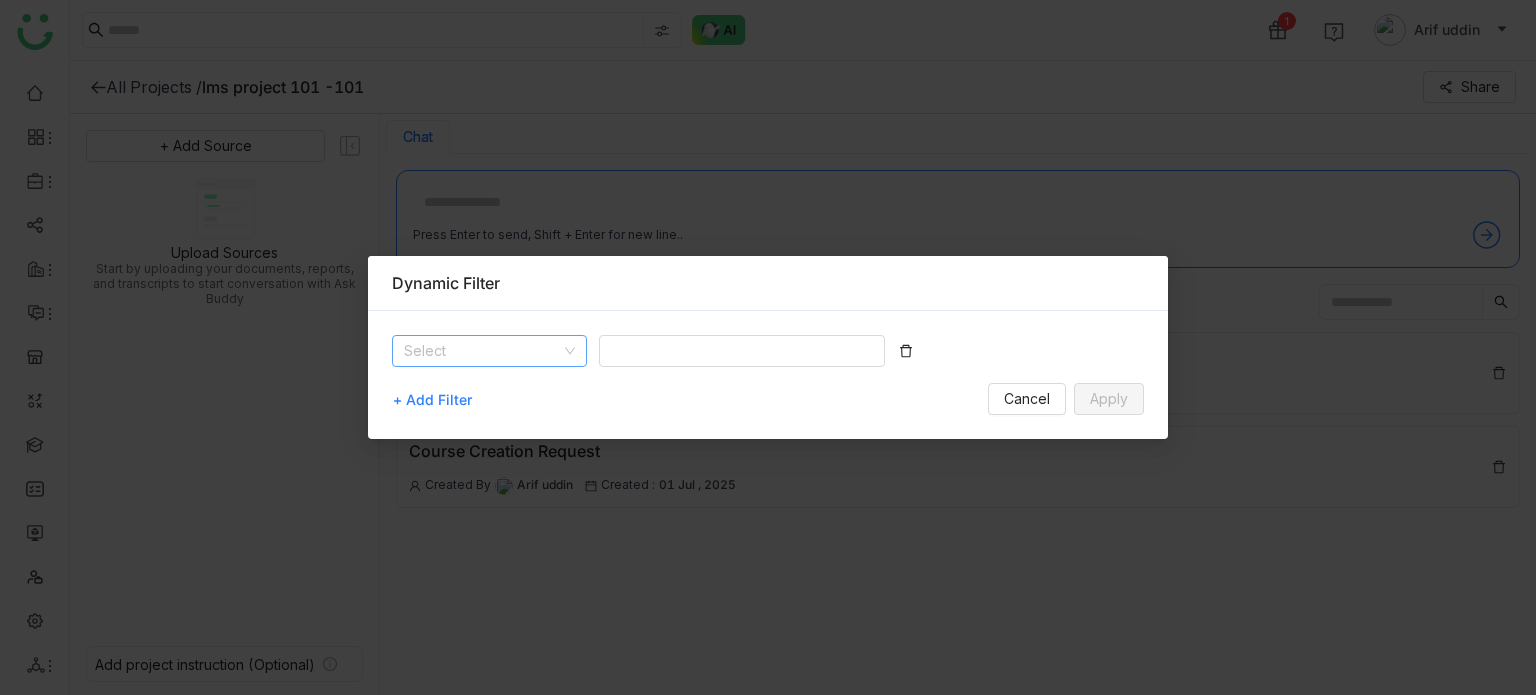 click at bounding box center [482, 351] 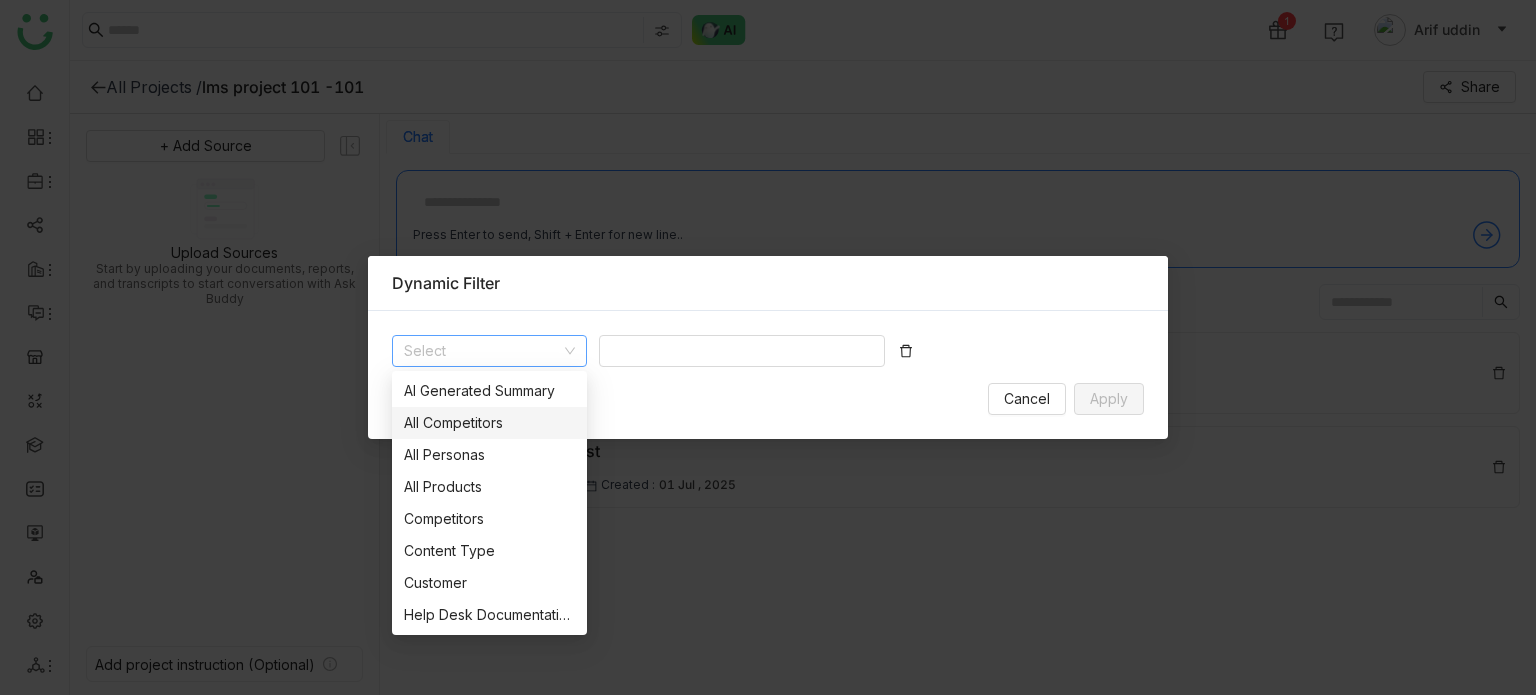 click on "All Competitors" at bounding box center [489, 423] 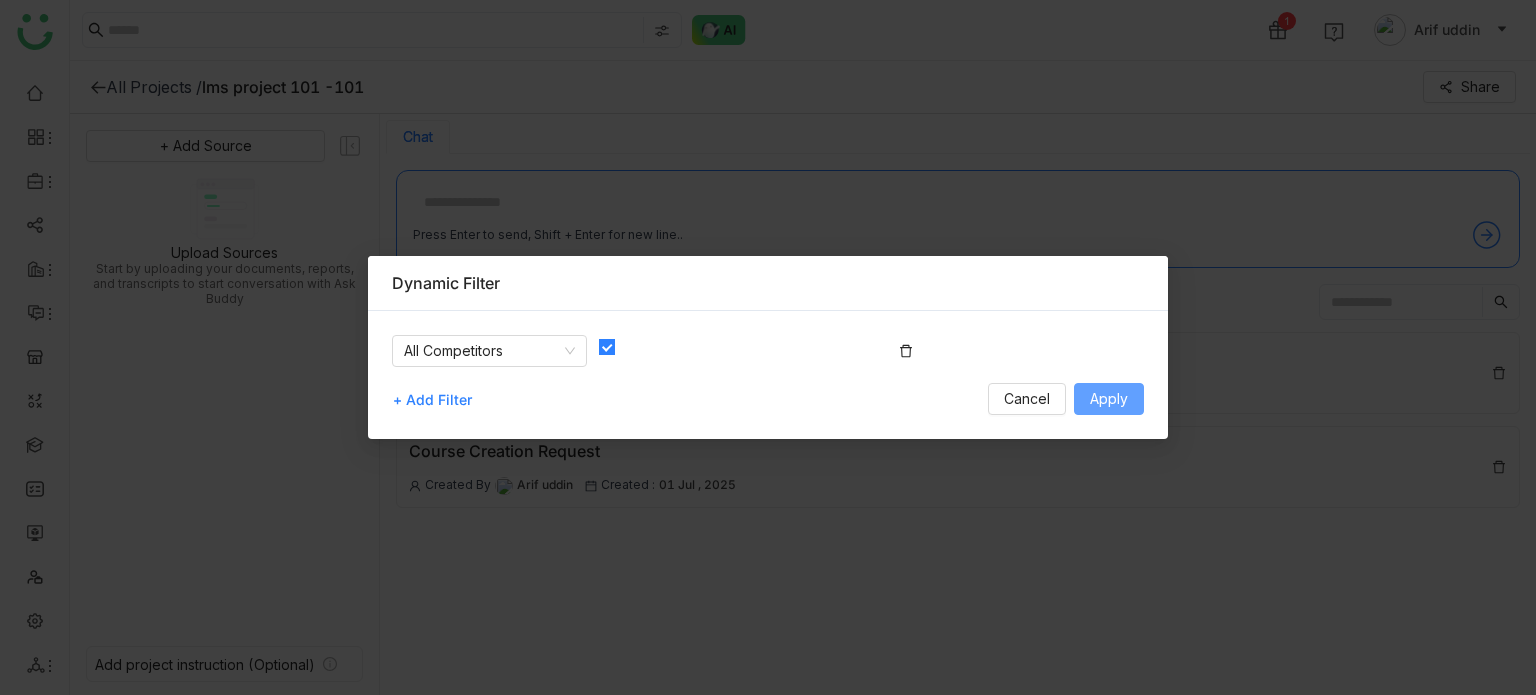 click on "Apply" at bounding box center [1109, 399] 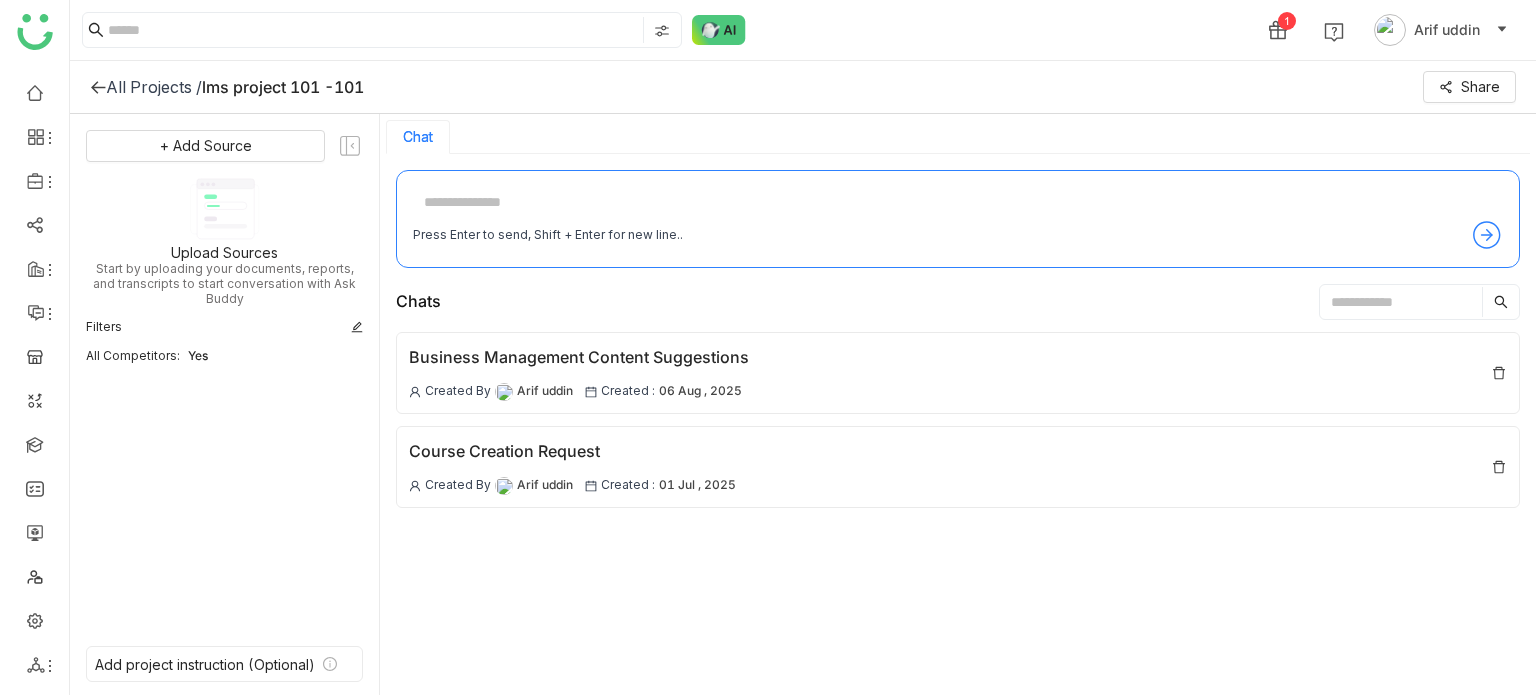 click 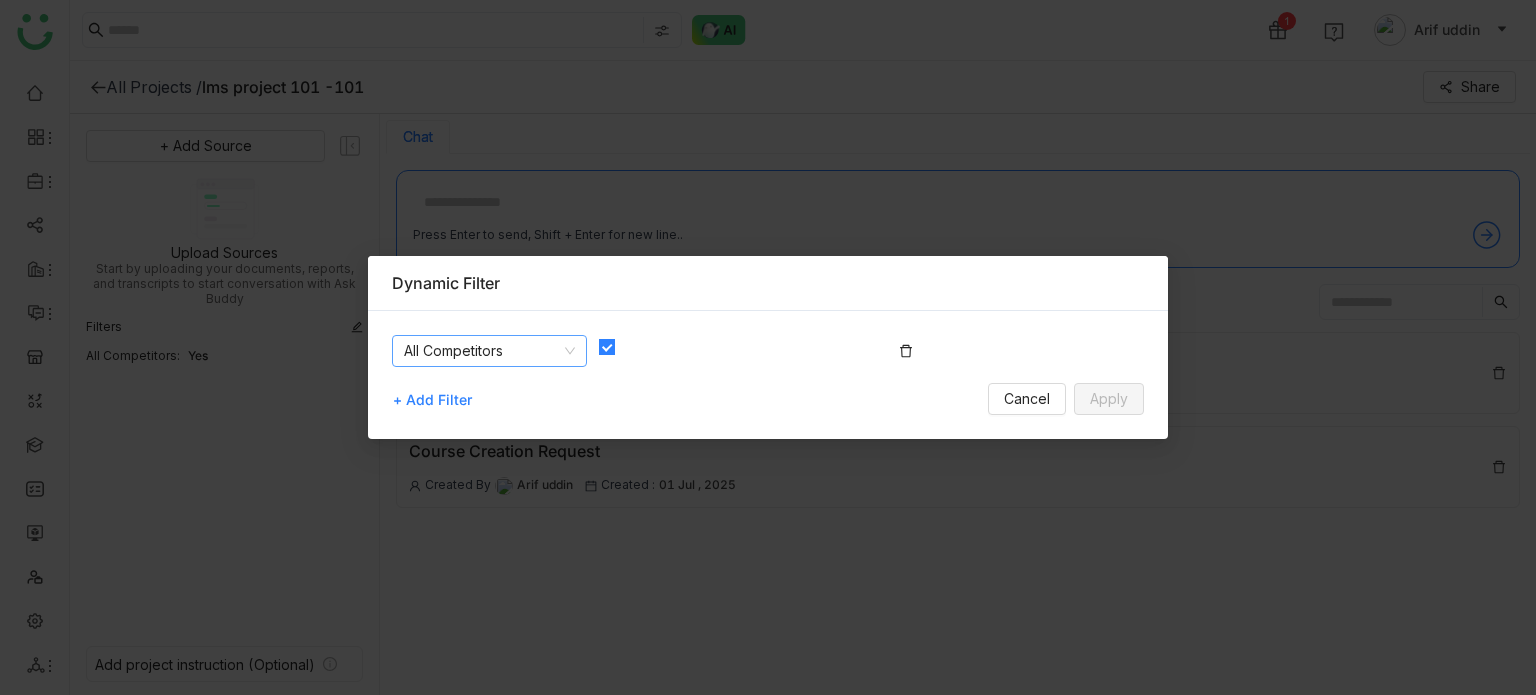 click on "+ Add Filter" at bounding box center (432, 400) 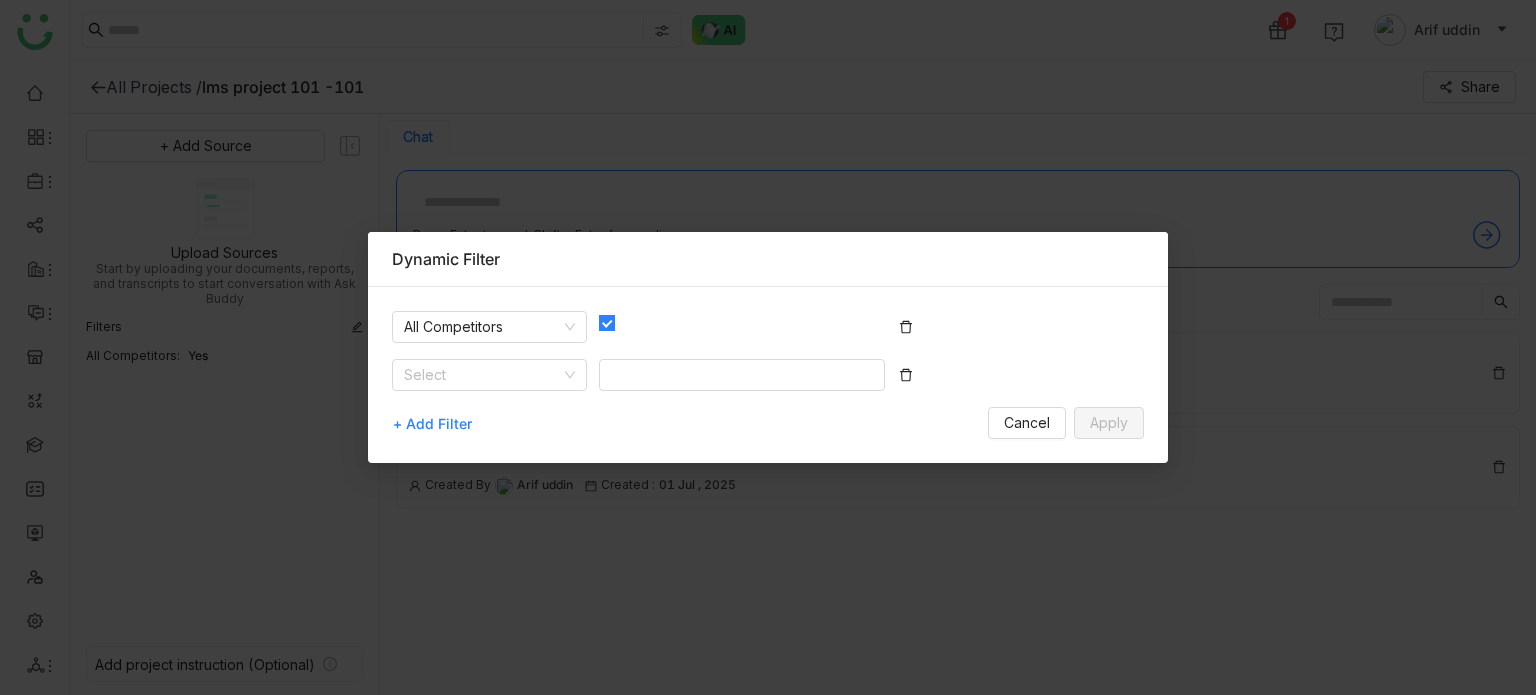 click on "+ Add Filter" at bounding box center [432, 424] 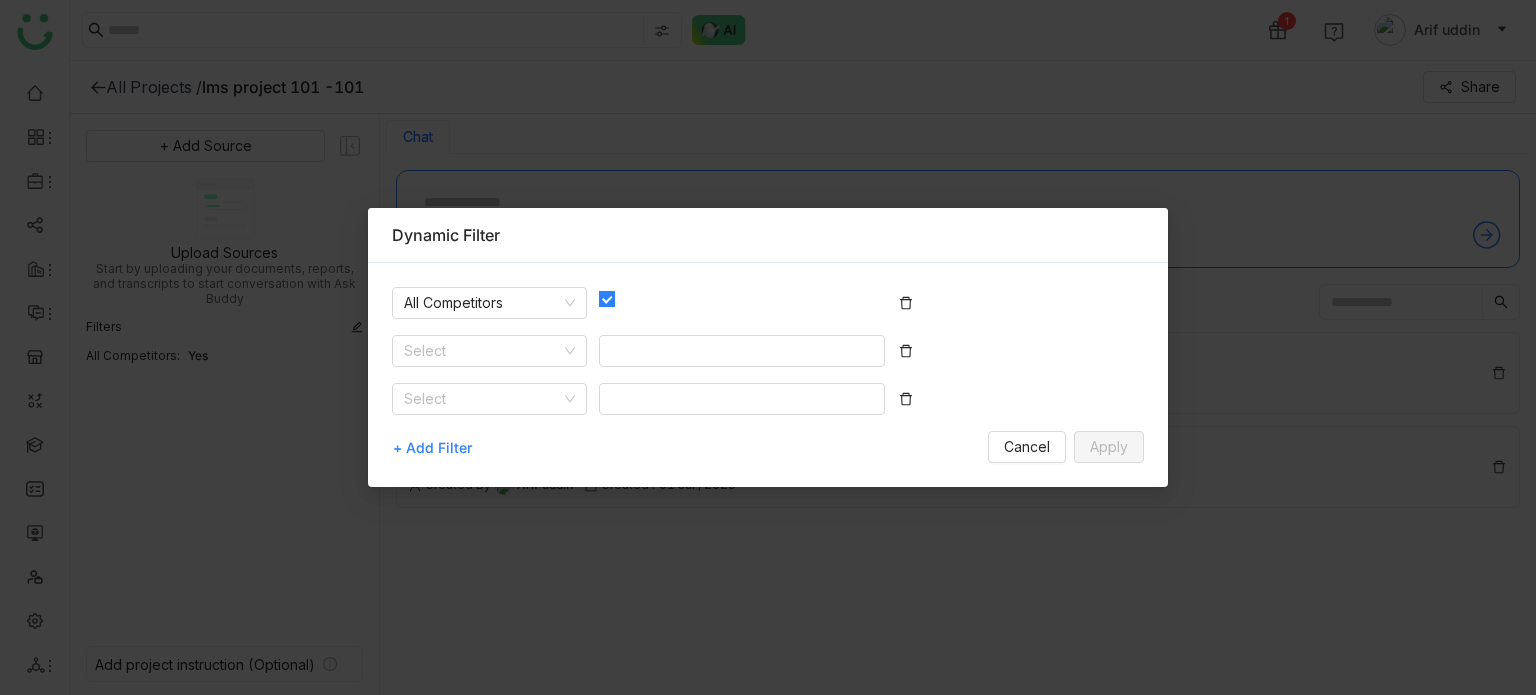 click on "+ Add Filter" at bounding box center (432, 448) 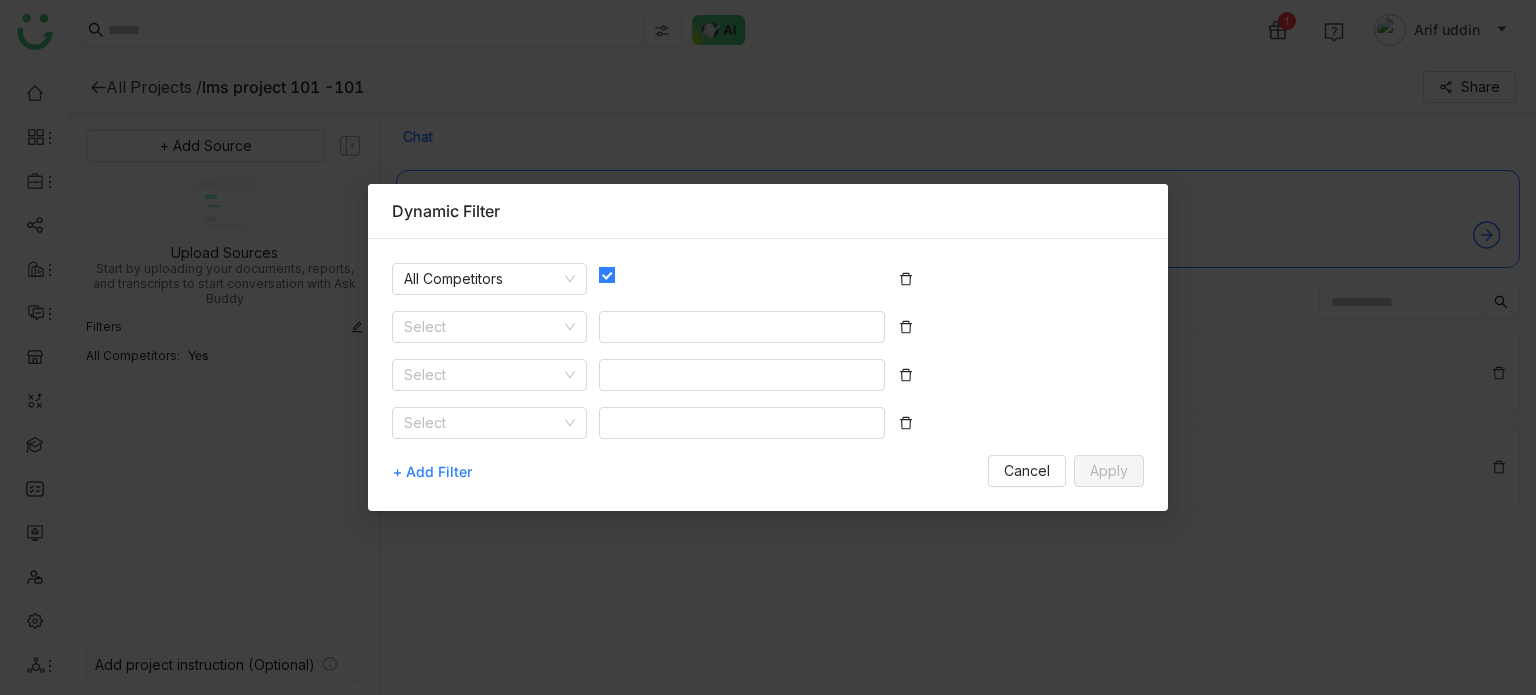 click on "+ Add Filter" at bounding box center [432, 472] 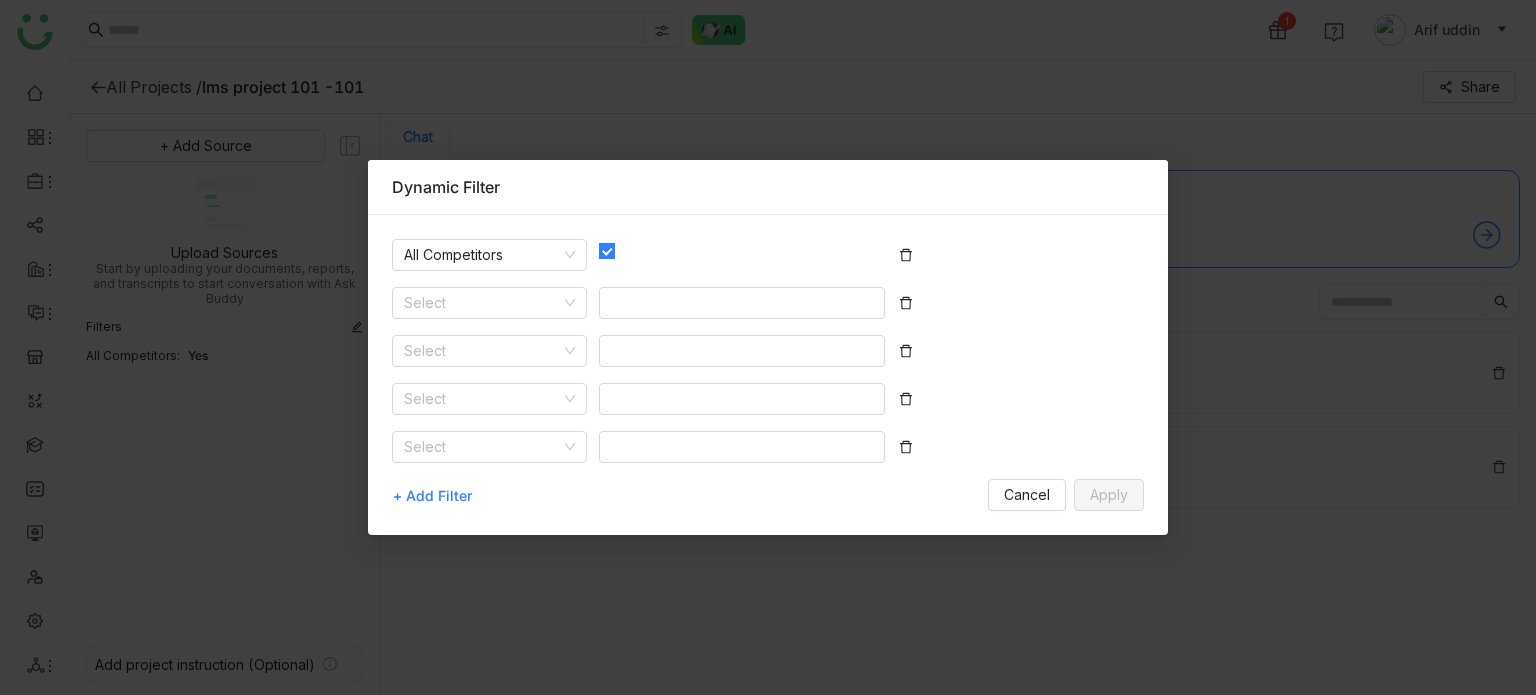 click on "+ Add Filter" at bounding box center (432, 496) 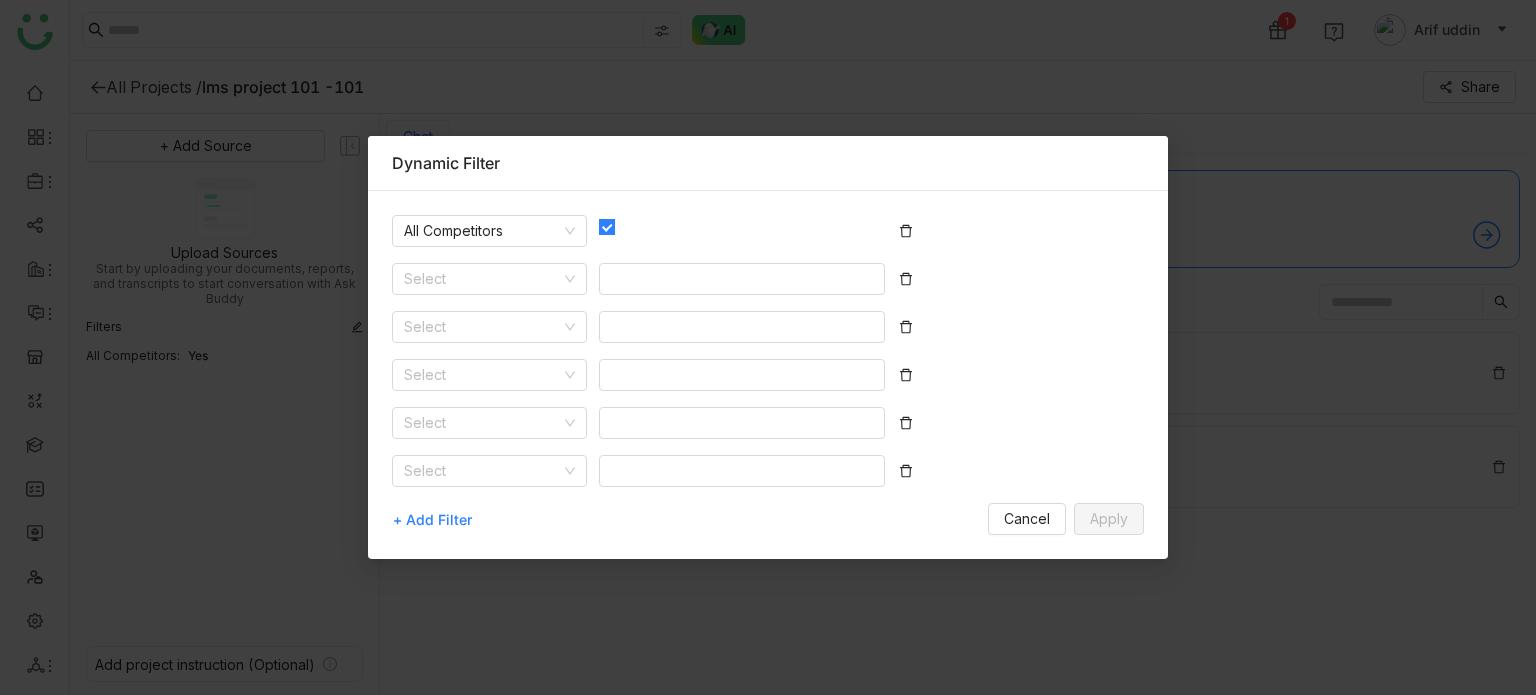 click on "+ Add Filter" at bounding box center [432, 520] 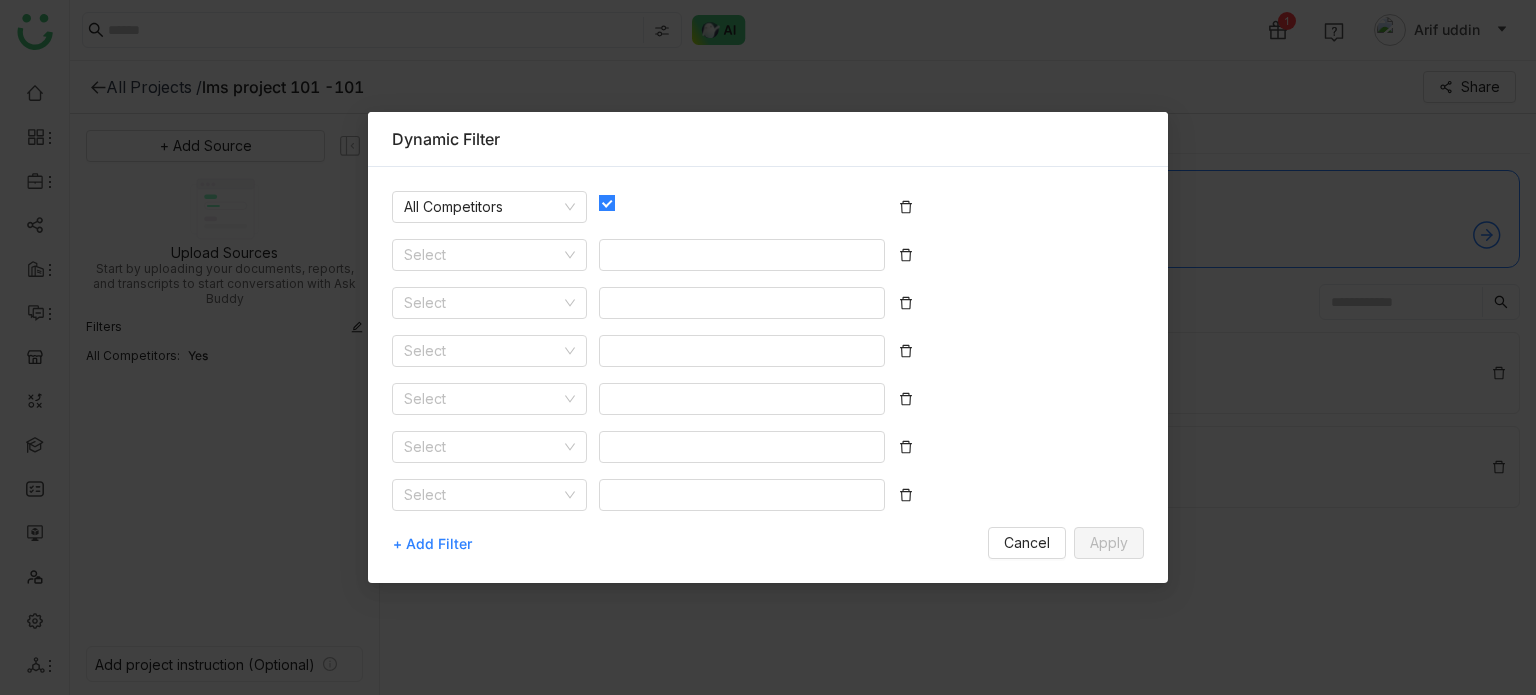click on "+ Add Filter" at bounding box center [432, 544] 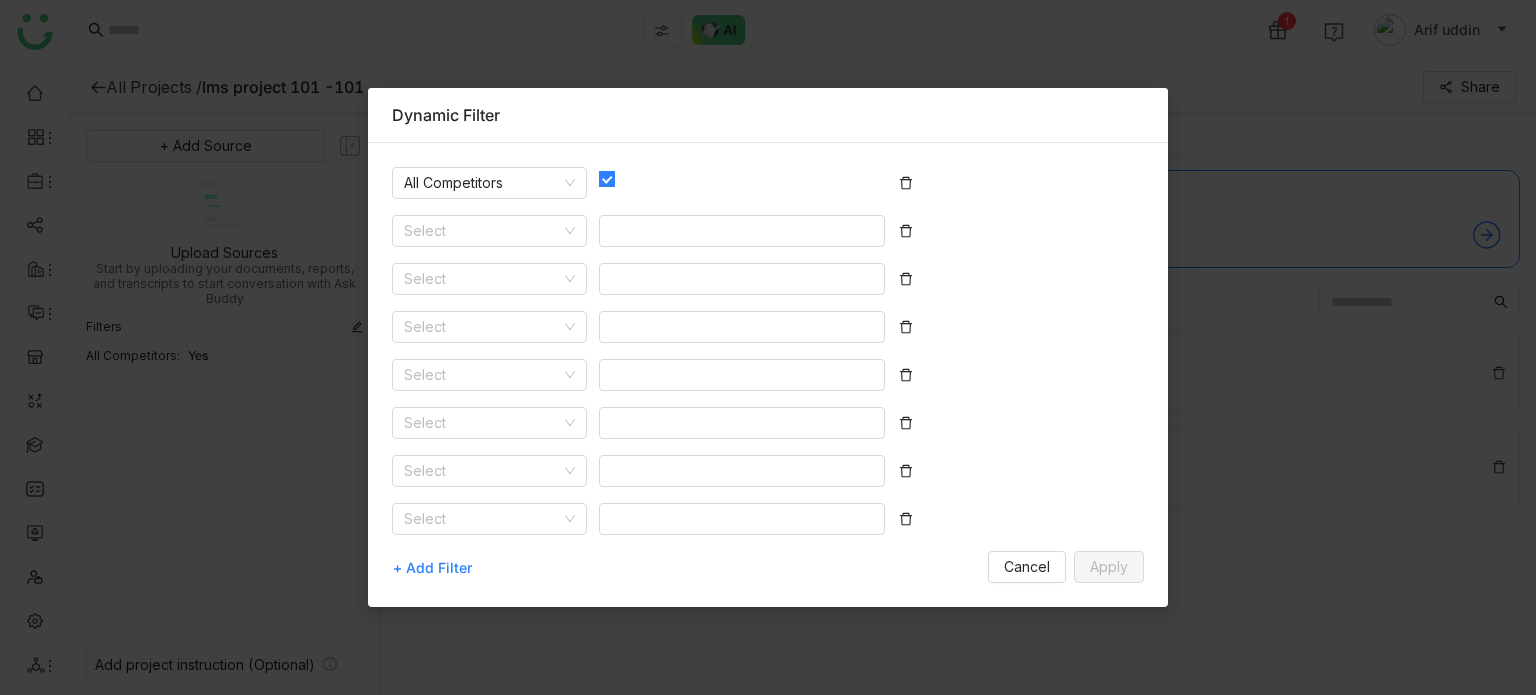 click on "+ Add Filter" at bounding box center (432, 568) 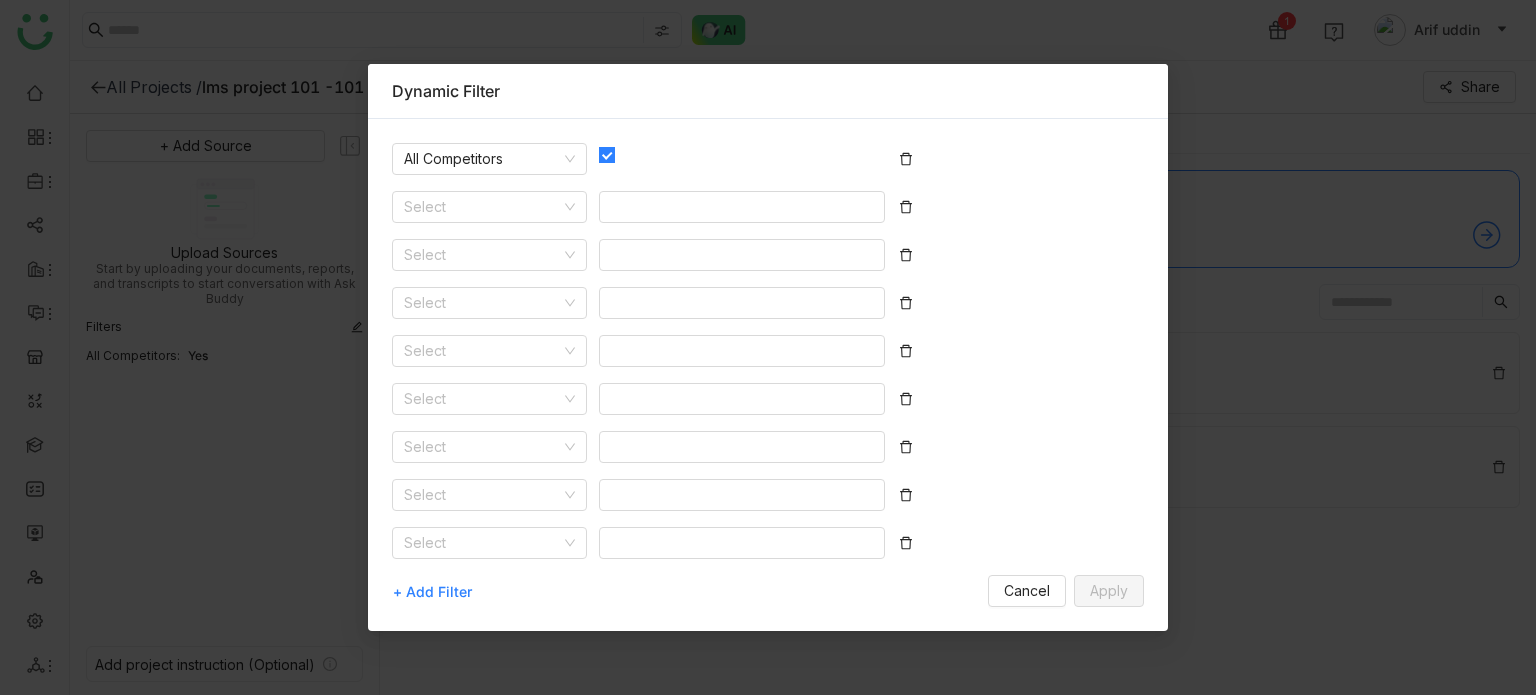 click on "Select" at bounding box center (768, 551) 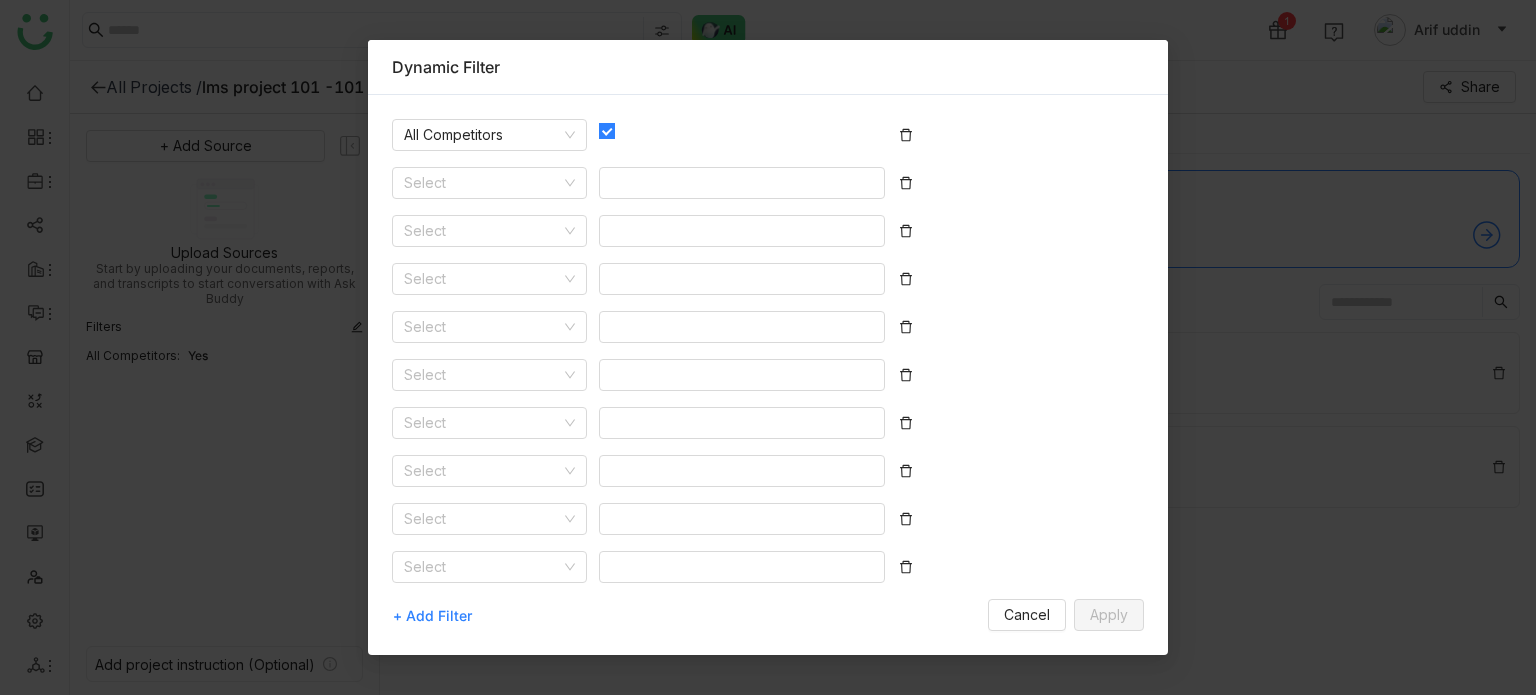 click on "+ Add Filter" at bounding box center (432, 615) 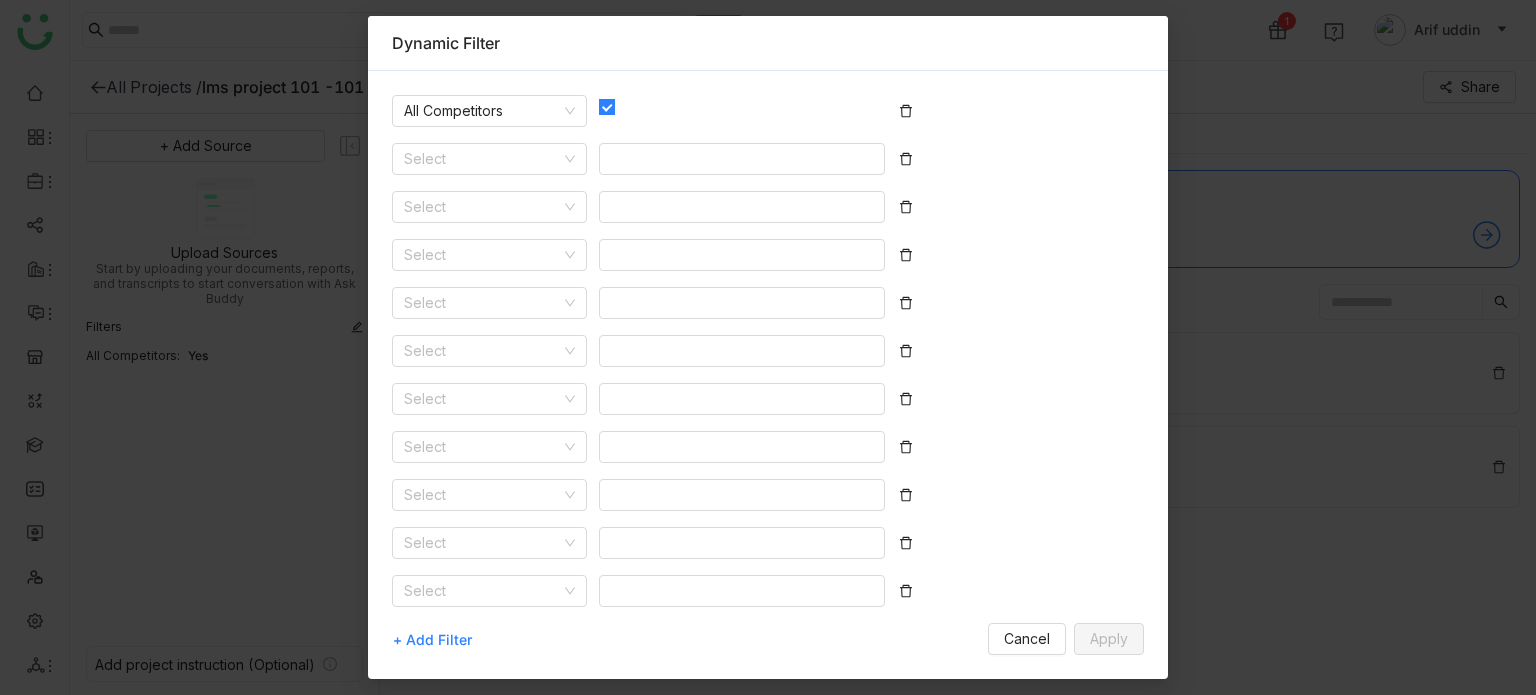 click on "Select" at bounding box center (768, 599) 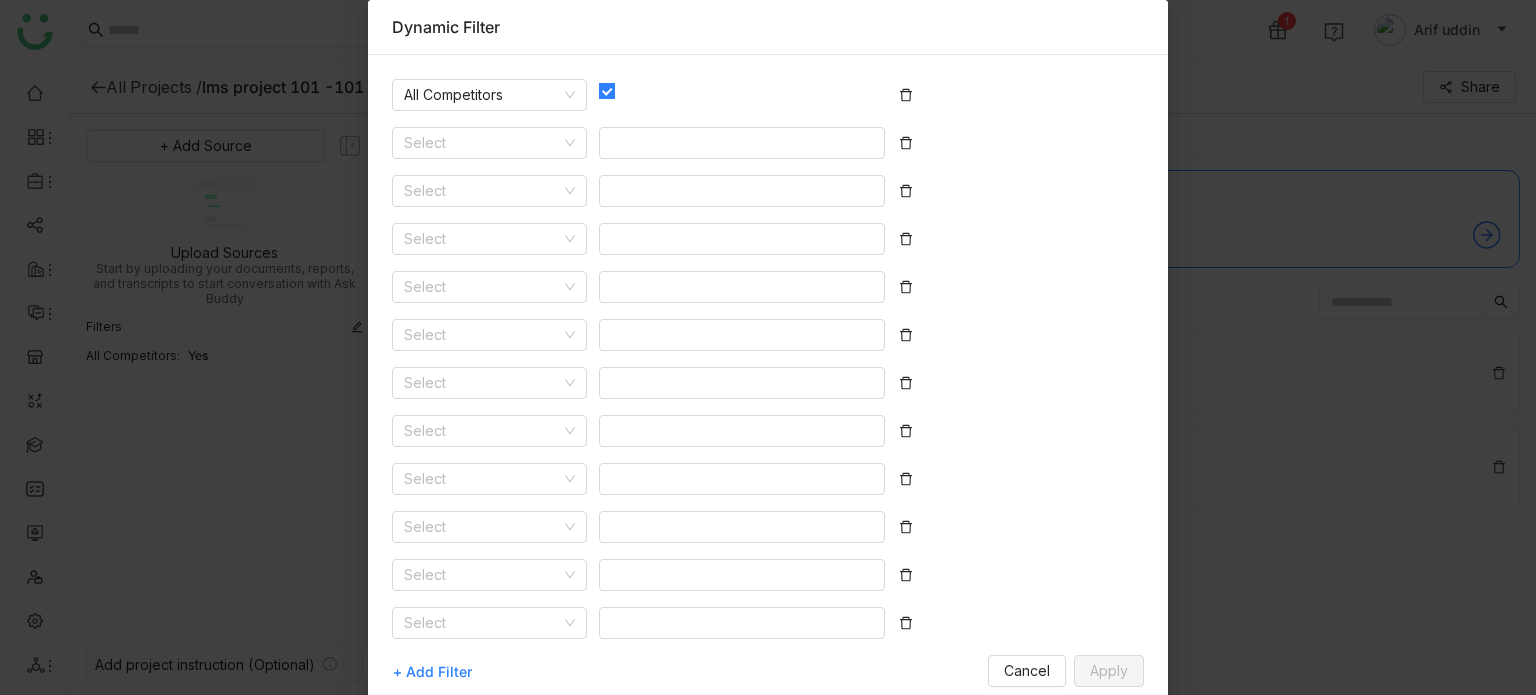 click on "+ Add Filter" at bounding box center (432, 672) 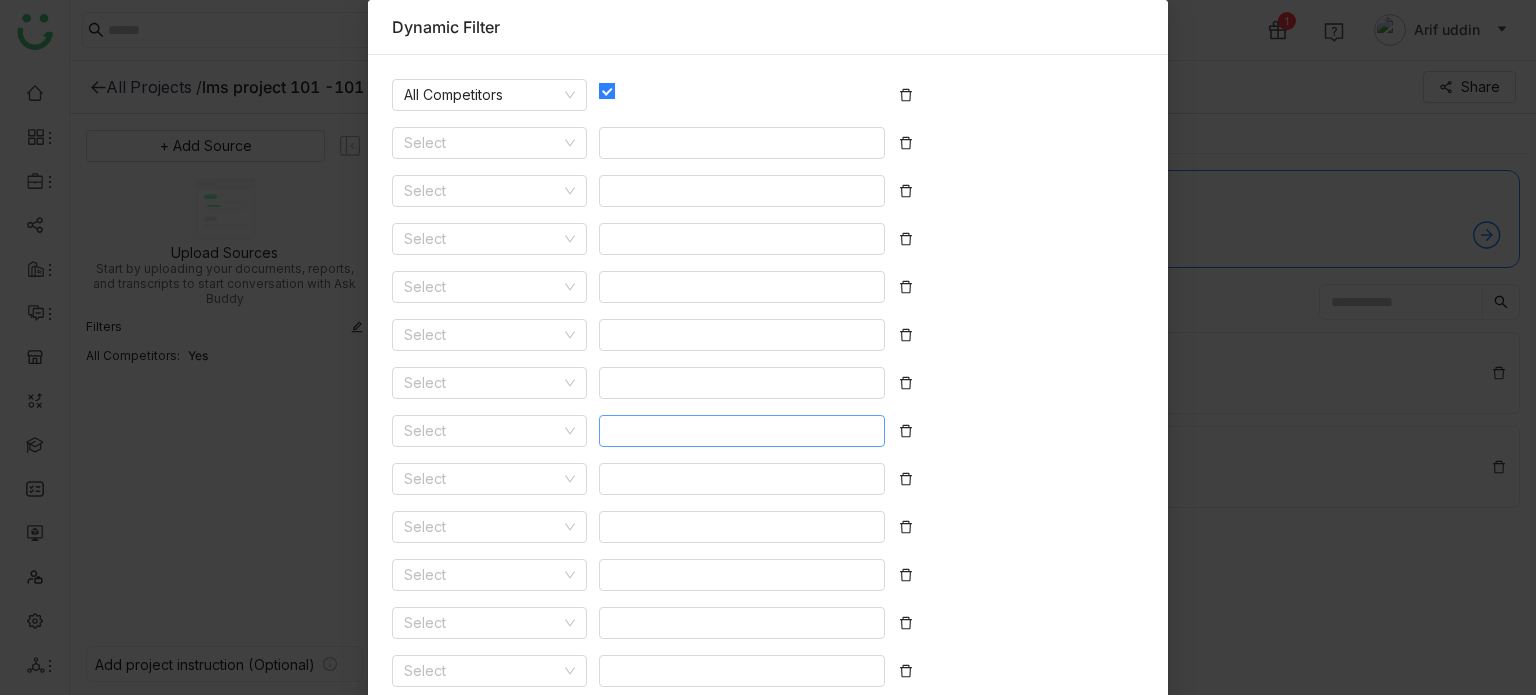 scroll, scrollTop: 64, scrollLeft: 0, axis: vertical 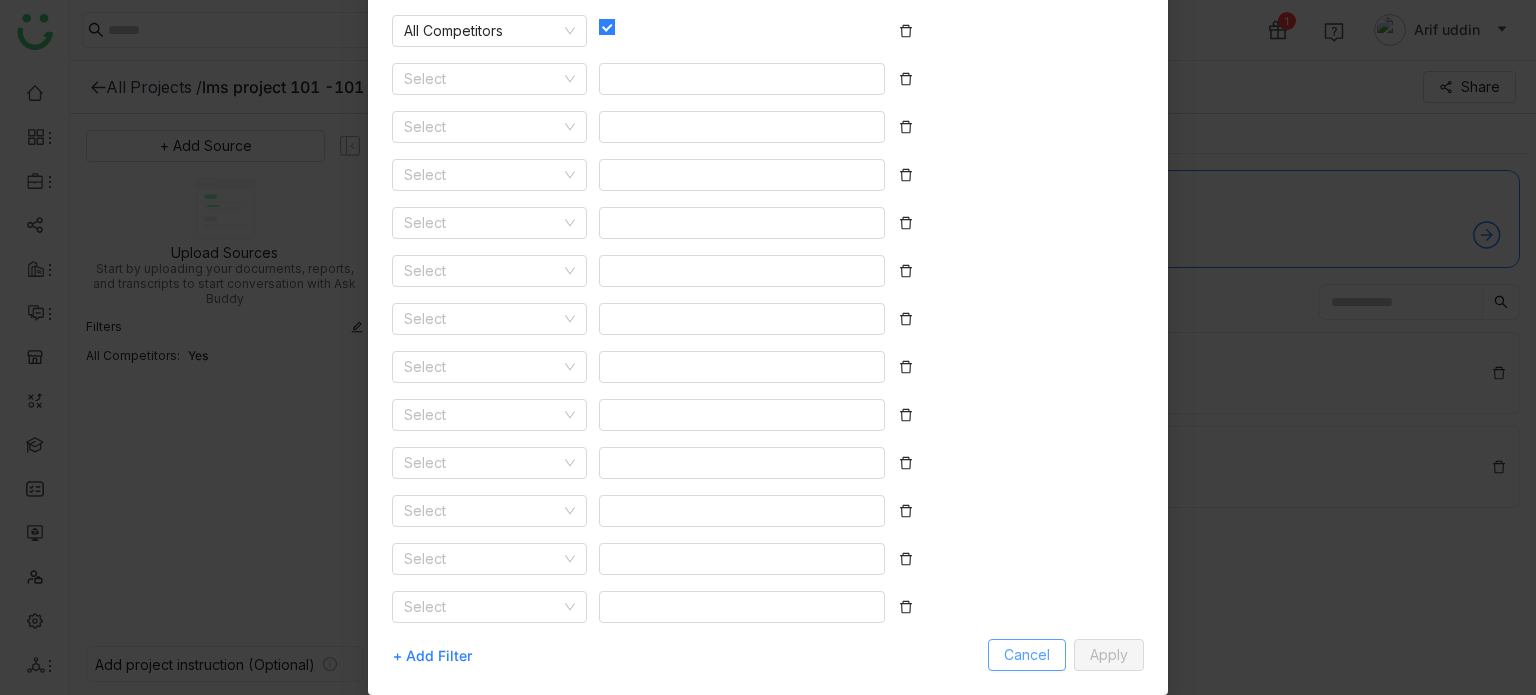 click on "Cancel" at bounding box center (1027, 655) 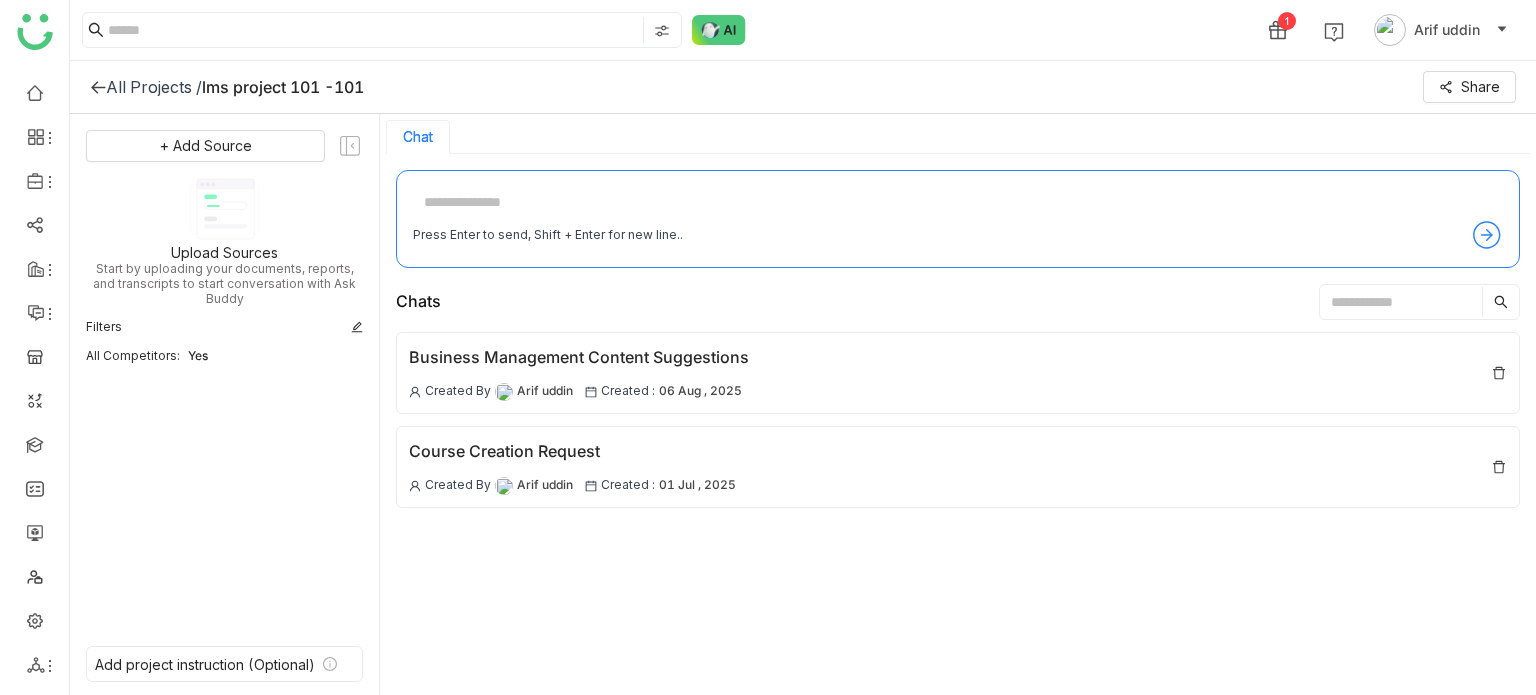 click 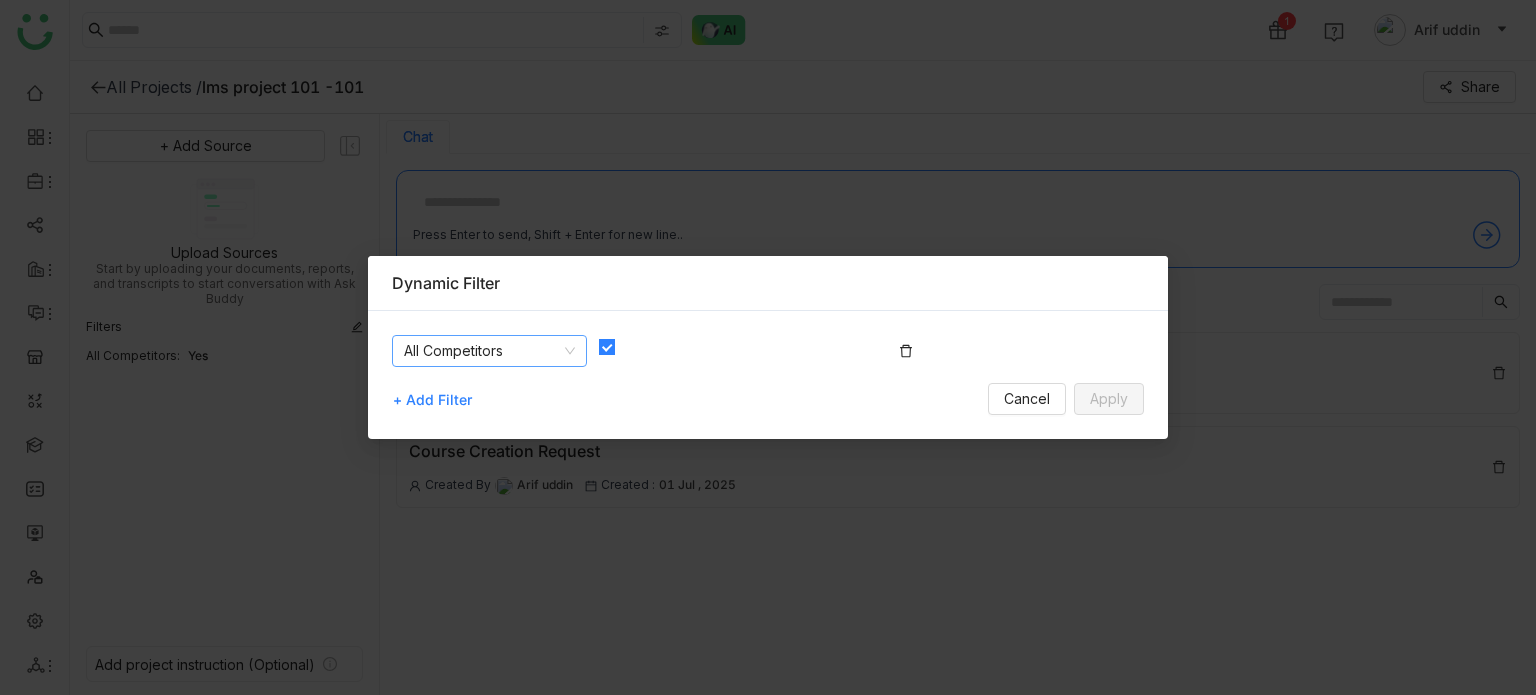 click on "+ Add Filter" at bounding box center (432, 400) 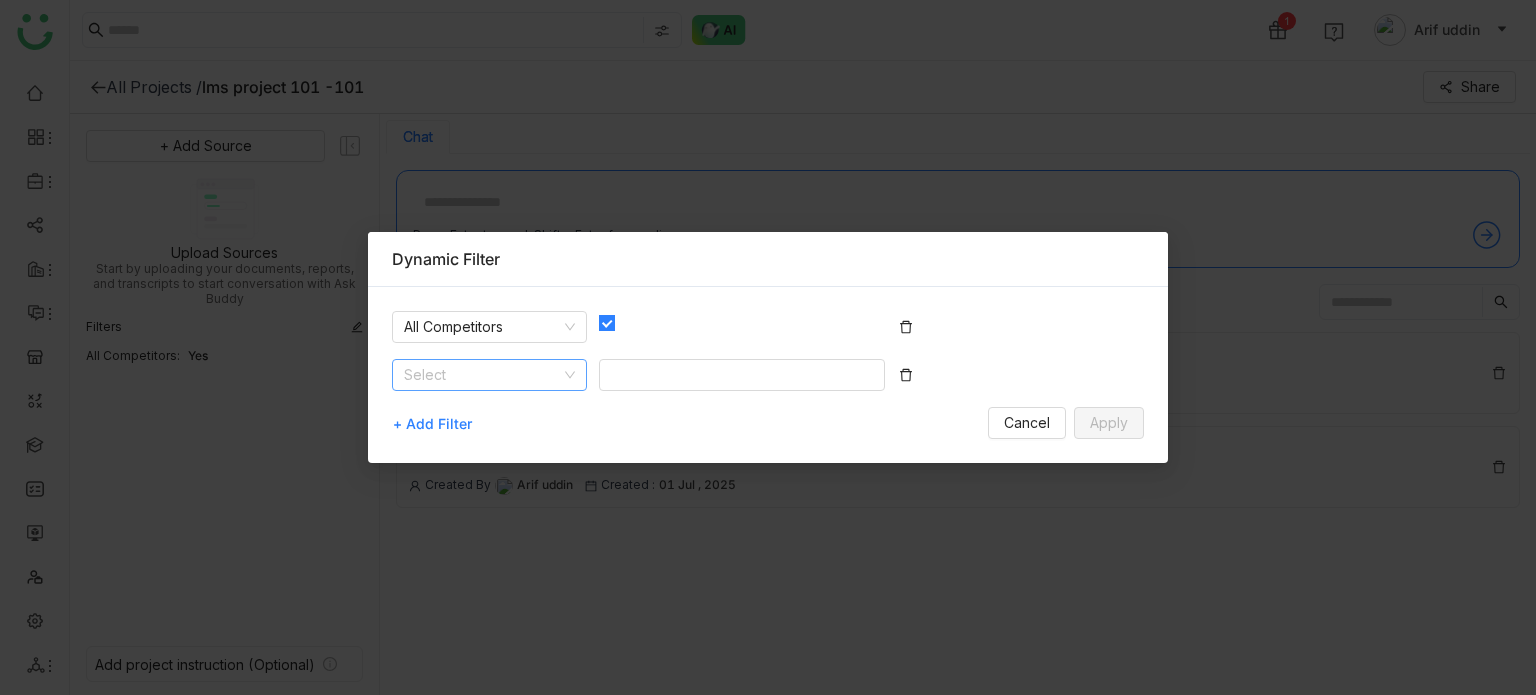 click at bounding box center (482, 375) 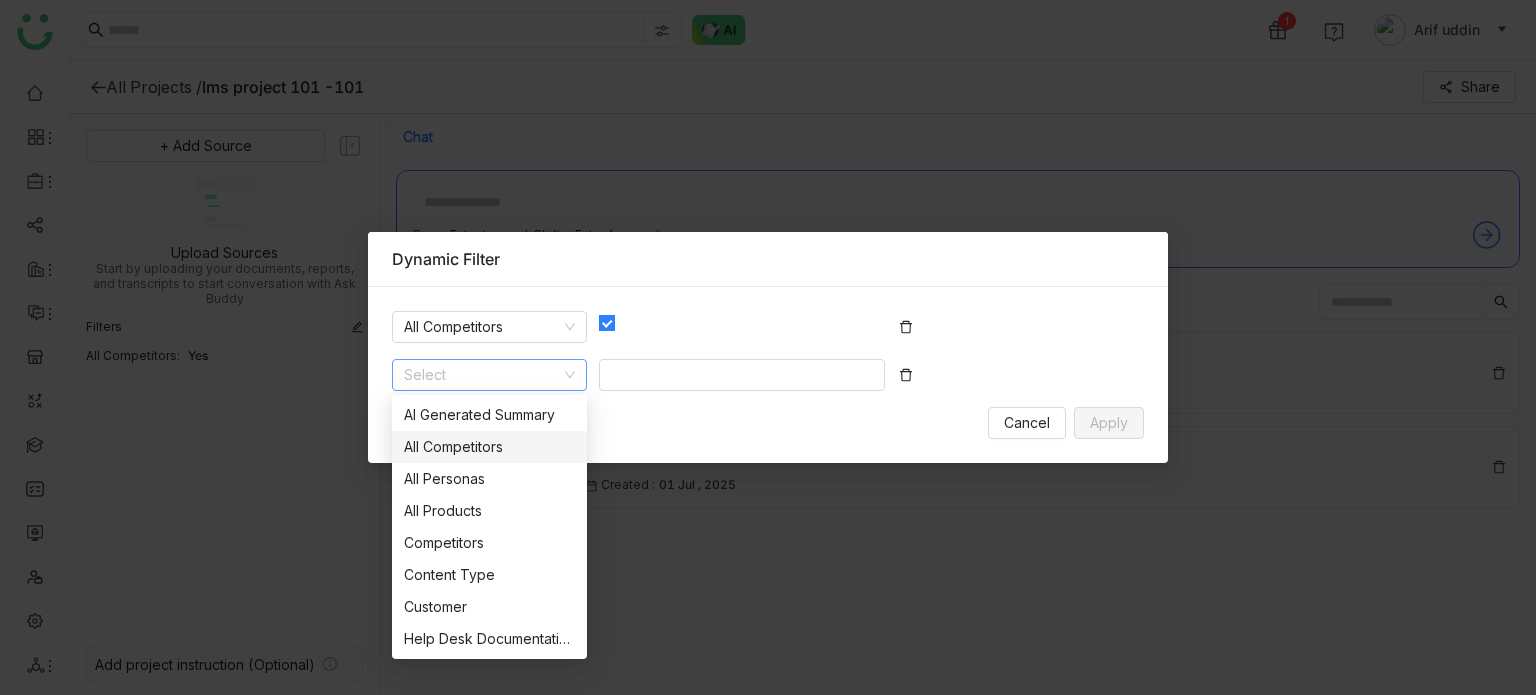 click on "All Competitors" at bounding box center [489, 447] 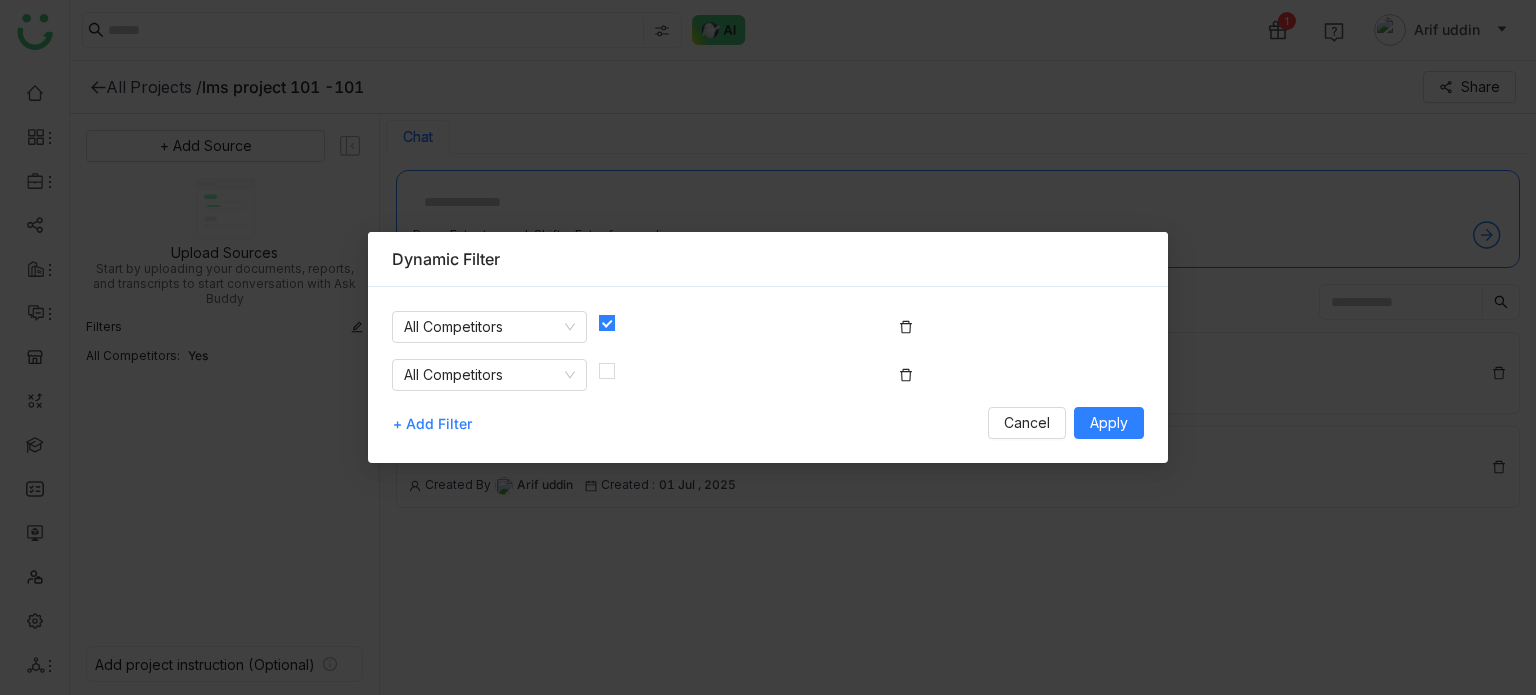 click 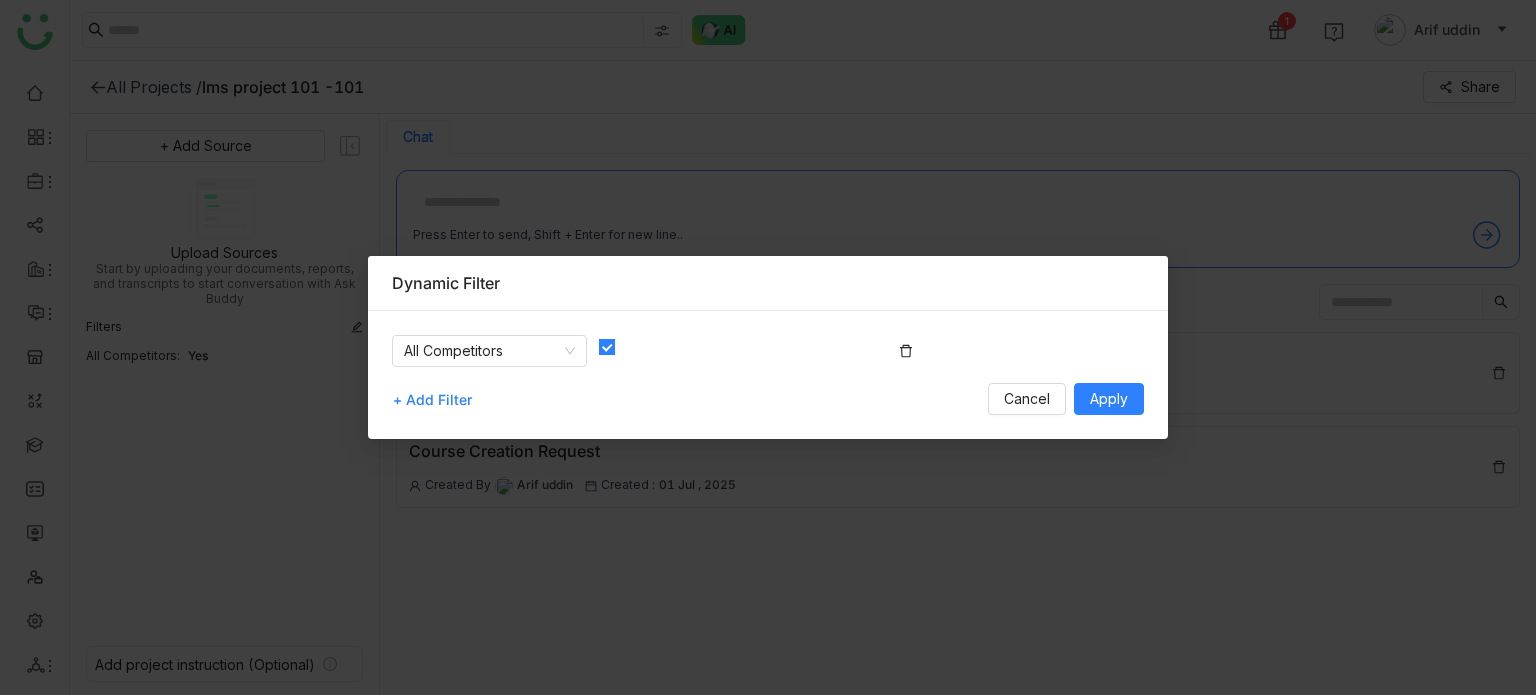 click on "+ Add Filter" at bounding box center (432, 400) 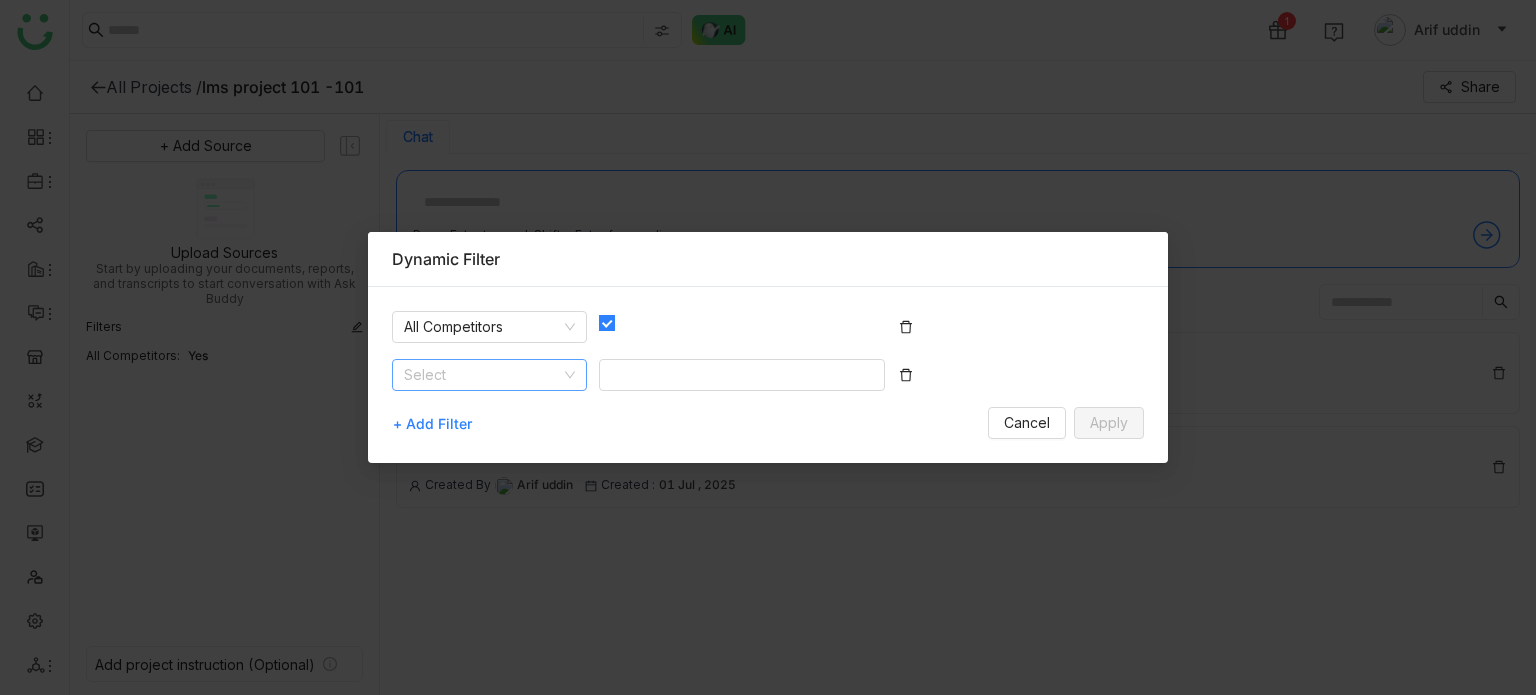 click at bounding box center [482, 375] 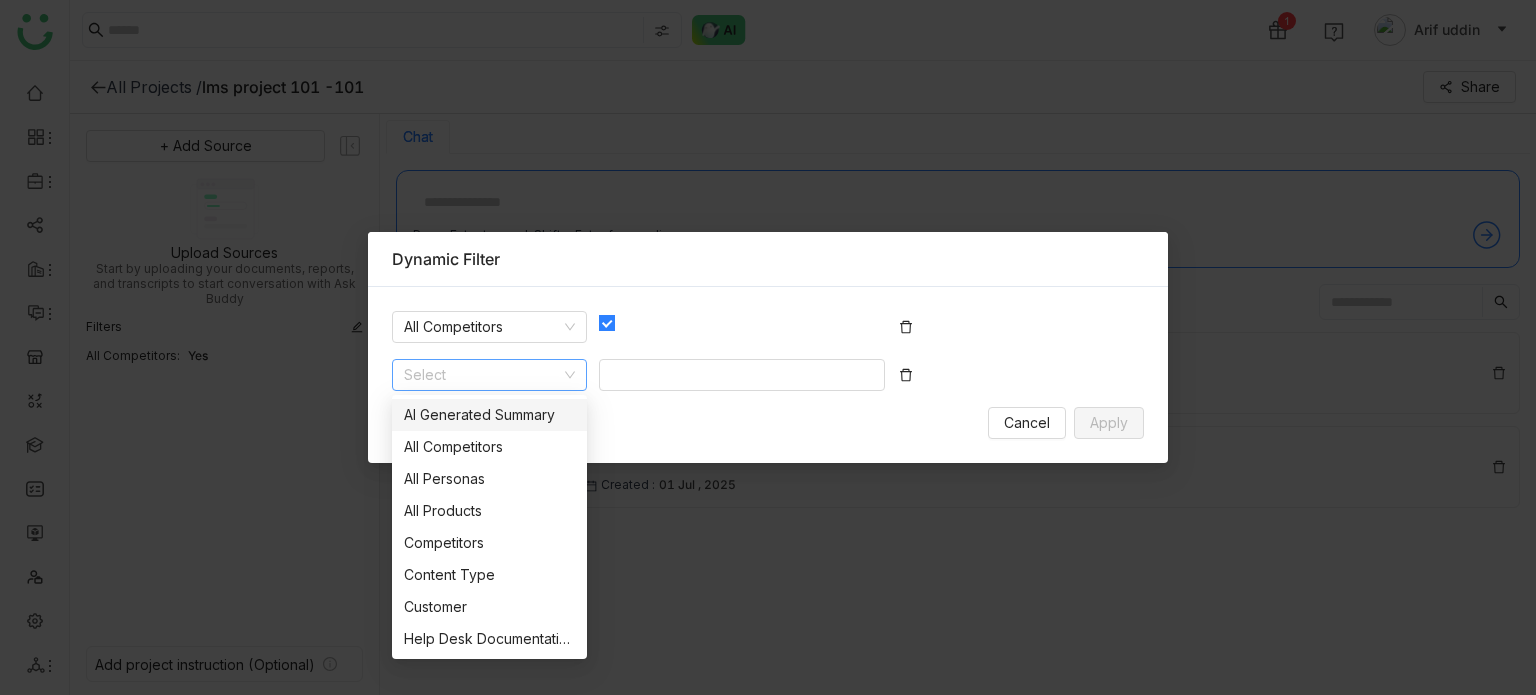 click on "AI Generated Summary" at bounding box center [489, 415] 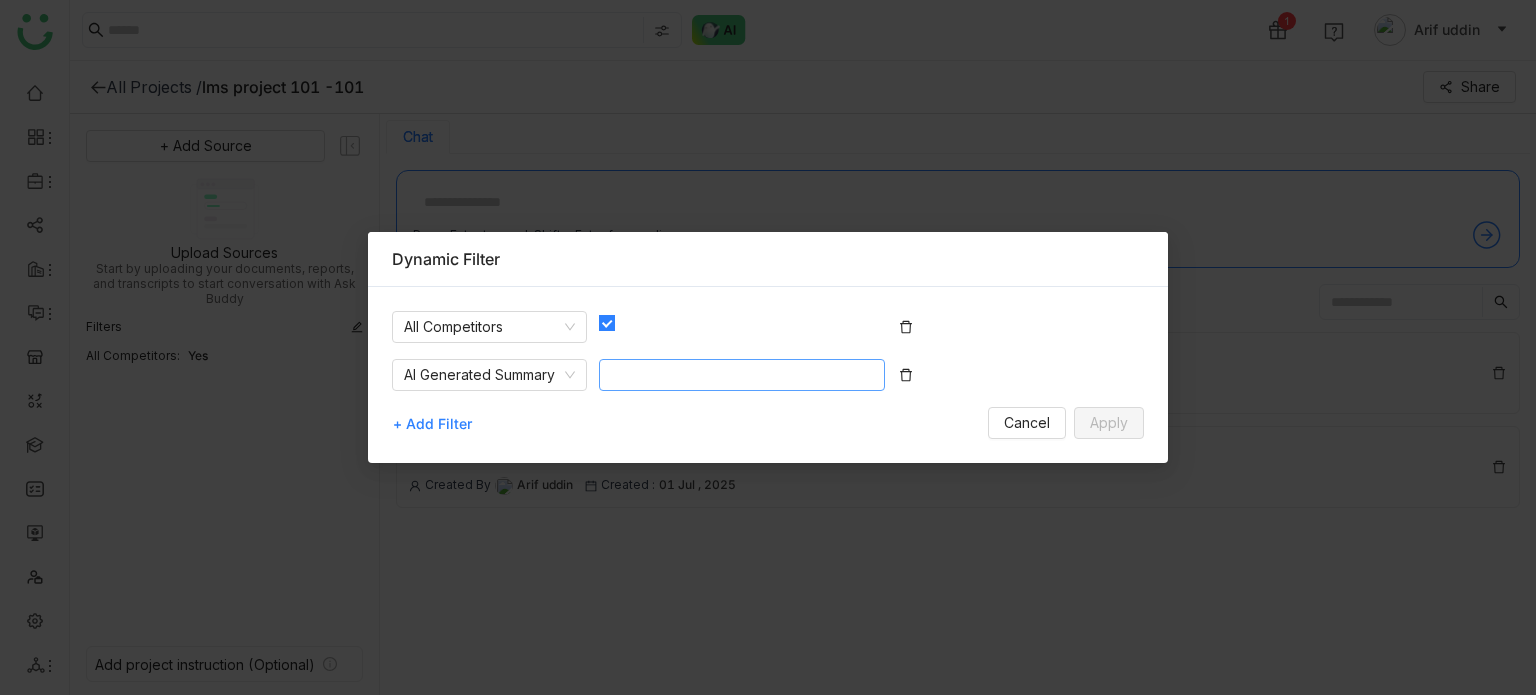click at bounding box center (742, 375) 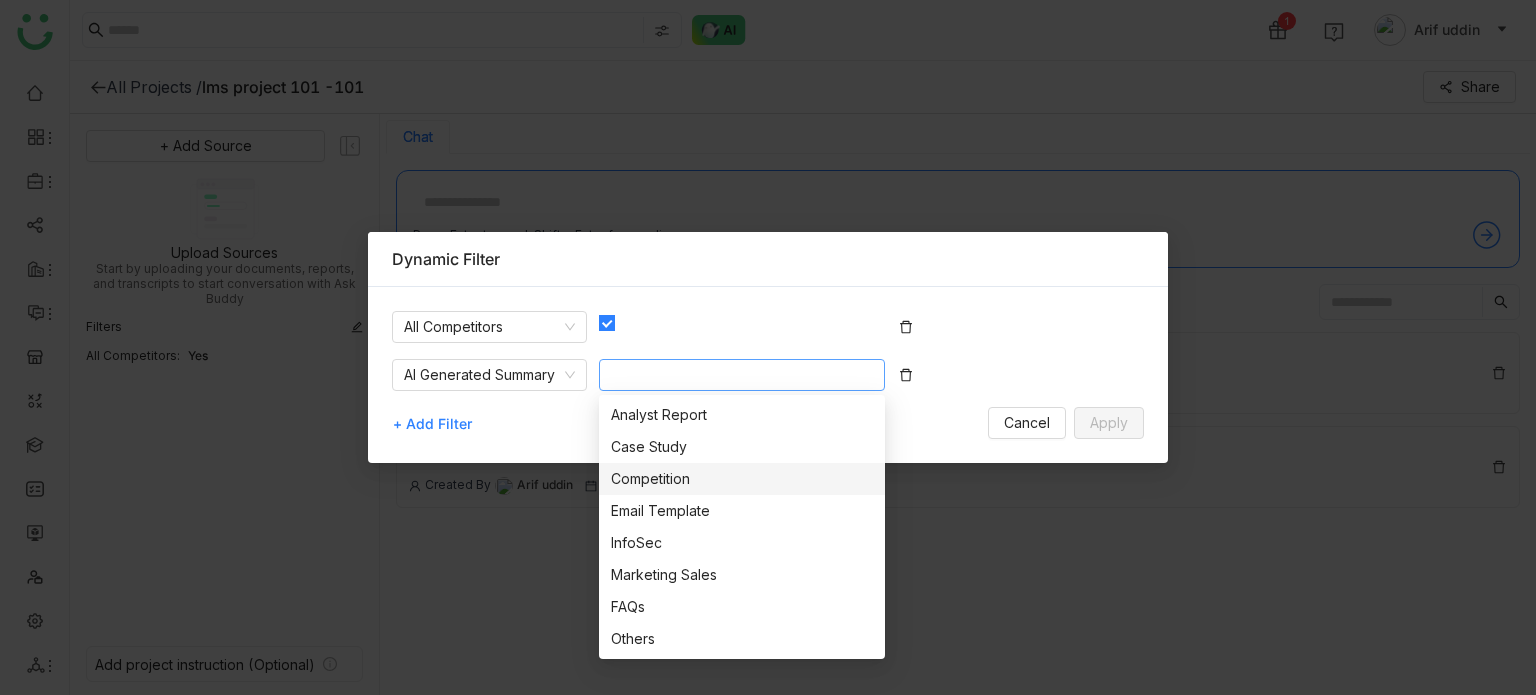 click on "Competition" at bounding box center [742, 479] 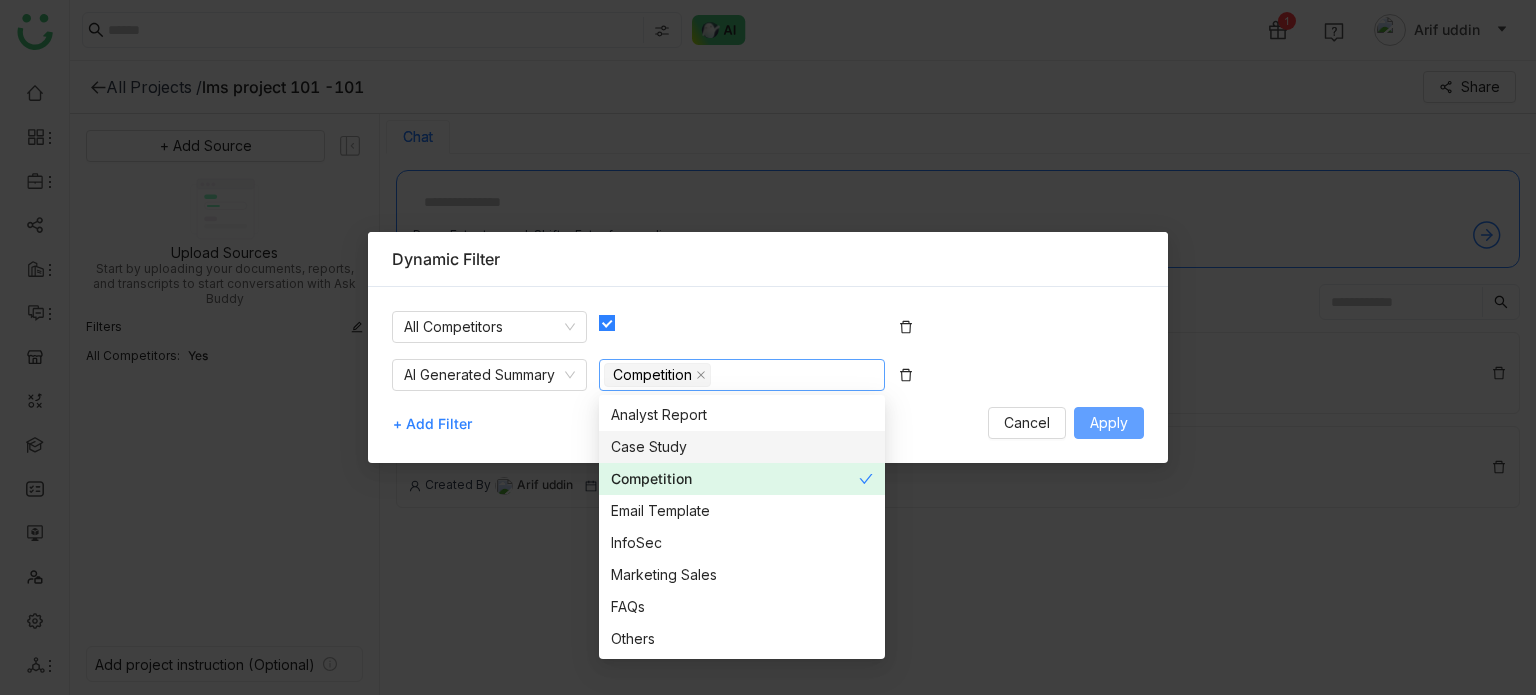 click on "Apply" at bounding box center (1109, 423) 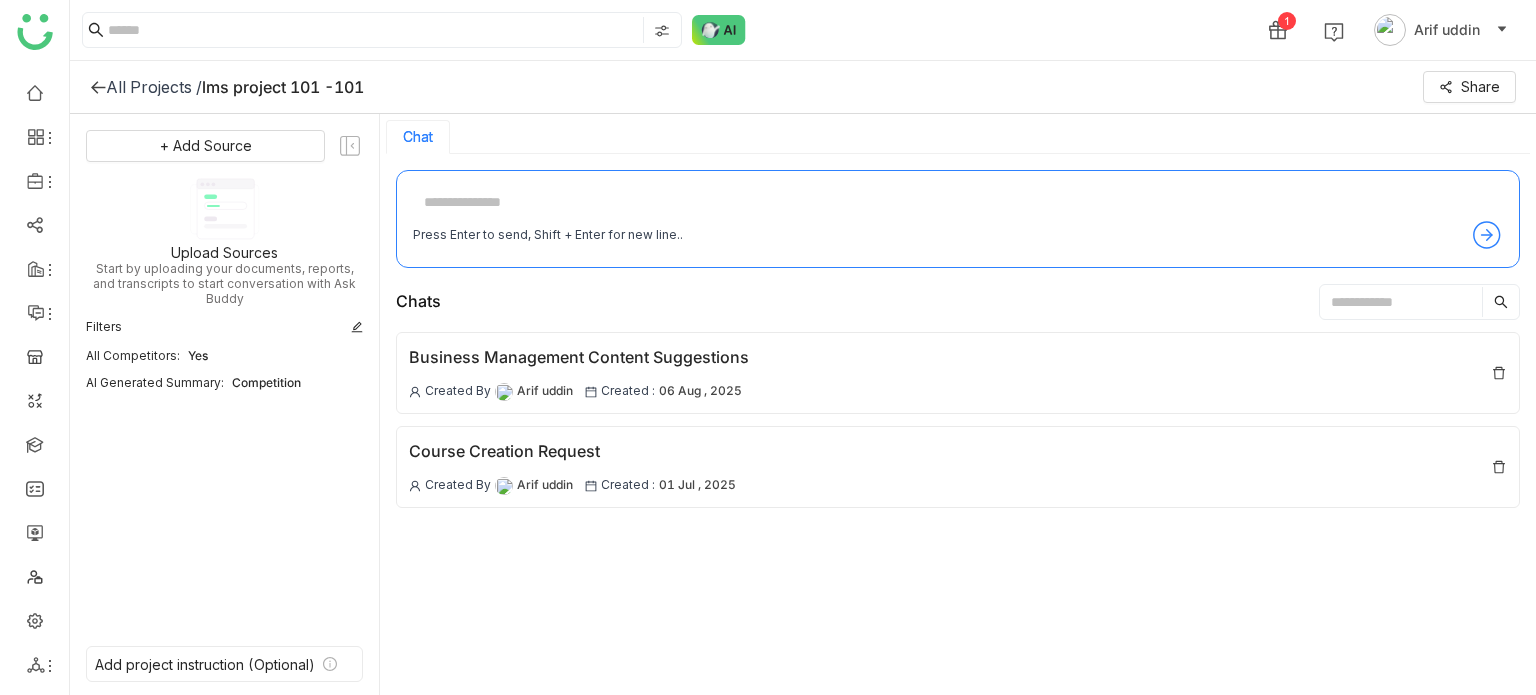 click on "Competition" 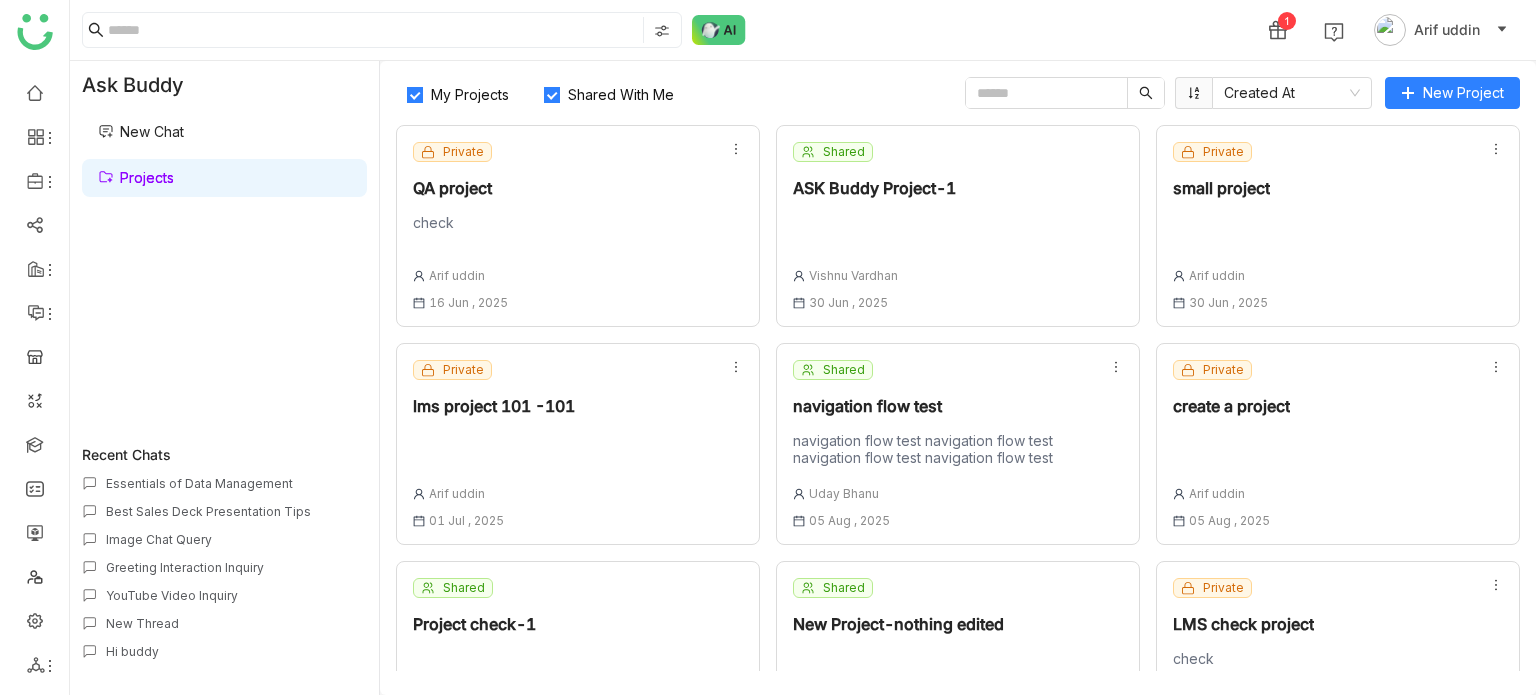 click on "Private" 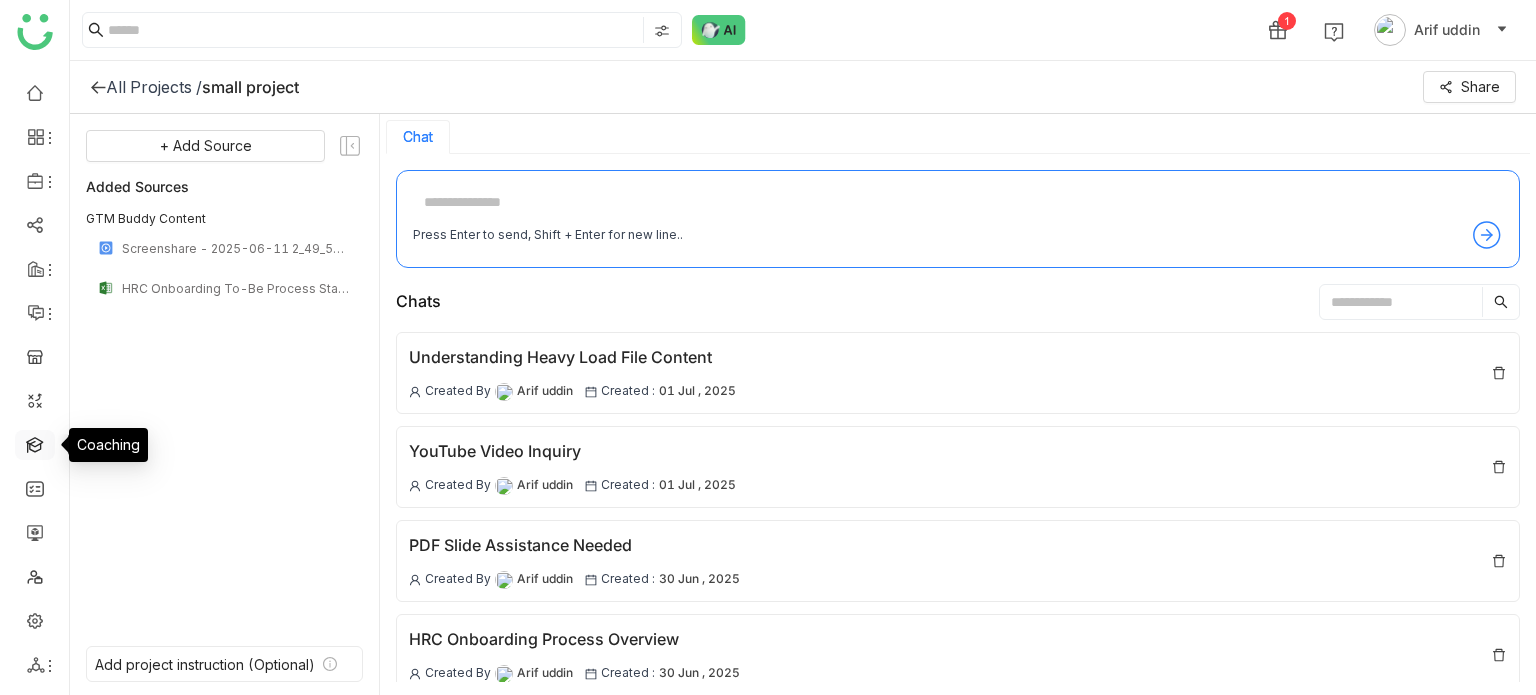 click at bounding box center (35, 443) 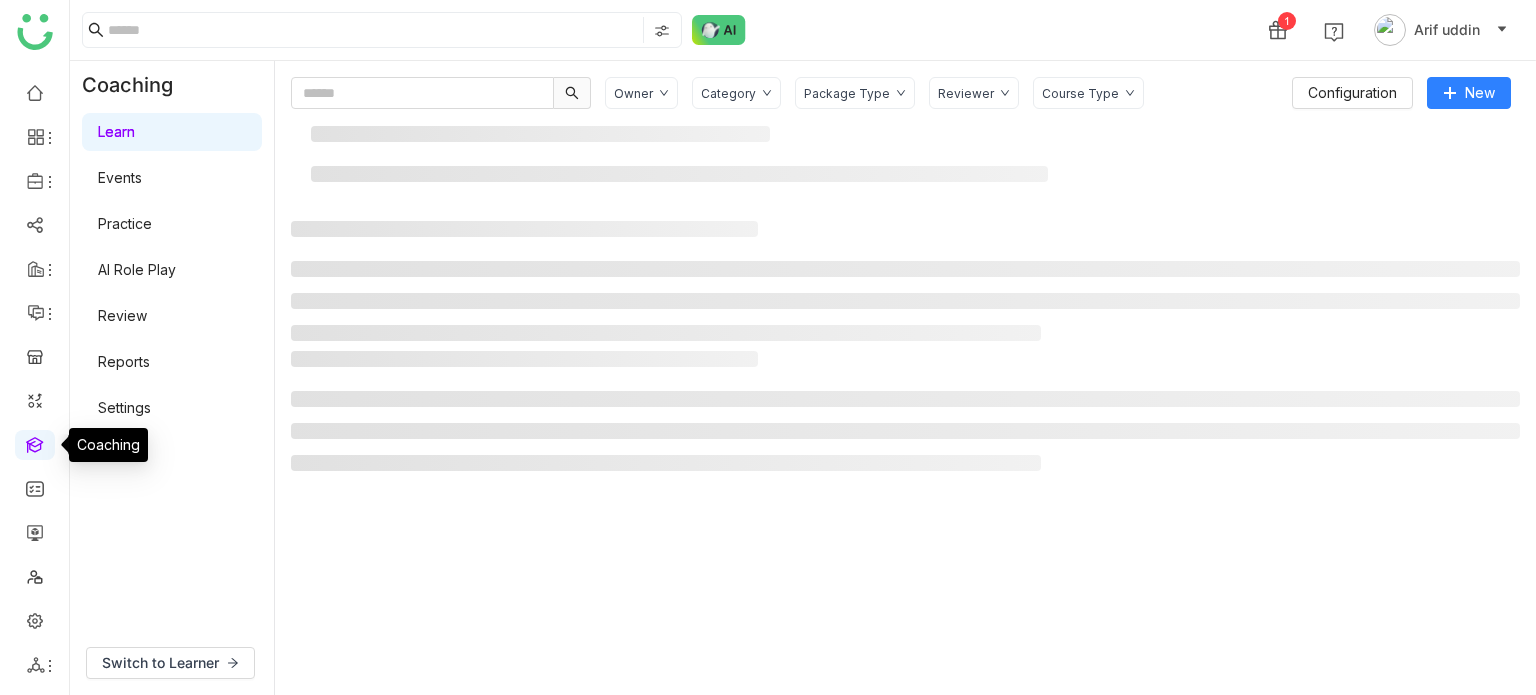click at bounding box center (35, 443) 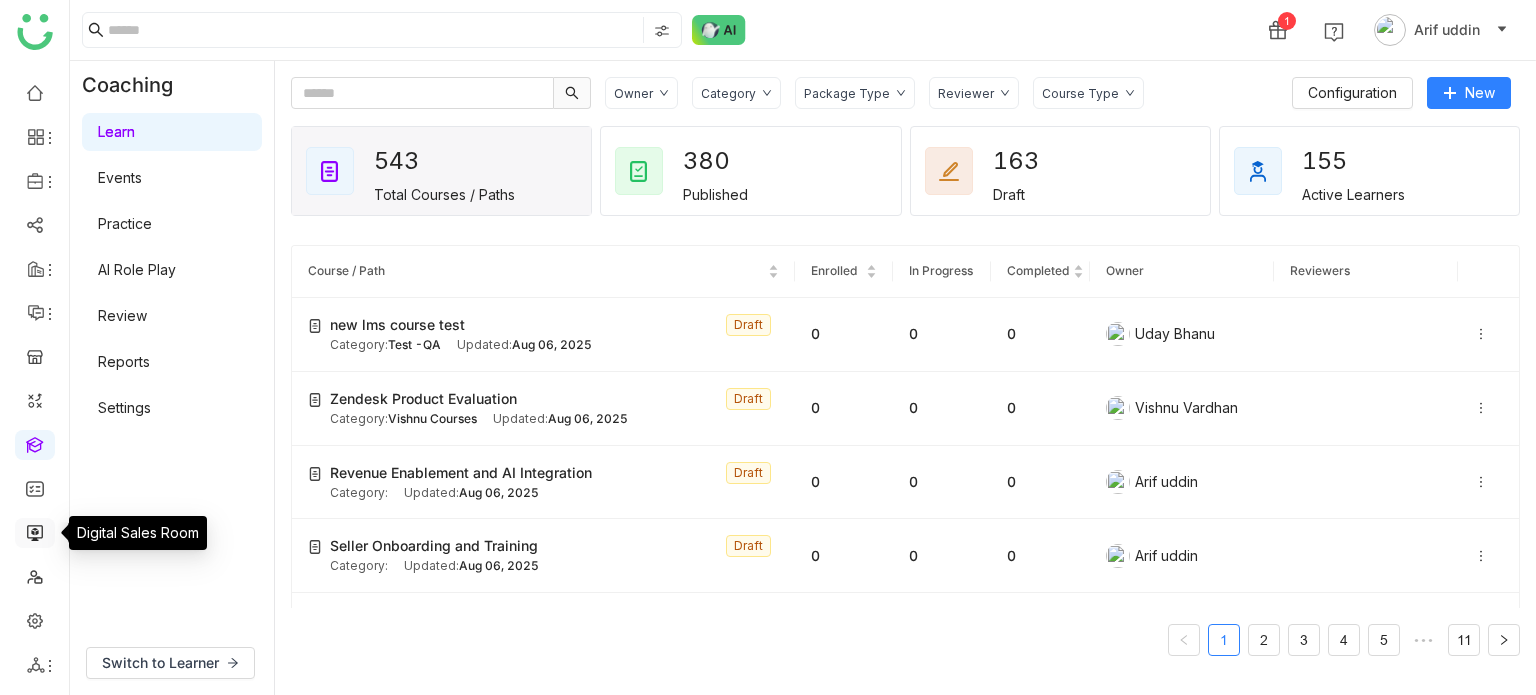 click at bounding box center [35, 531] 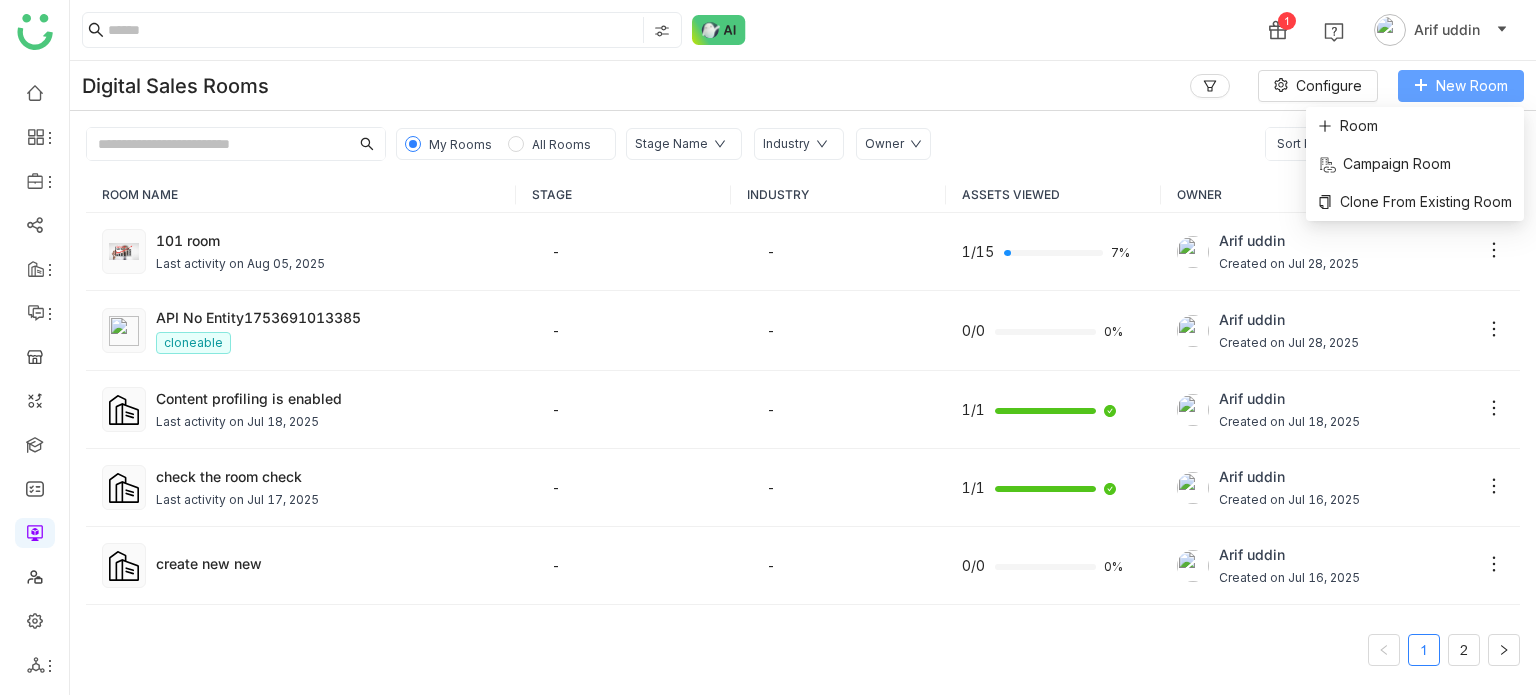 click on "New Room" 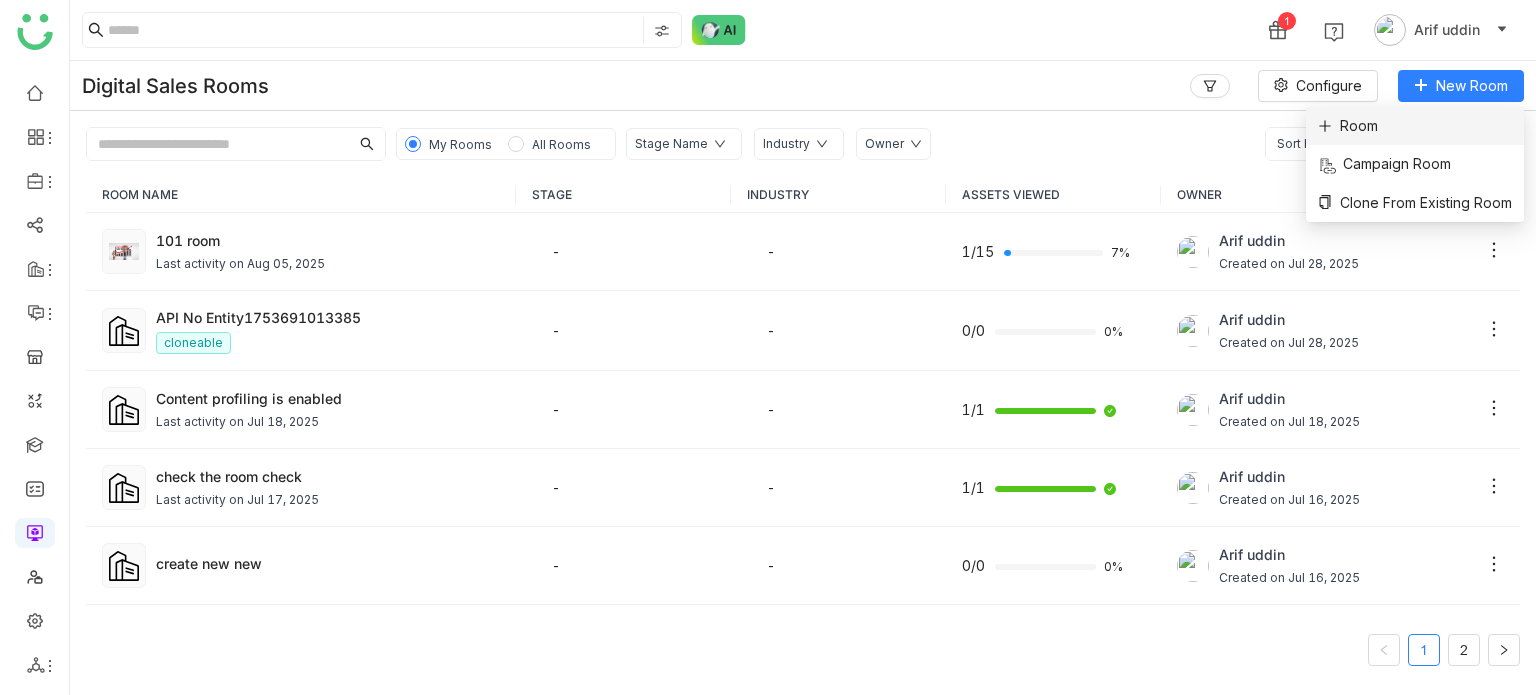 click on "Room" at bounding box center [1415, 126] 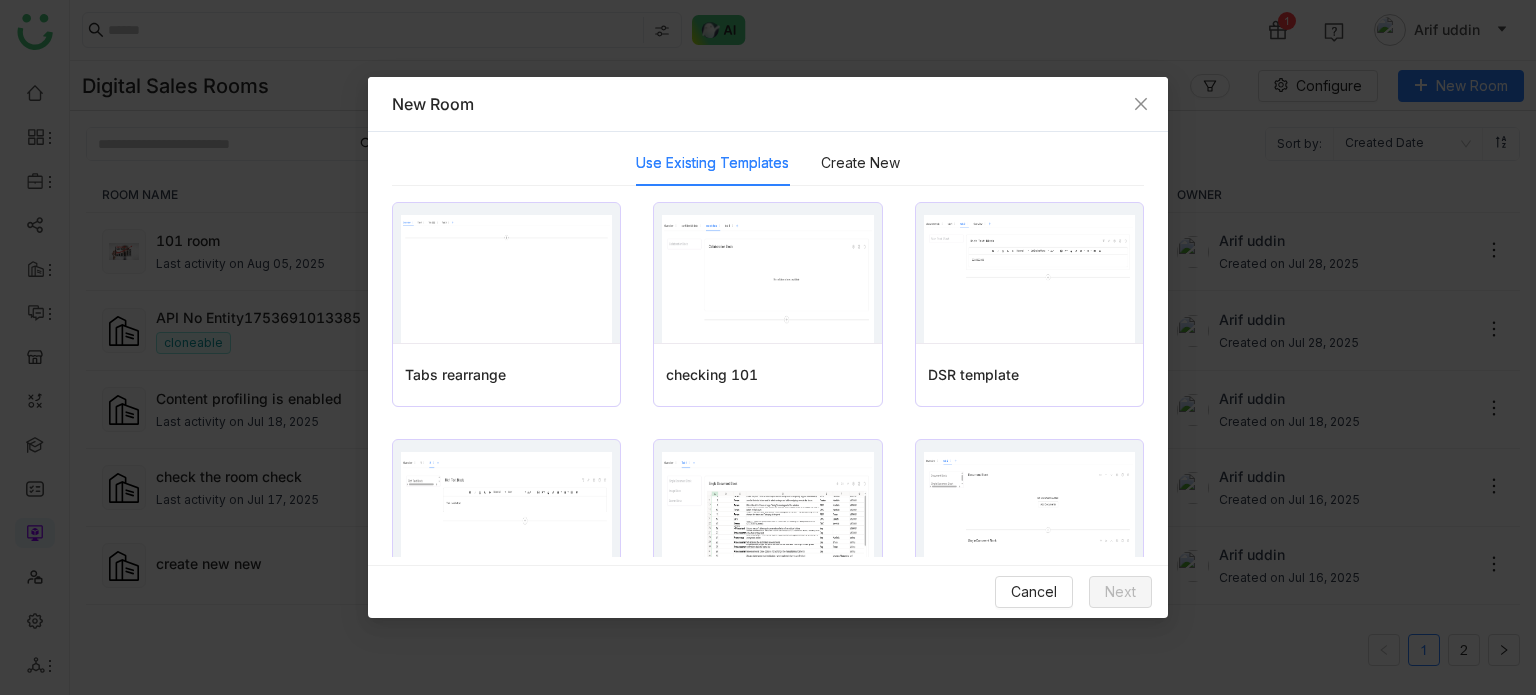 click on "Use Existing Templates   Create New  Preview Select Tabs rearrange Preview Select checking 101 Preview Select DSR template Preview Select testing templates  Preview Select Creating new templates with tabs  Preview Select test block editor Preview Select template getting used  Preview Select Creating templates with tabs 1 Preview Select pdf rendering Preview Select DSR template 1 Preview Select Tabss" at bounding box center (768, 629) 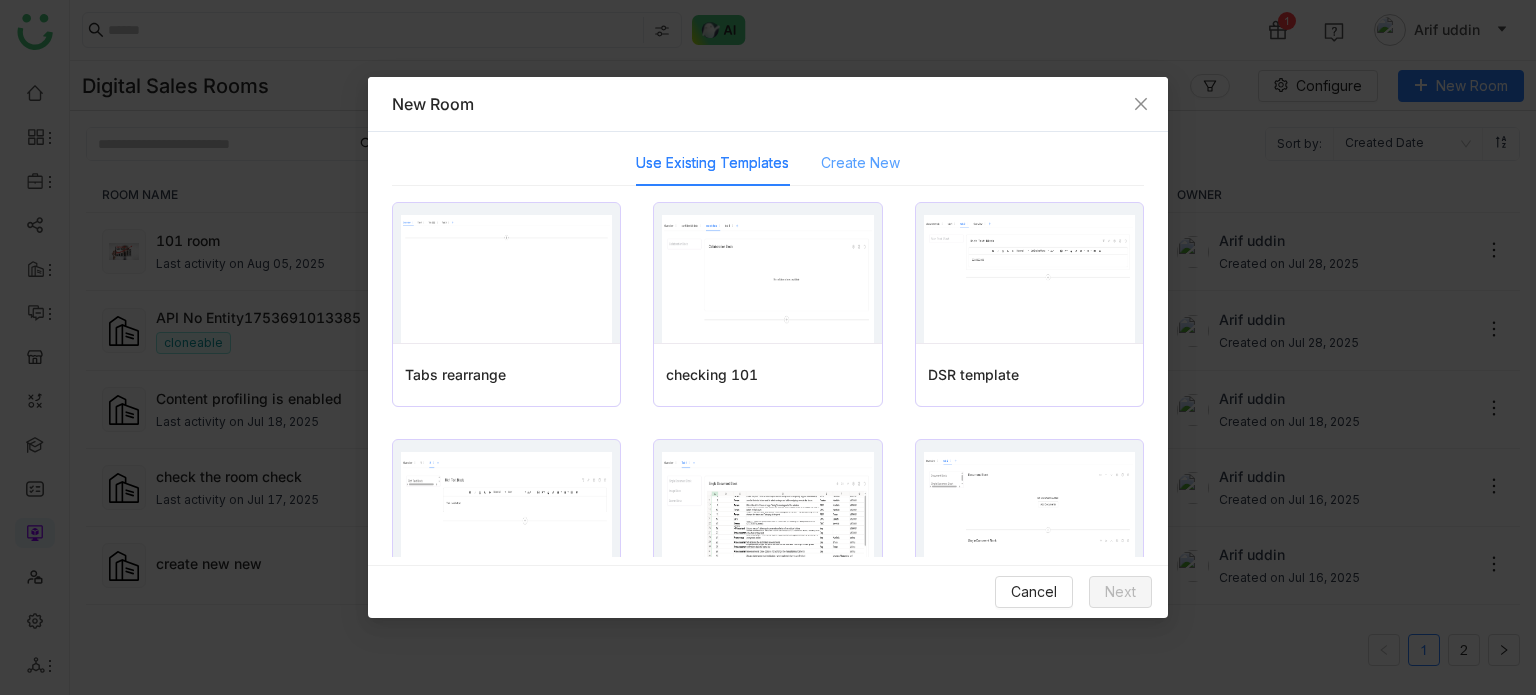 click on "Create New" at bounding box center (860, 163) 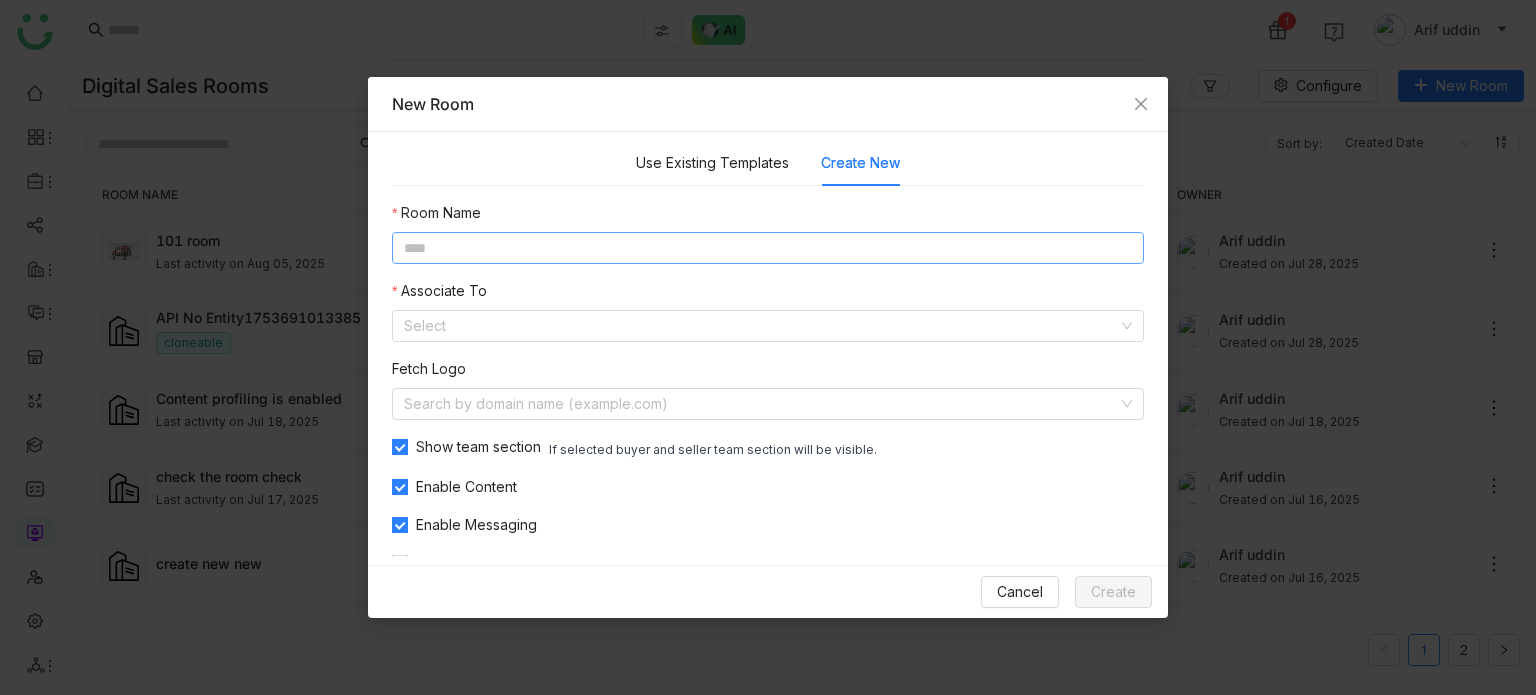 click 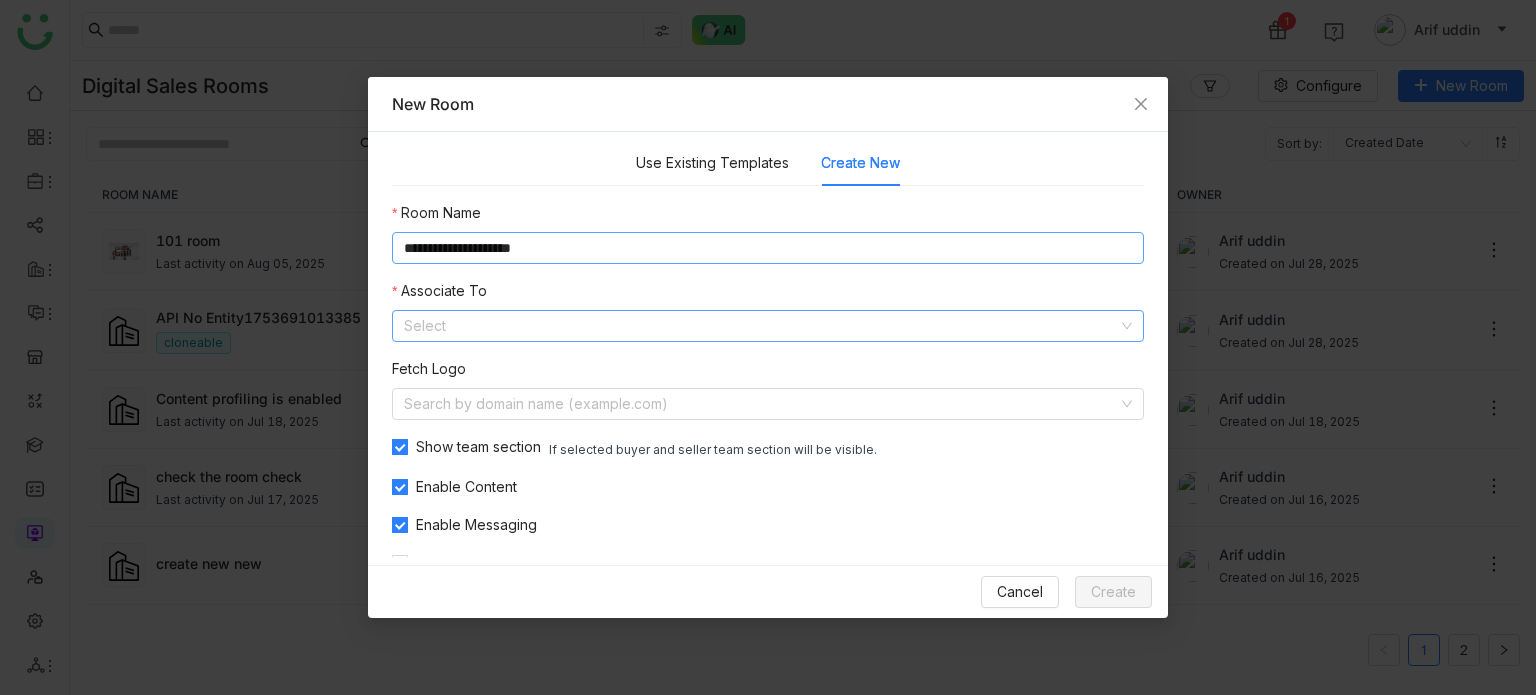 type on "**********" 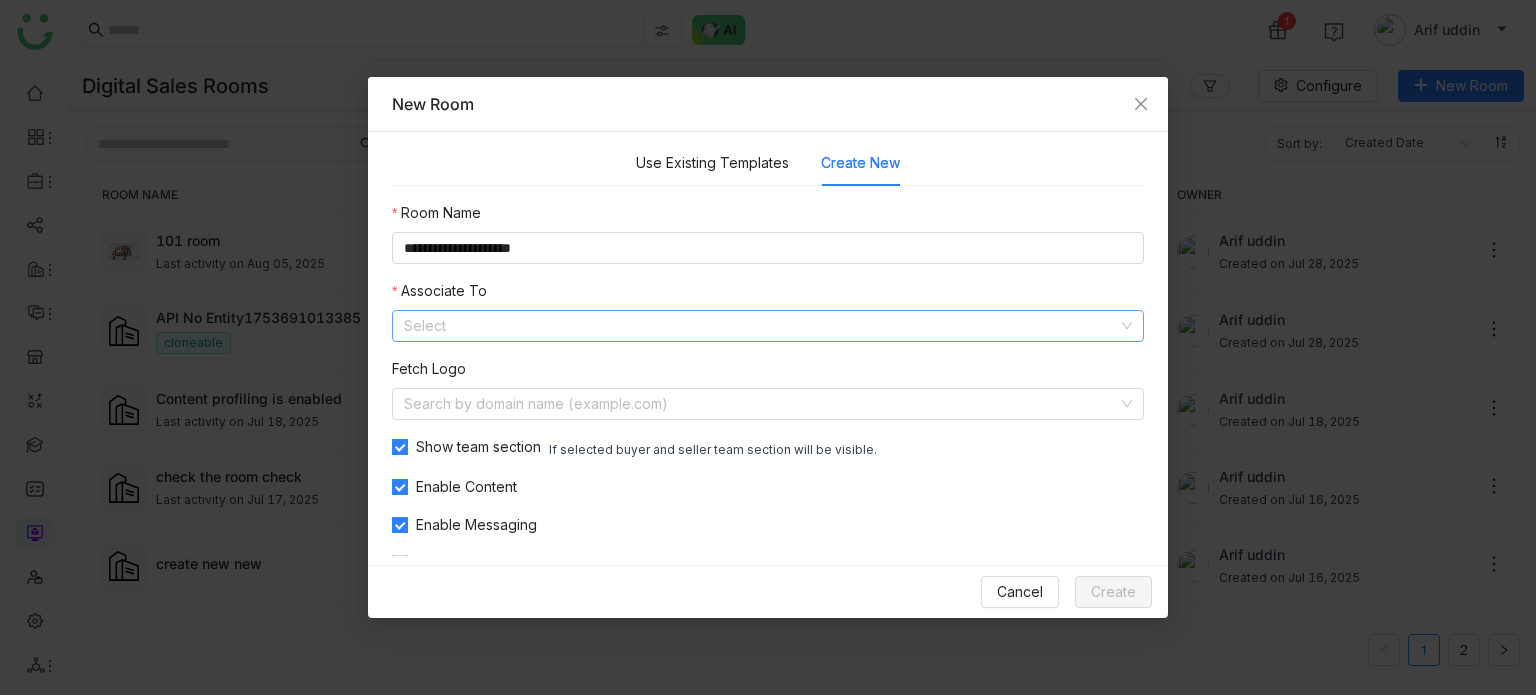 click 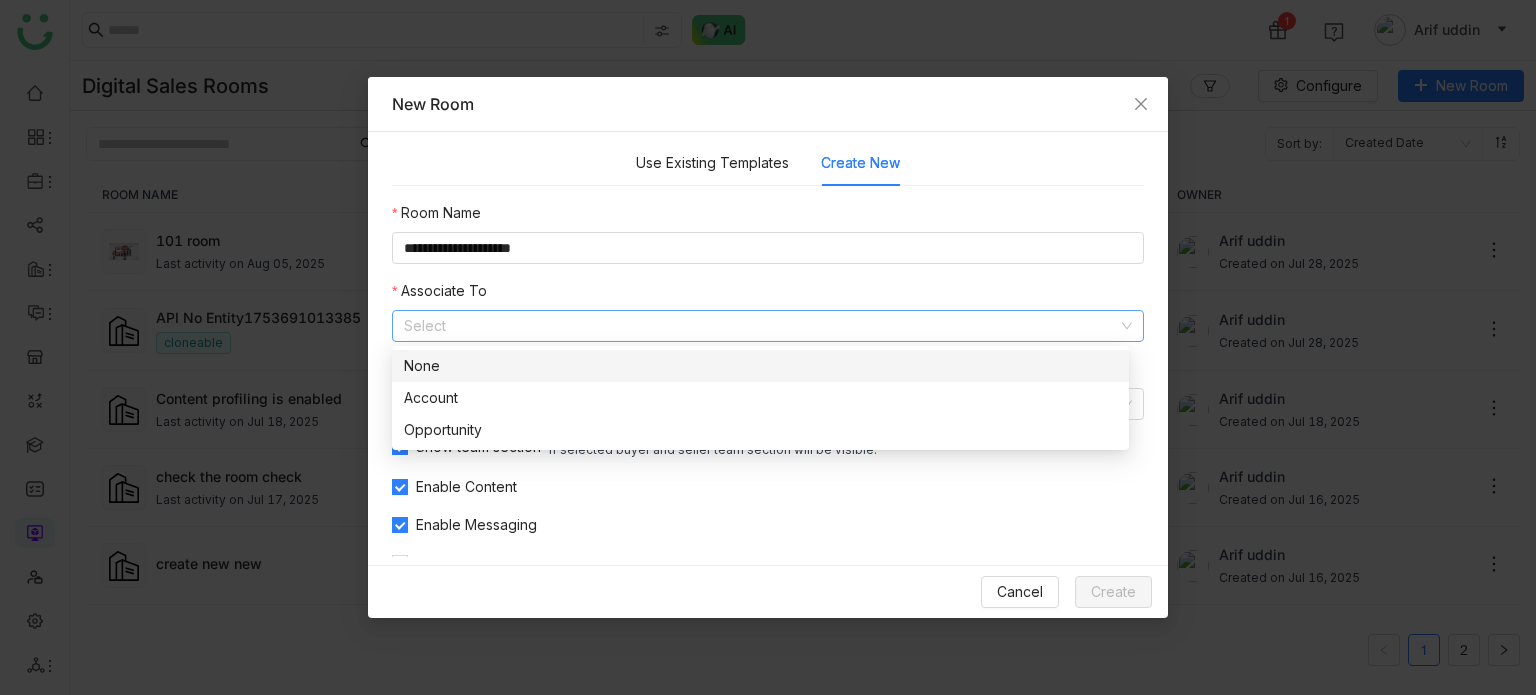 click on "None" at bounding box center (760, 366) 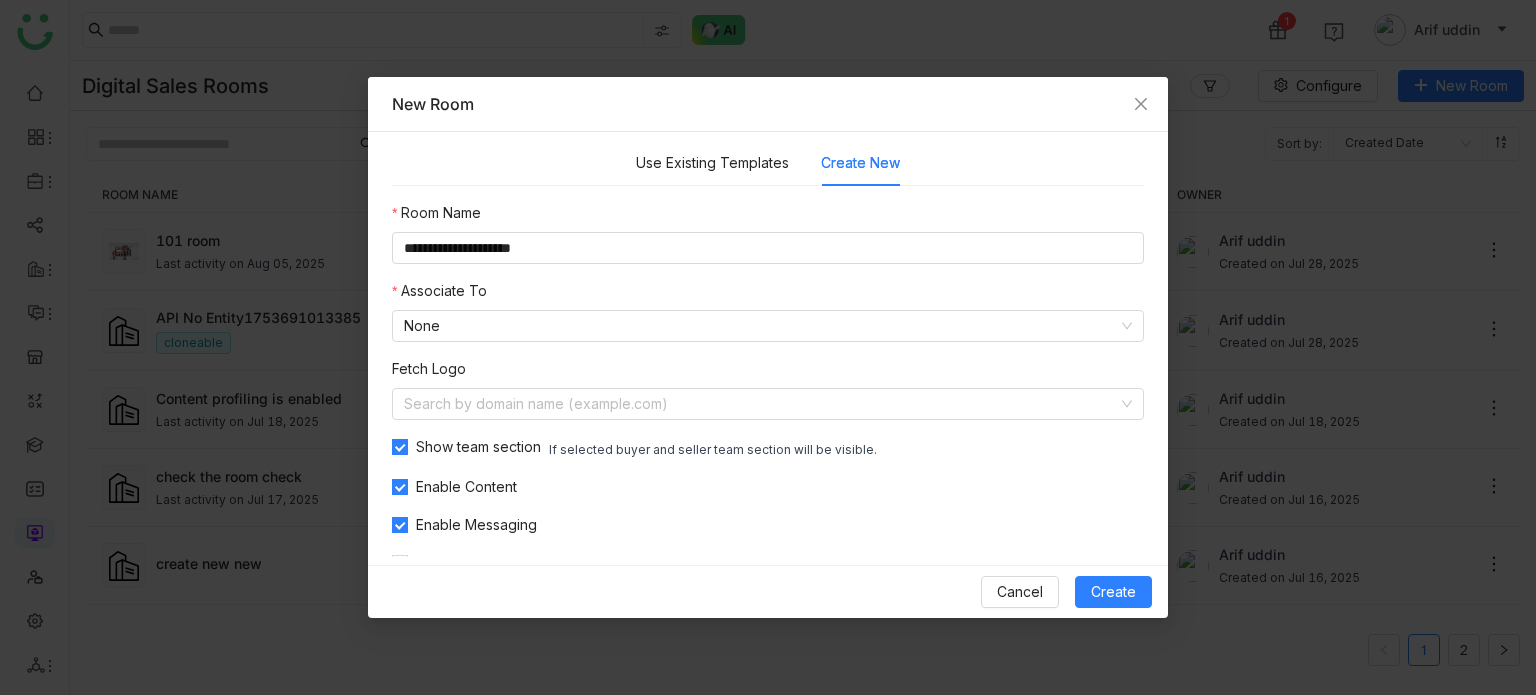 click on "Cancel  Create" at bounding box center (768, 591) 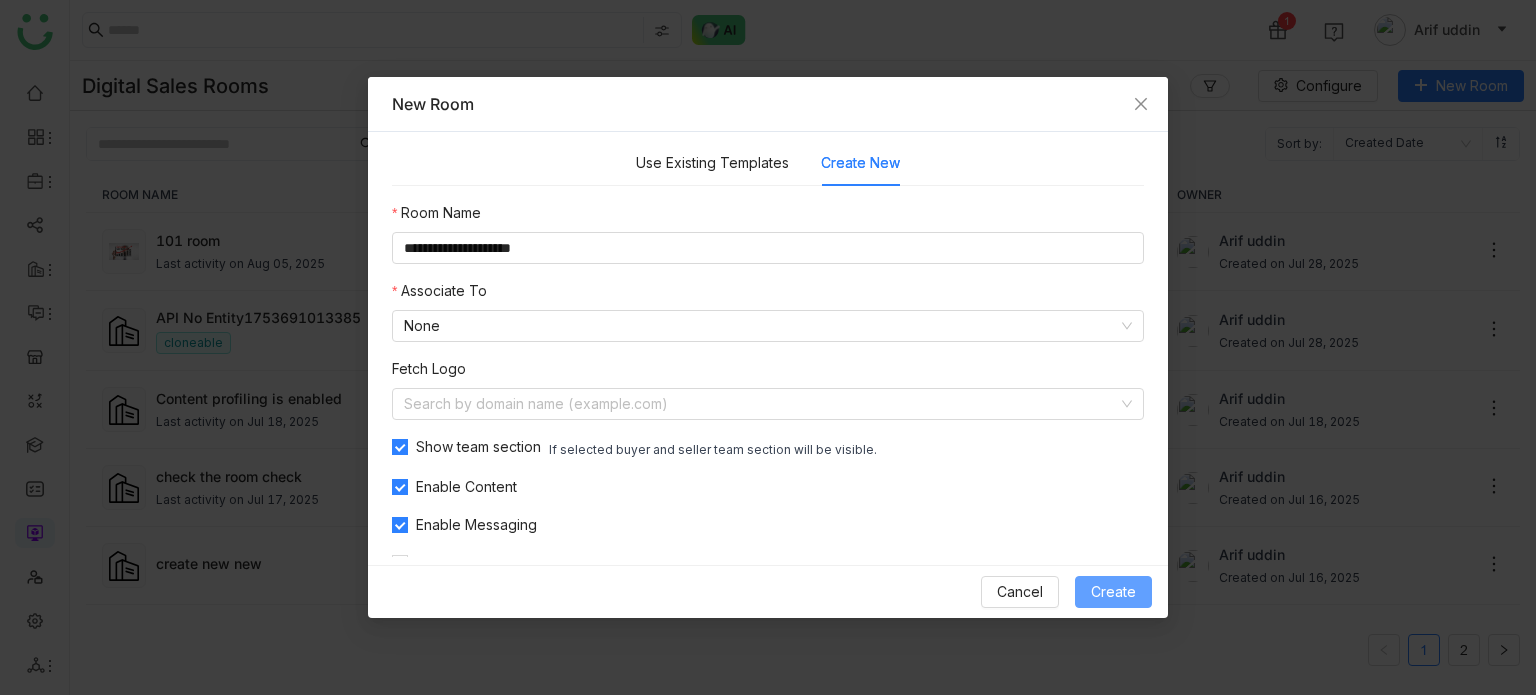 click on "Create" at bounding box center (1113, 592) 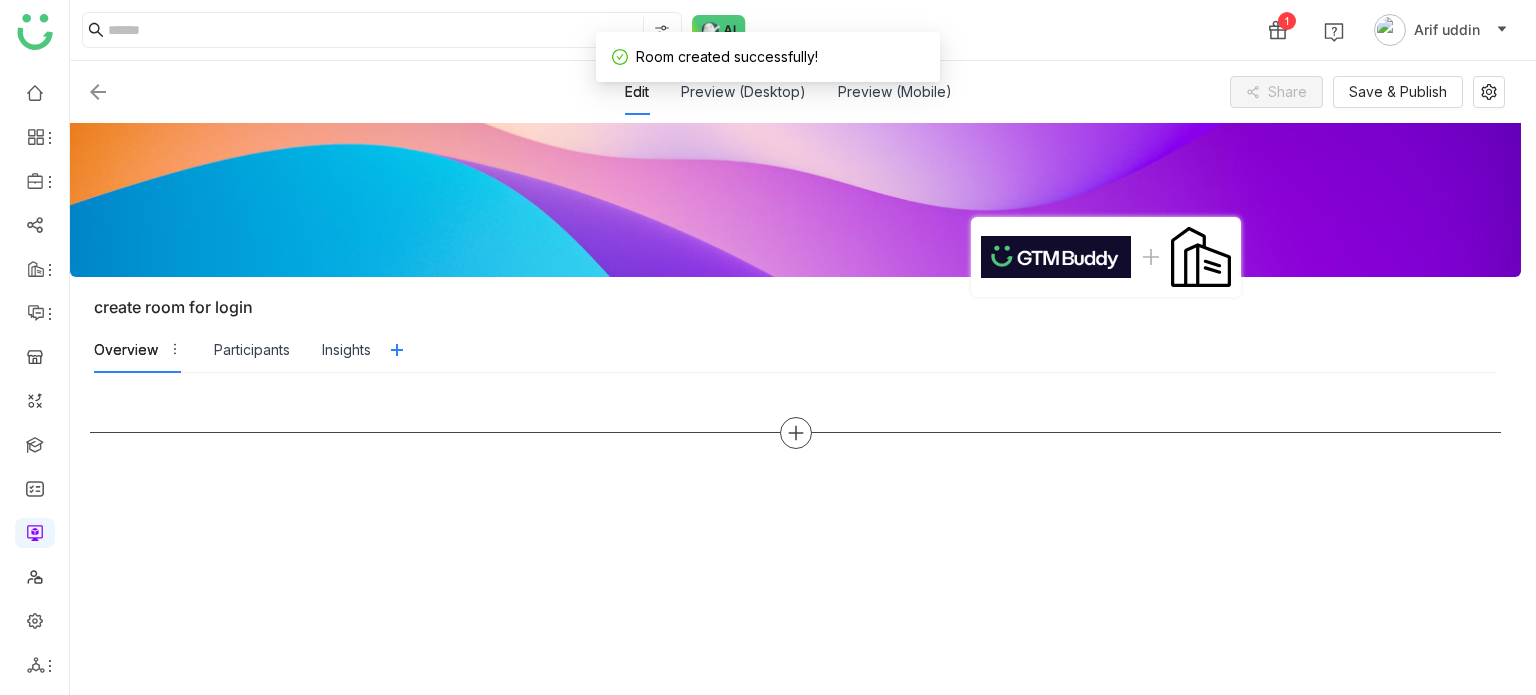 click 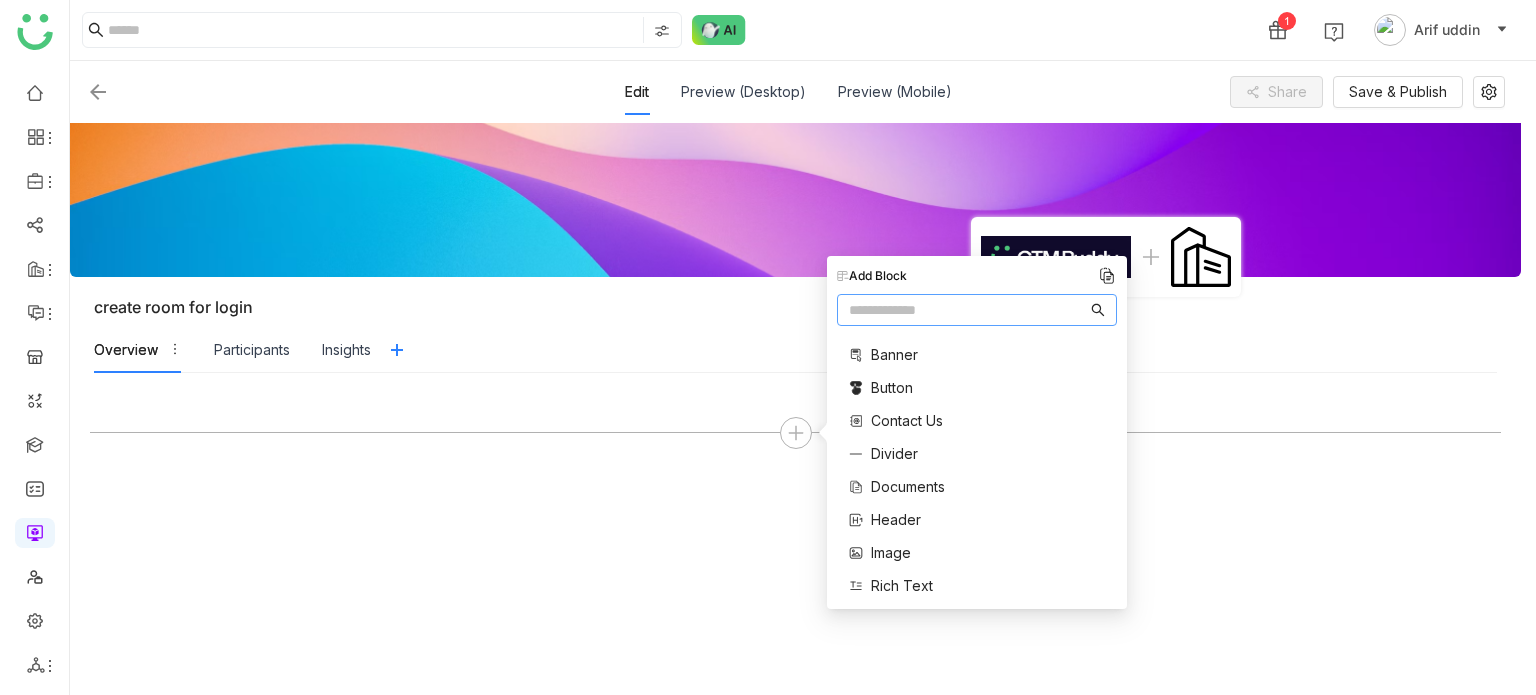 click on "Documents" at bounding box center (908, 486) 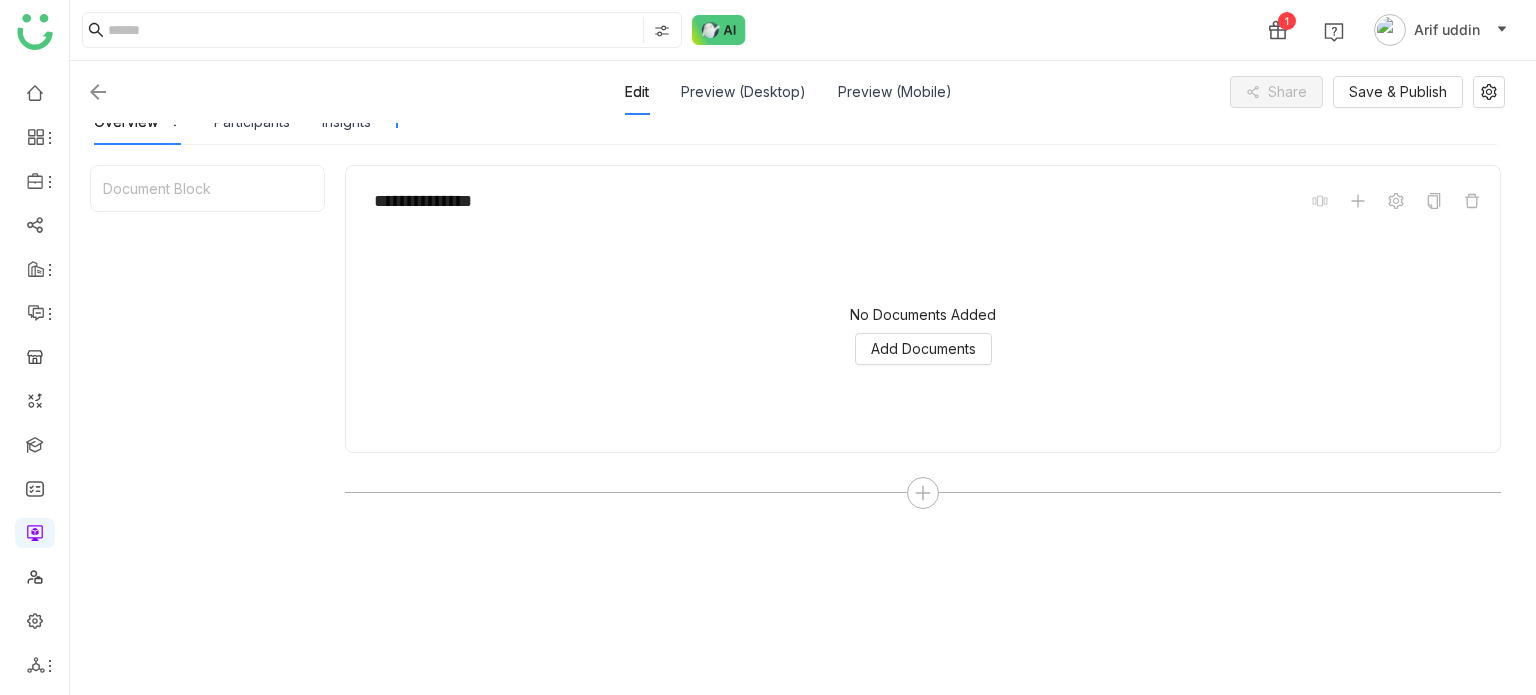 scroll, scrollTop: 252, scrollLeft: 0, axis: vertical 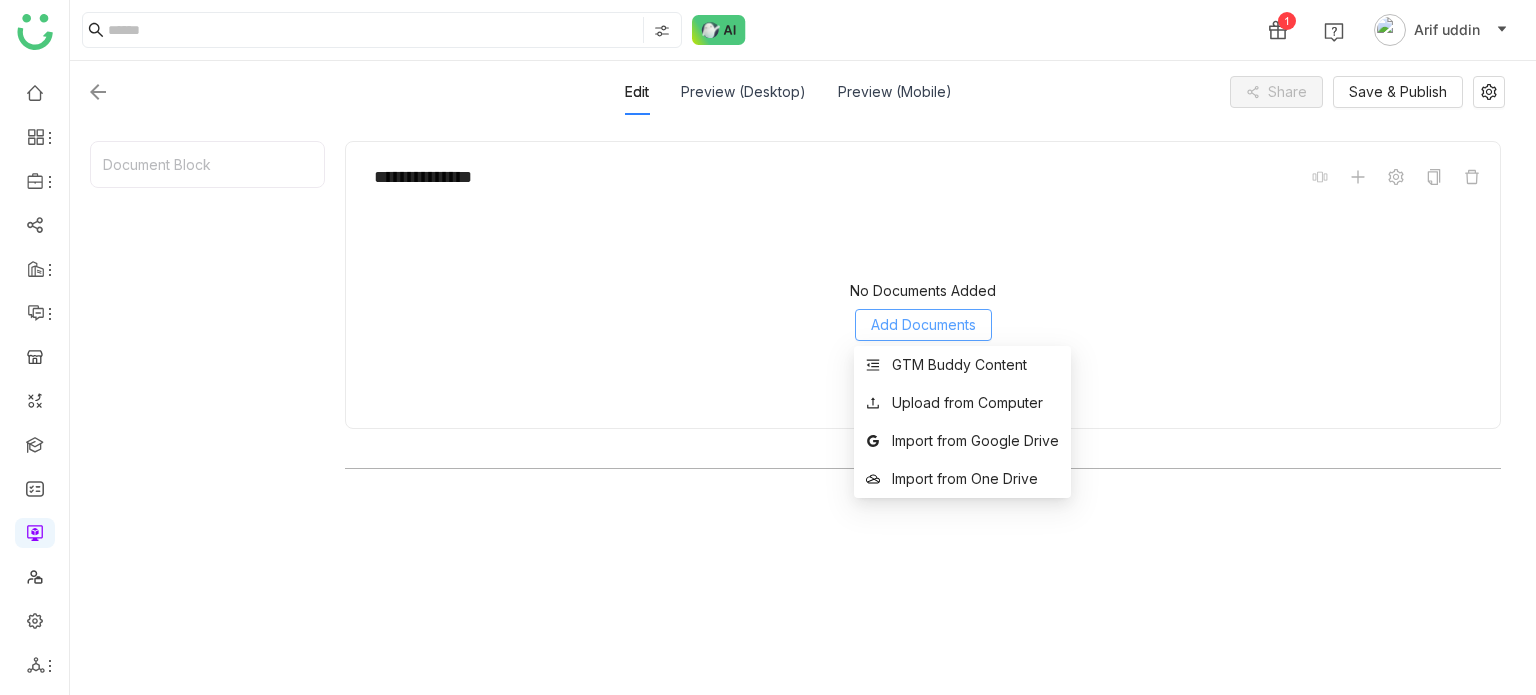 click on "Add Documents" at bounding box center [923, 325] 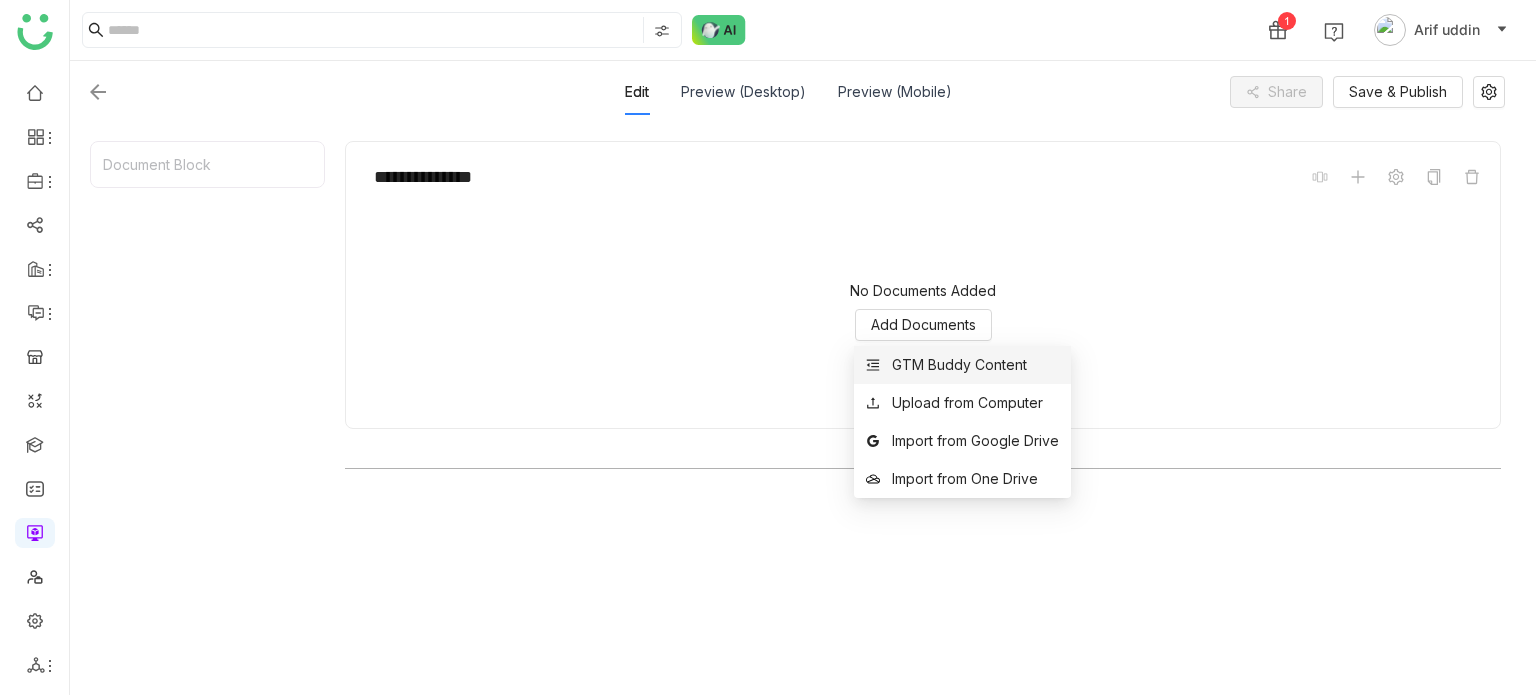 click on "GTM Buddy Content" at bounding box center [959, 365] 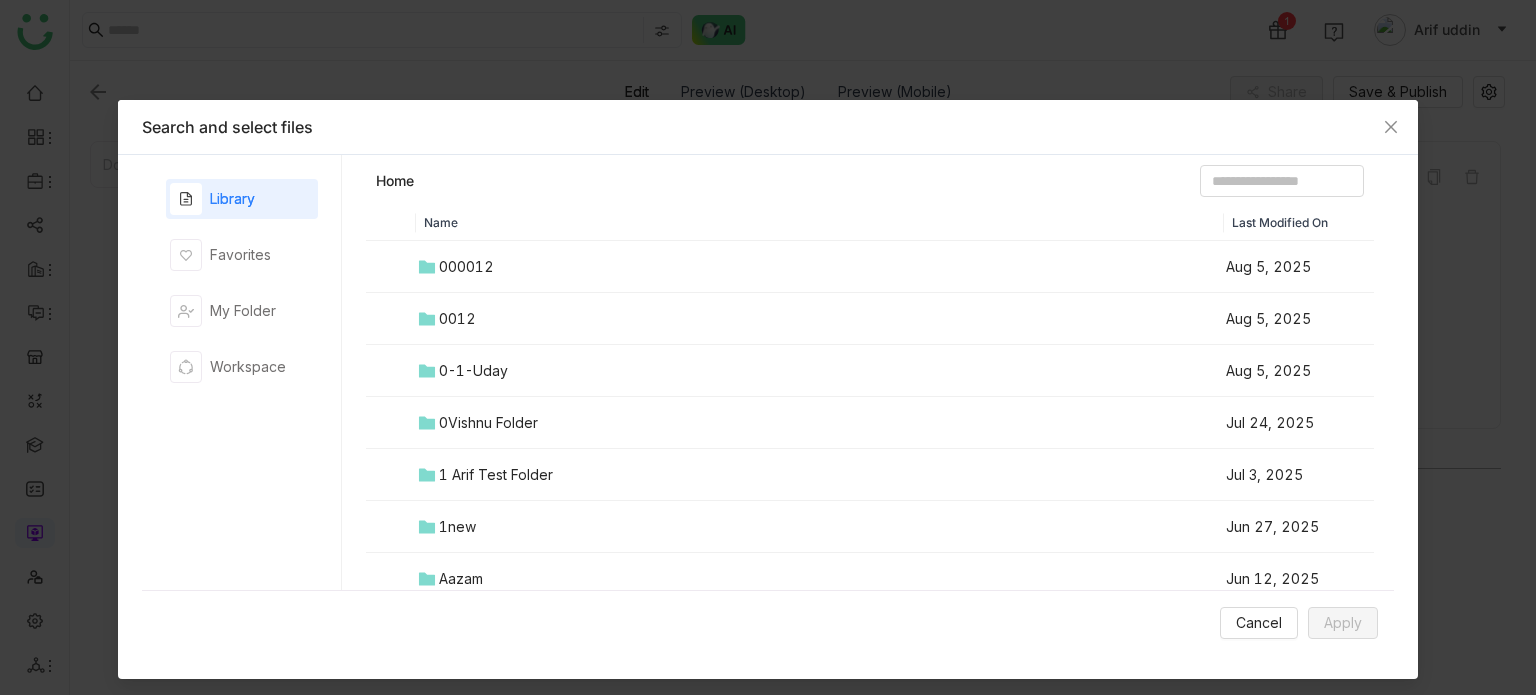 click on "1 Arif Test Folder" at bounding box center [496, 475] 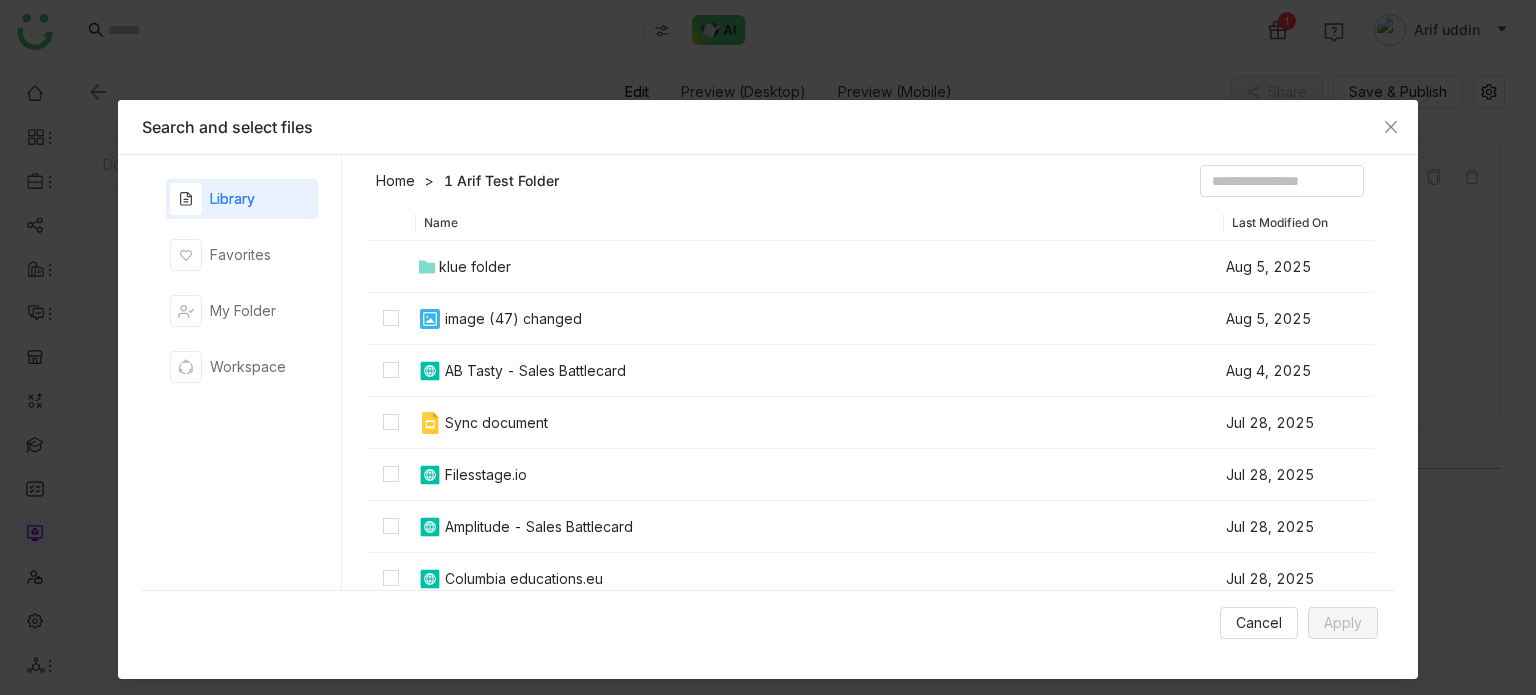click on "image (47) changed" at bounding box center [513, 319] 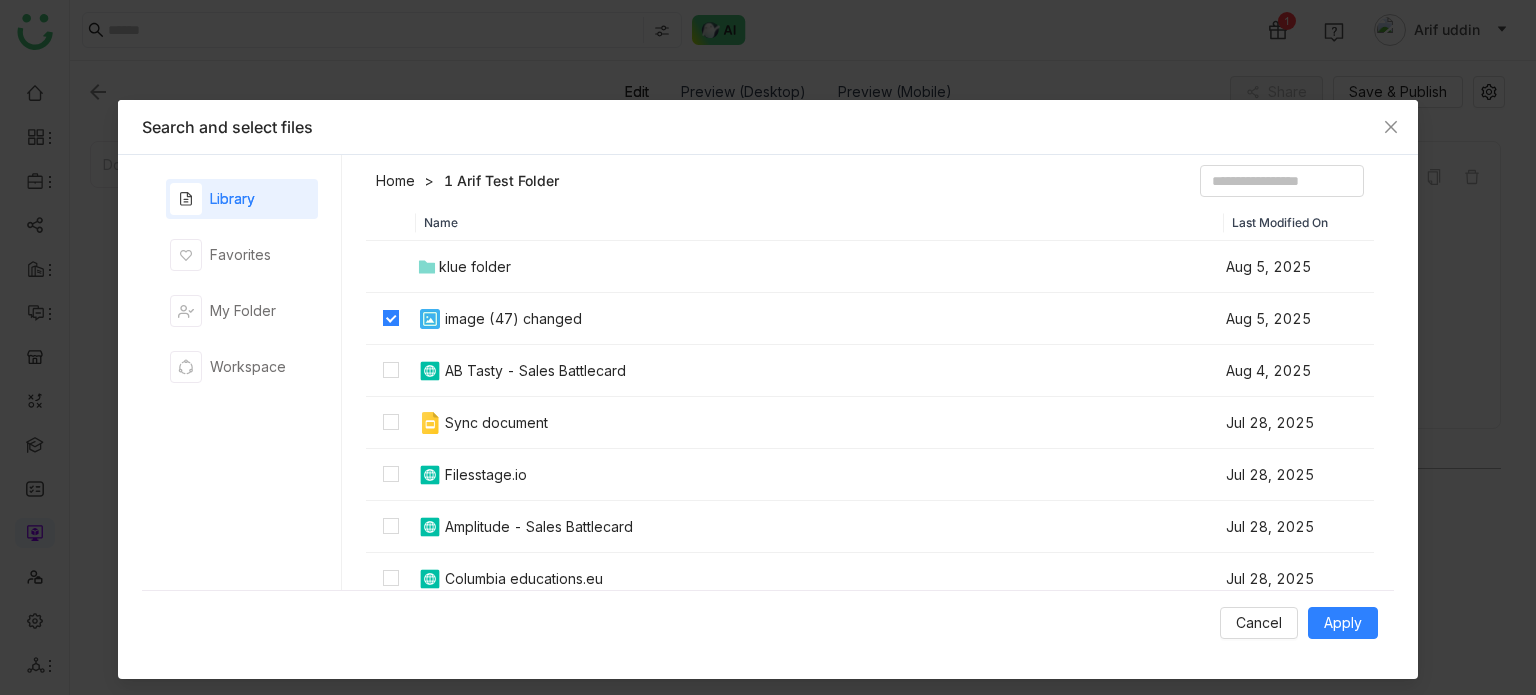 click on "AB Tasty - Sales Battlecard" at bounding box center (535, 371) 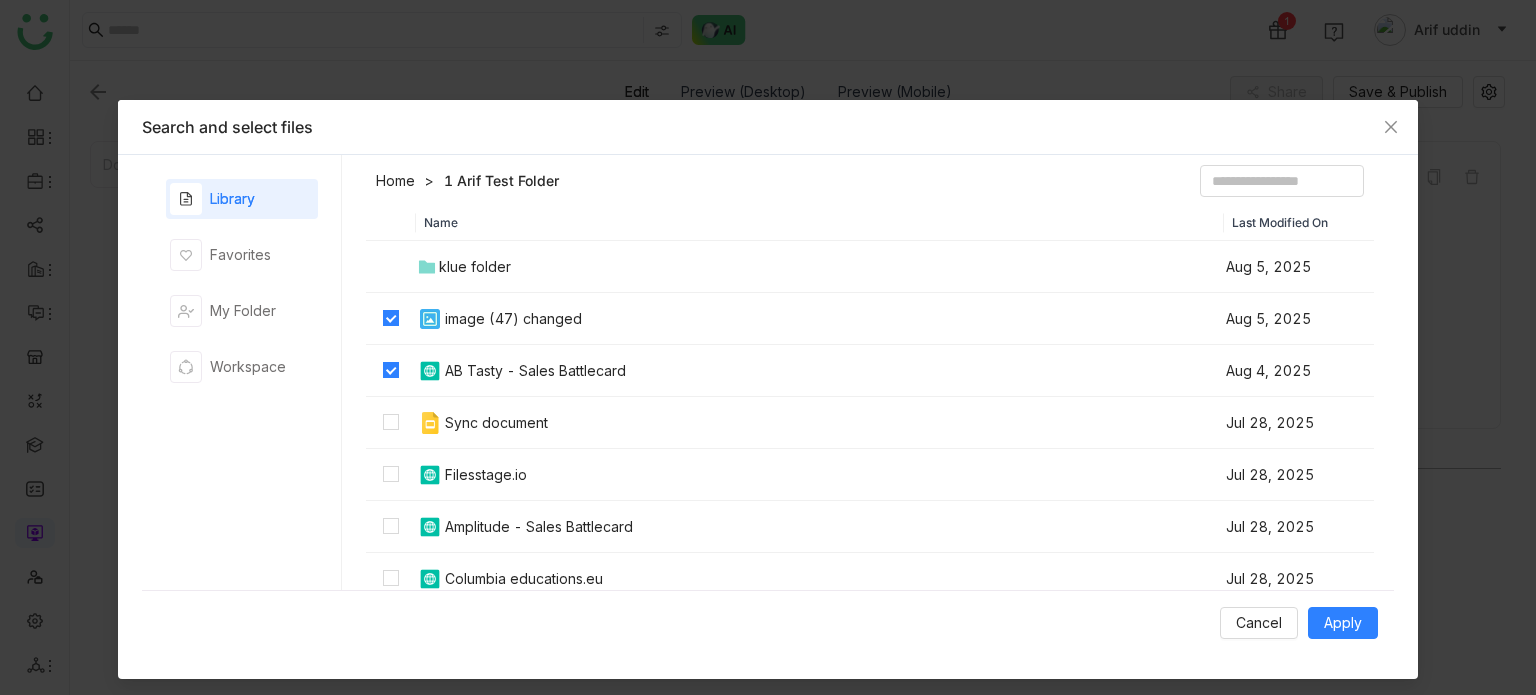 click on "Sync document" at bounding box center [820, 423] 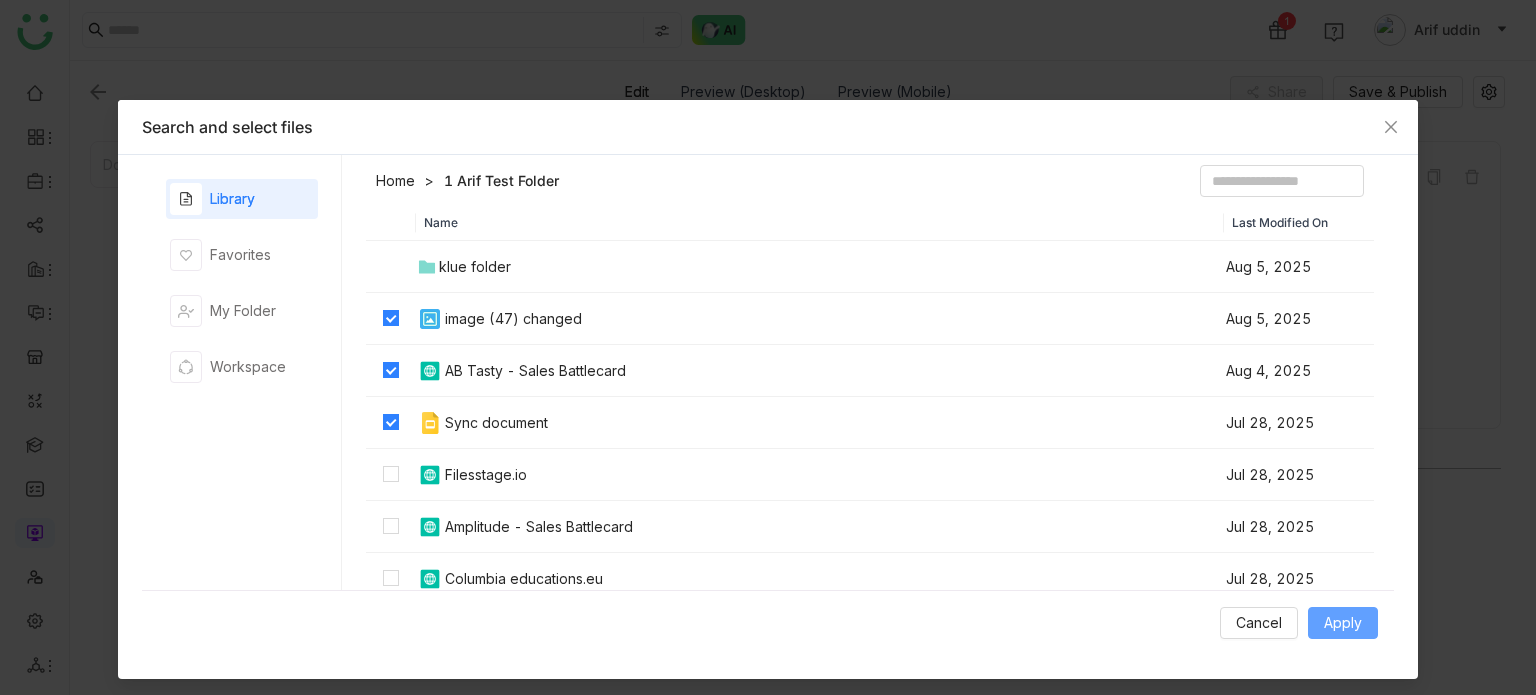 click on "Apply" at bounding box center (1343, 623) 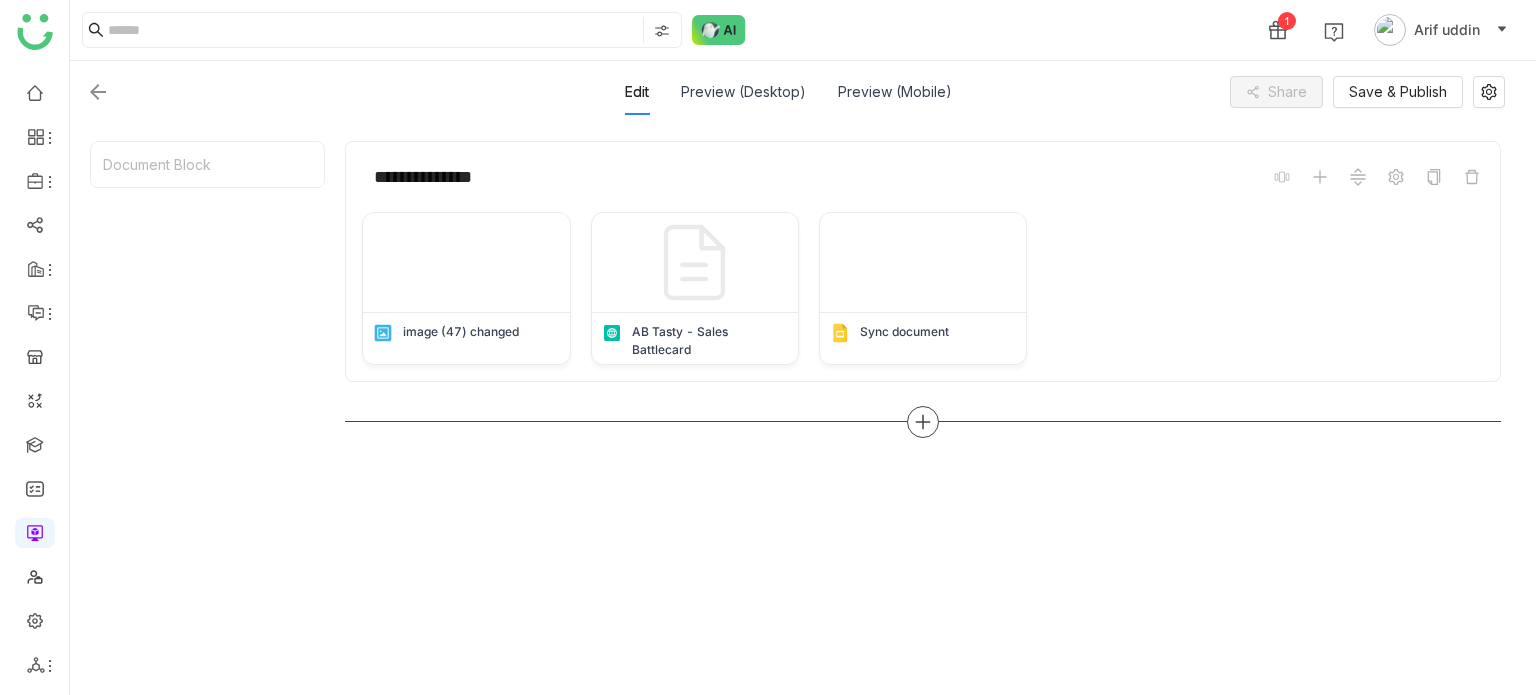 click 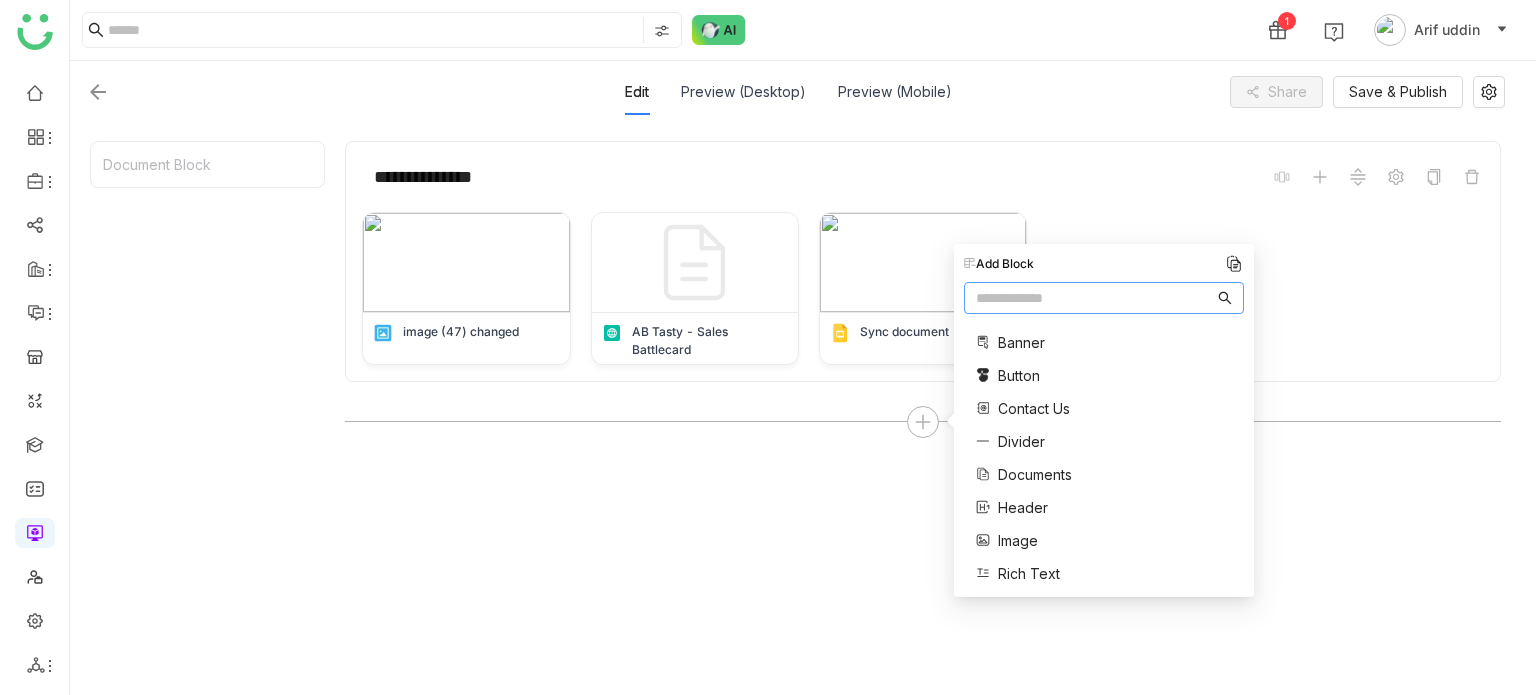 click on "Banner
Button
Contact Us
Divider
Documents
Header
Image
Rich Text
Single Document" at bounding box center (1037, 475) 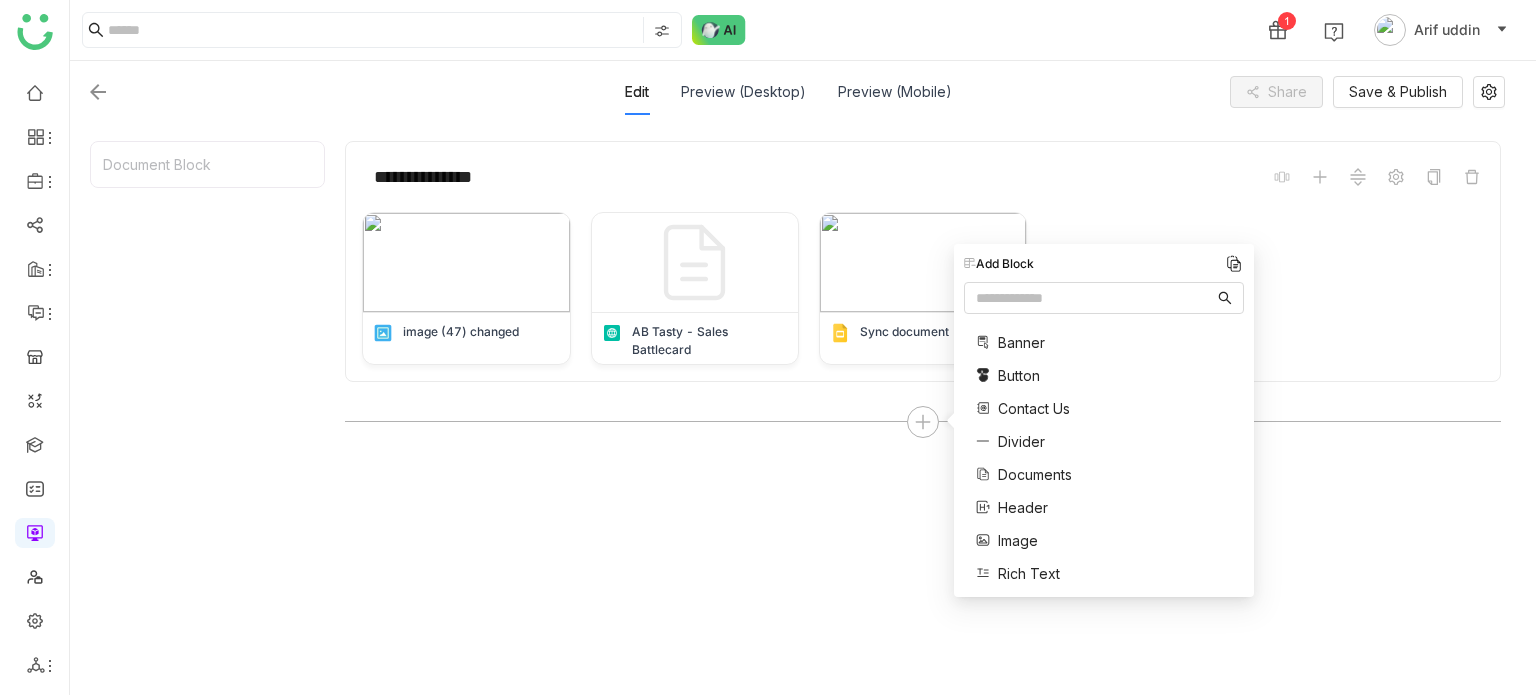 click on "Image" at bounding box center (1018, 540) 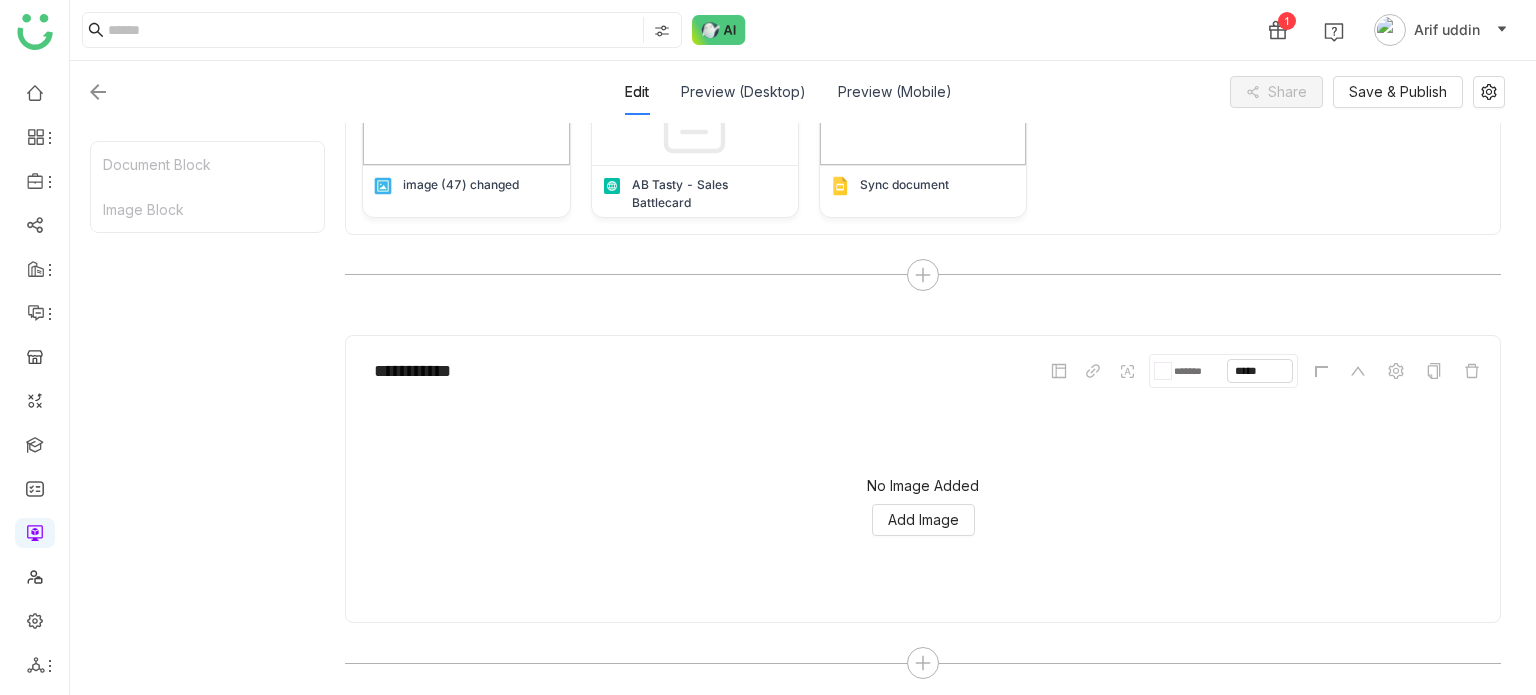scroll, scrollTop: 404, scrollLeft: 0, axis: vertical 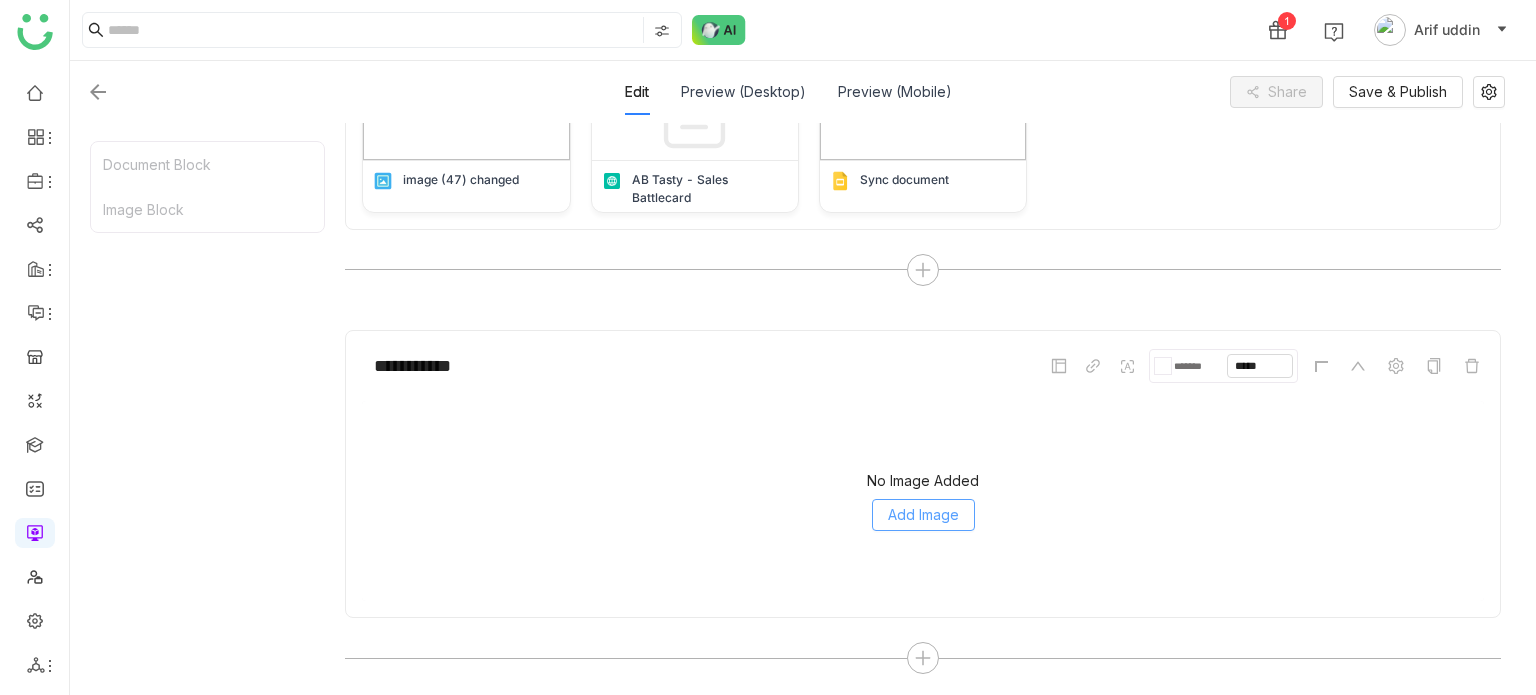 click on "Add Image" at bounding box center [923, 515] 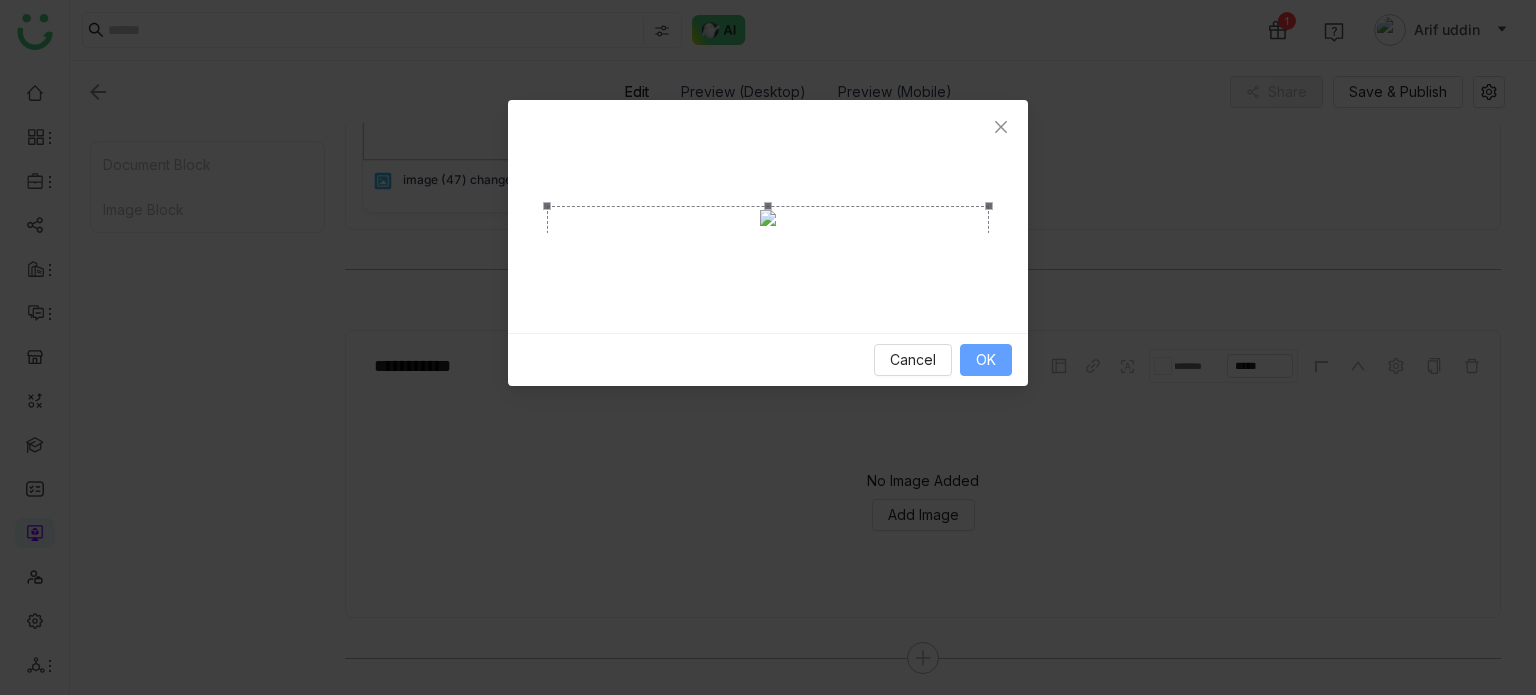 click on "OK" at bounding box center [986, 360] 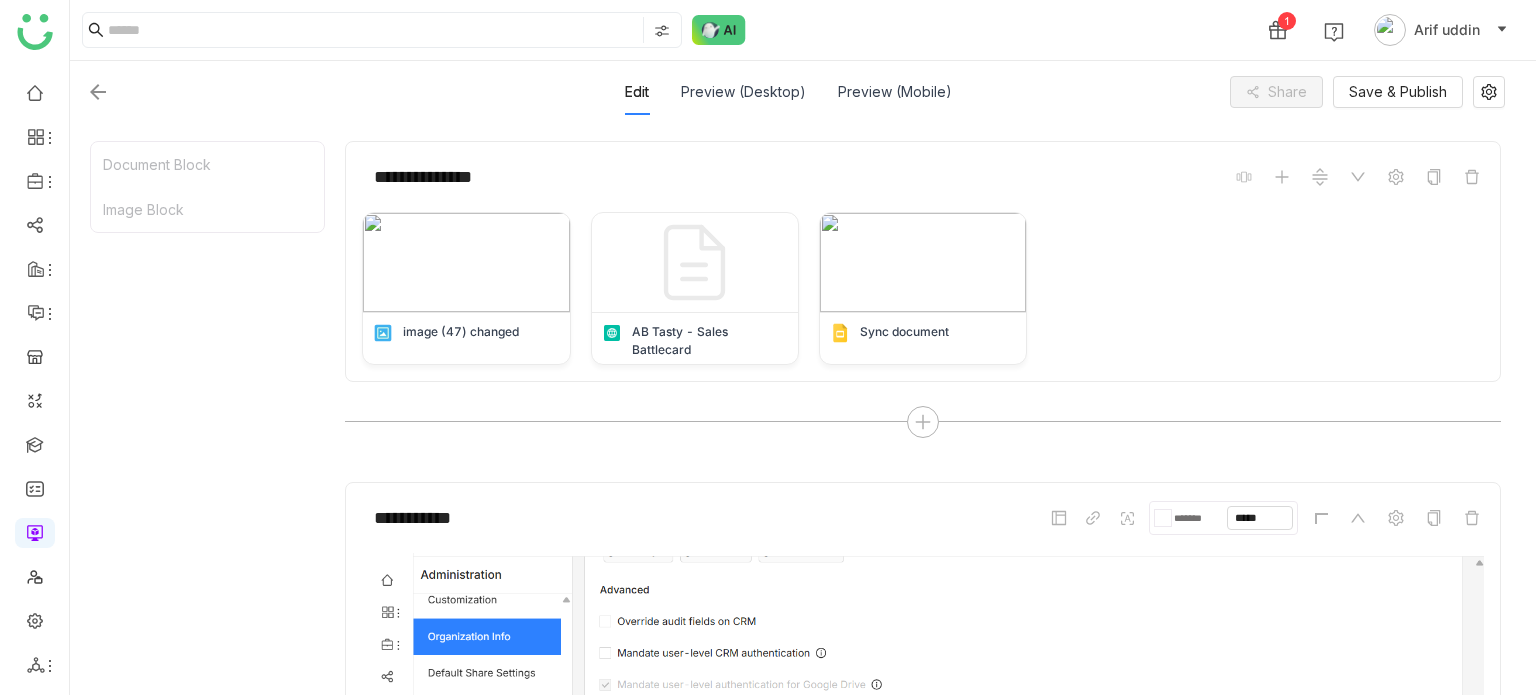 scroll, scrollTop: 404, scrollLeft: 0, axis: vertical 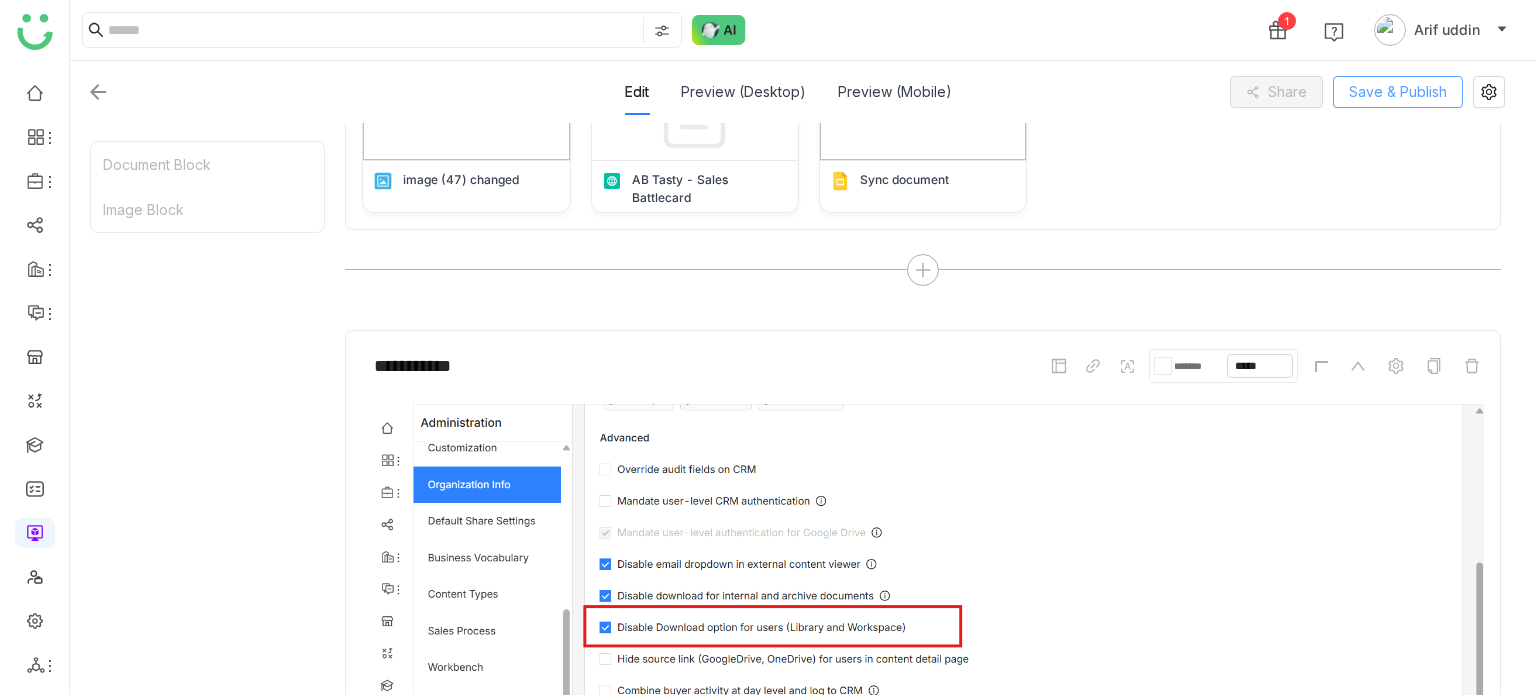click on "Save & Publish" at bounding box center (1398, 92) 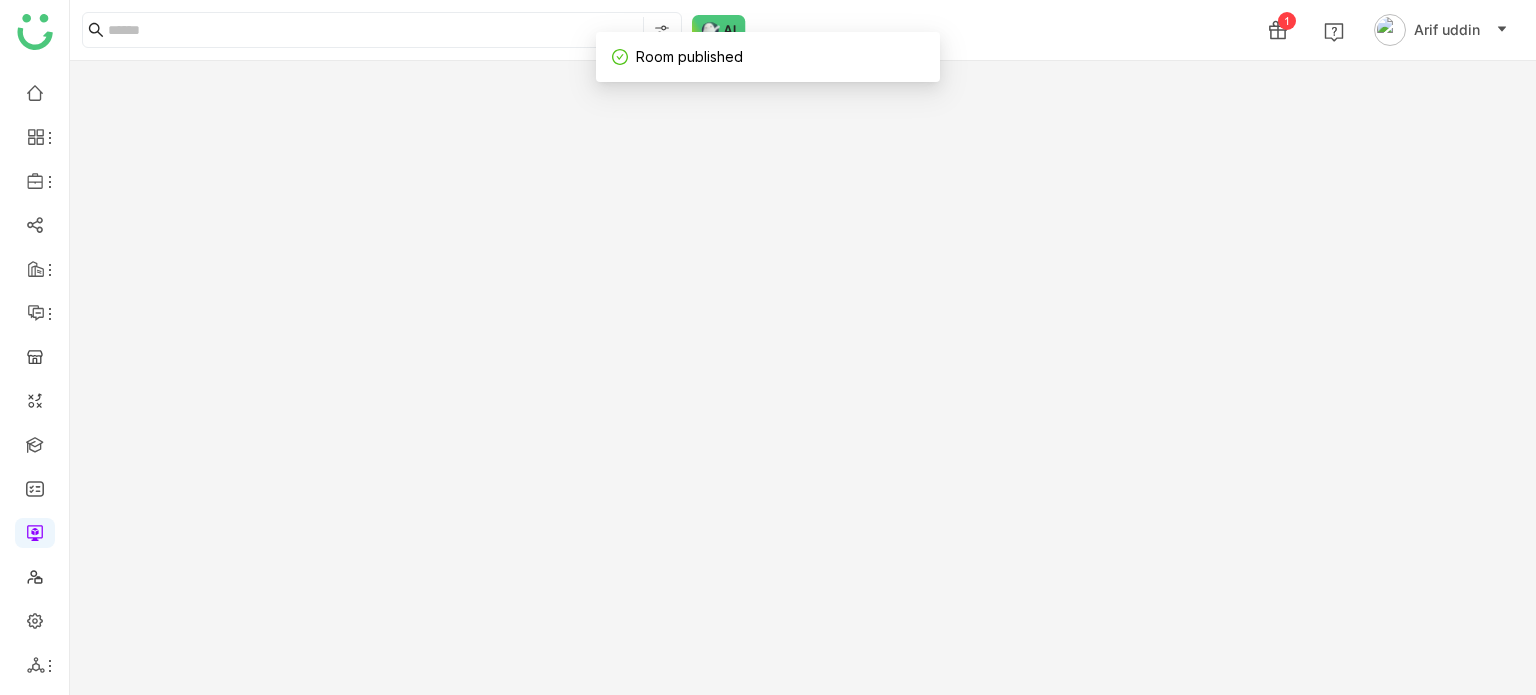 click on "New Room" 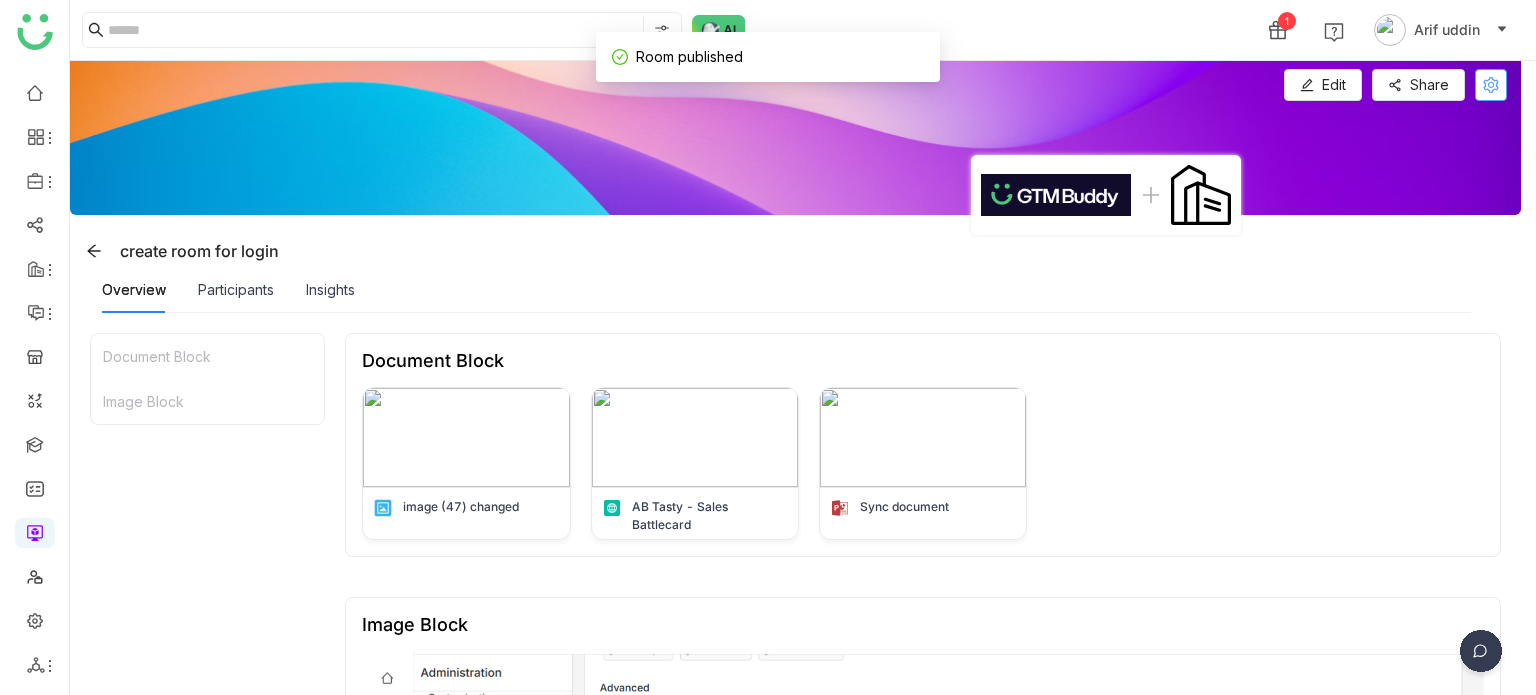 click at bounding box center [1491, 85] 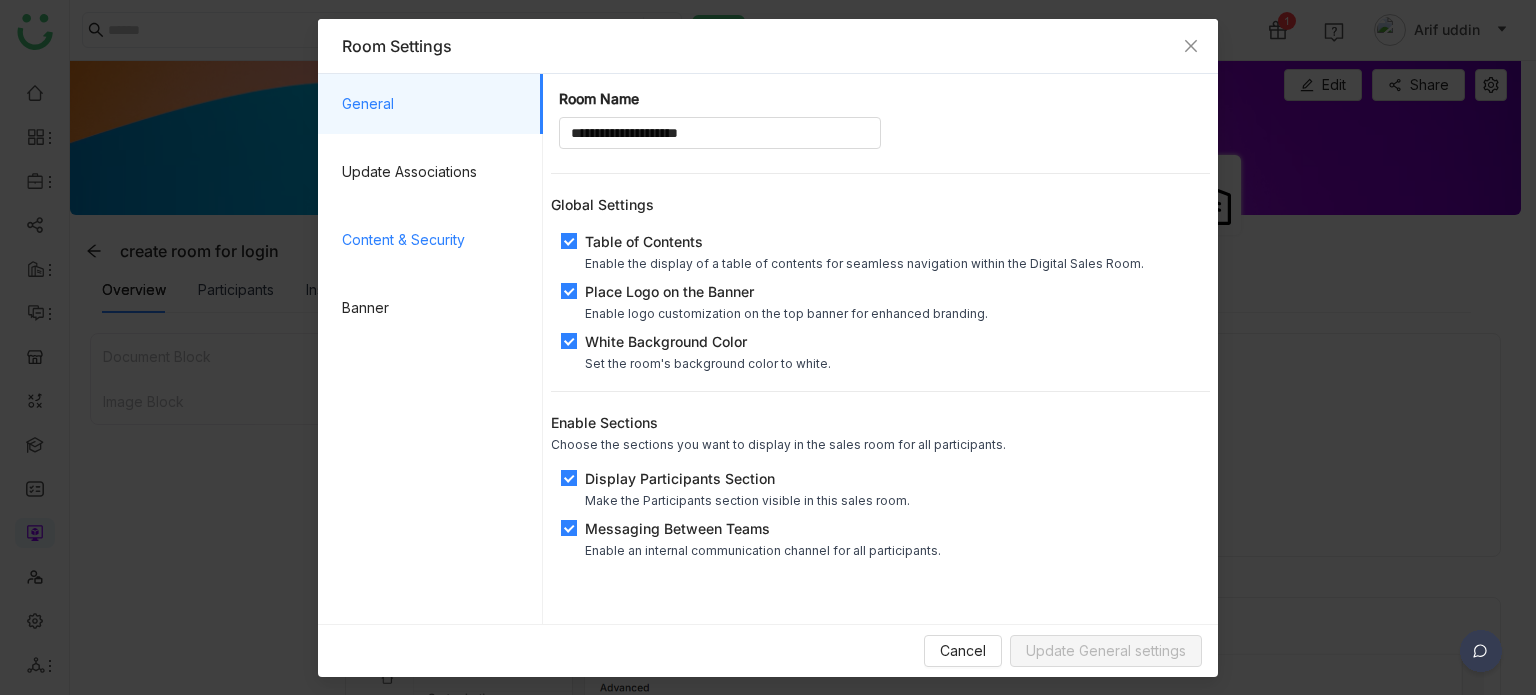 click on "Content & Security" at bounding box center (434, 240) 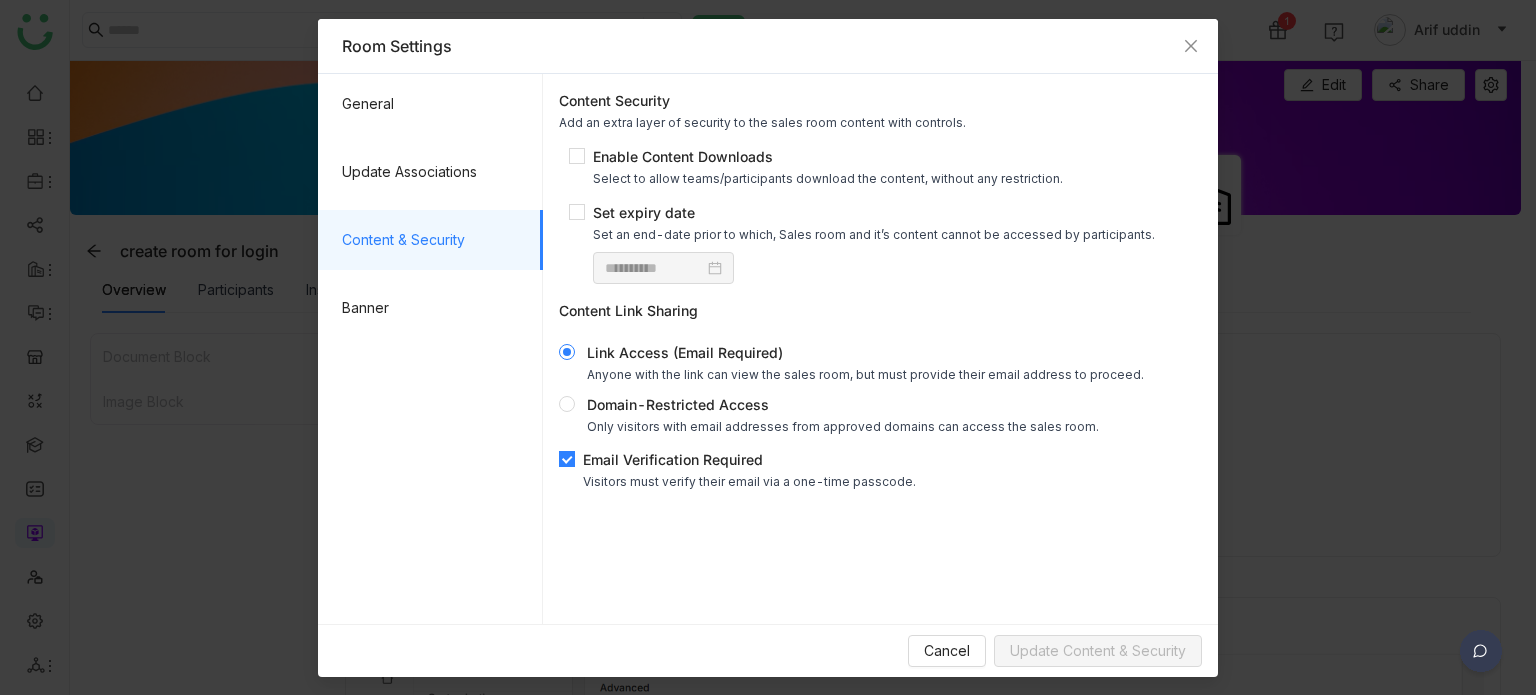 click on "**********" at bounding box center [880, 289] 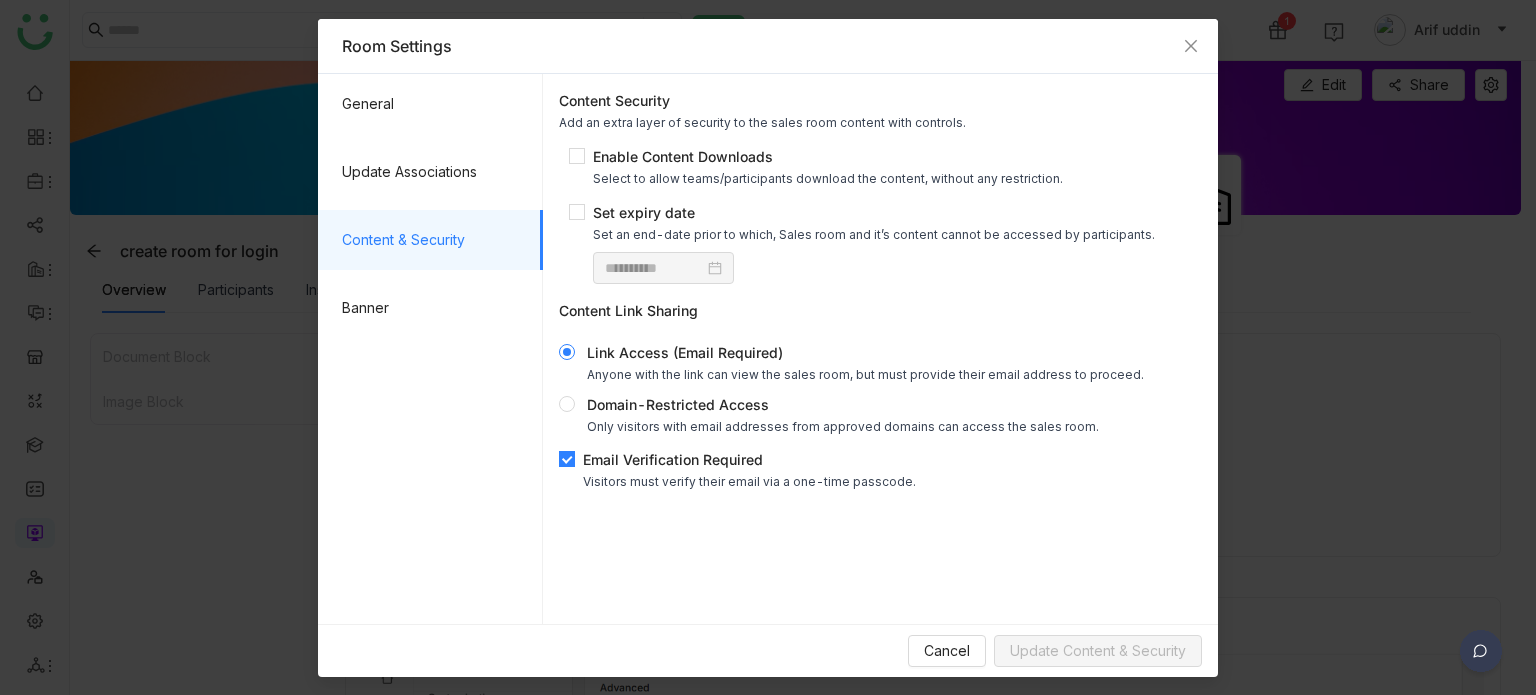 click on "Email Verification Required" at bounding box center [749, 459] 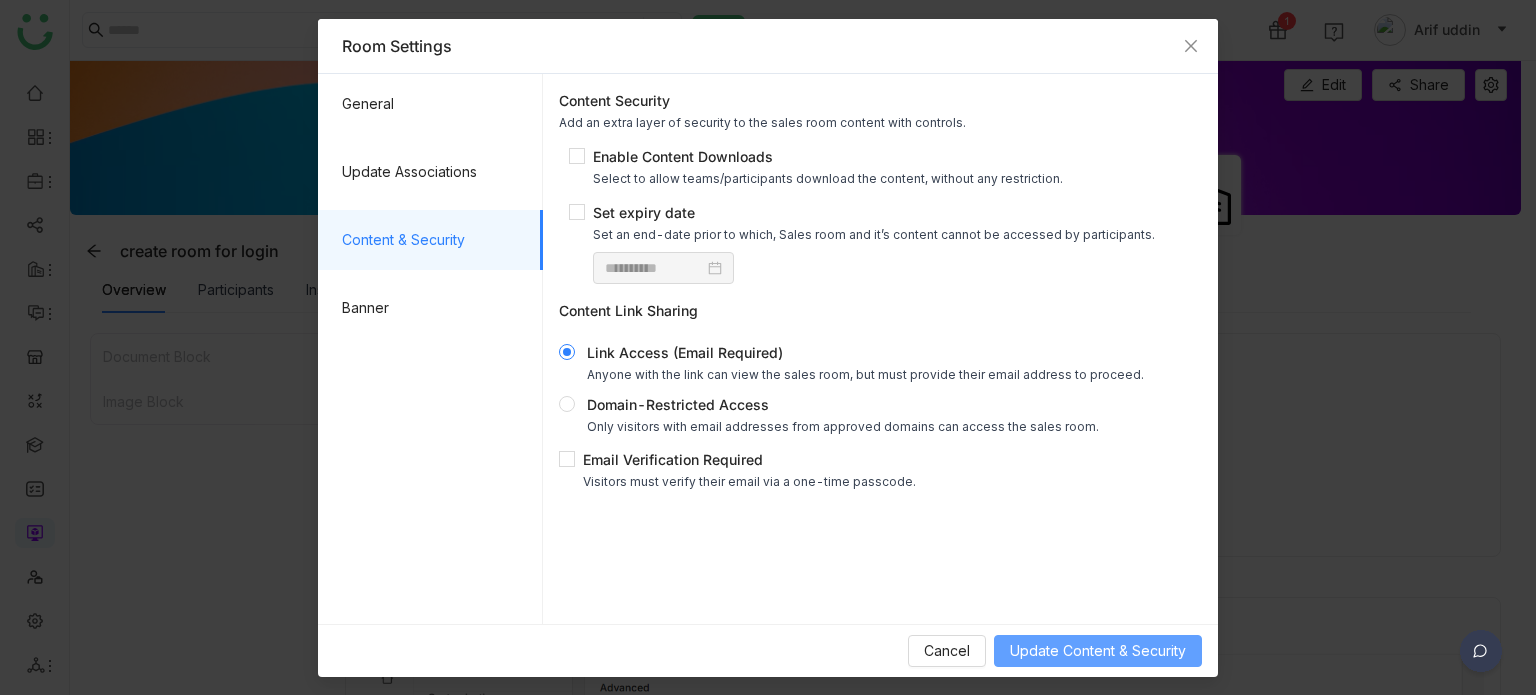click on "Update Content & Security" at bounding box center (1098, 651) 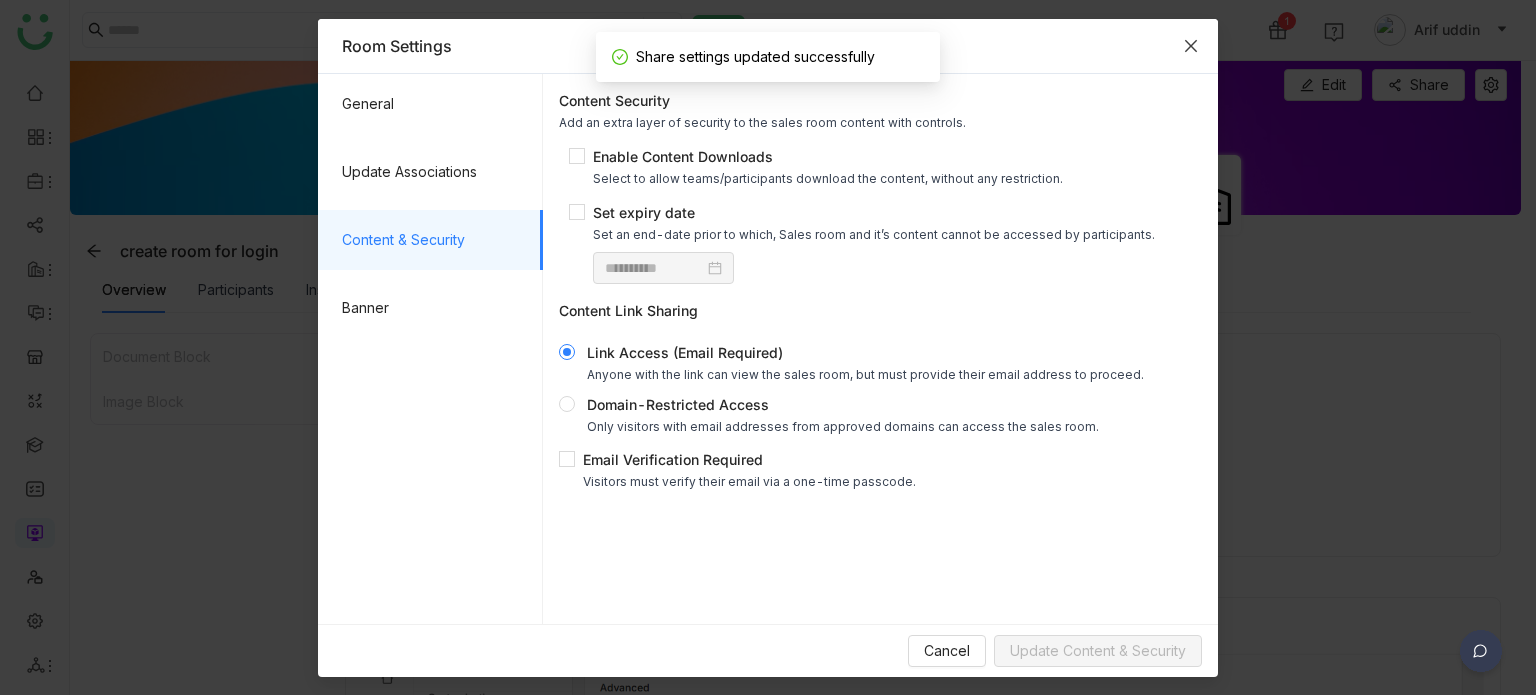 click at bounding box center (1191, 46) 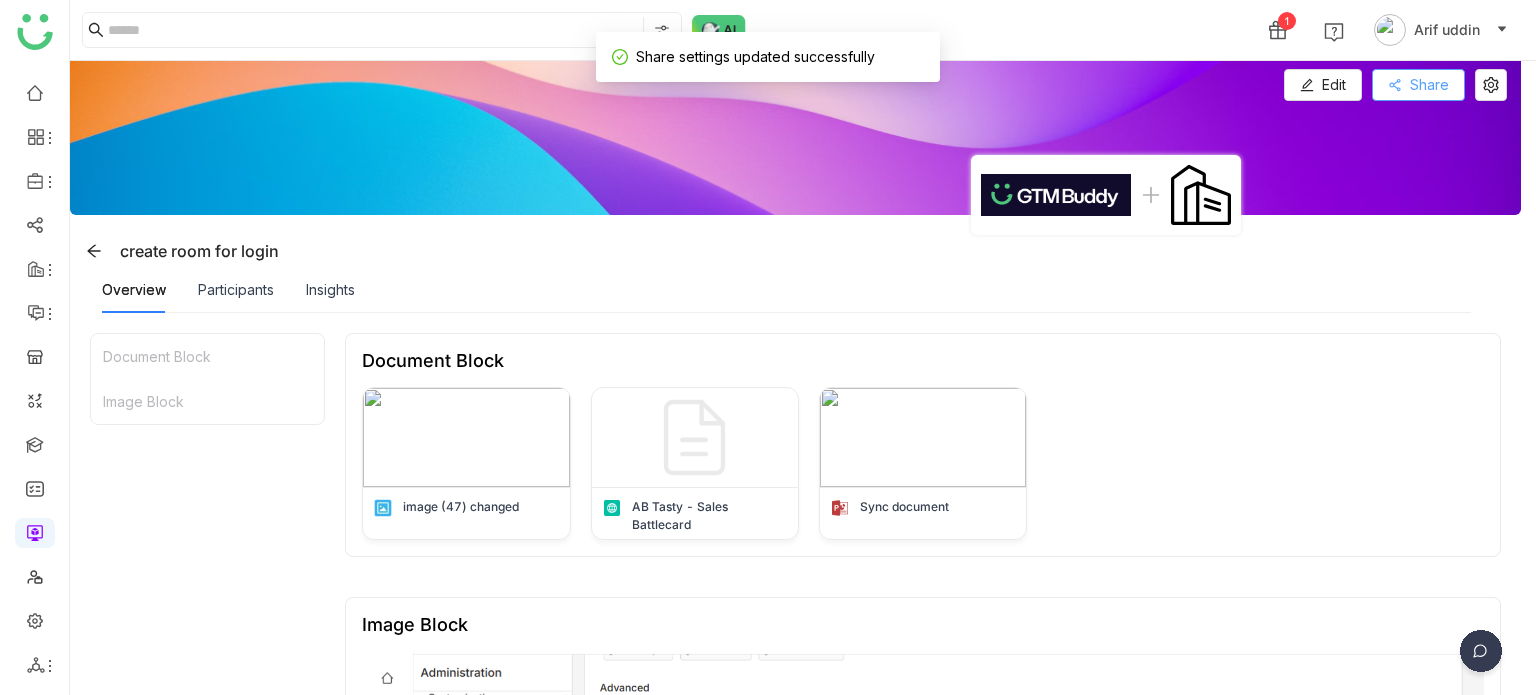 click on "Share" at bounding box center [1429, 85] 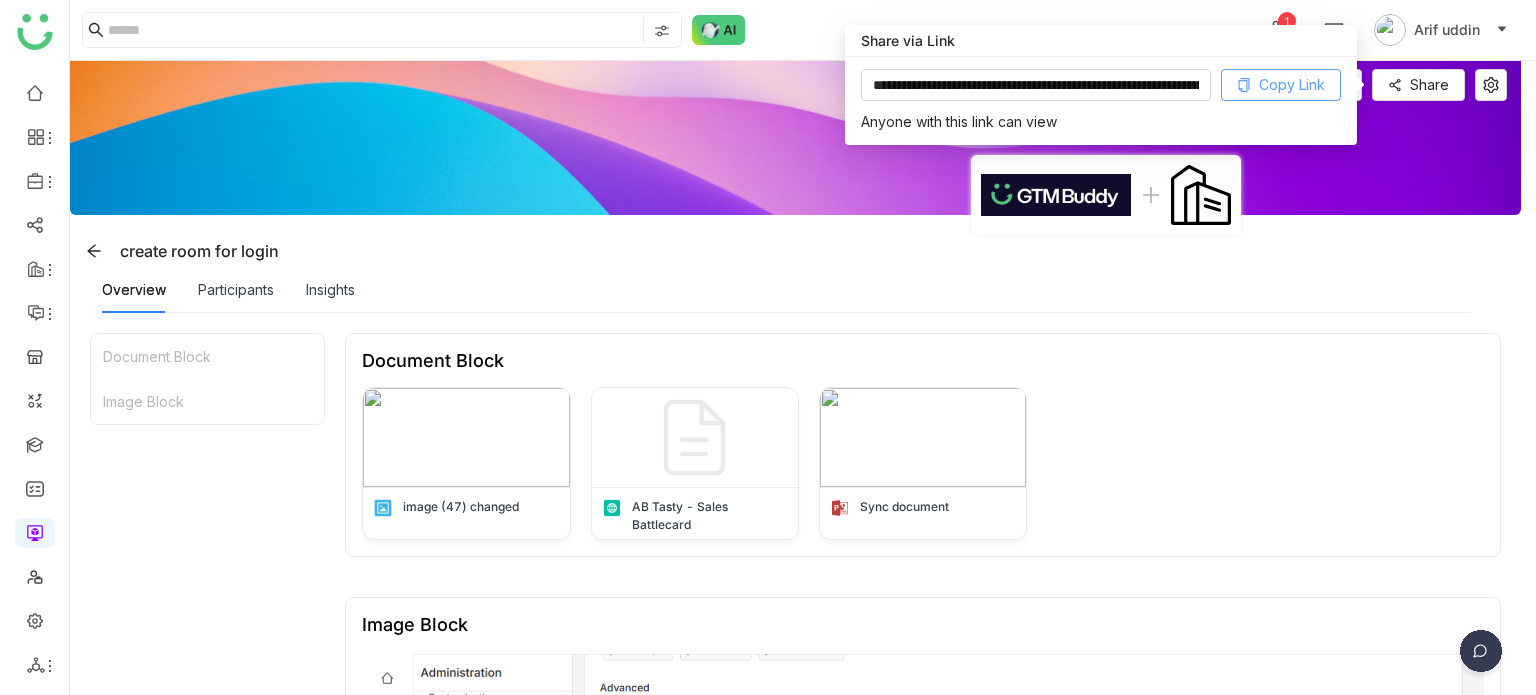 click on "Copy Link" at bounding box center [1292, 85] 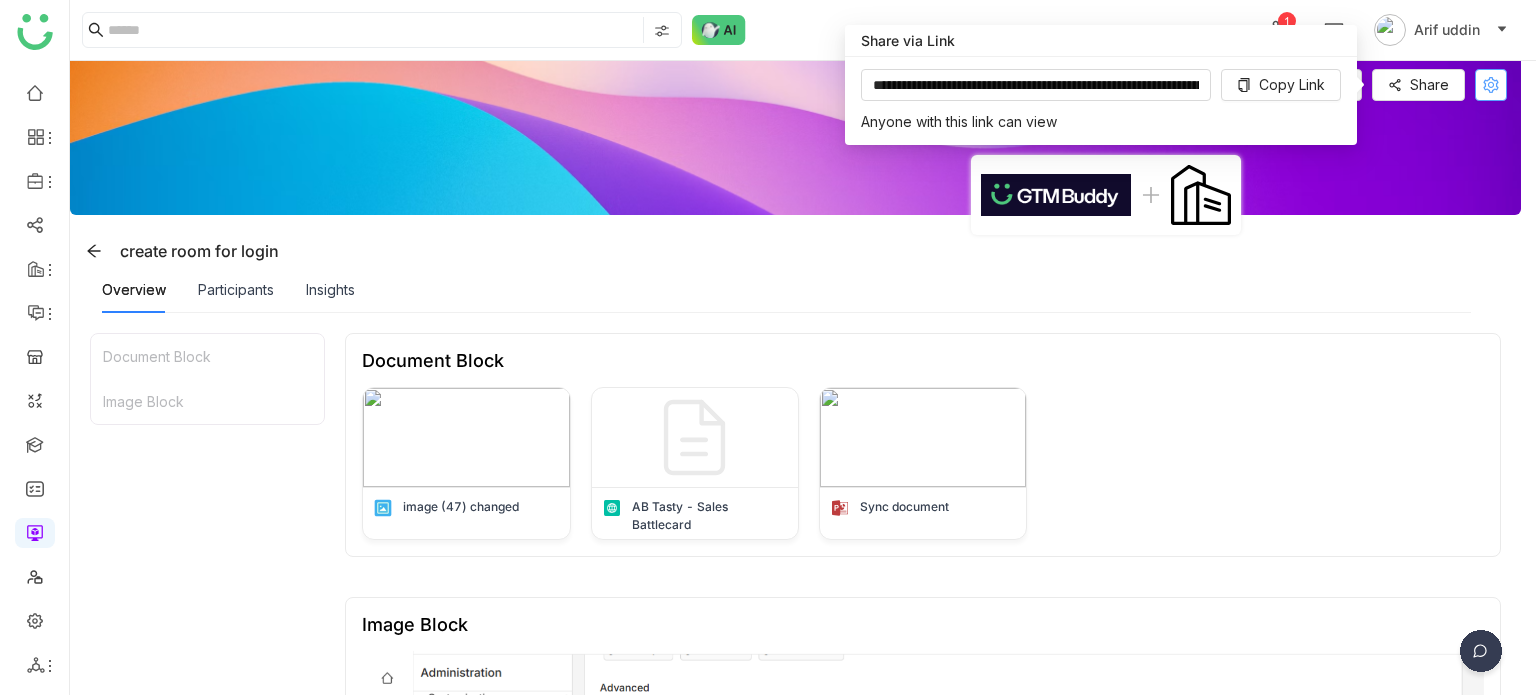 click 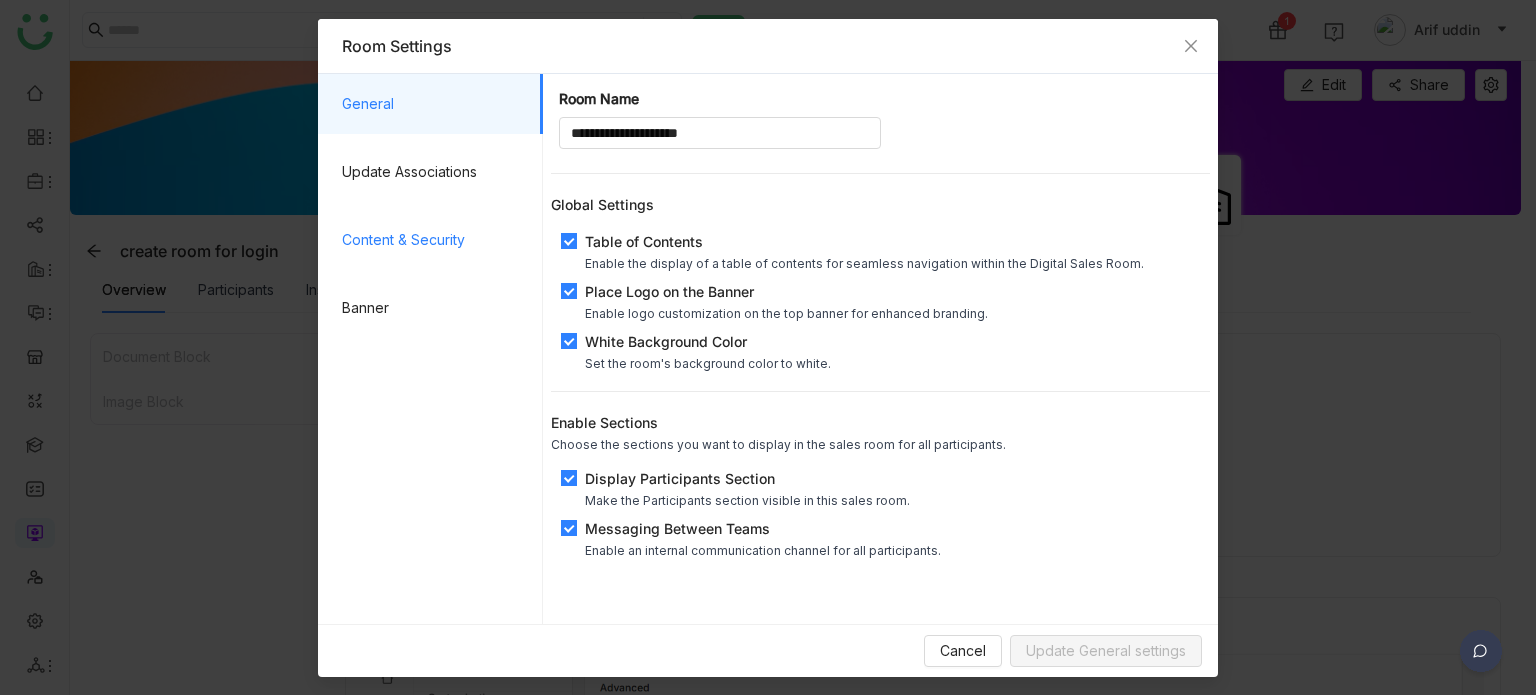 click on "Content & Security" at bounding box center [434, 240] 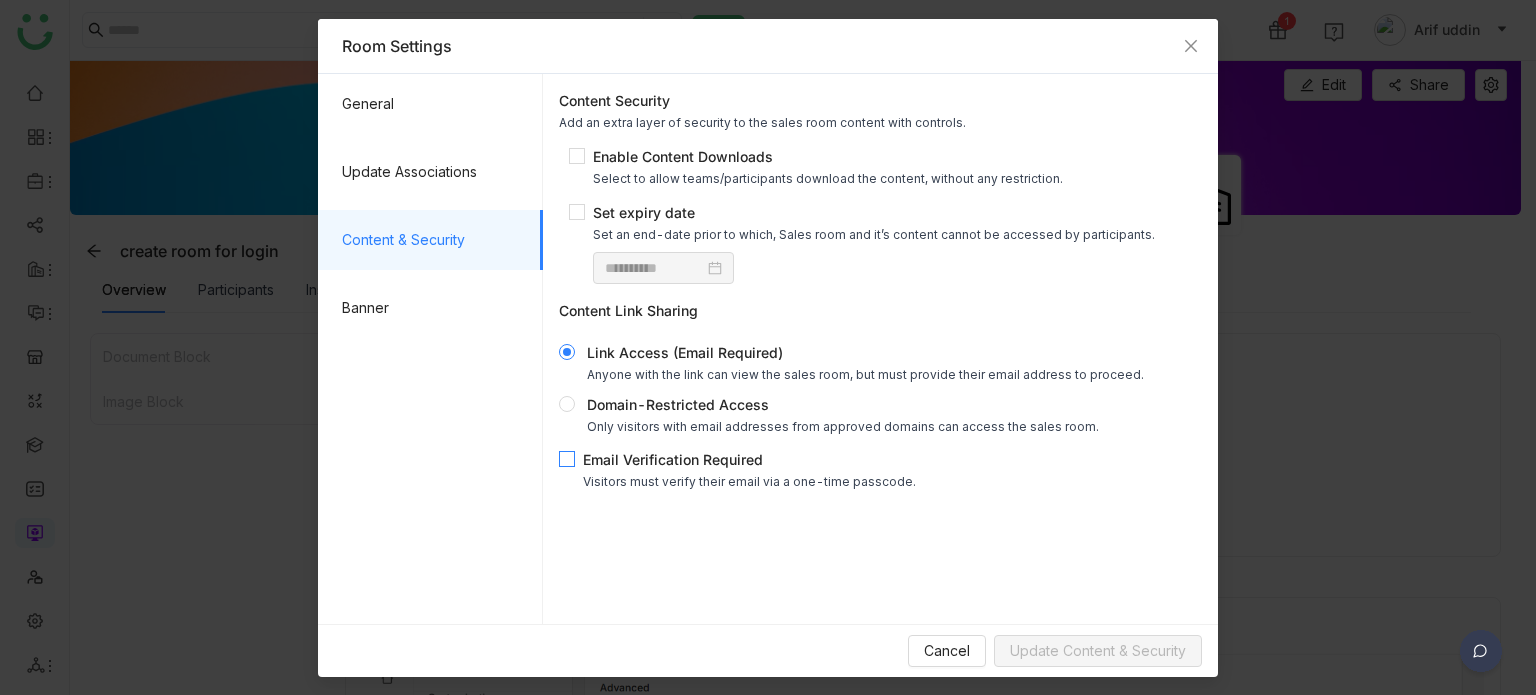 click on "Email Verification Required" at bounding box center (749, 459) 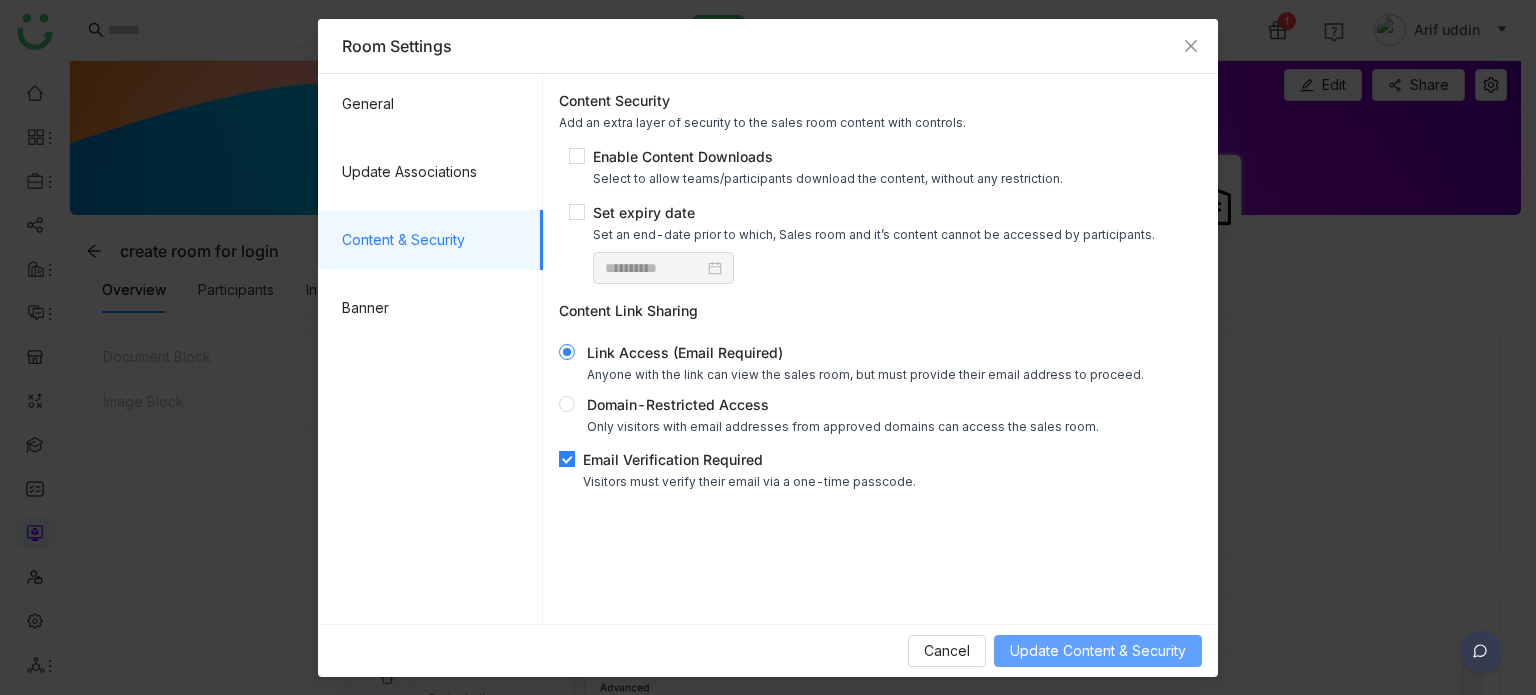 click on "Update Content & Security" at bounding box center (1098, 651) 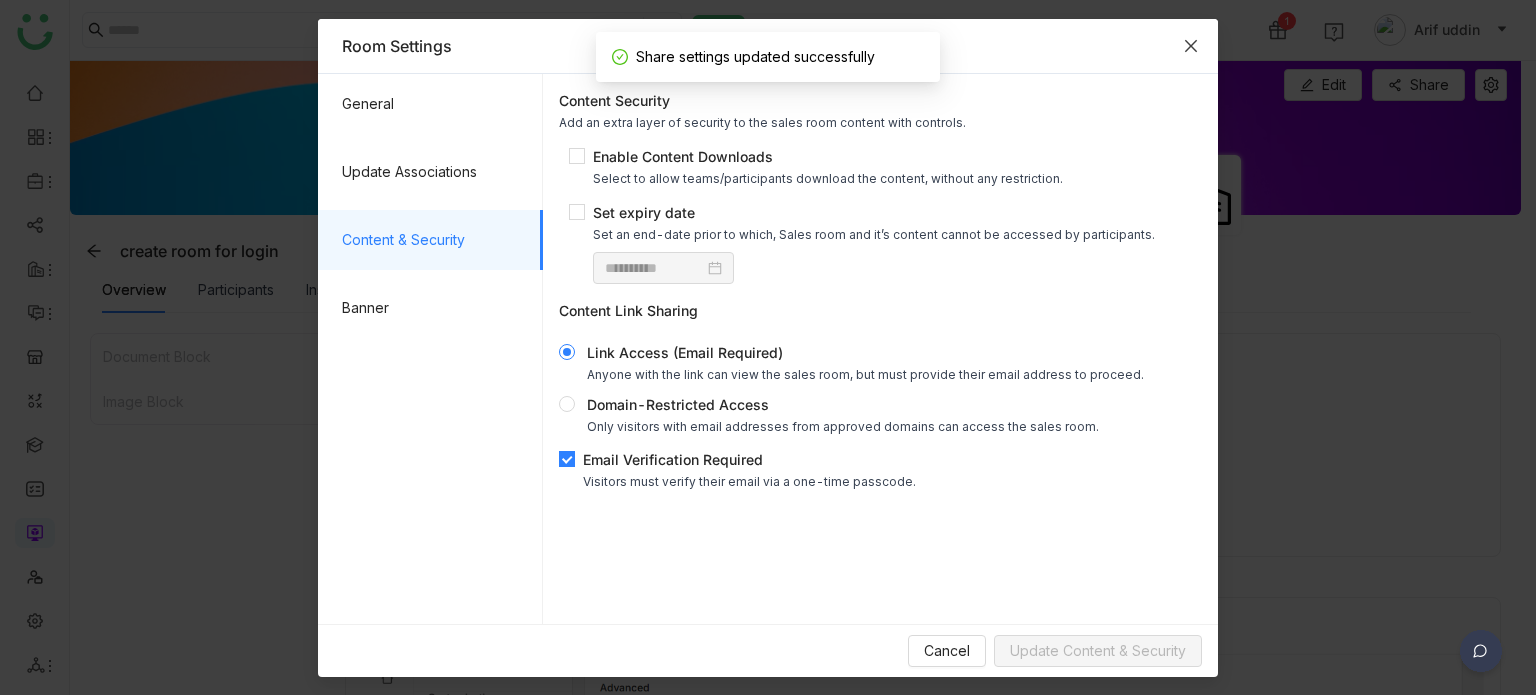 click at bounding box center [1191, 46] 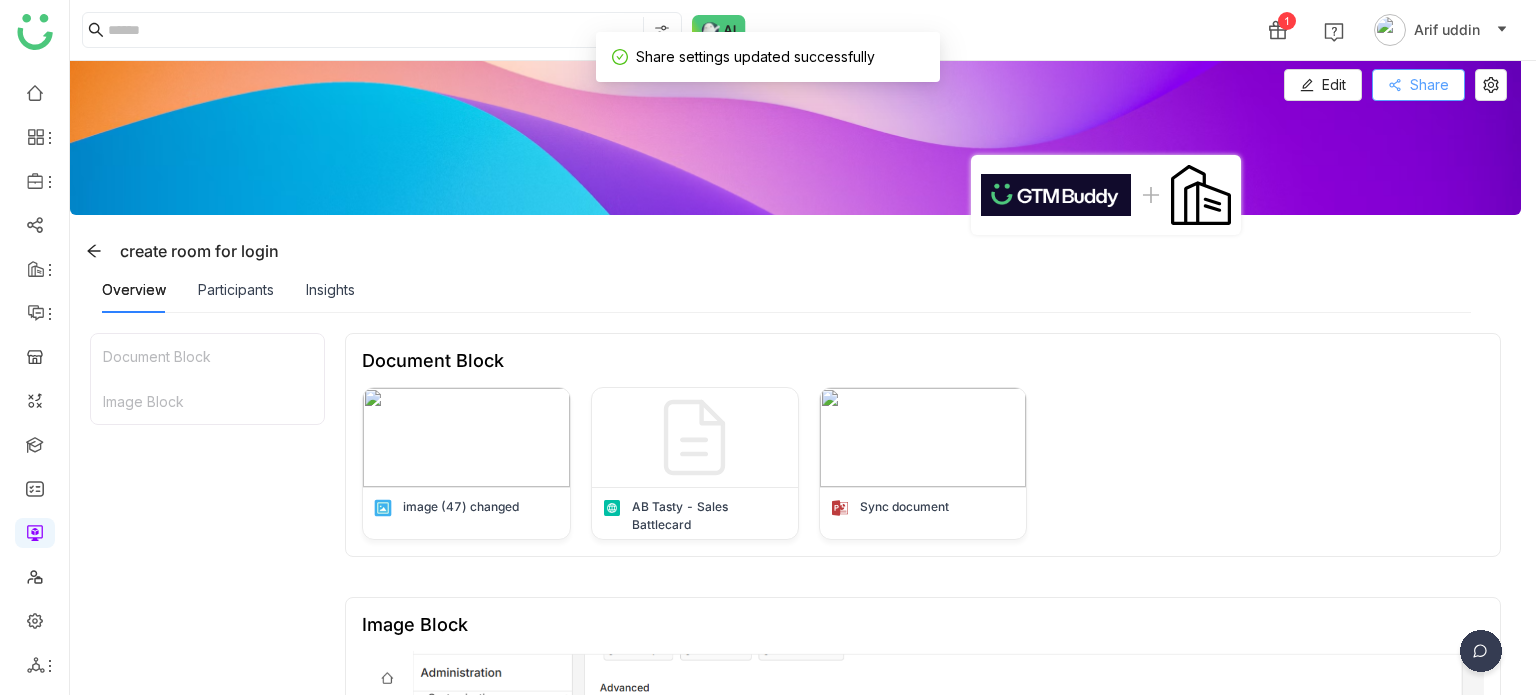 click on "Share" at bounding box center [1429, 85] 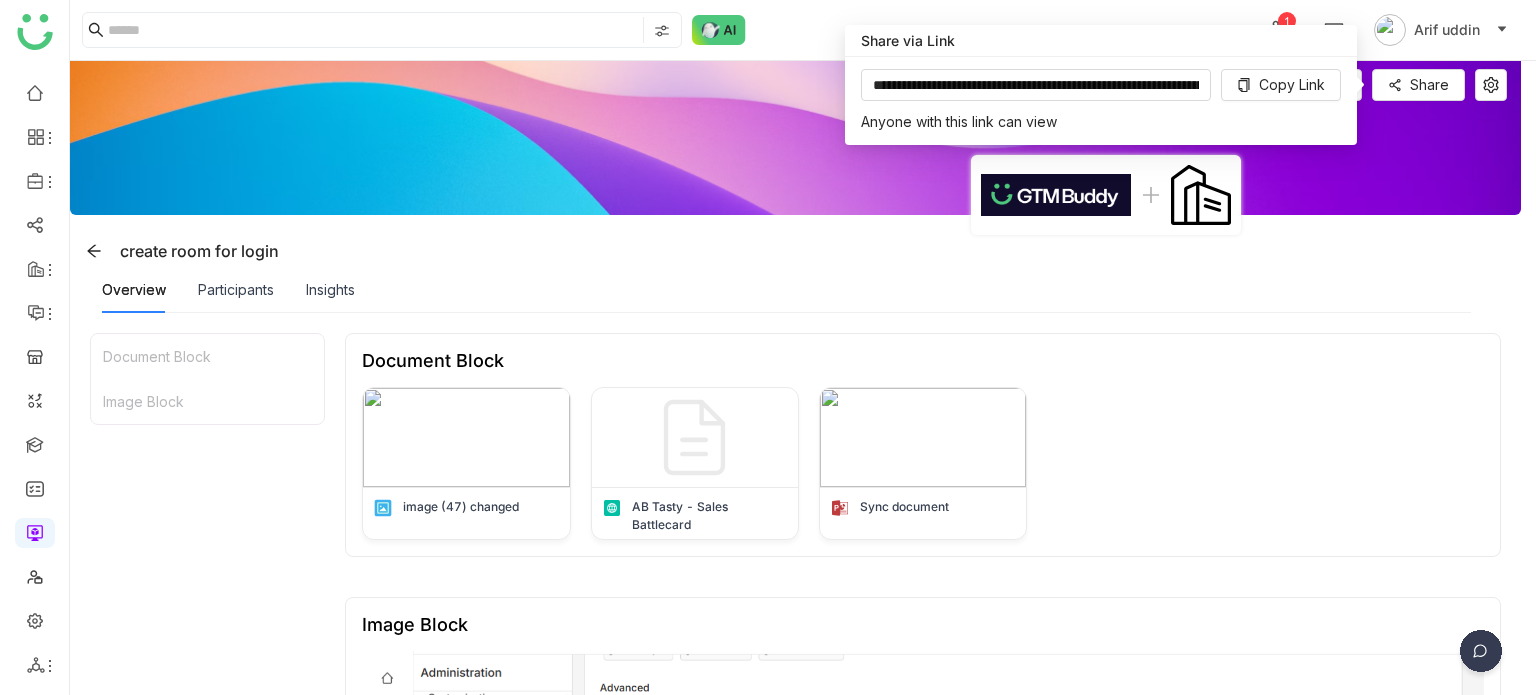 click on "Overview  Participants  Insights" at bounding box center [786, 290] 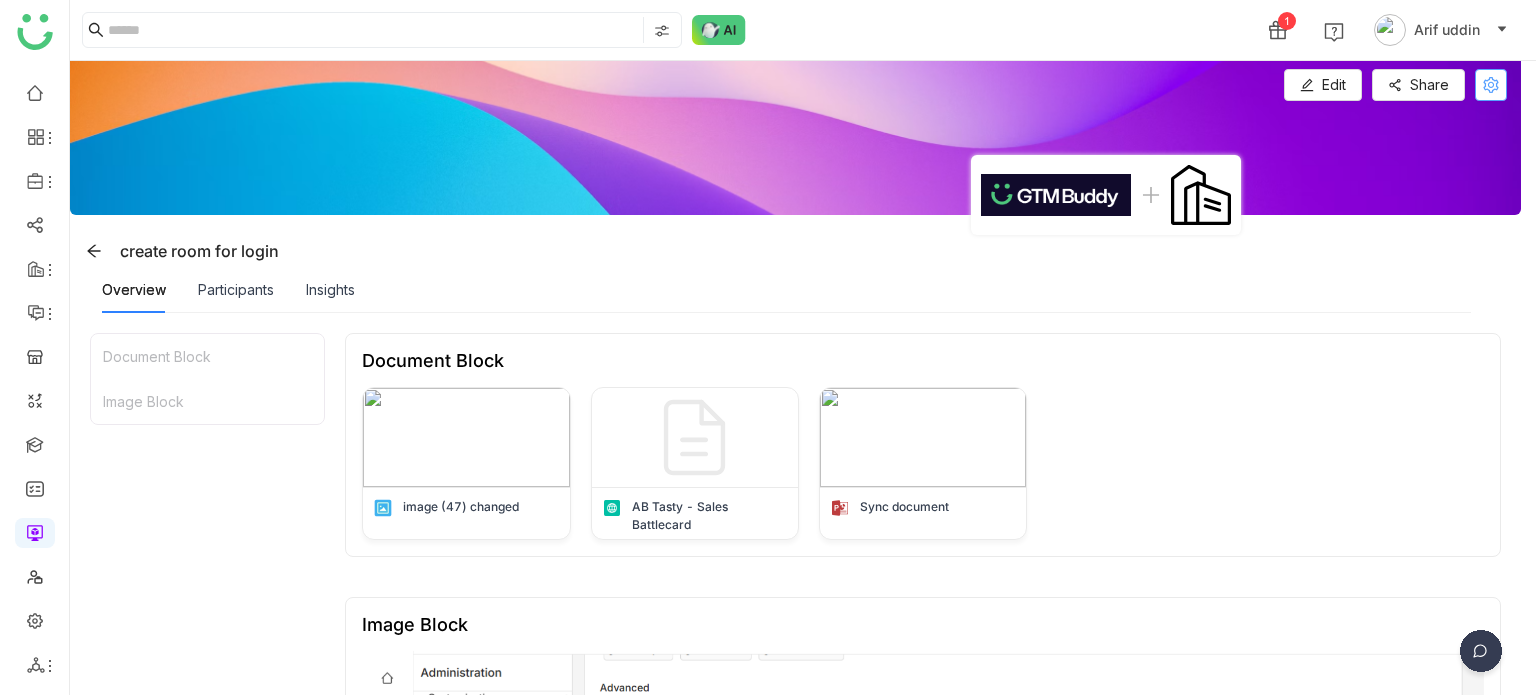 click 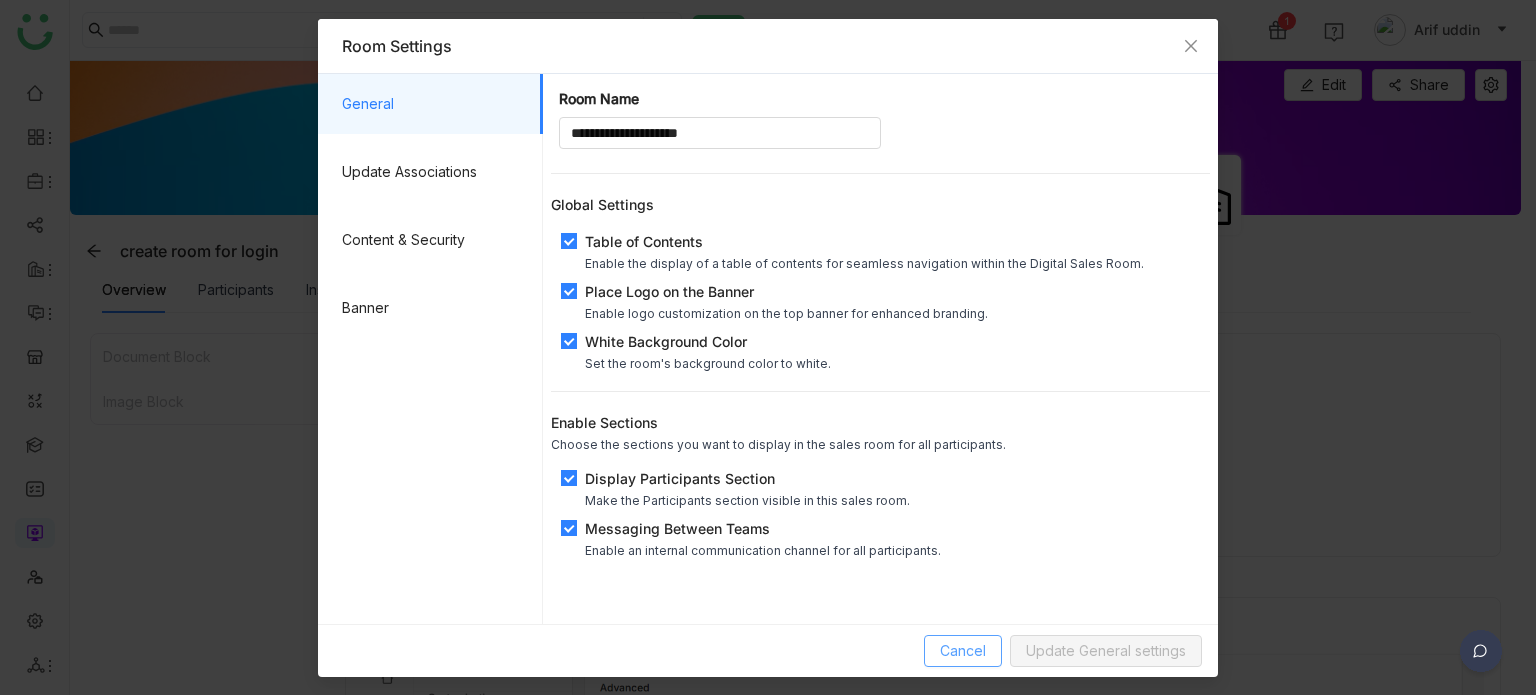 click on "Cancel" at bounding box center [963, 651] 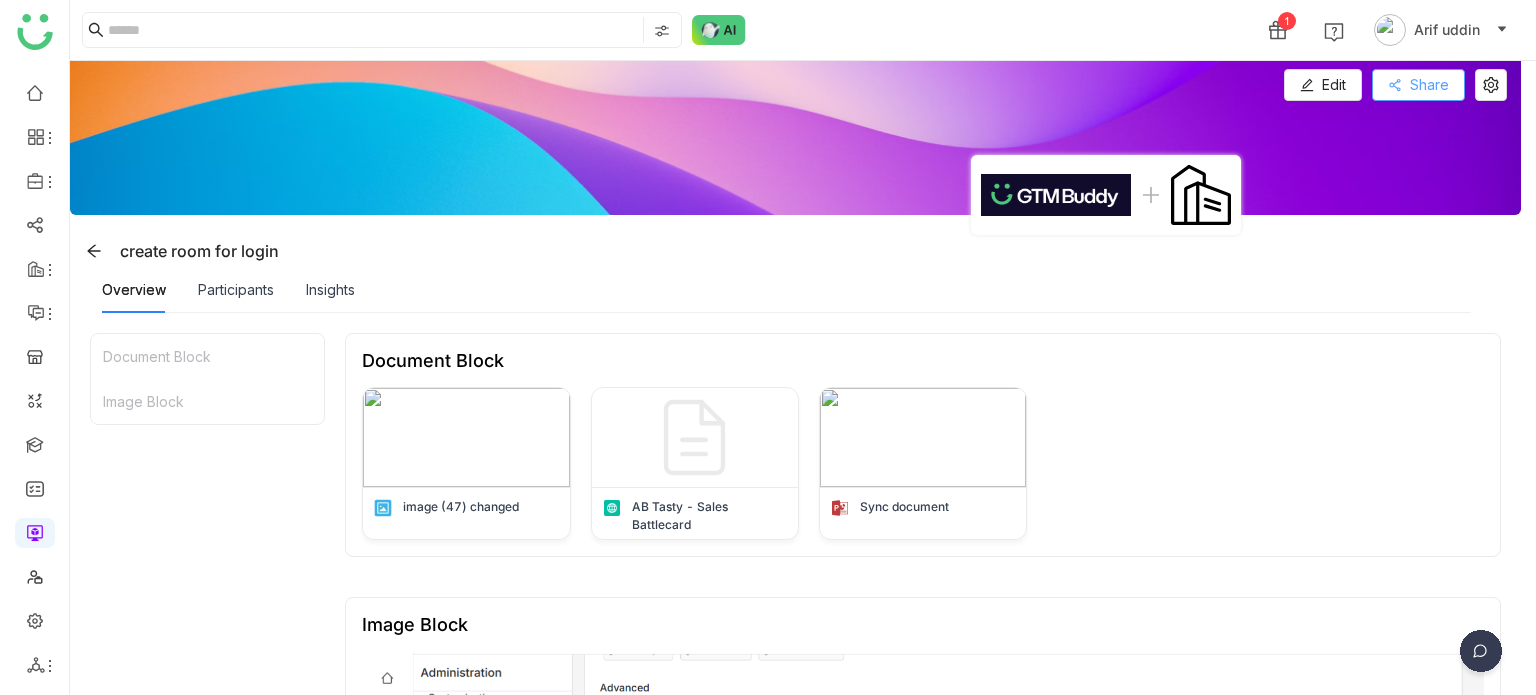 click on "Share" at bounding box center (1418, 85) 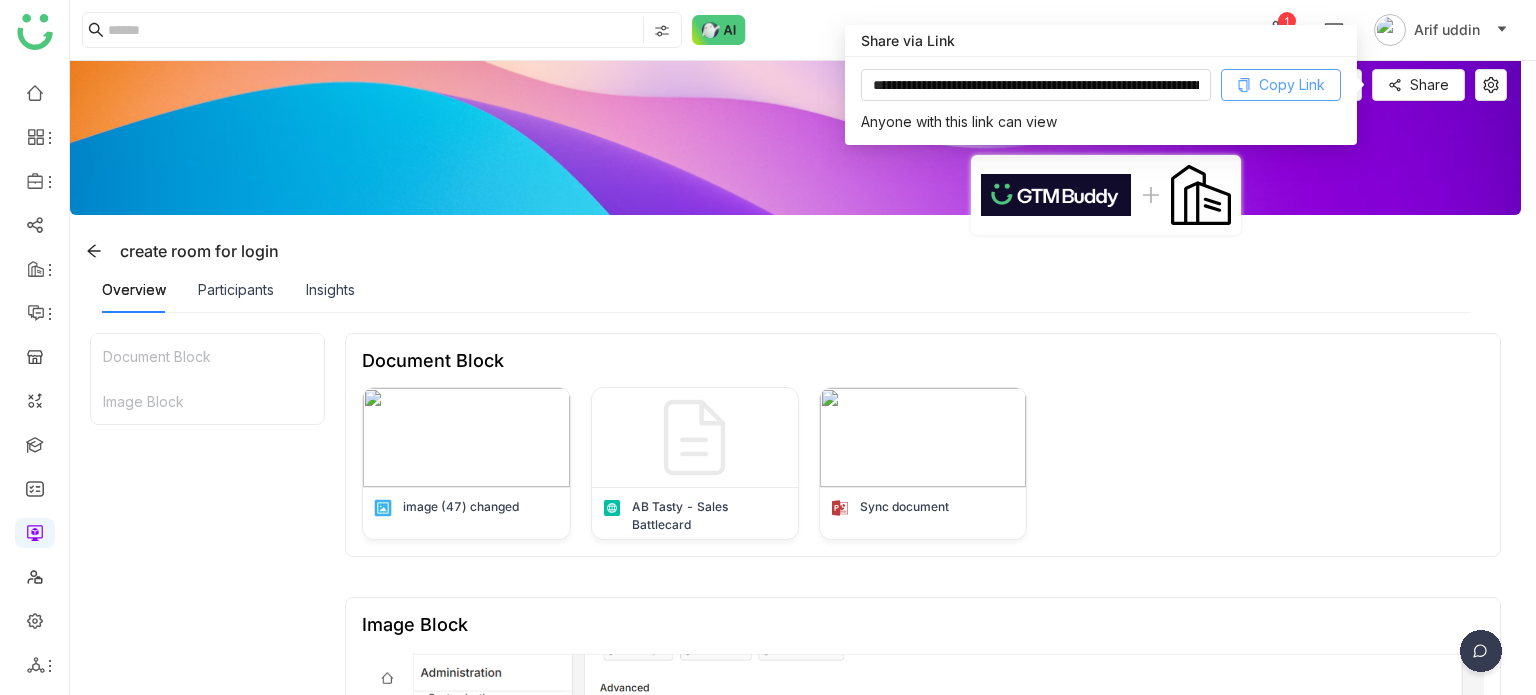 click on "Copy Link" at bounding box center (1292, 85) 